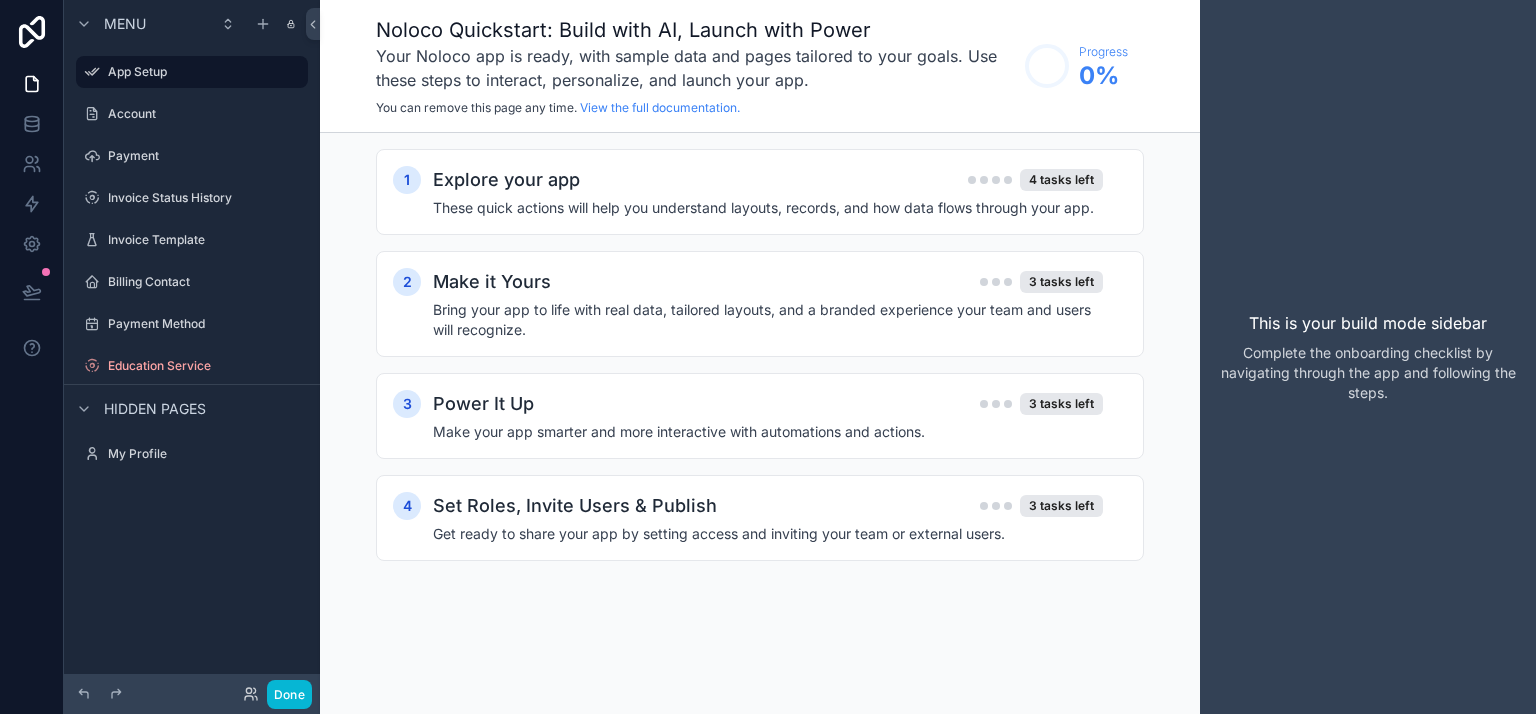 scroll, scrollTop: 0, scrollLeft: 0, axis: both 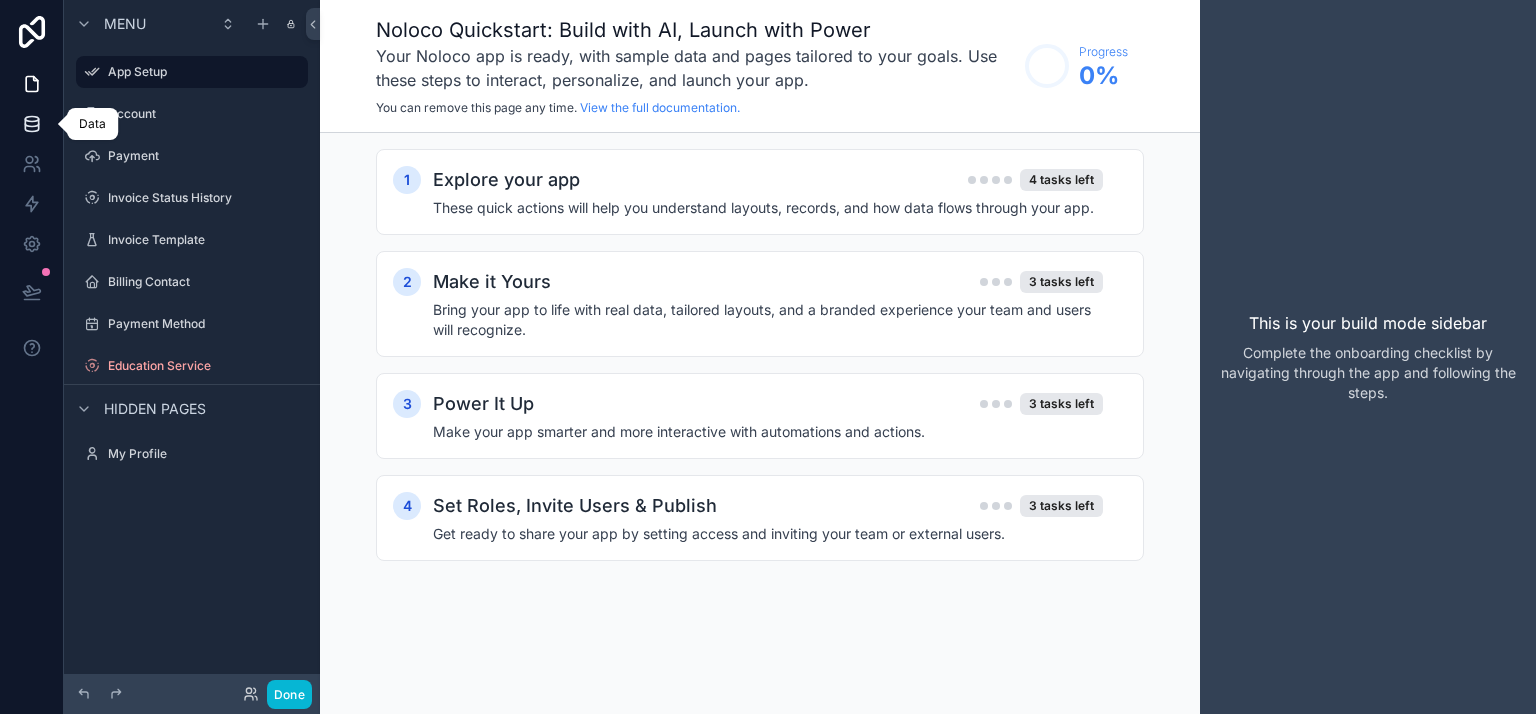 click at bounding box center (31, 124) 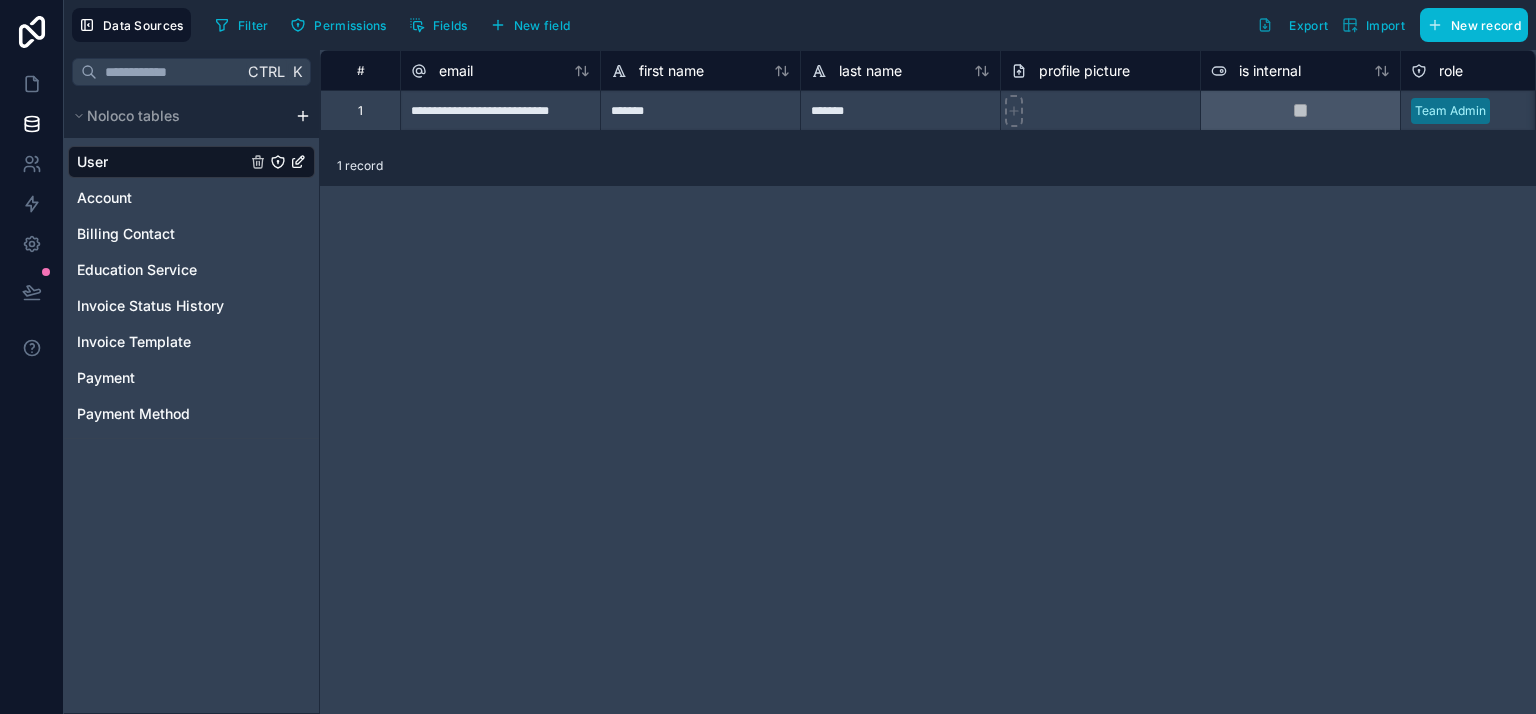 click on "**********" at bounding box center (768, 357) 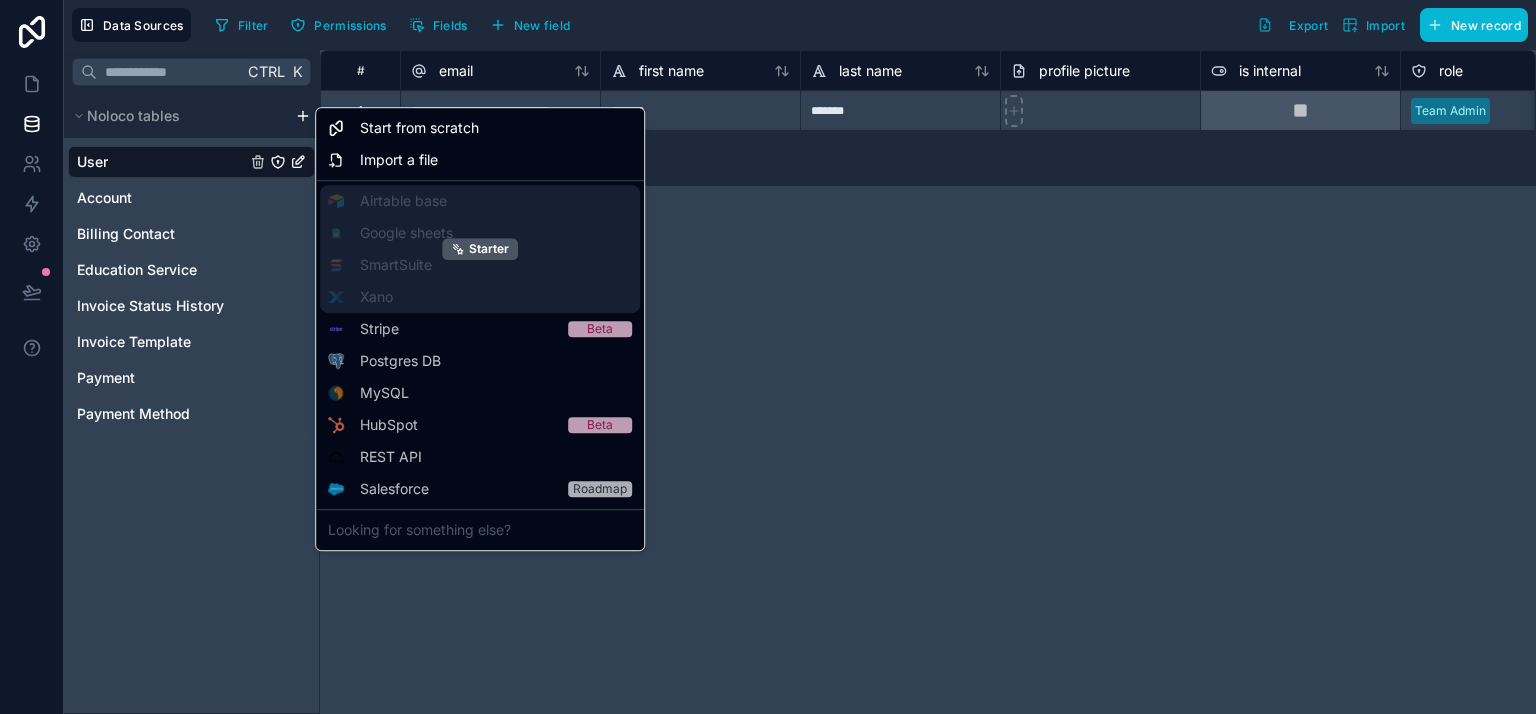 click on "Starter" at bounding box center (480, 249) 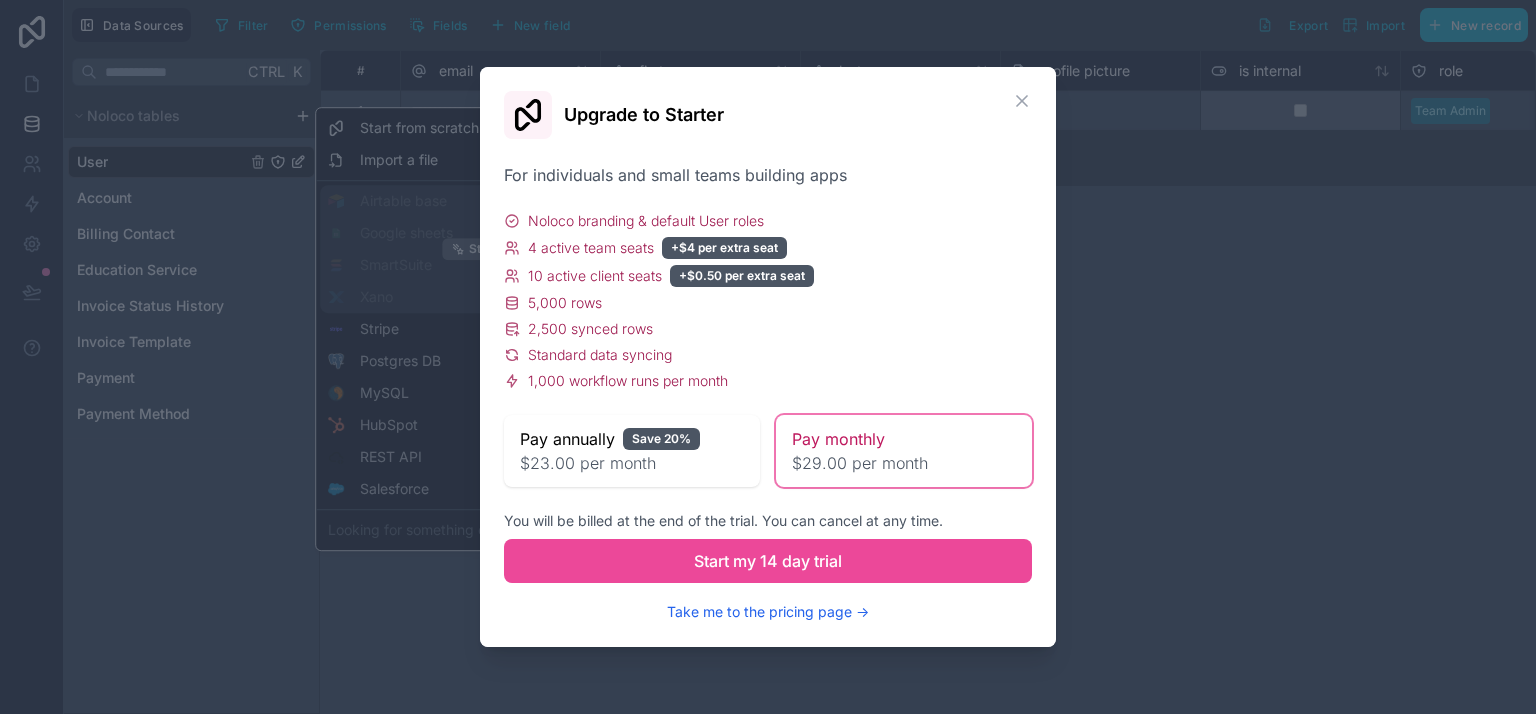 click on "Starter" at bounding box center [480, 249] 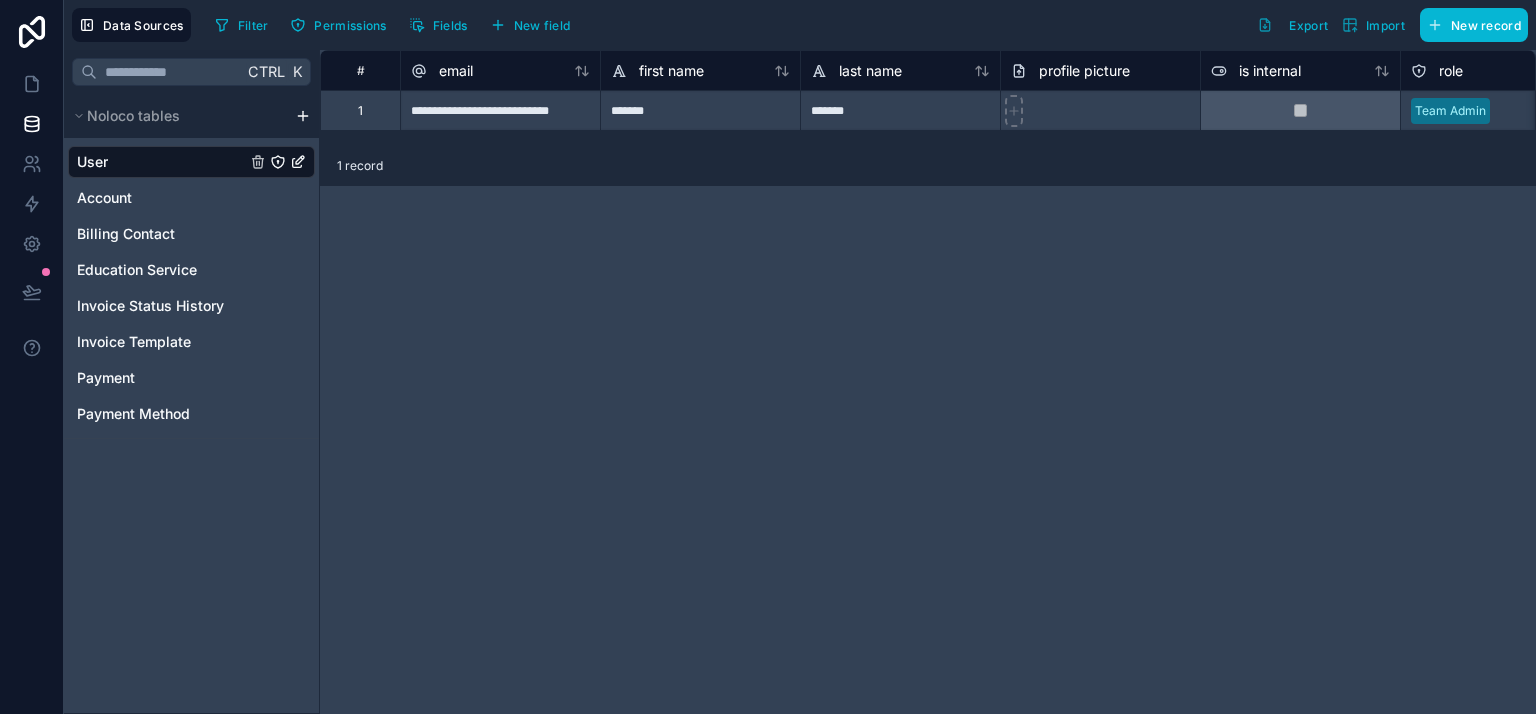 drag, startPoint x: 683, startPoint y: 250, endPoint x: 401, endPoint y: 301, distance: 286.5746 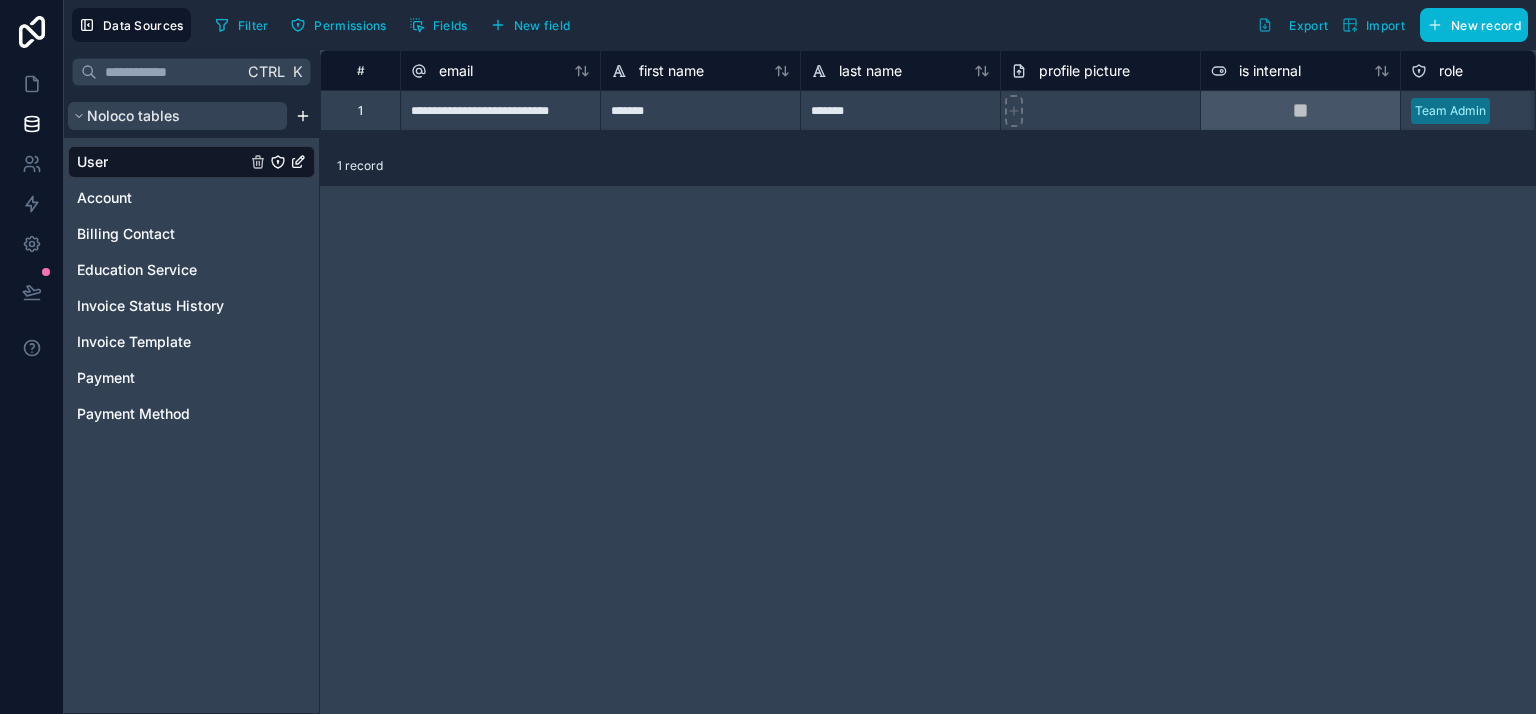 click on "Noloco tables" at bounding box center [133, 116] 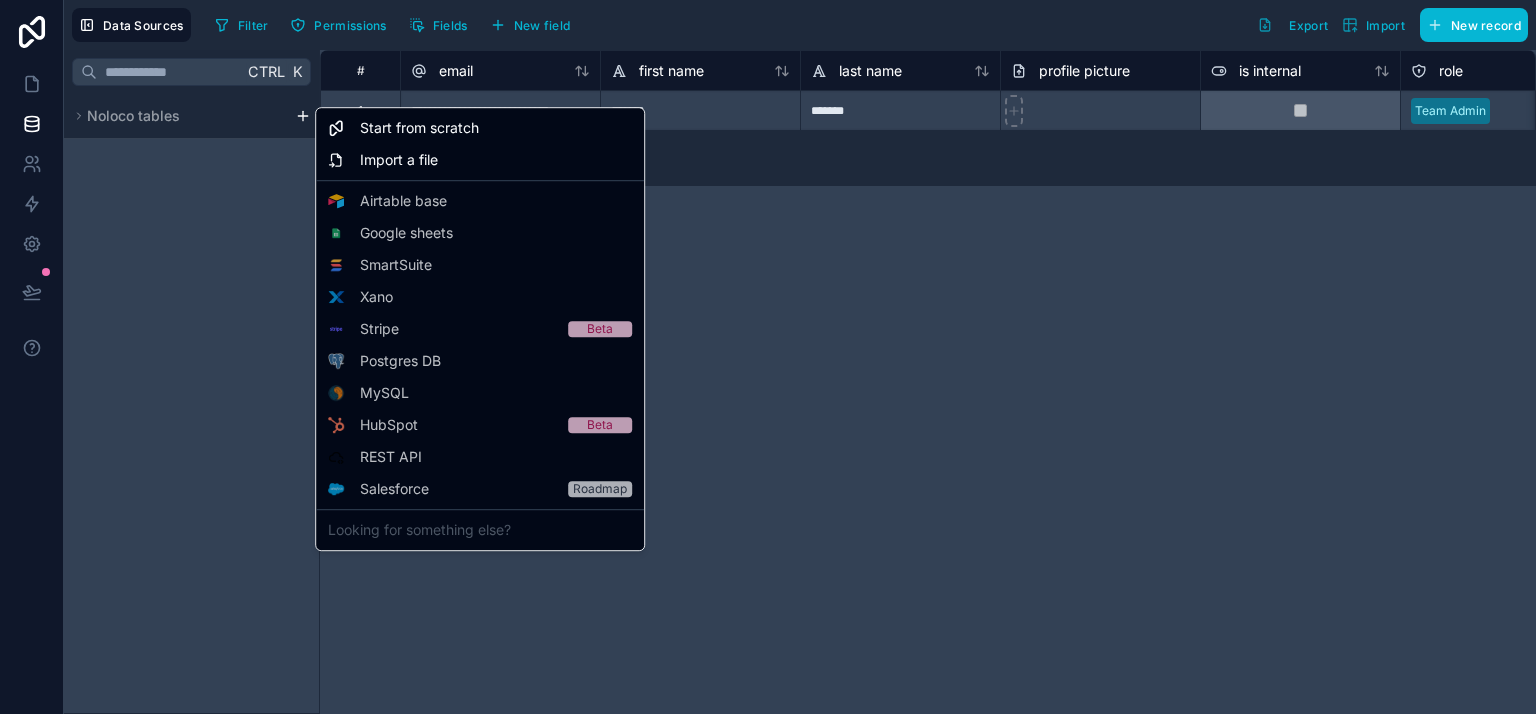 click on "**********" at bounding box center (768, 357) 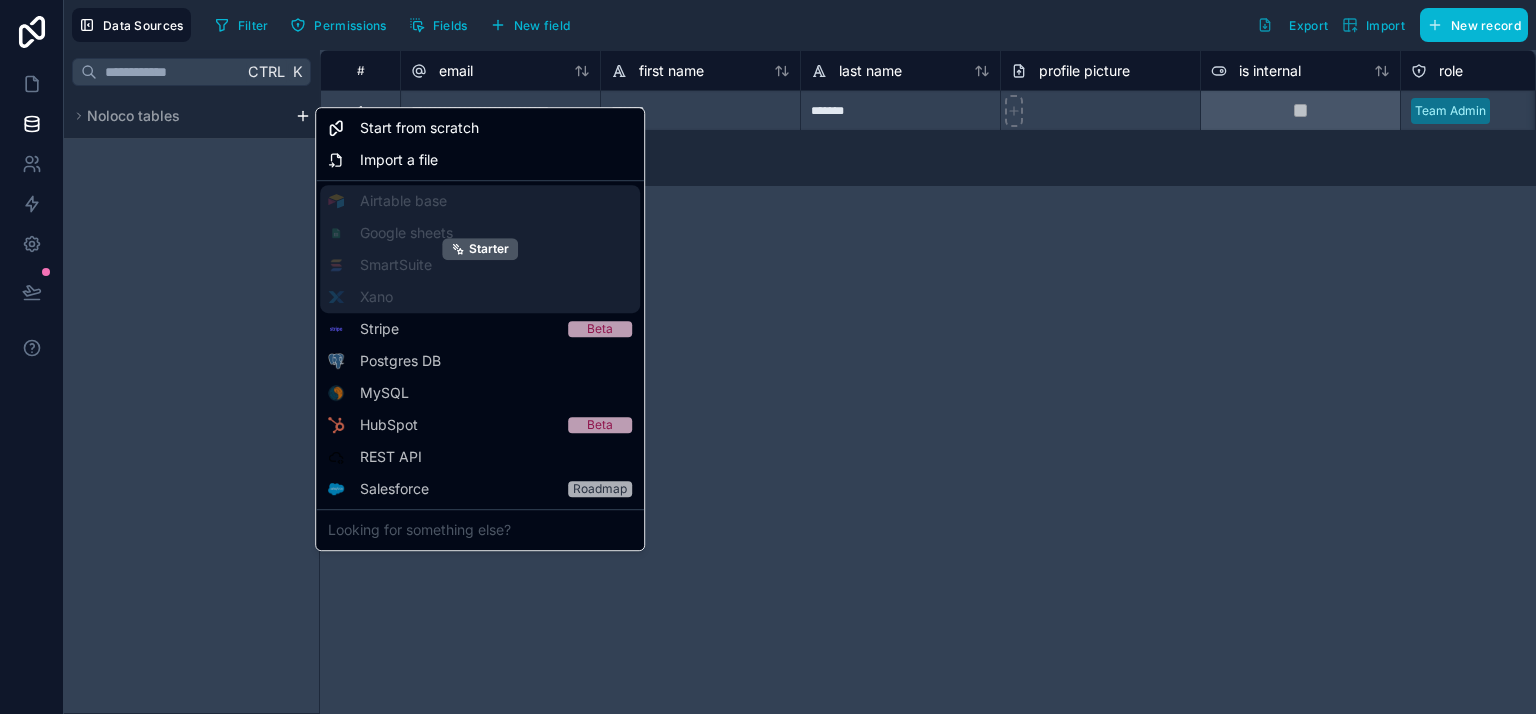 click on "Starter" at bounding box center (480, 249) 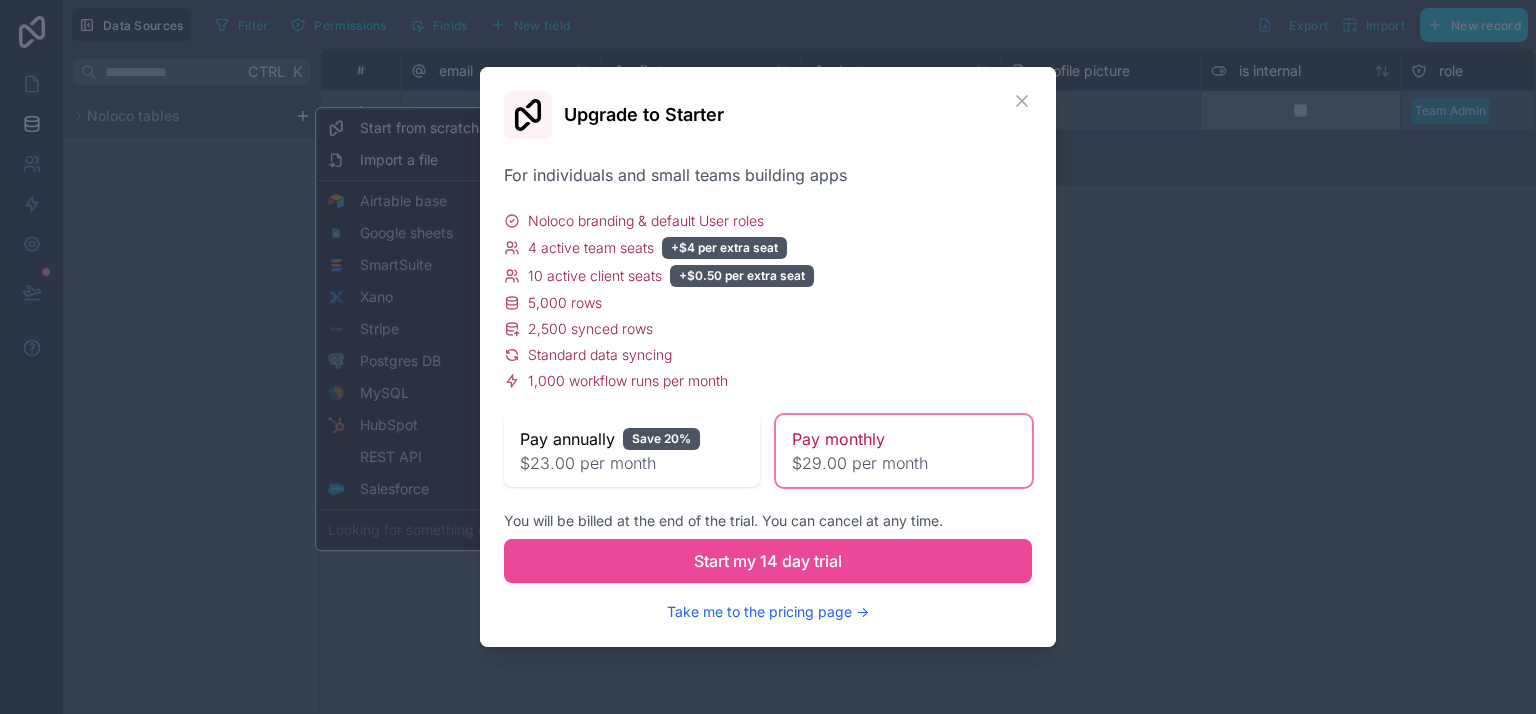 click on "**********" at bounding box center [768, 357] 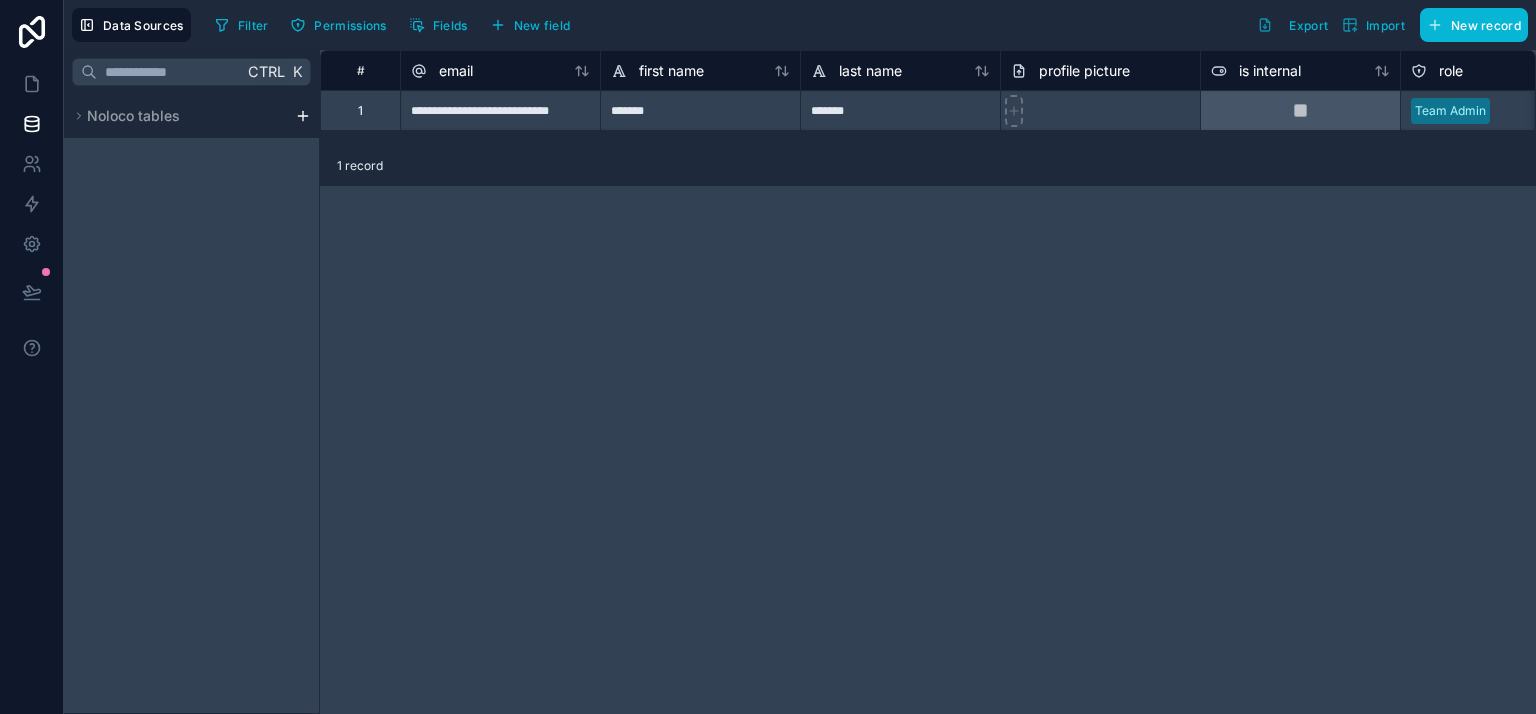 click on "**********" at bounding box center (768, 357) 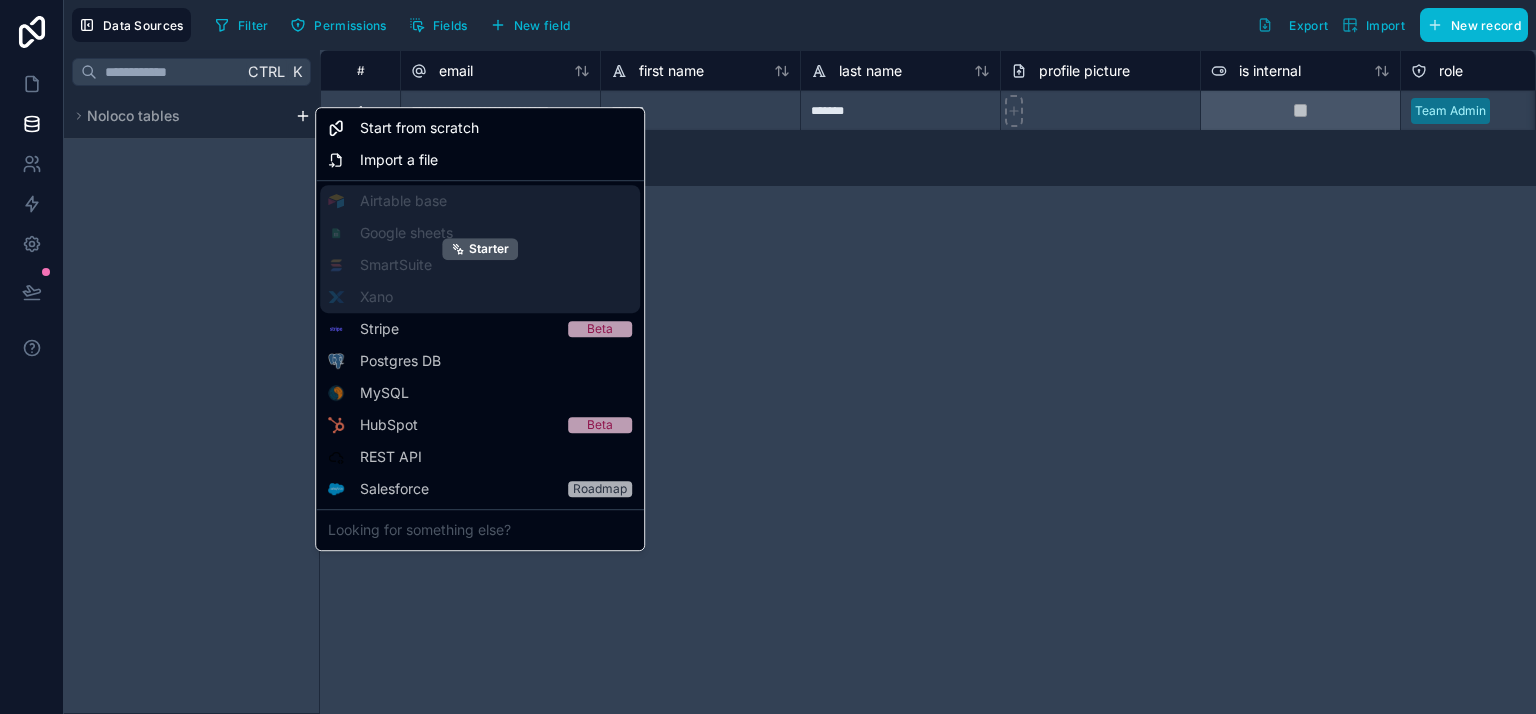 click on "Starter" at bounding box center (480, 249) 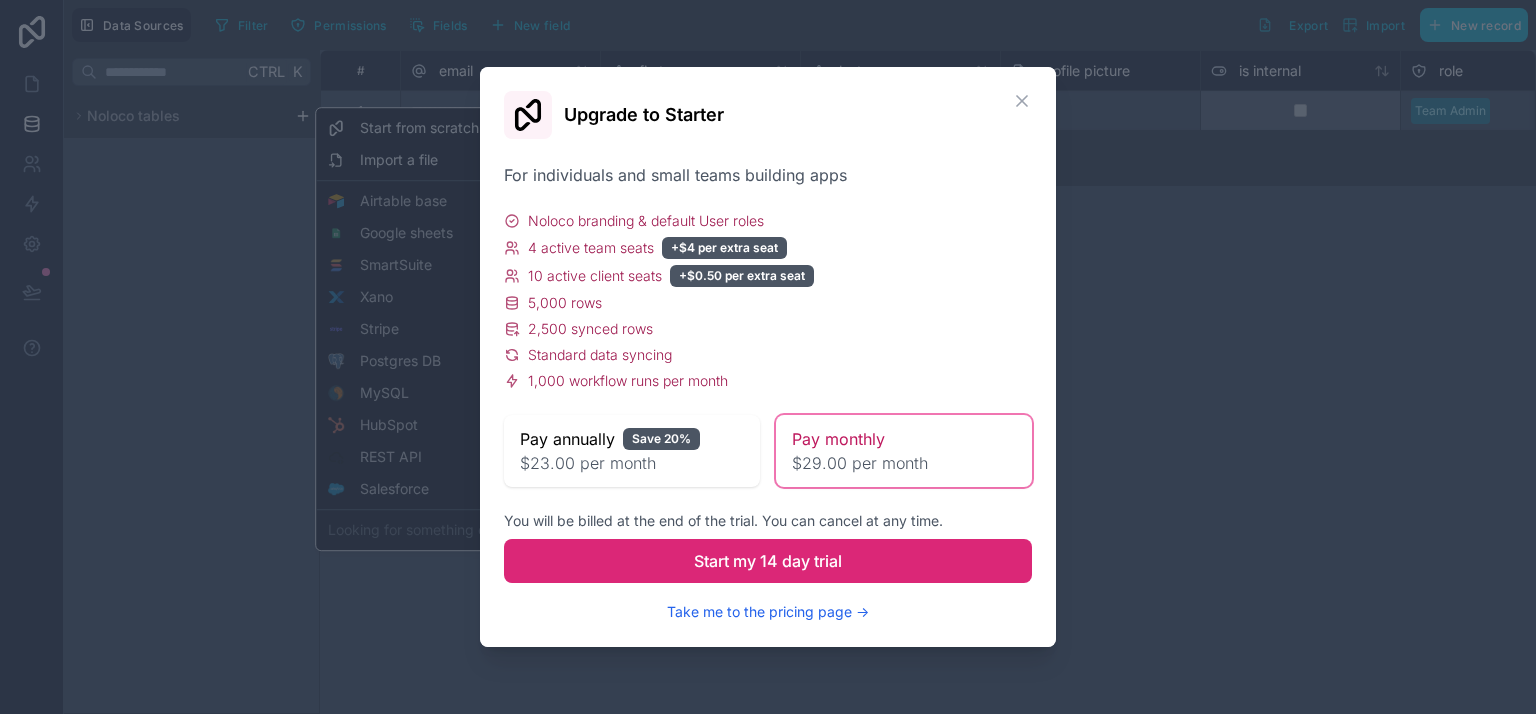 click on "**********" at bounding box center (768, 357) 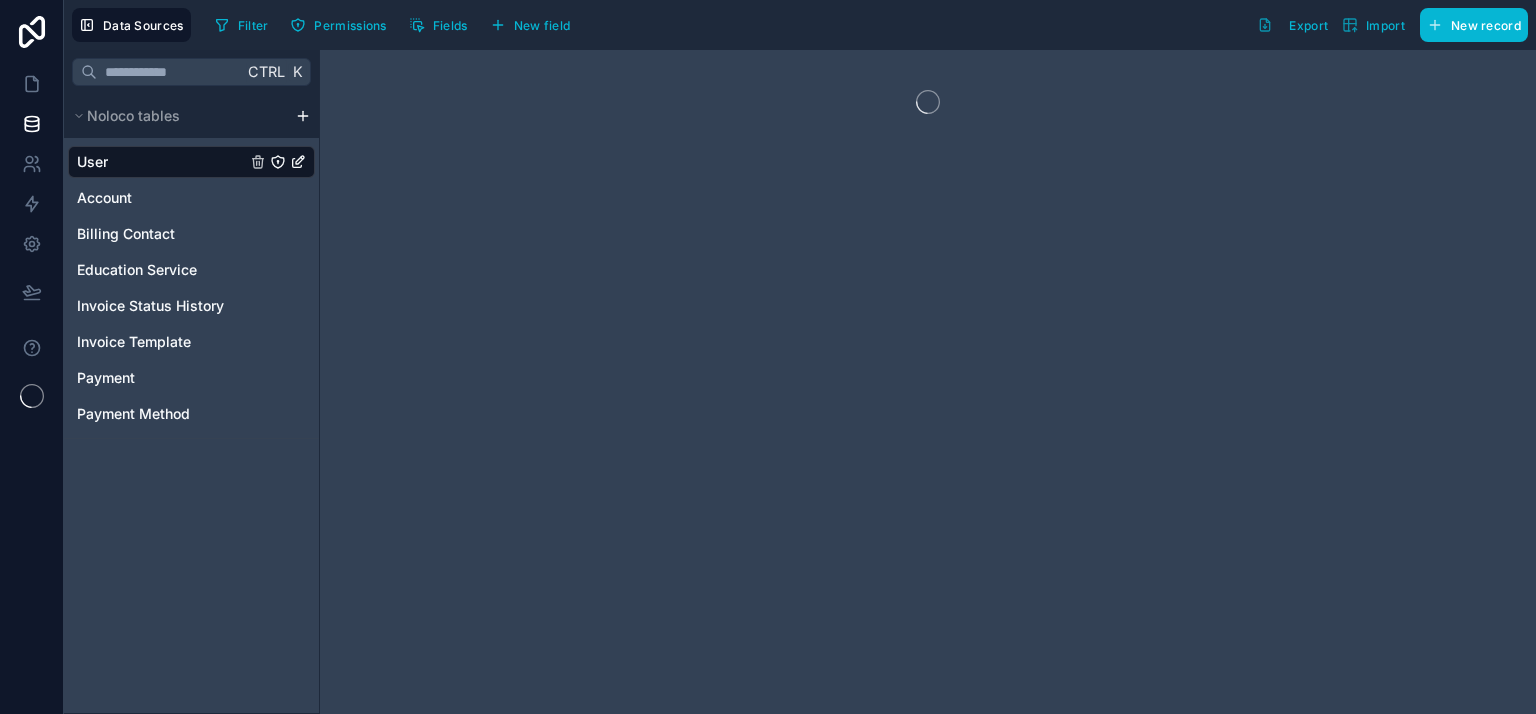 scroll, scrollTop: 0, scrollLeft: 0, axis: both 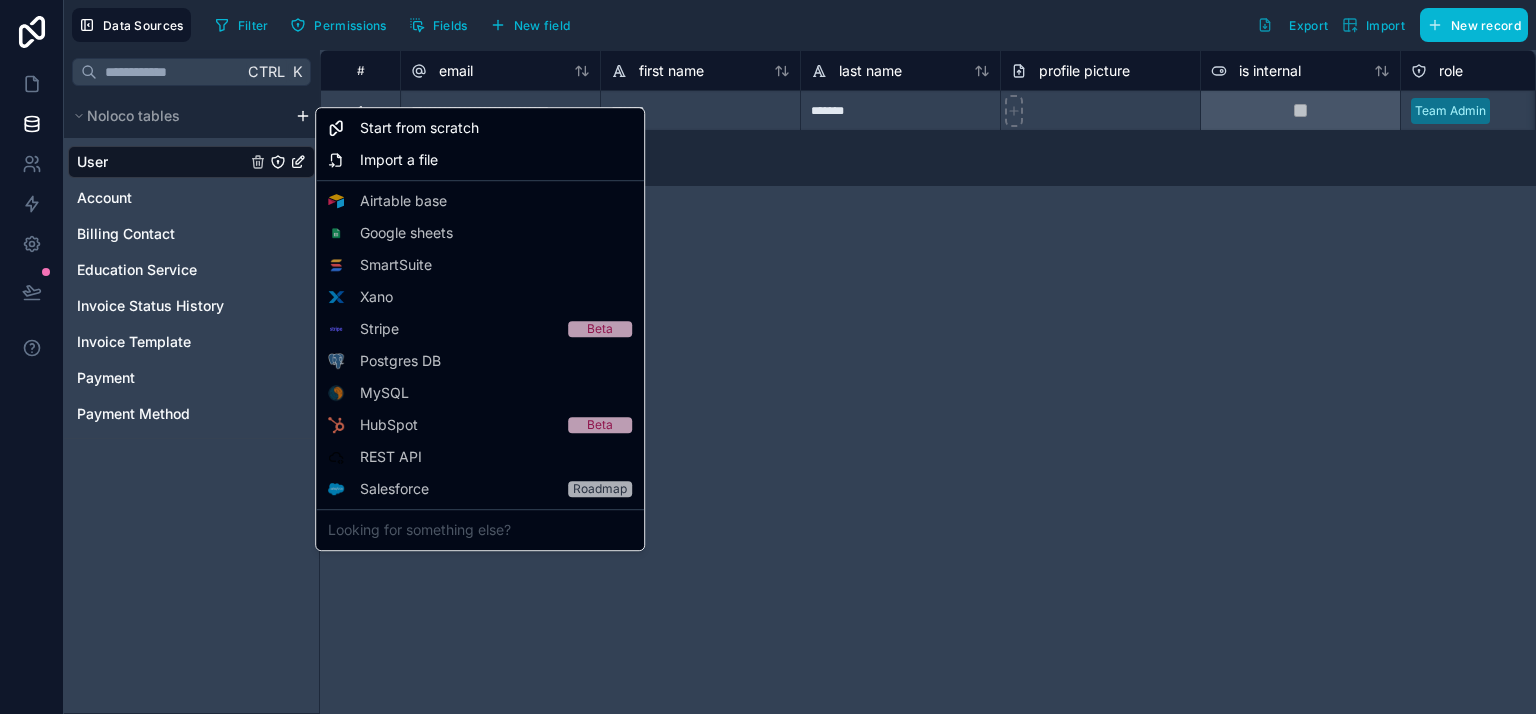 click on "**********" at bounding box center [768, 357] 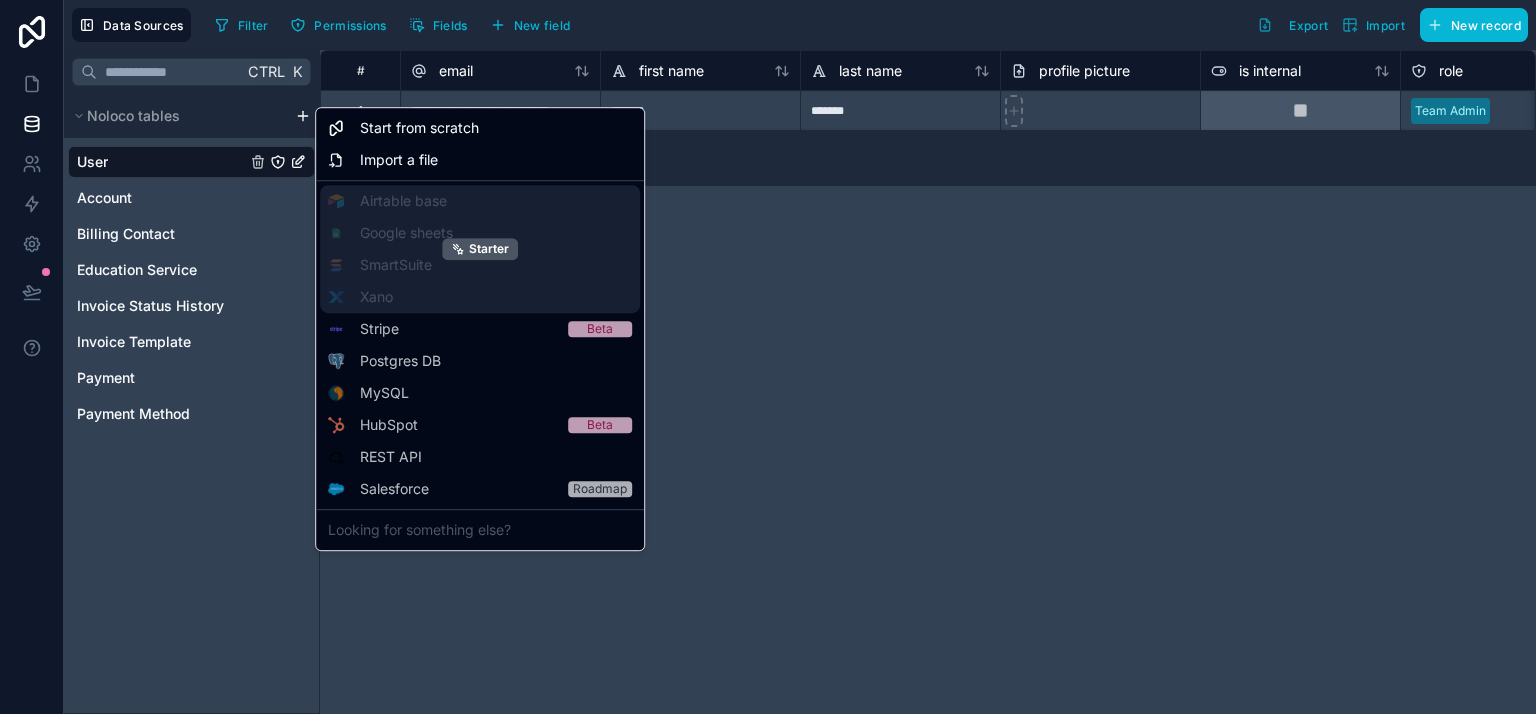 click on "Starter" at bounding box center (480, 249) 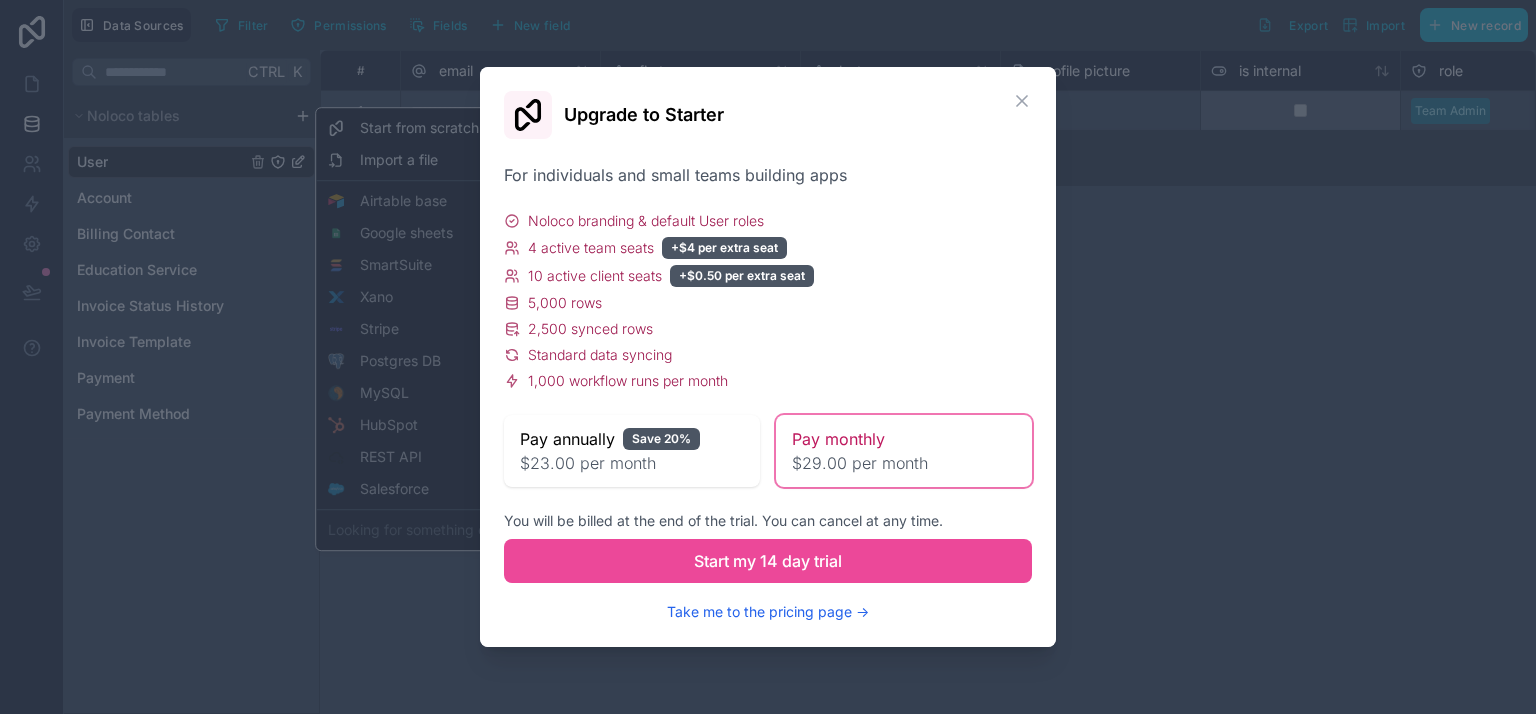 click on "**********" at bounding box center [768, 357] 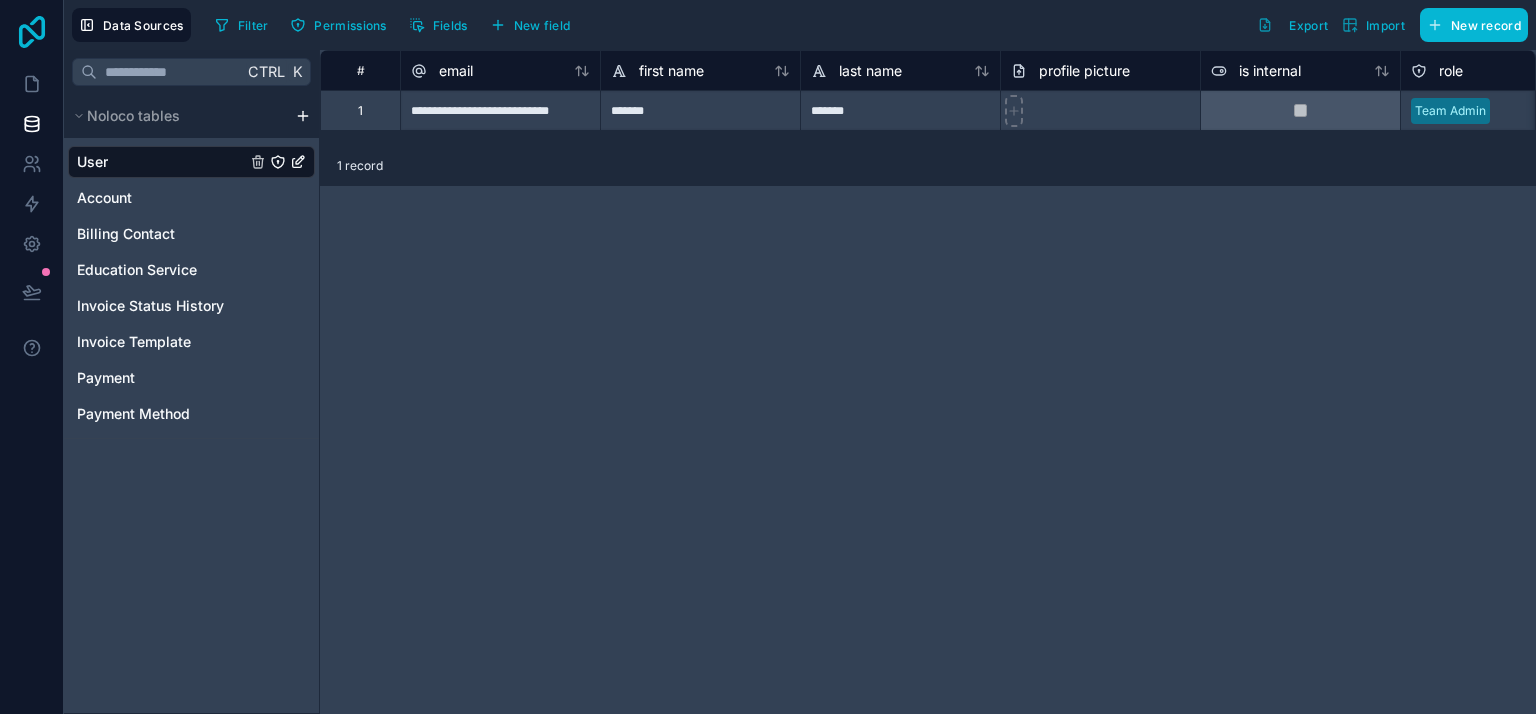 click 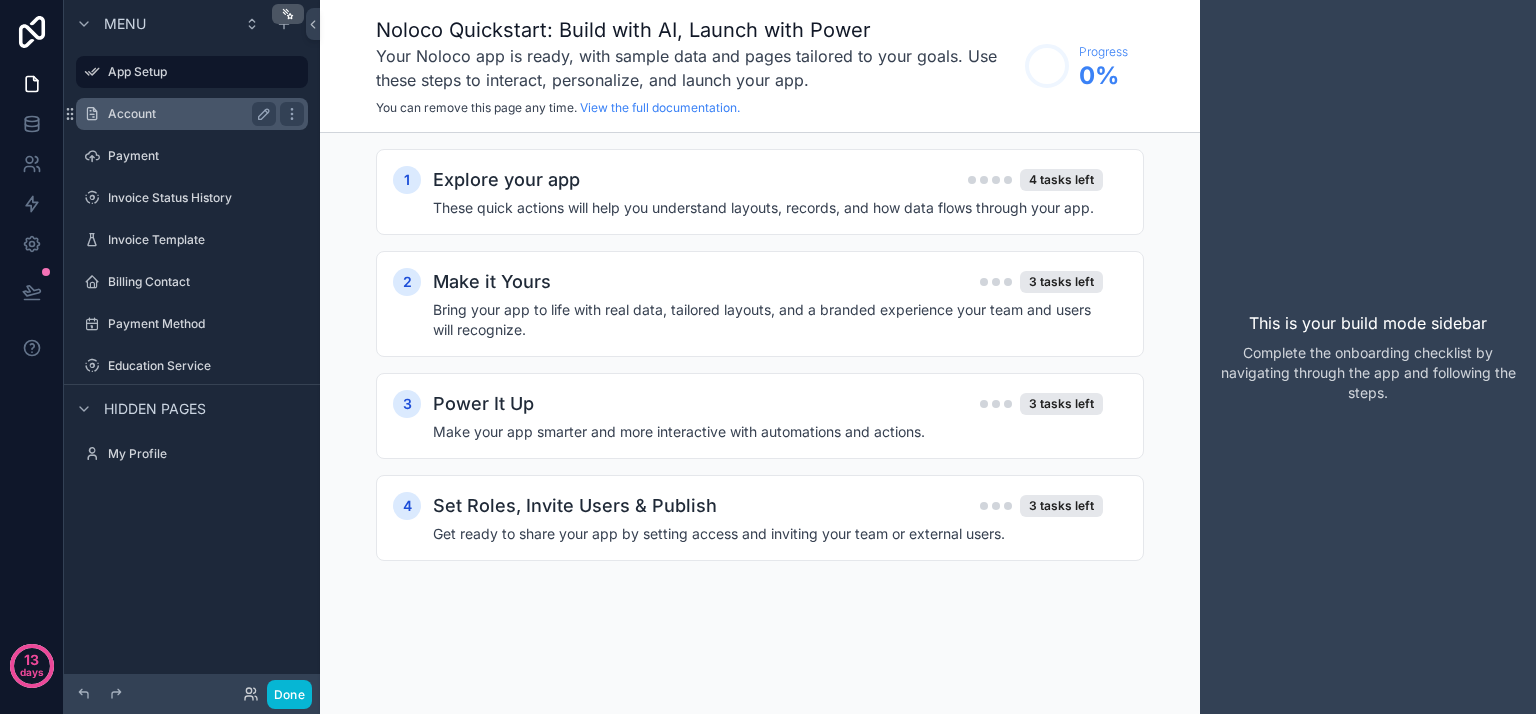 scroll, scrollTop: 0, scrollLeft: 0, axis: both 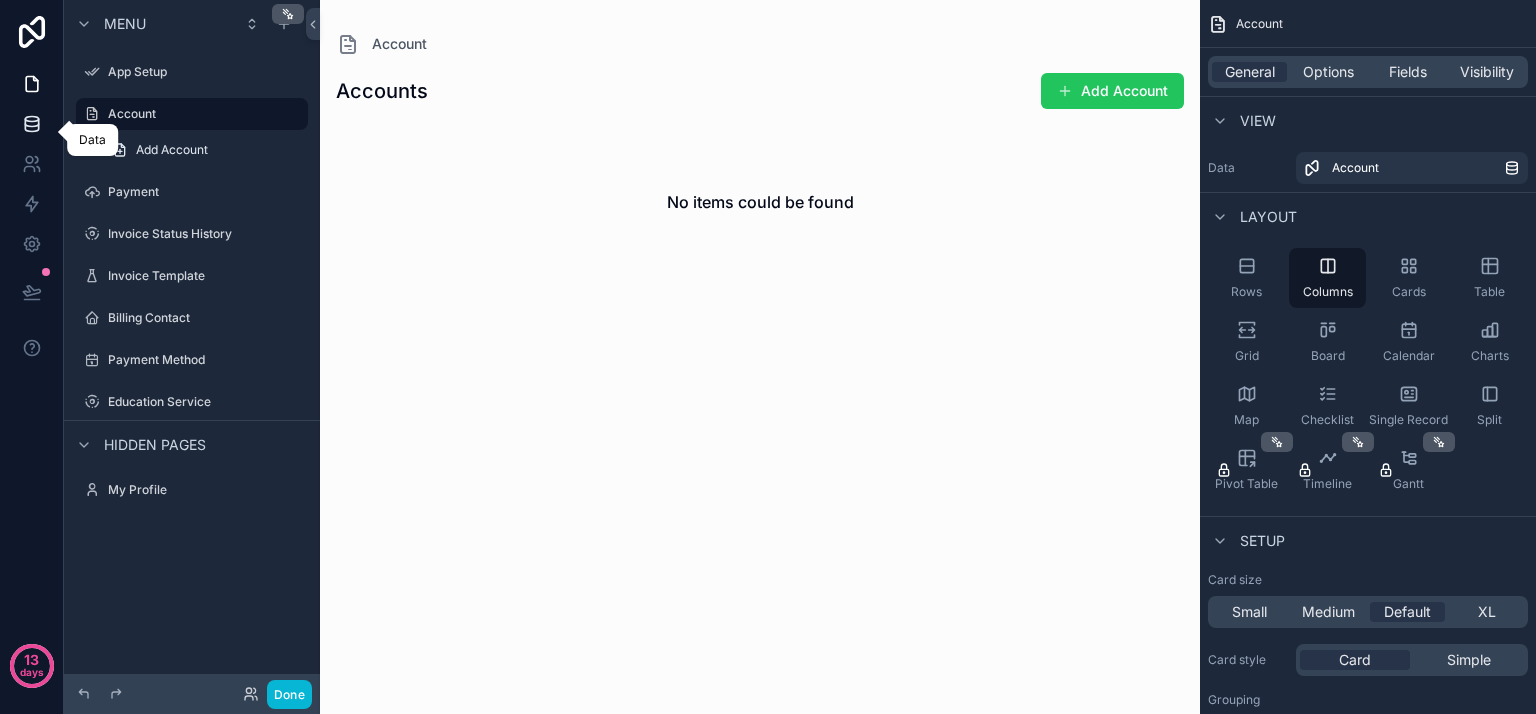 click at bounding box center (31, 124) 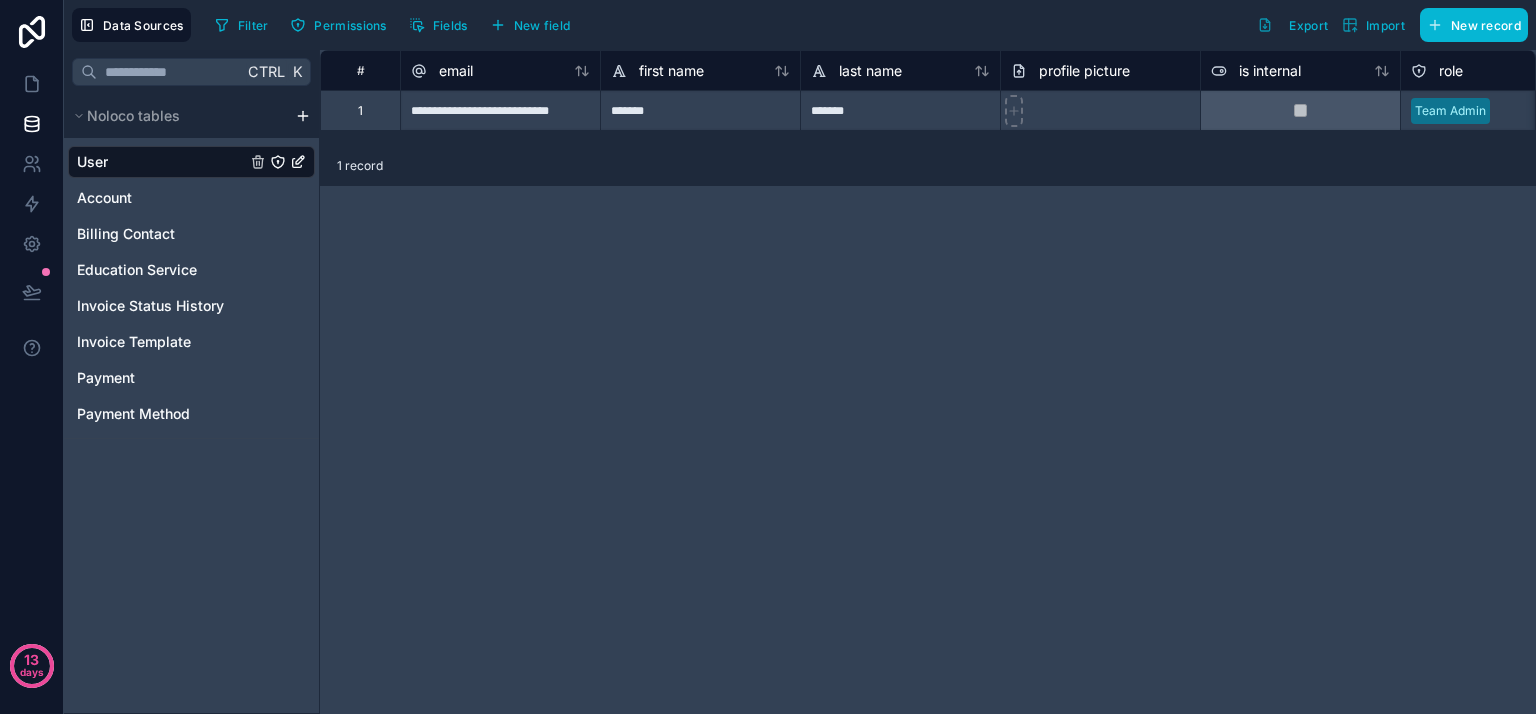 click on "**********" at bounding box center [768, 357] 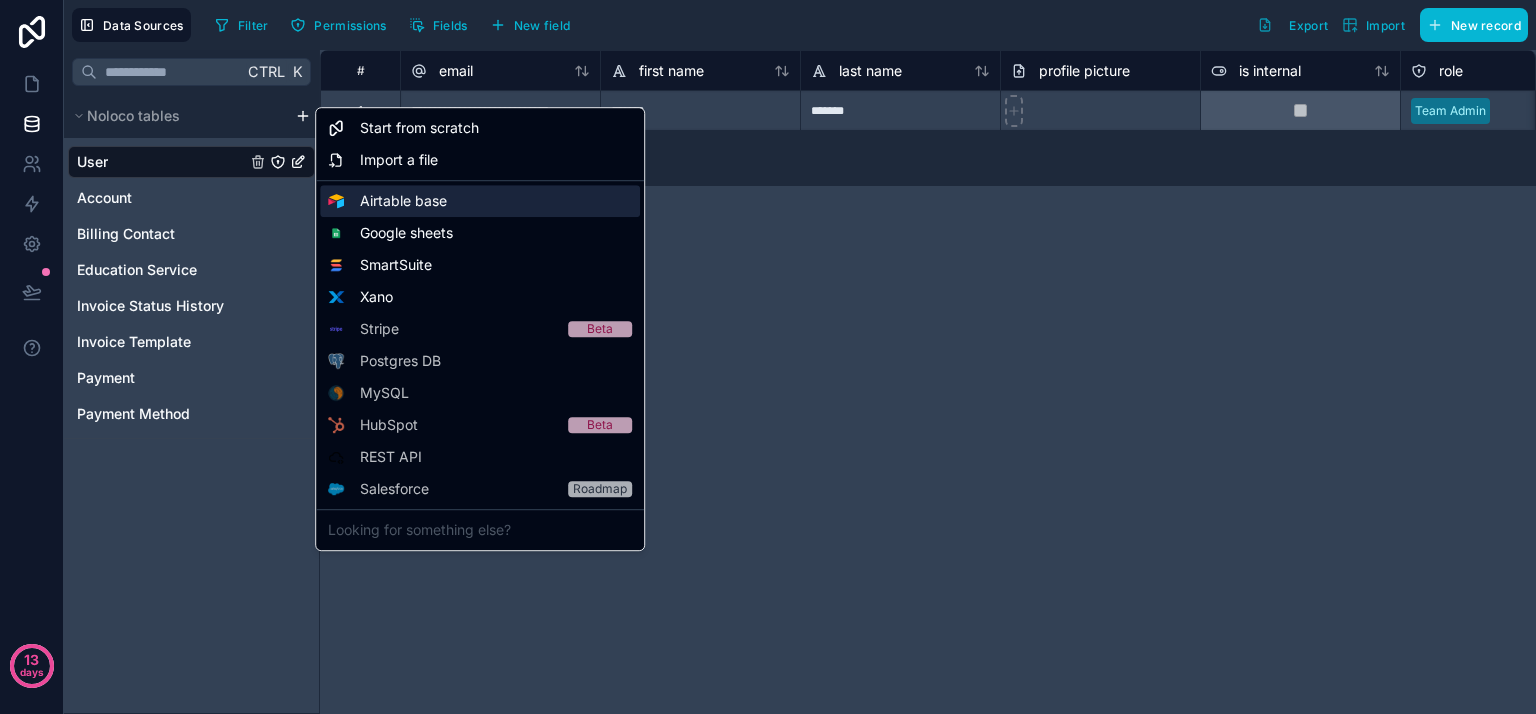 click on "Airtable base" at bounding box center (403, 201) 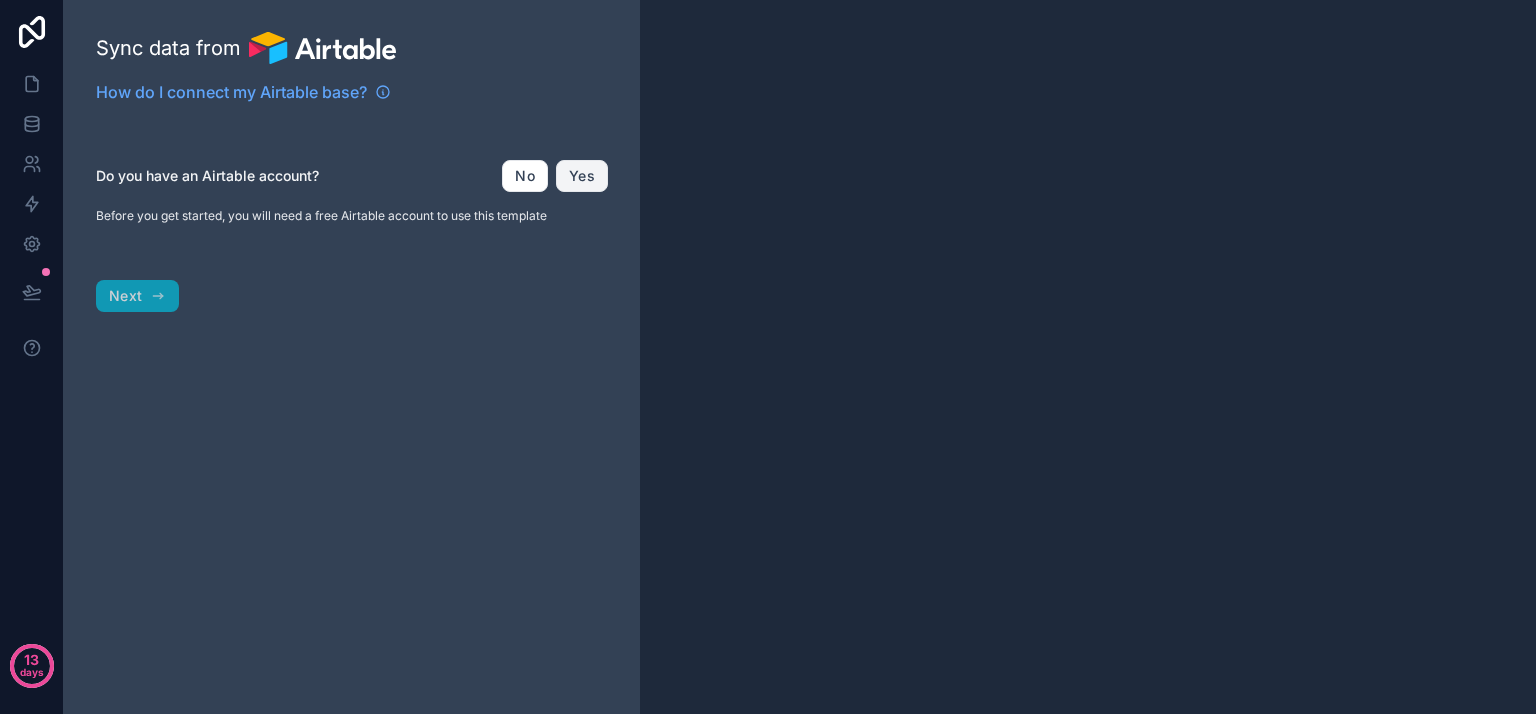 click on "Yes" at bounding box center (582, 176) 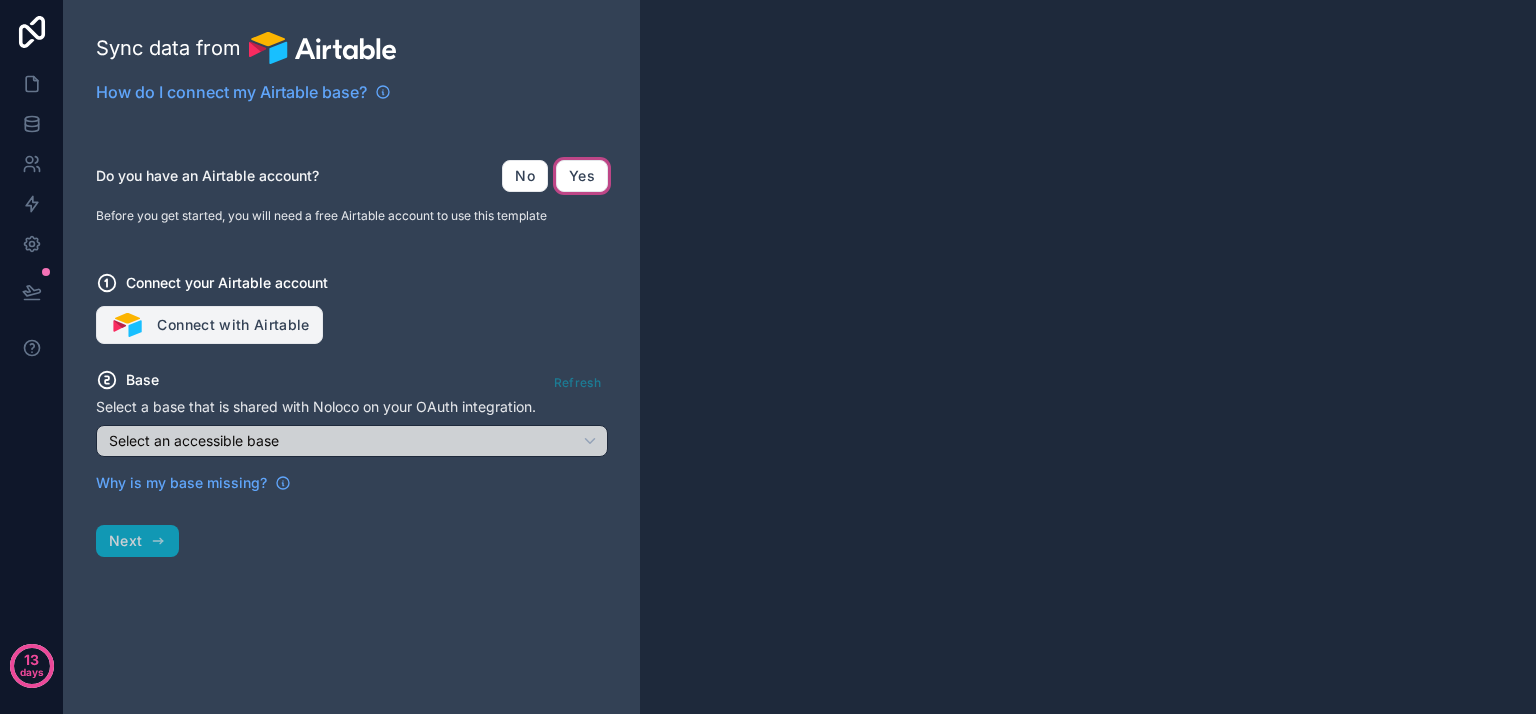 click on "Connect with Airtable" at bounding box center (209, 325) 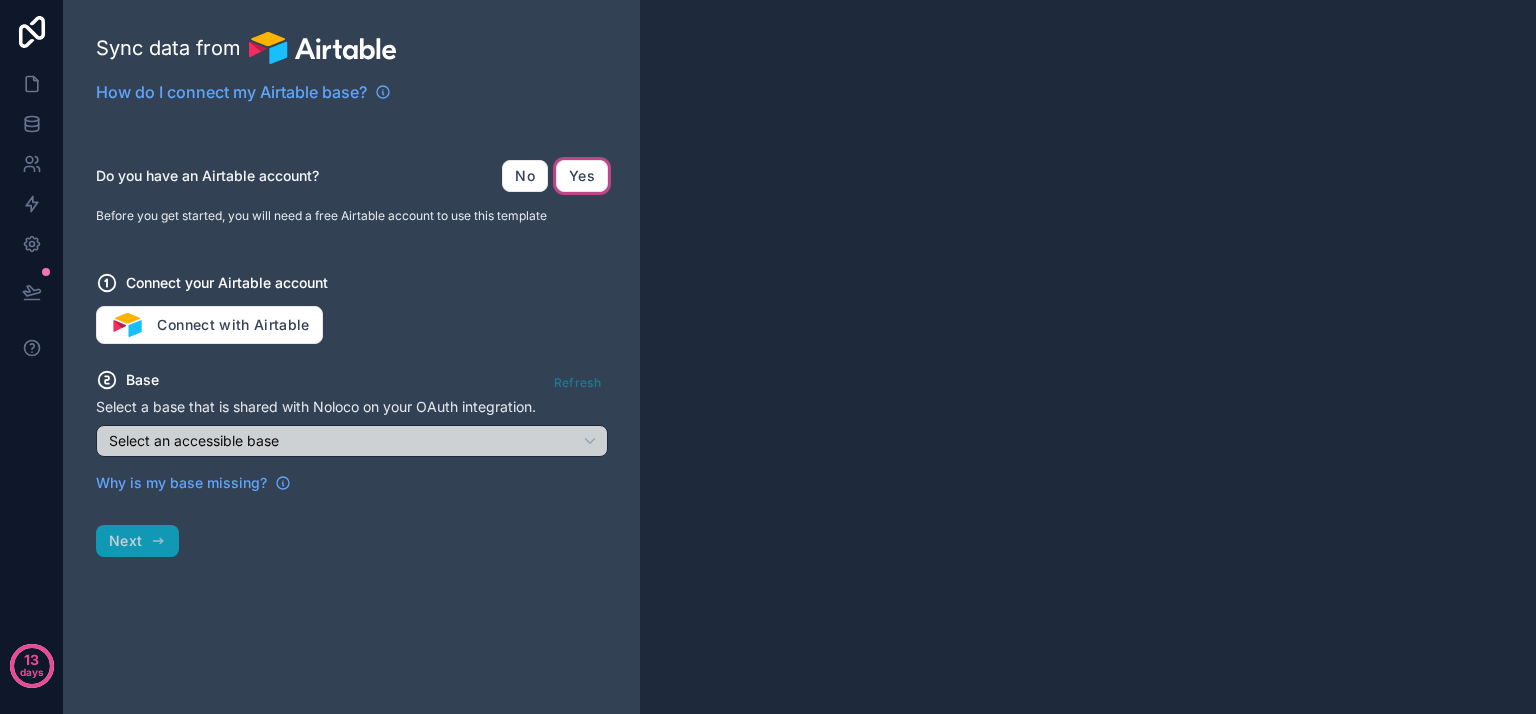 click on "Refresh" at bounding box center (577, 382) 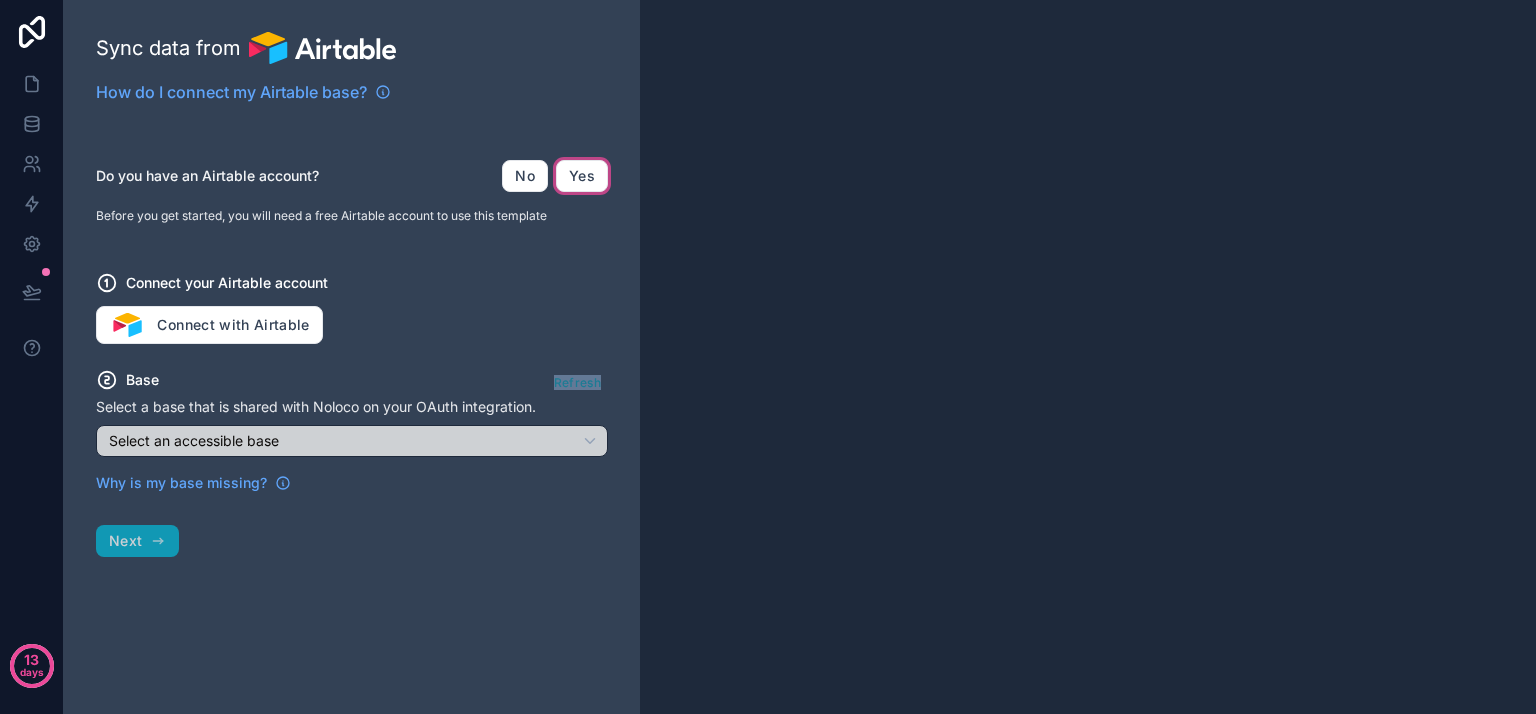 click on "Refresh" at bounding box center (577, 382) 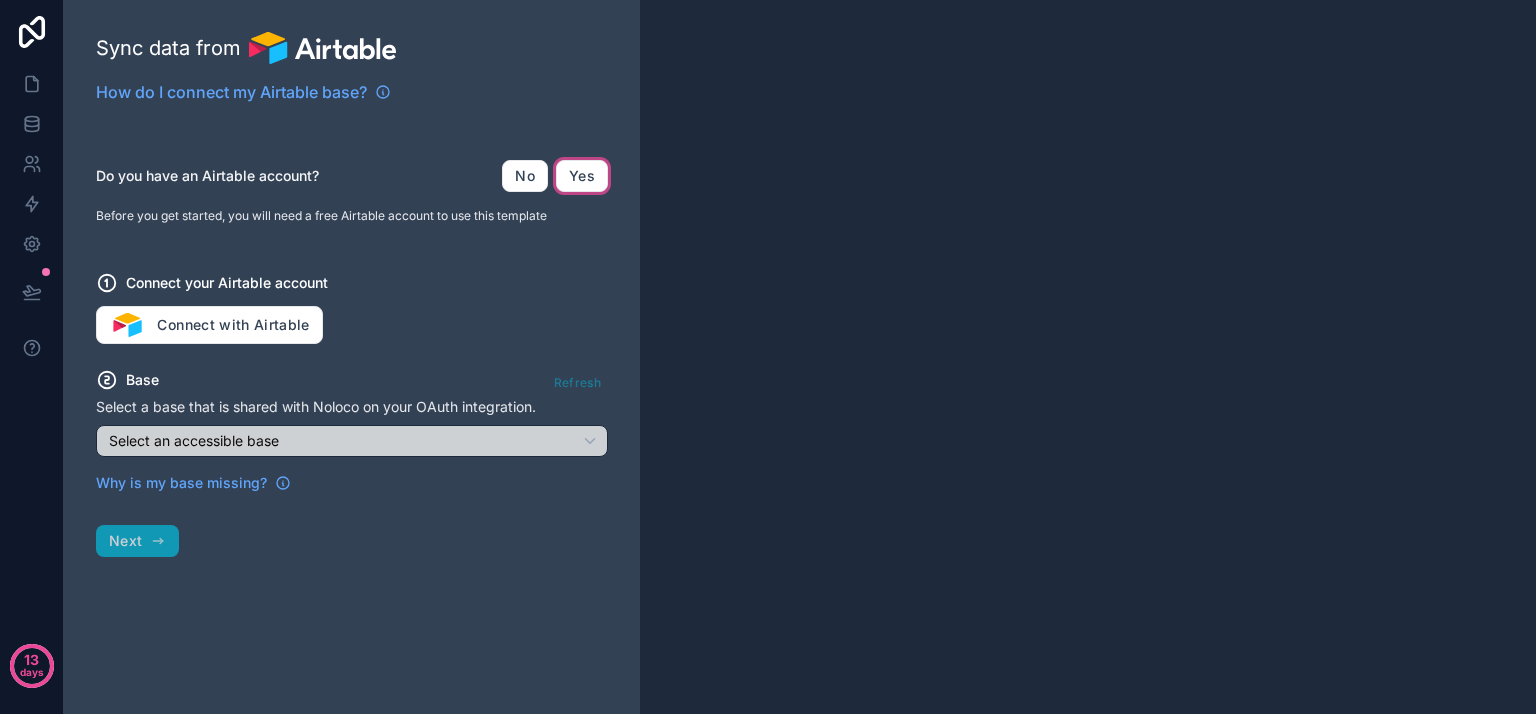 click on "Base" at bounding box center [127, 380] 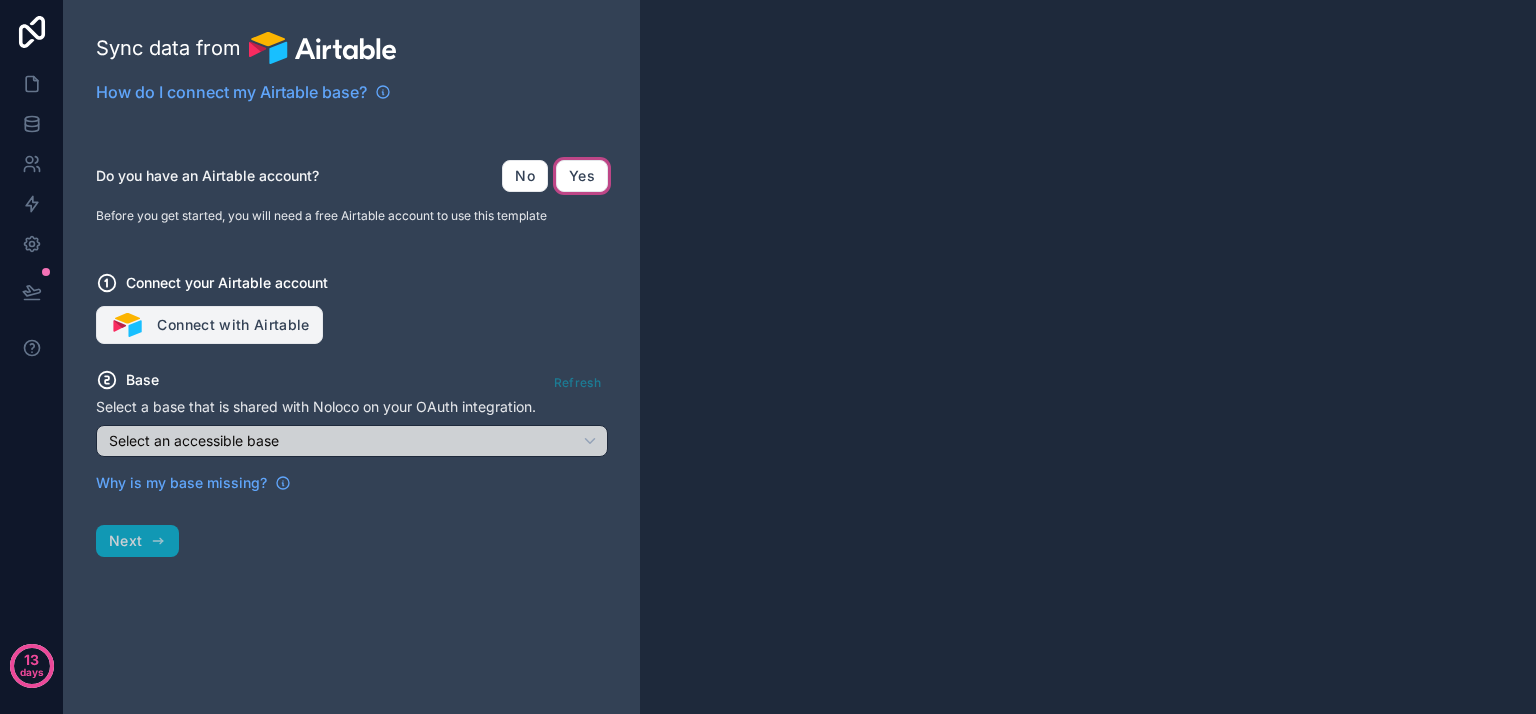 click on "Connect with Airtable" at bounding box center (209, 325) 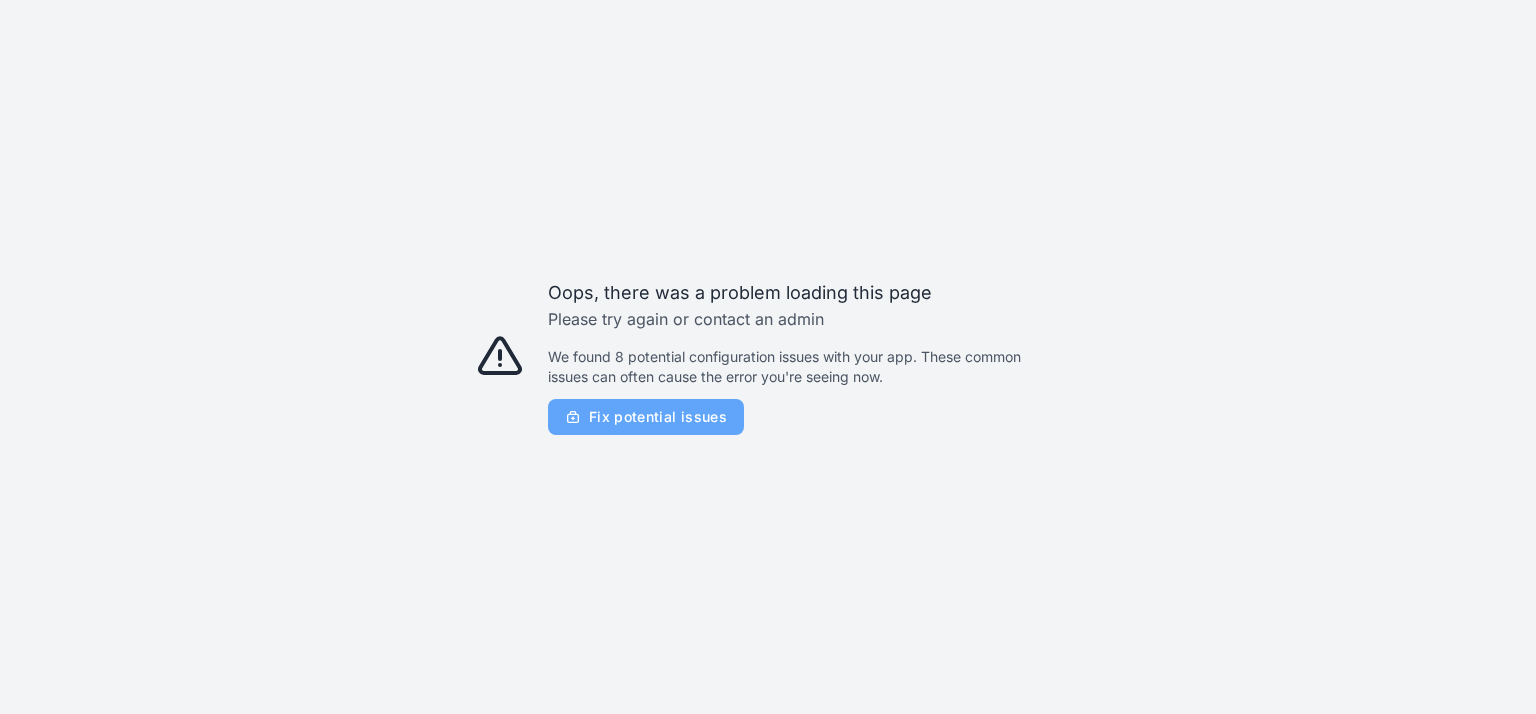 scroll, scrollTop: 0, scrollLeft: 0, axis: both 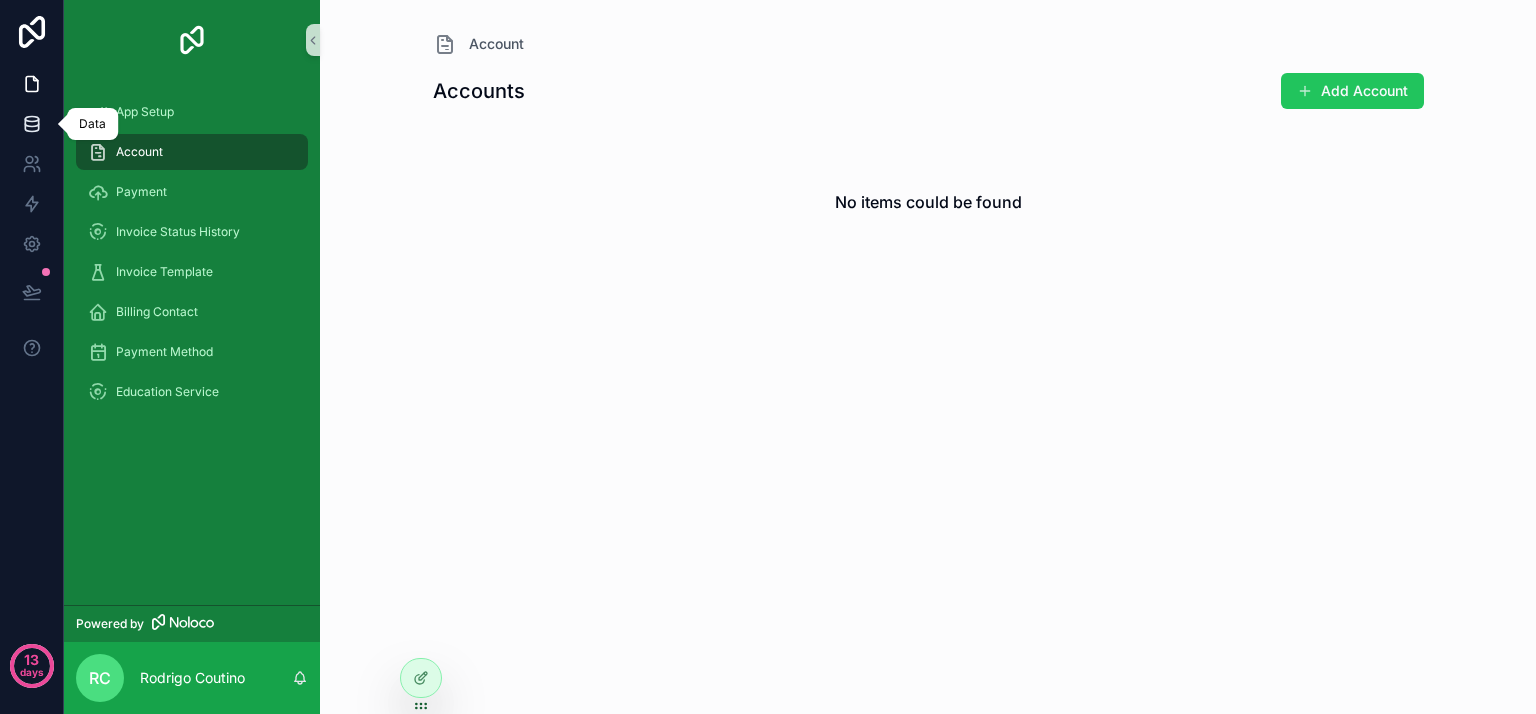 click at bounding box center [31, 124] 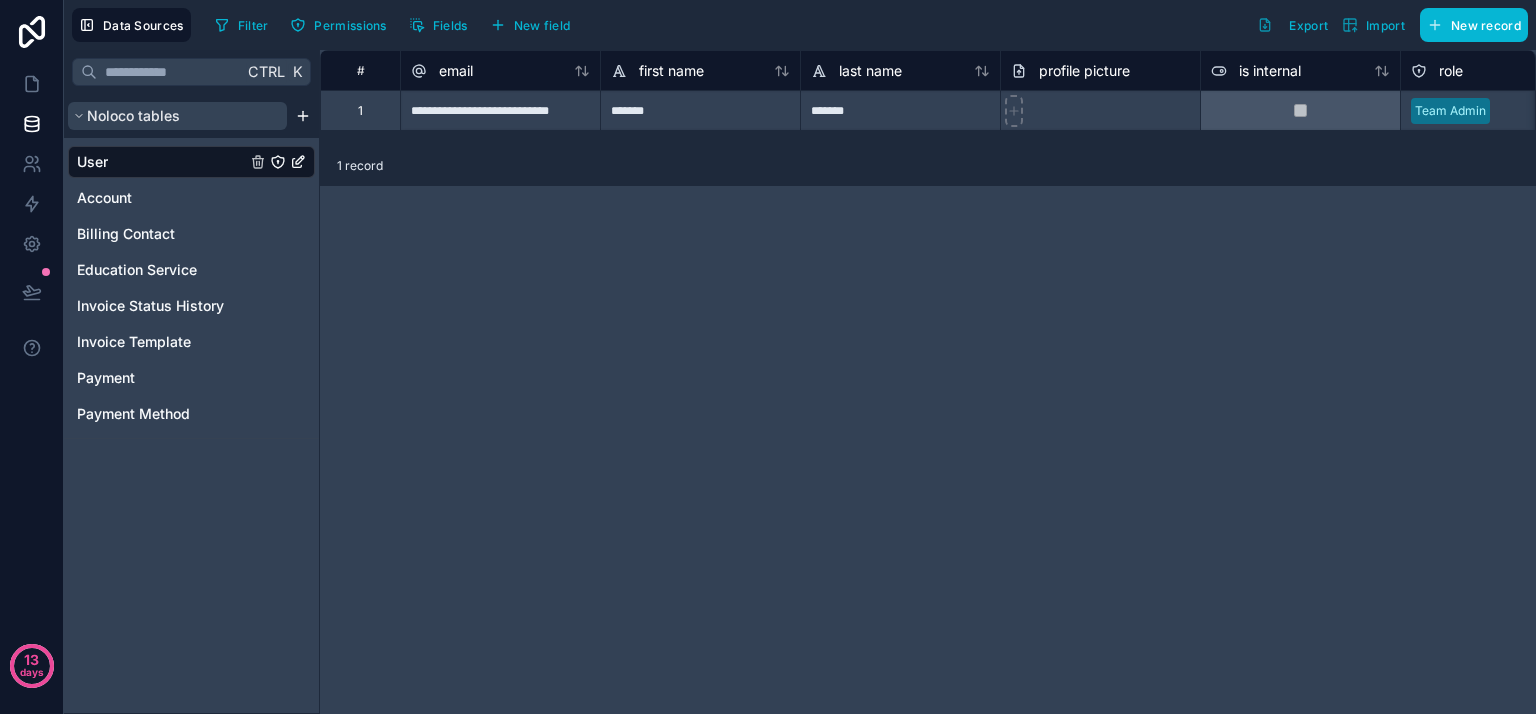 click on "Noloco tables" at bounding box center (177, 116) 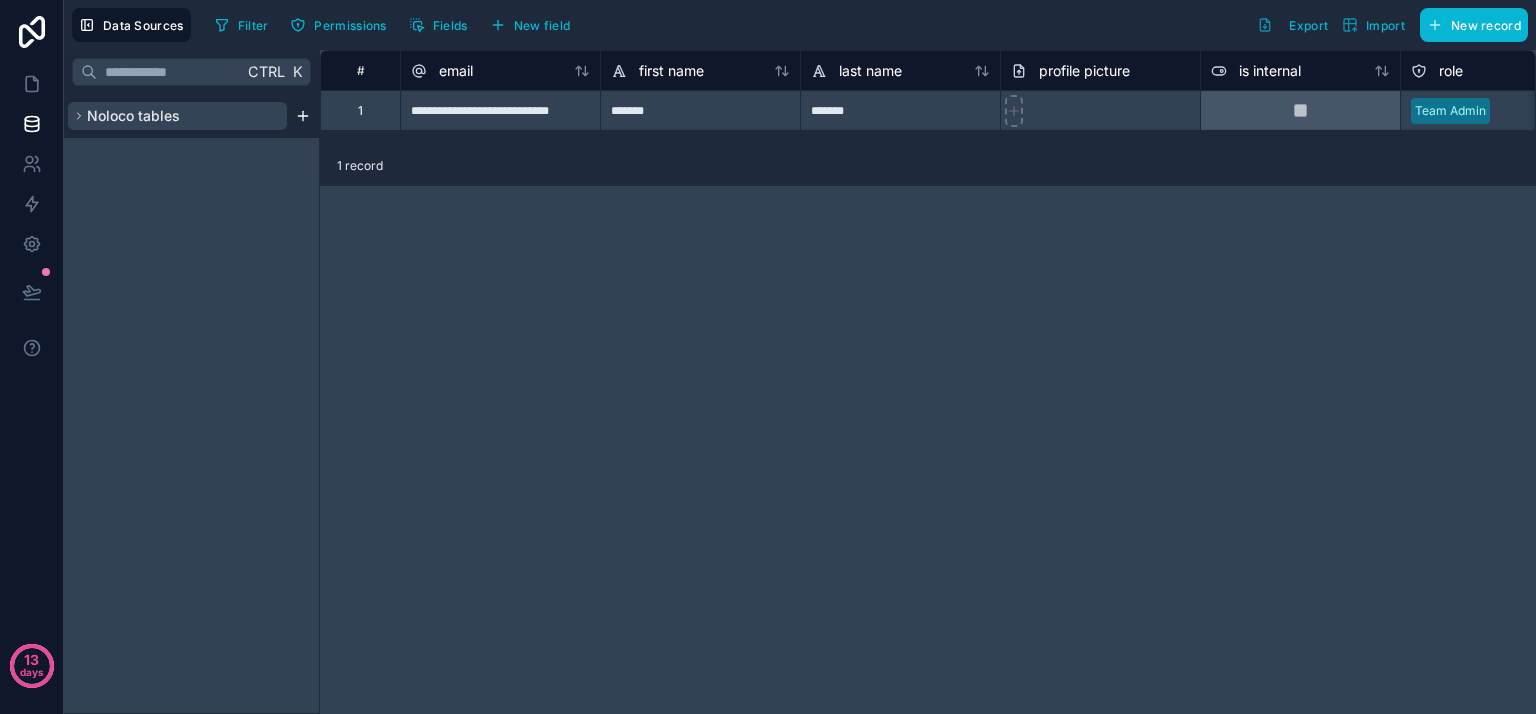 click on "Noloco tables" at bounding box center [177, 116] 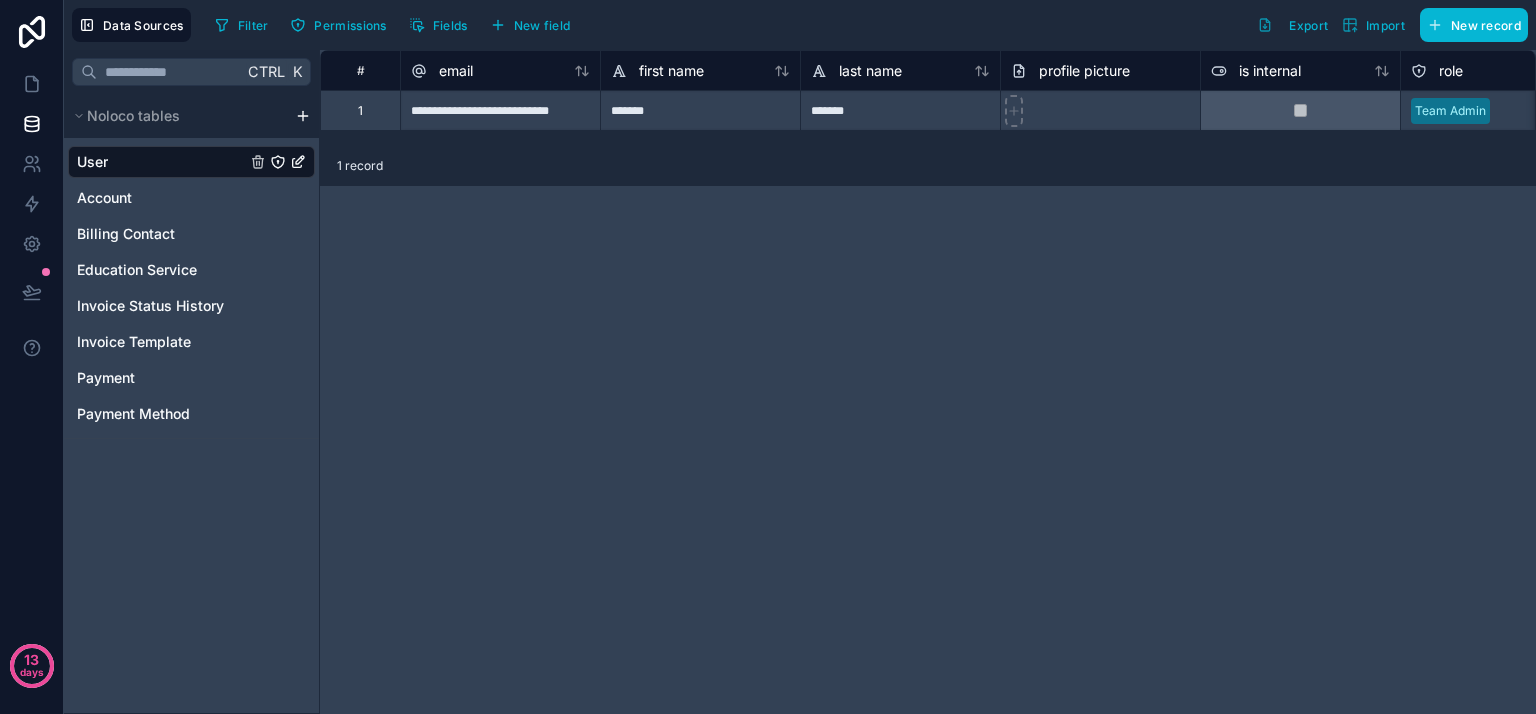 click on "**********" at bounding box center (768, 357) 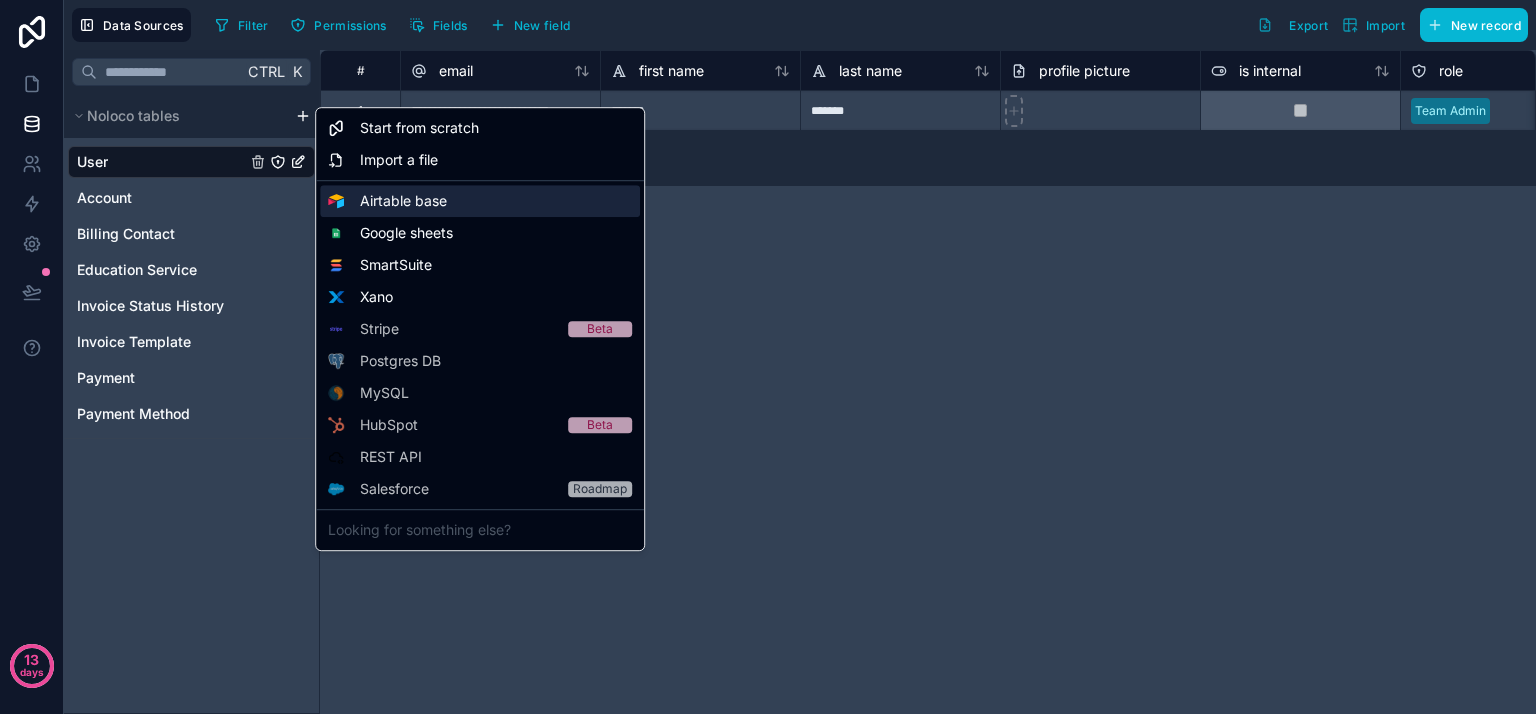 click on "Airtable base" at bounding box center (403, 201) 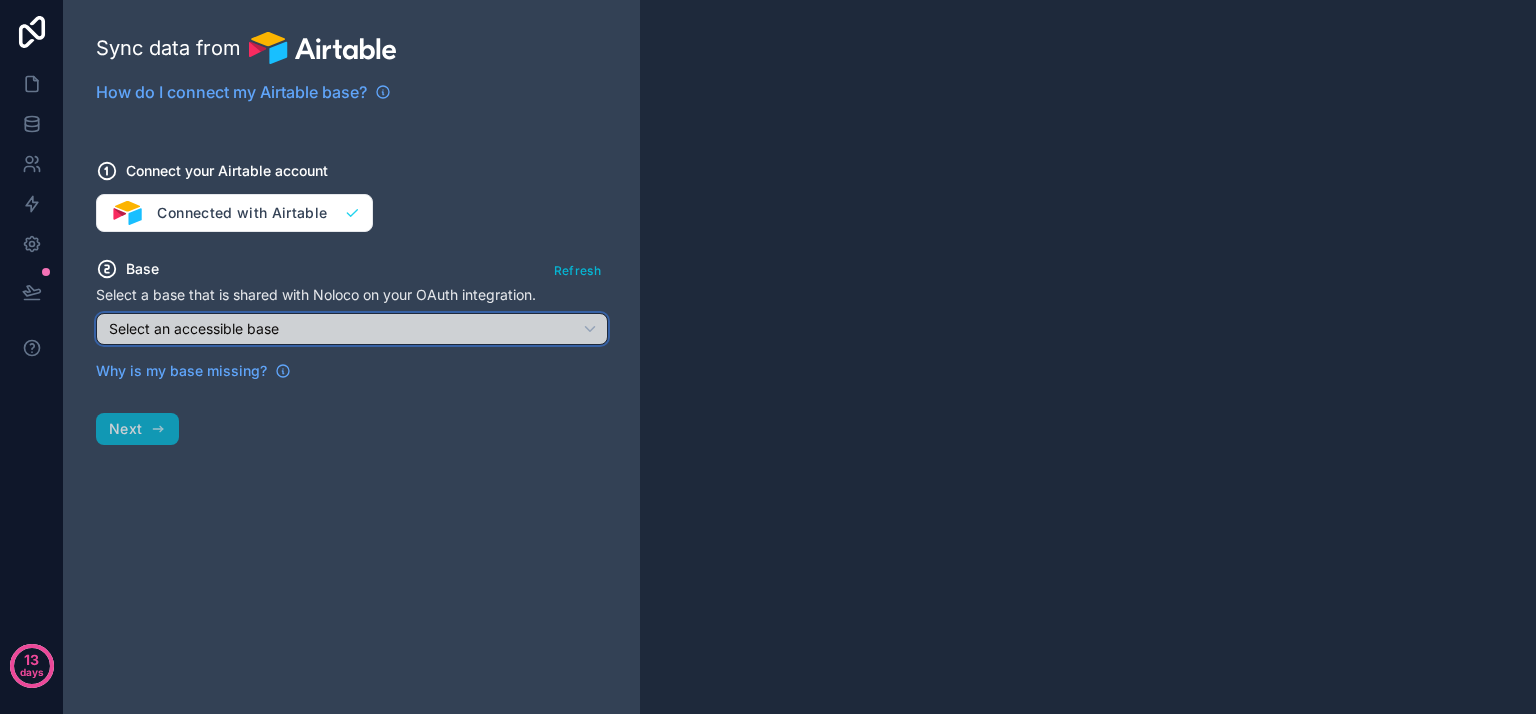 click on "Select an accessible base" at bounding box center [194, 328] 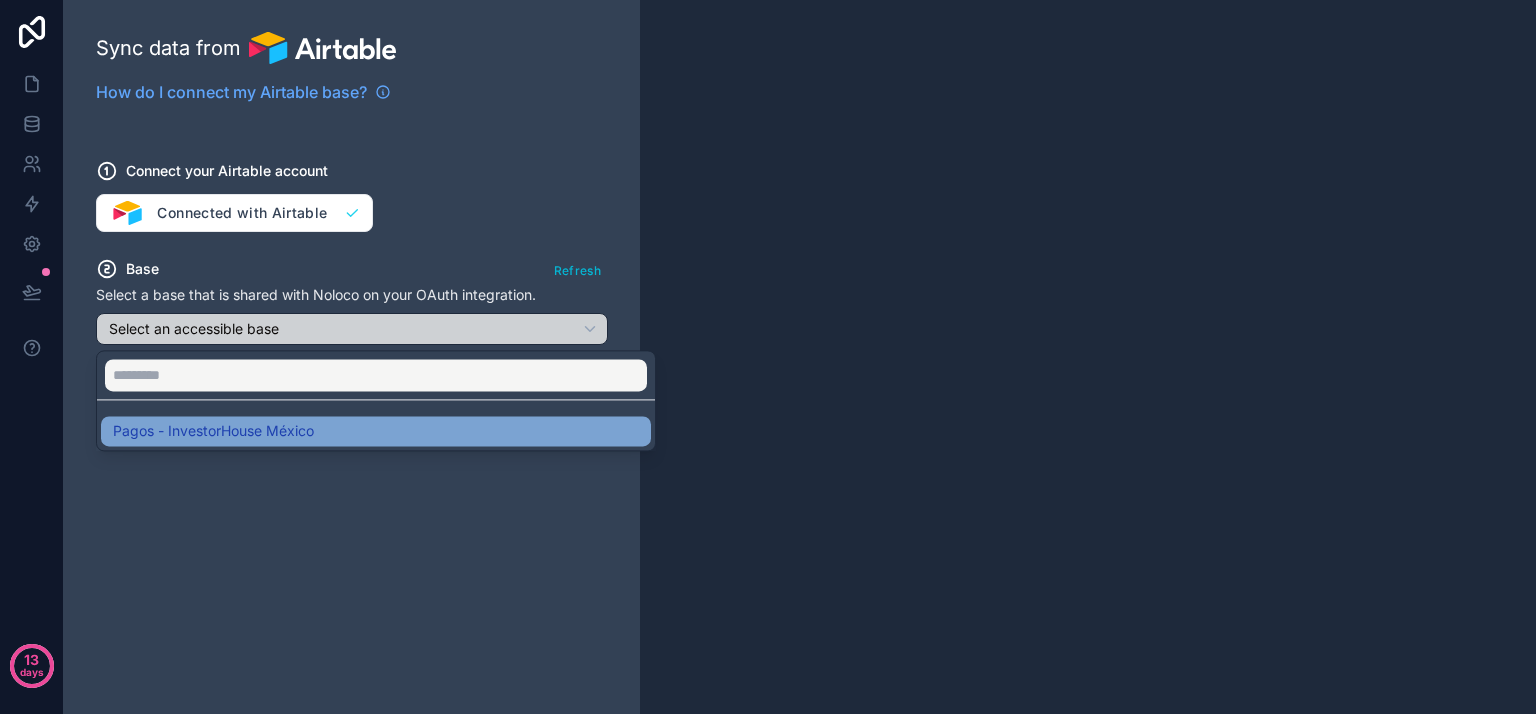 click on "Pagos - InvestorHouse México" at bounding box center (213, 431) 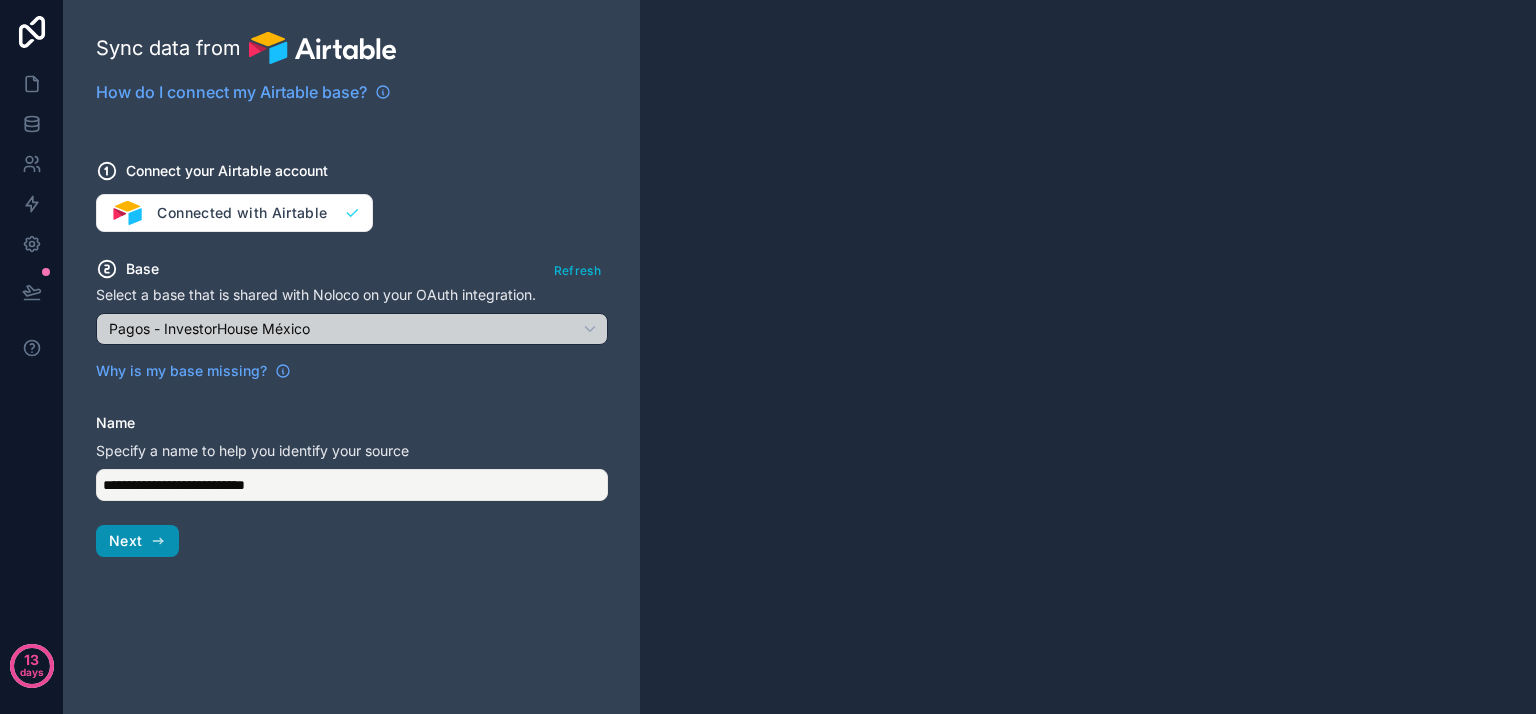 click 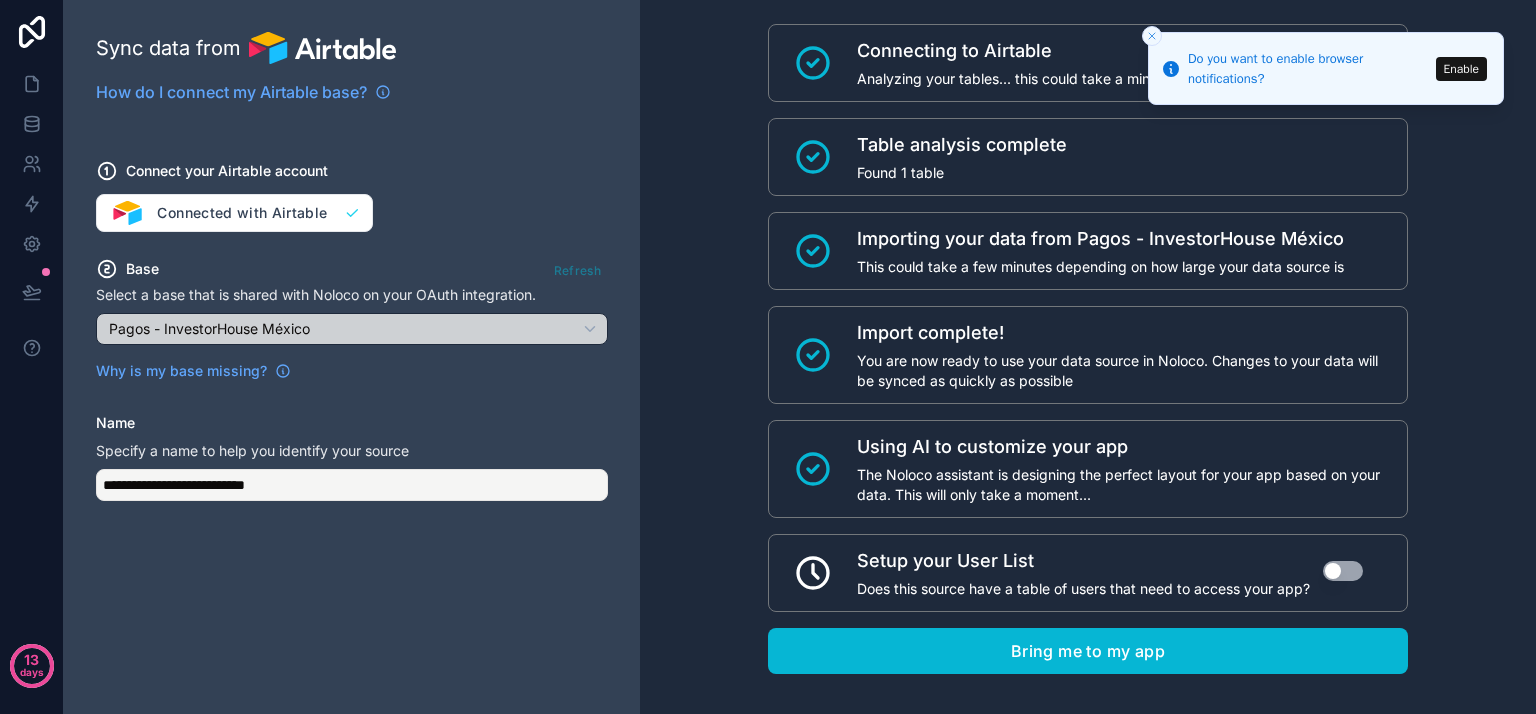 scroll, scrollTop: 61, scrollLeft: 0, axis: vertical 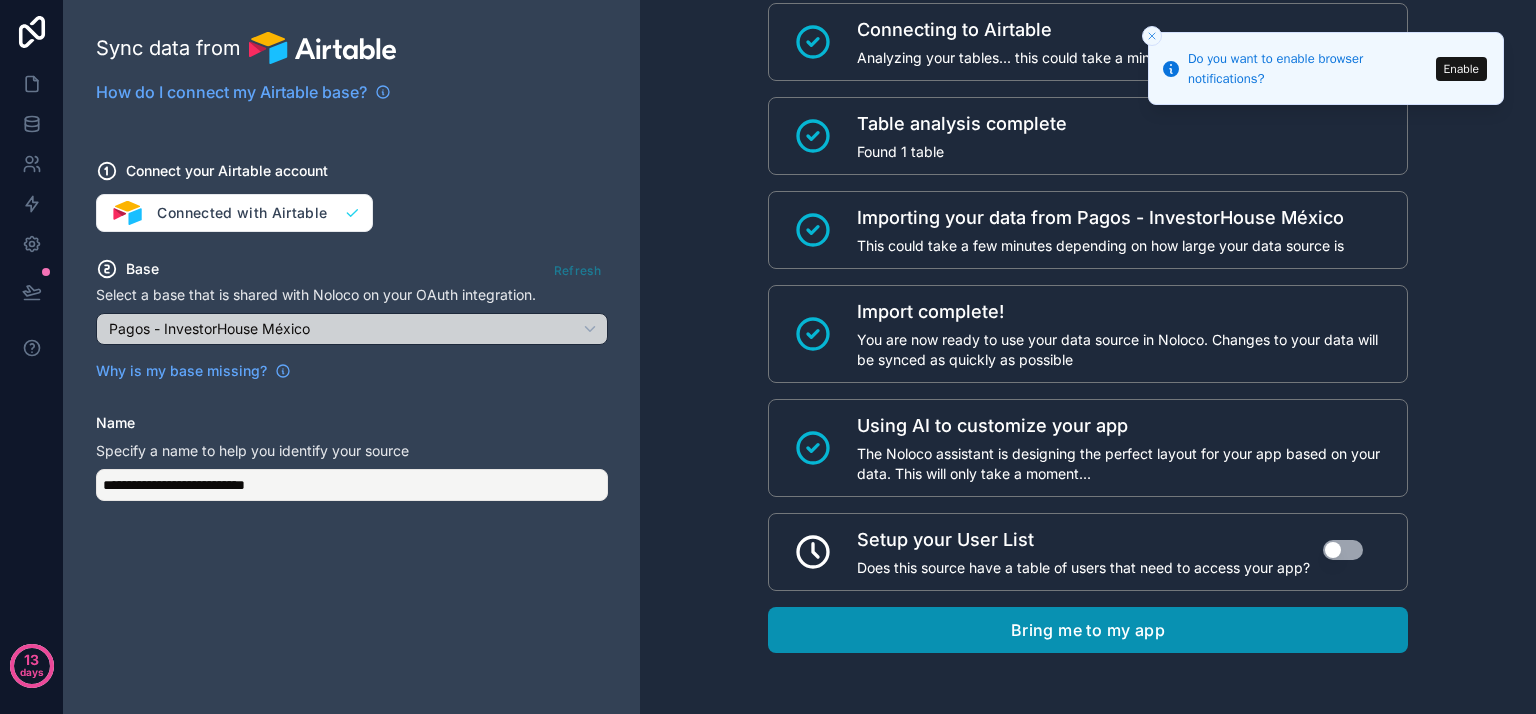 click on "Bring me to my app" at bounding box center (1088, 630) 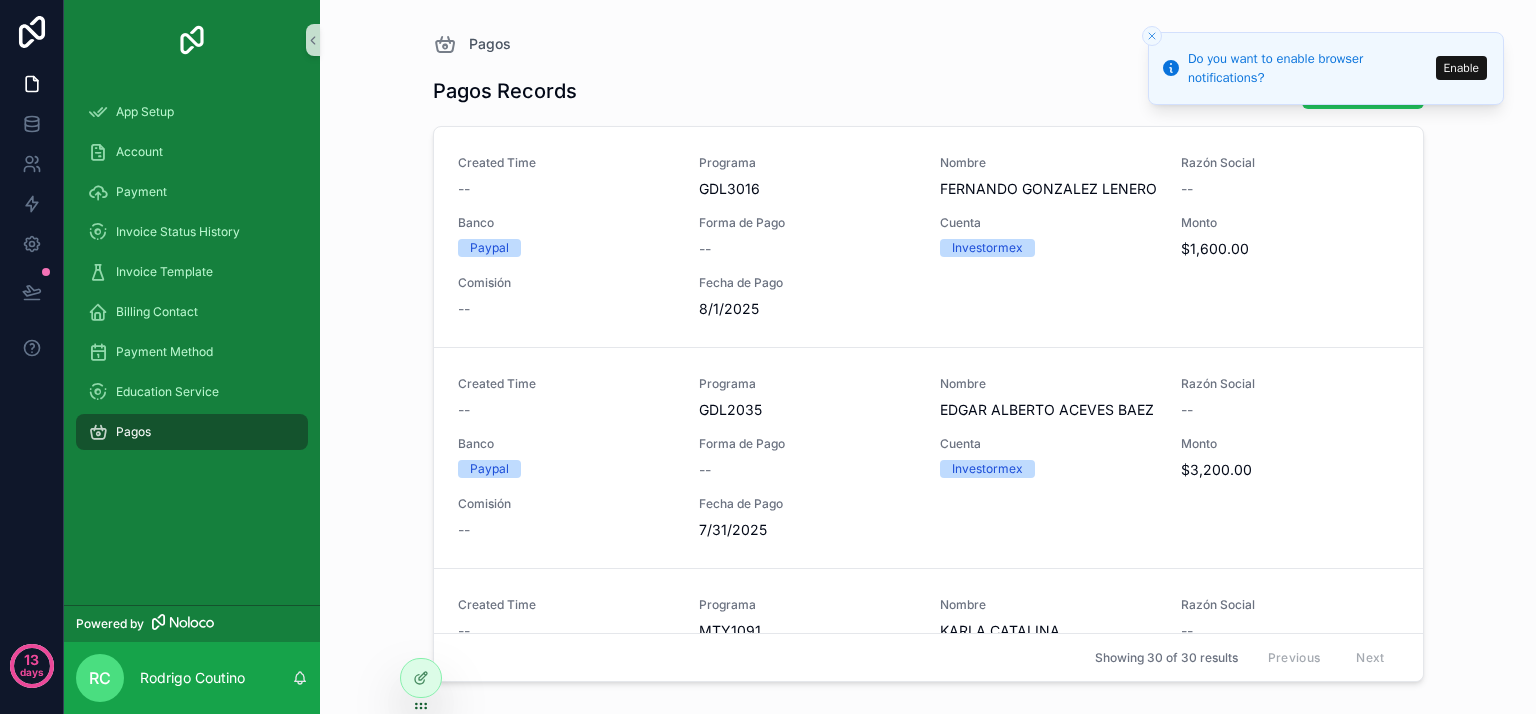click 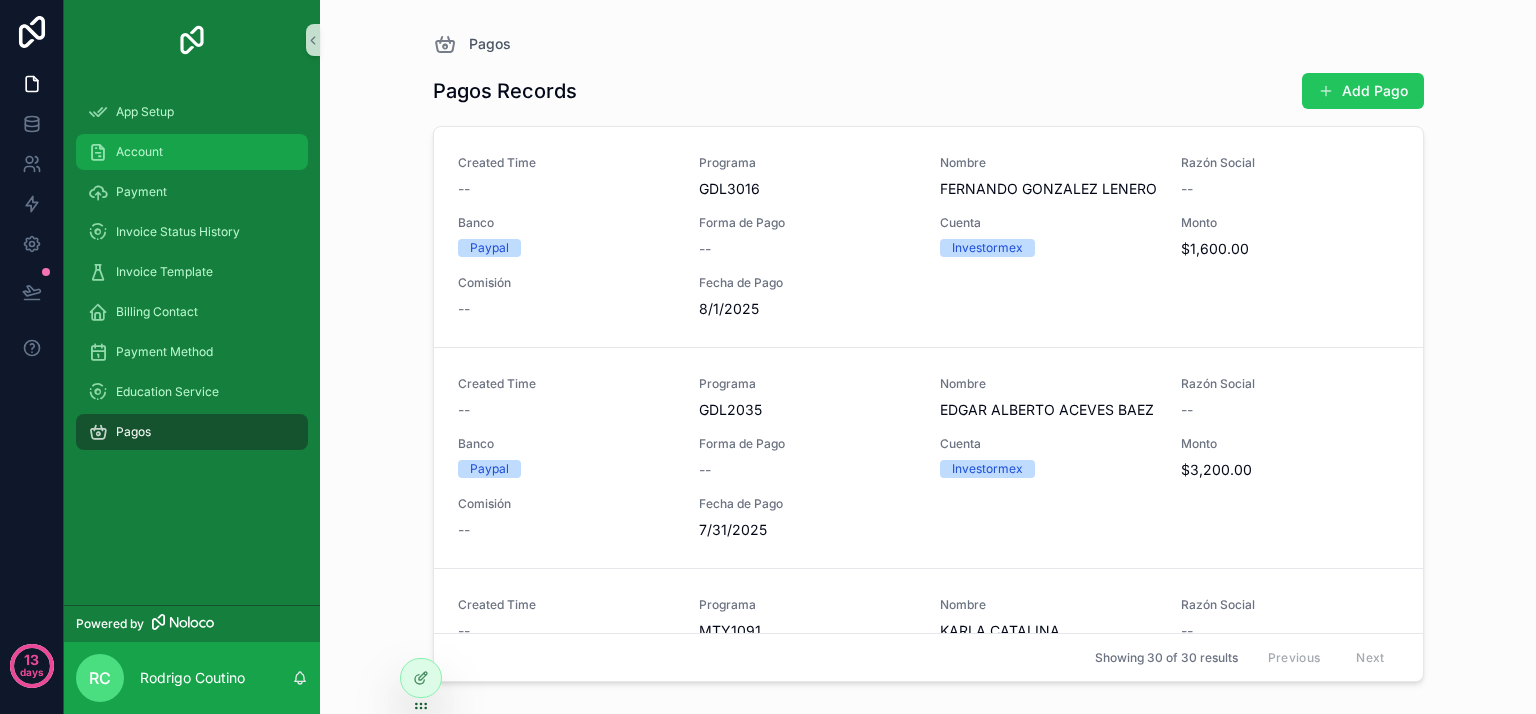 click on "Account" at bounding box center (139, 152) 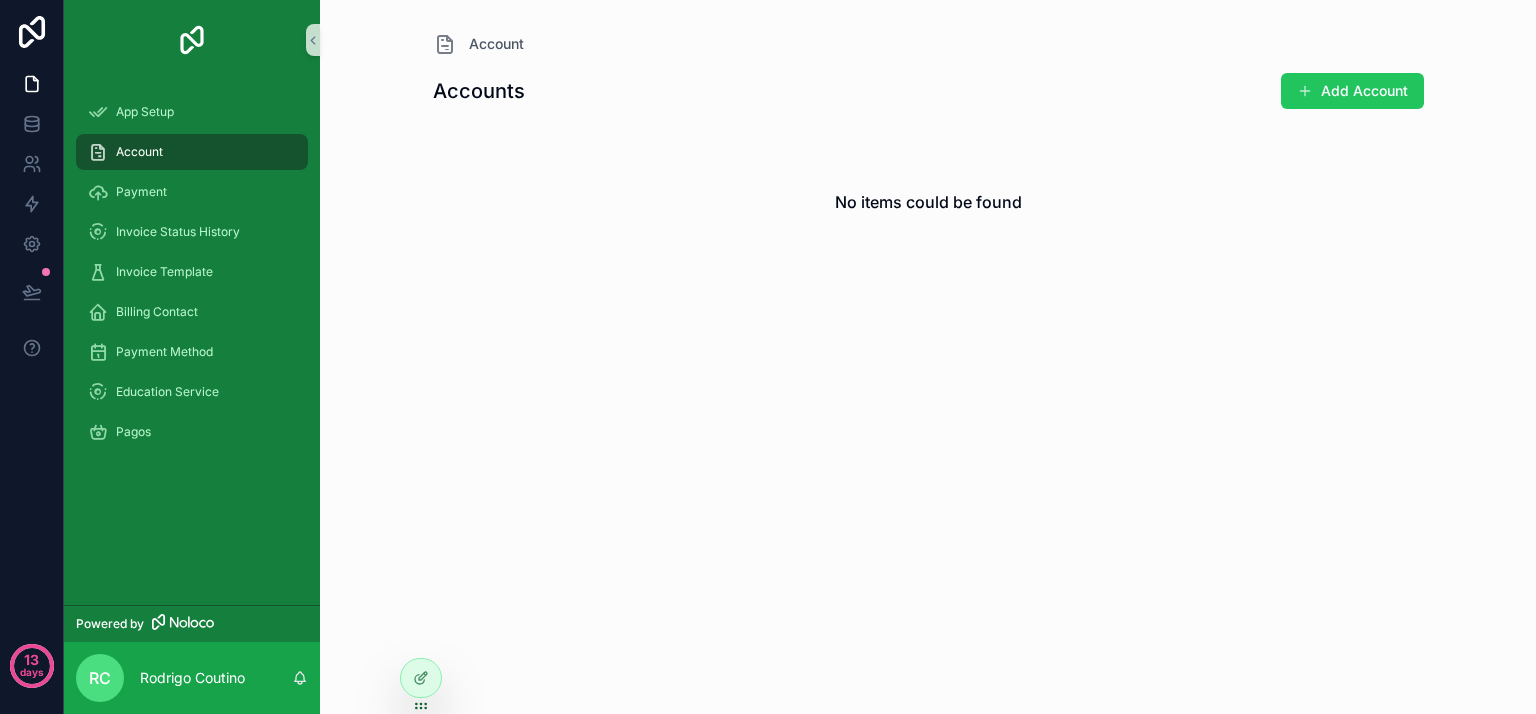 drag, startPoint x: 156, startPoint y: 143, endPoint x: 132, endPoint y: 150, distance: 25 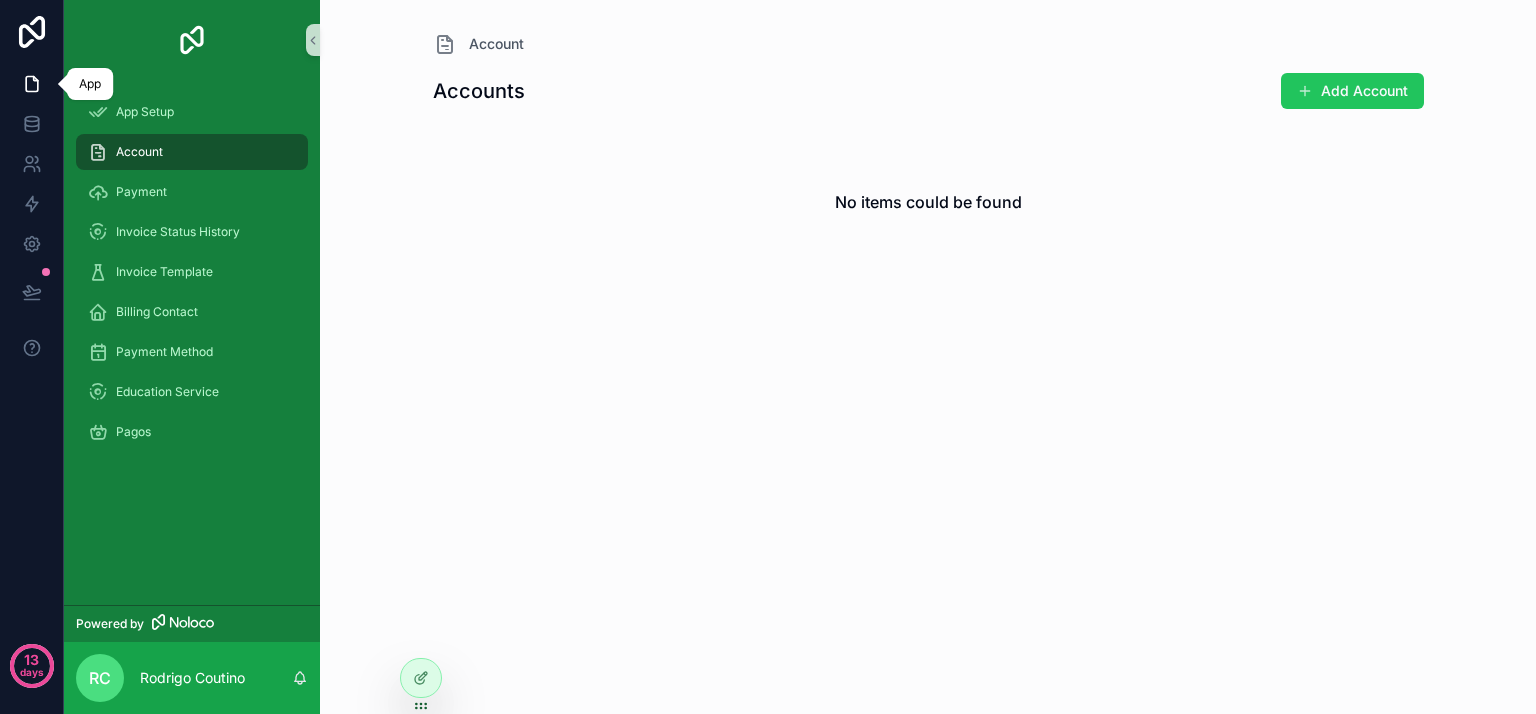 click 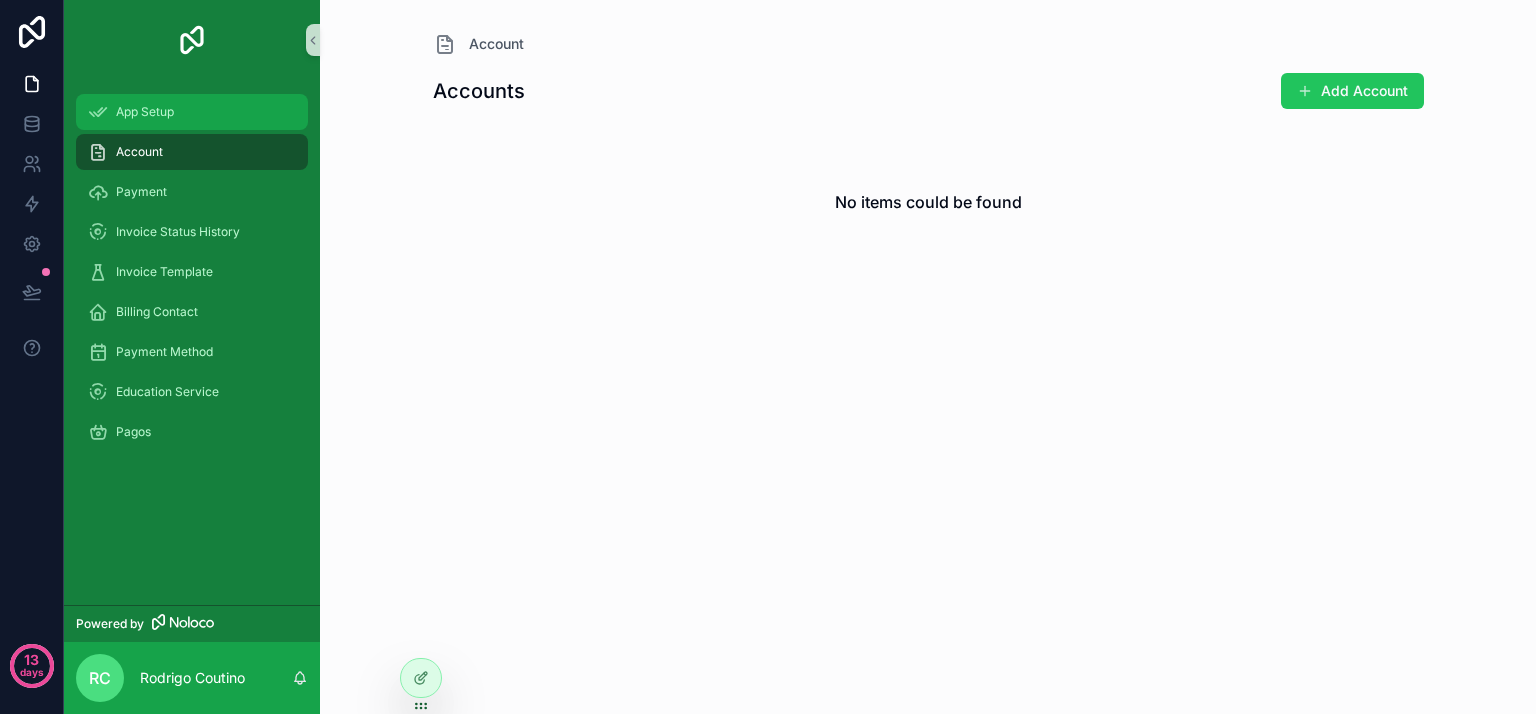 click on "App Setup" at bounding box center [192, 112] 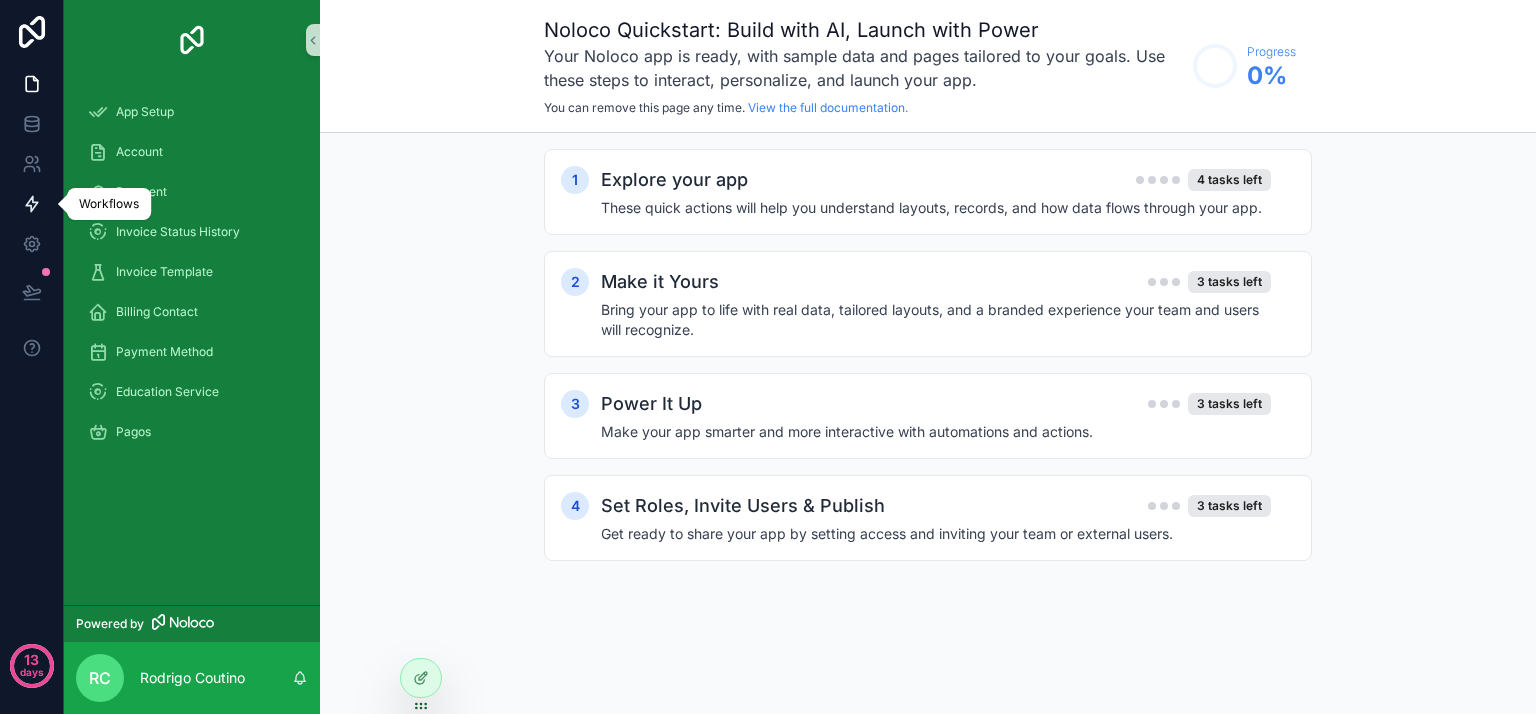 click 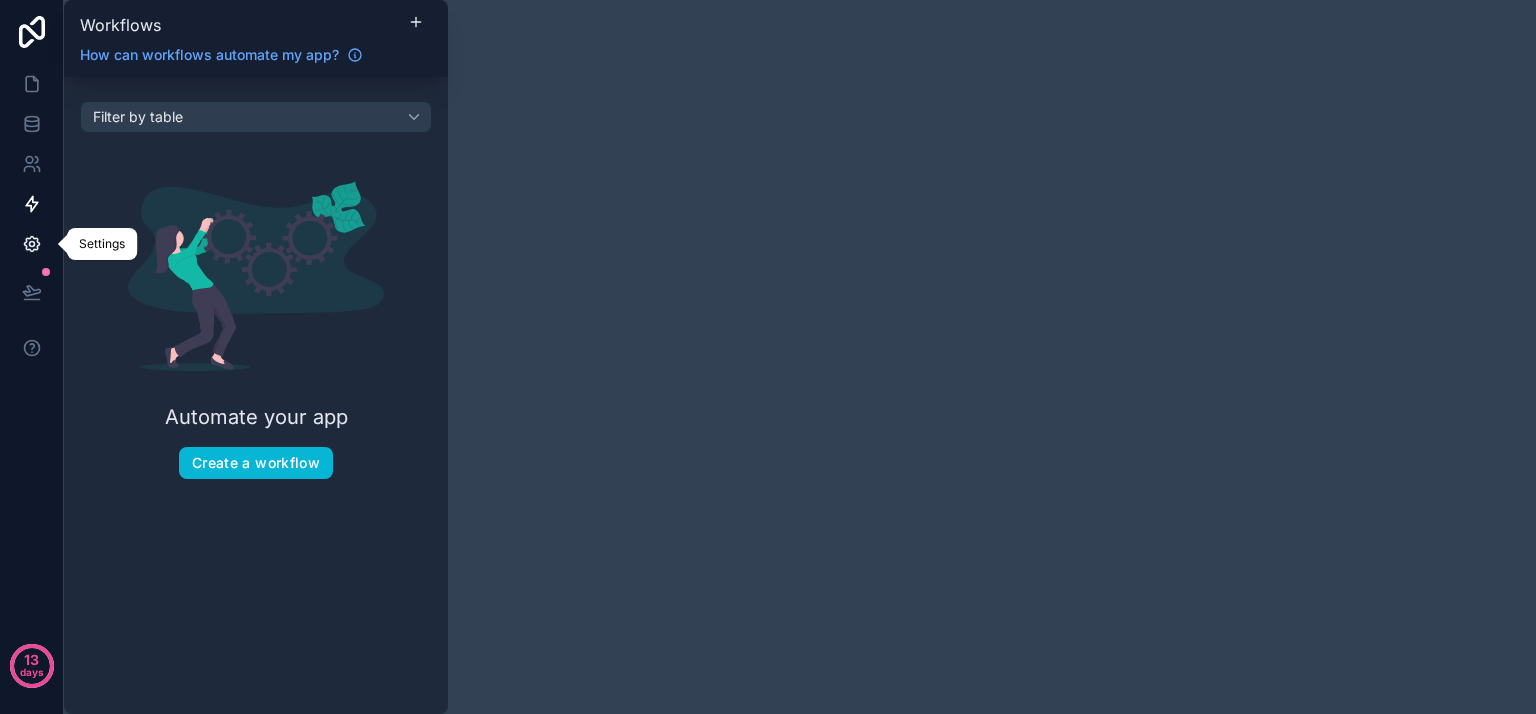click 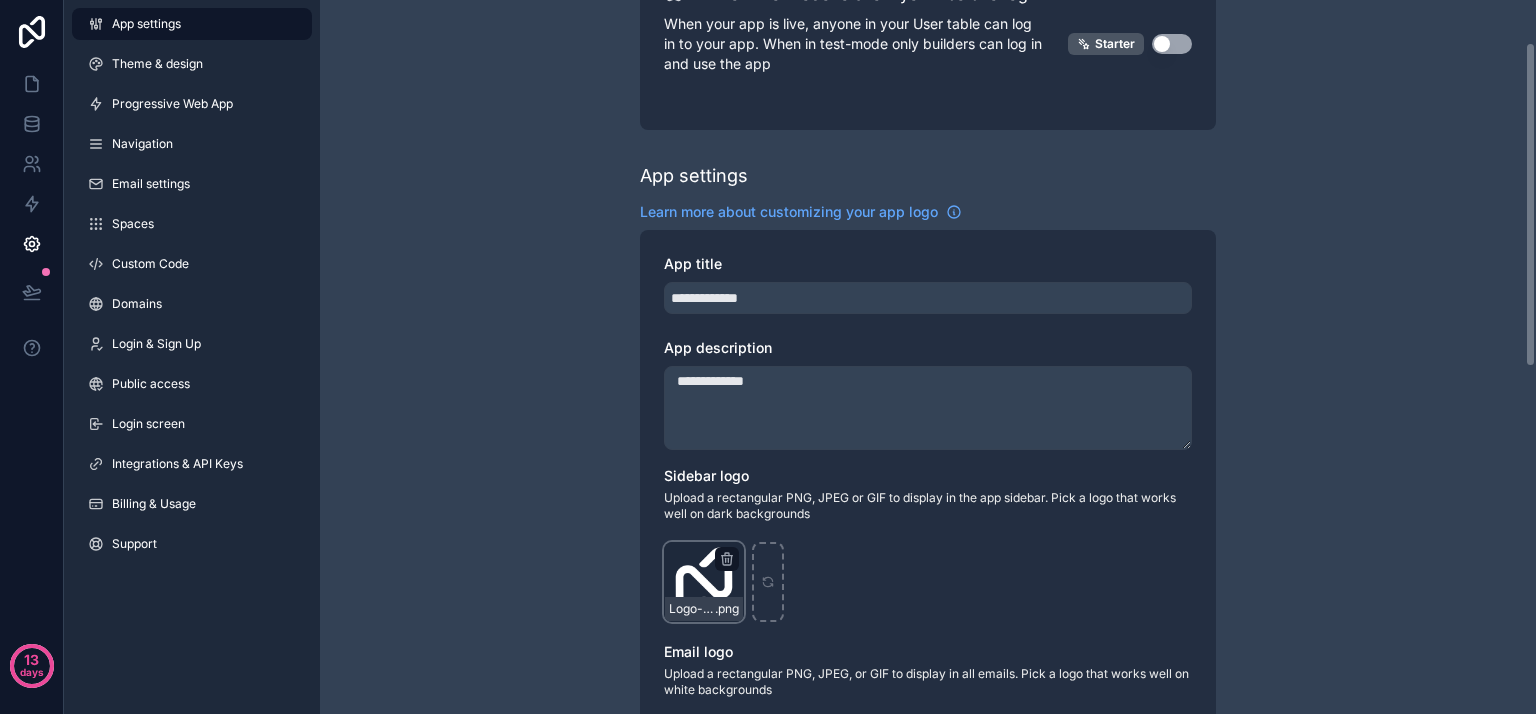 scroll, scrollTop: 53, scrollLeft: 0, axis: vertical 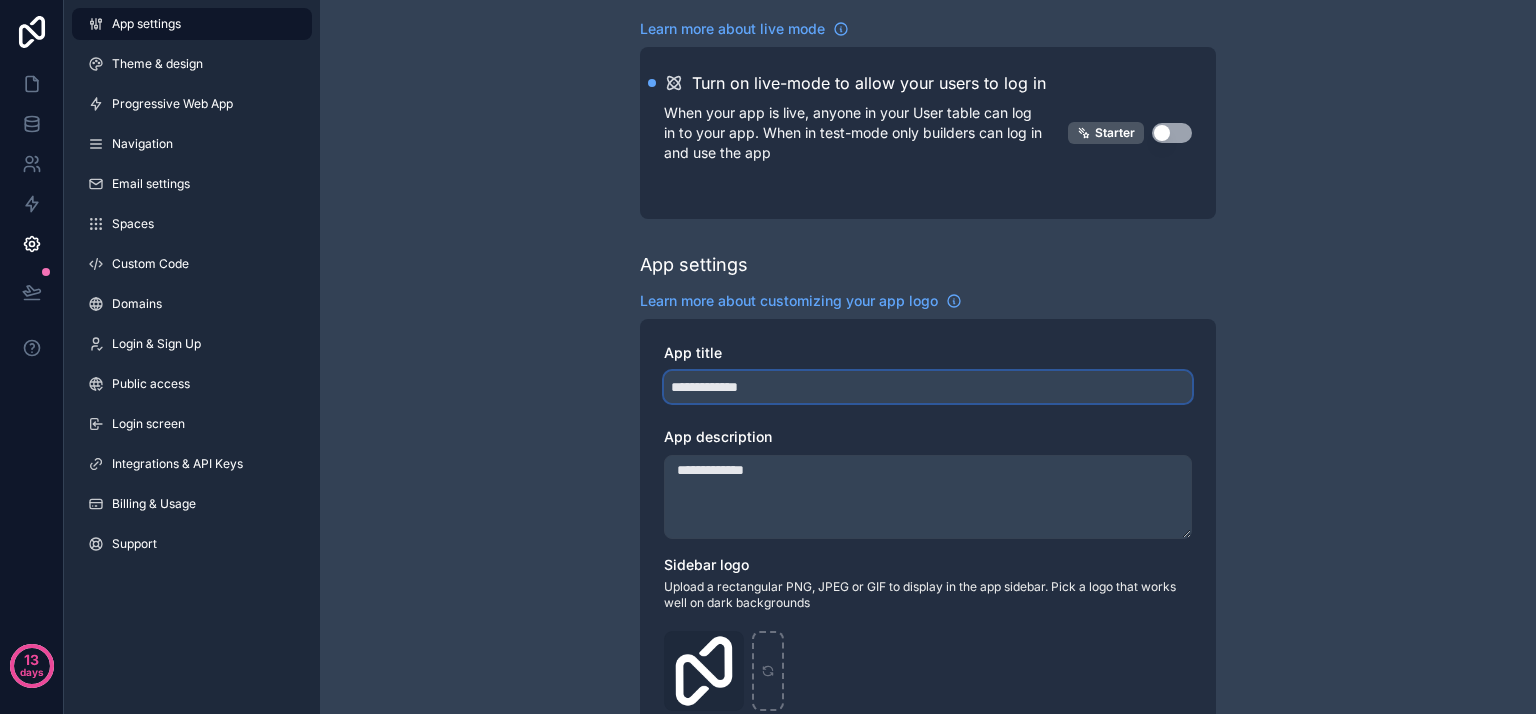 drag, startPoint x: 810, startPoint y: 377, endPoint x: 531, endPoint y: 349, distance: 280.4015 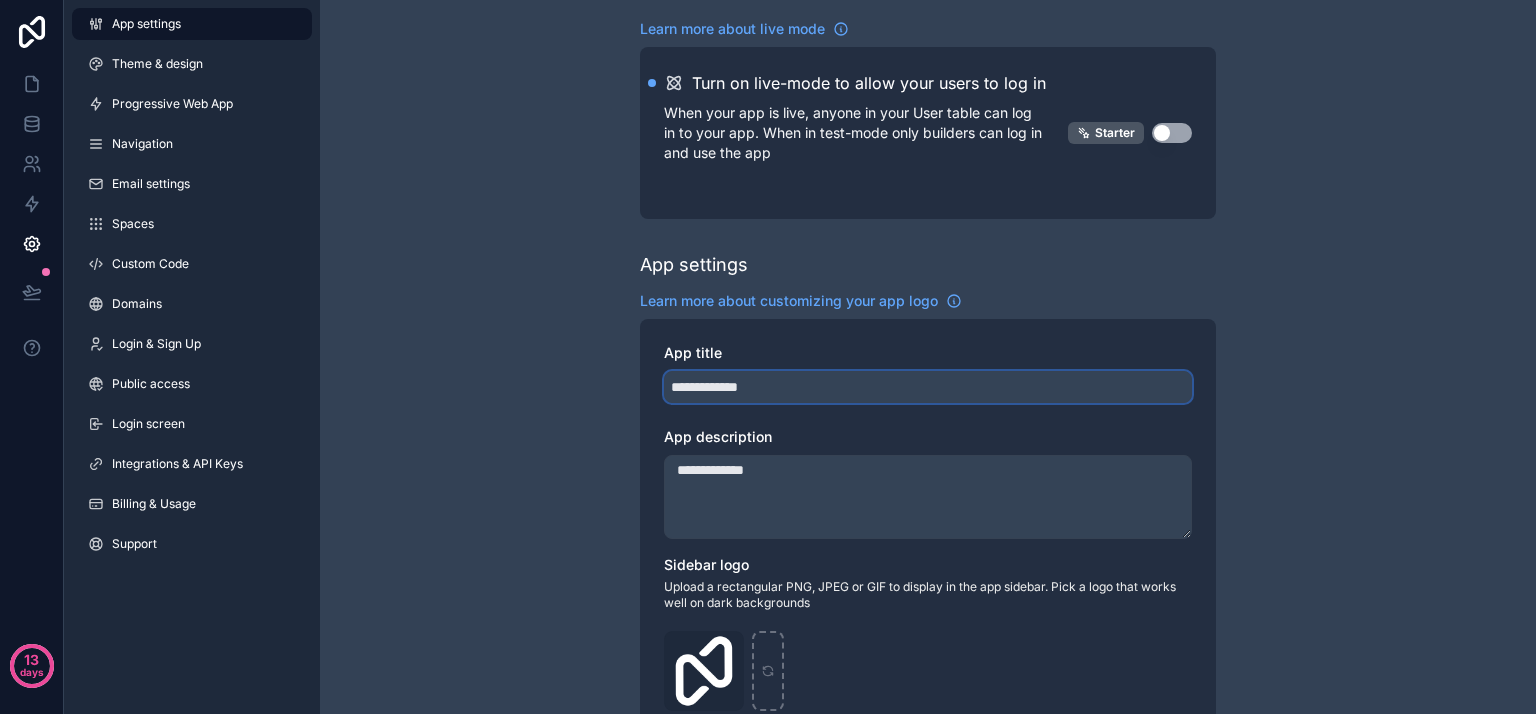 click on "**********" at bounding box center (928, 731) 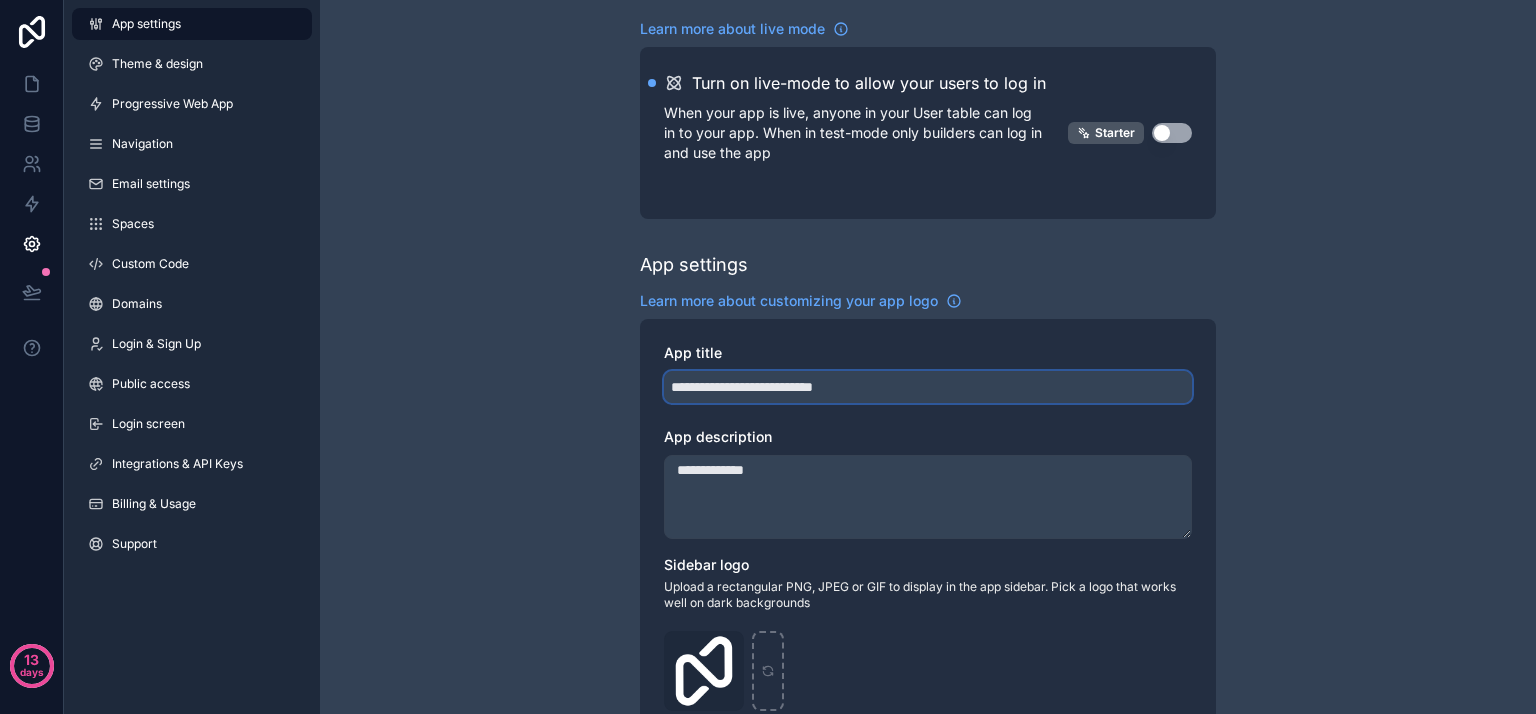 type on "**********" 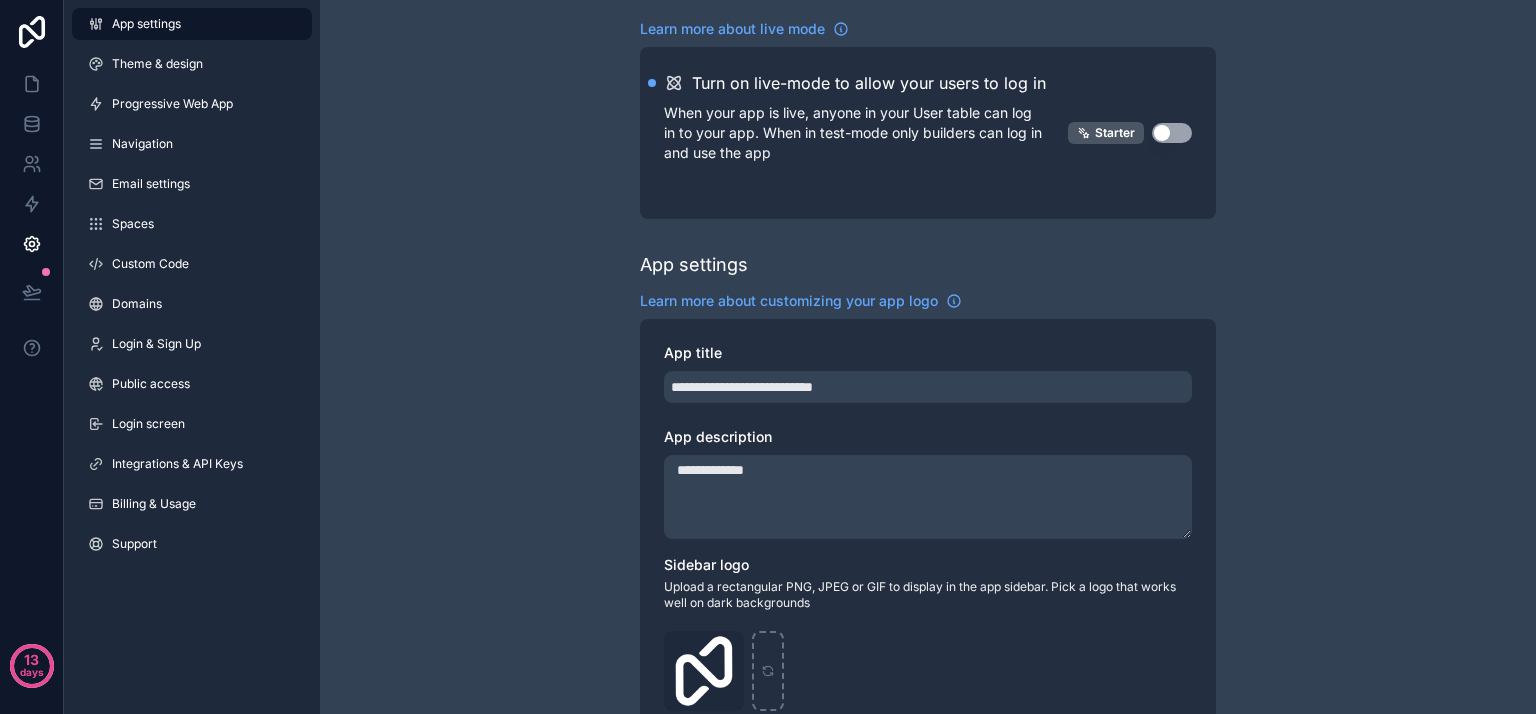 click on "**********" at bounding box center [928, 731] 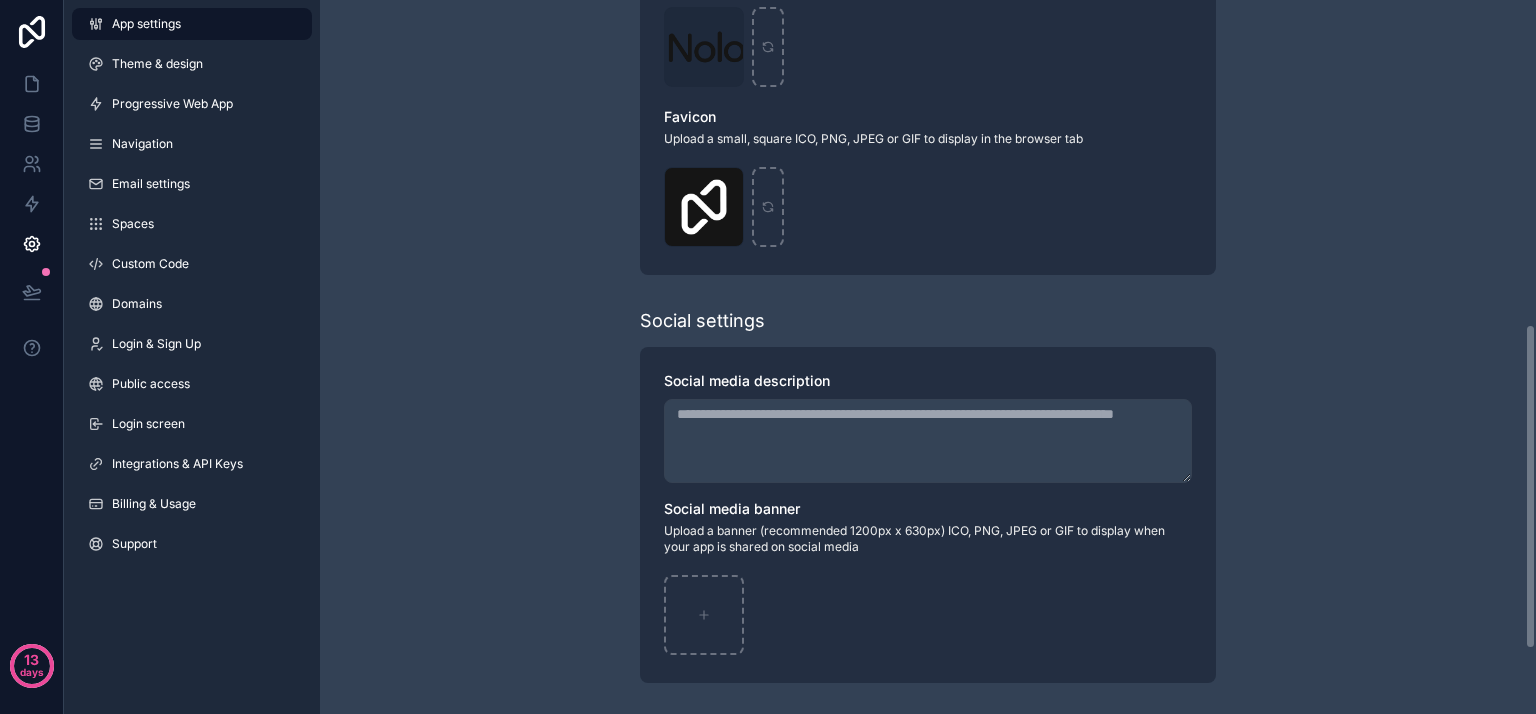 scroll, scrollTop: 0, scrollLeft: 0, axis: both 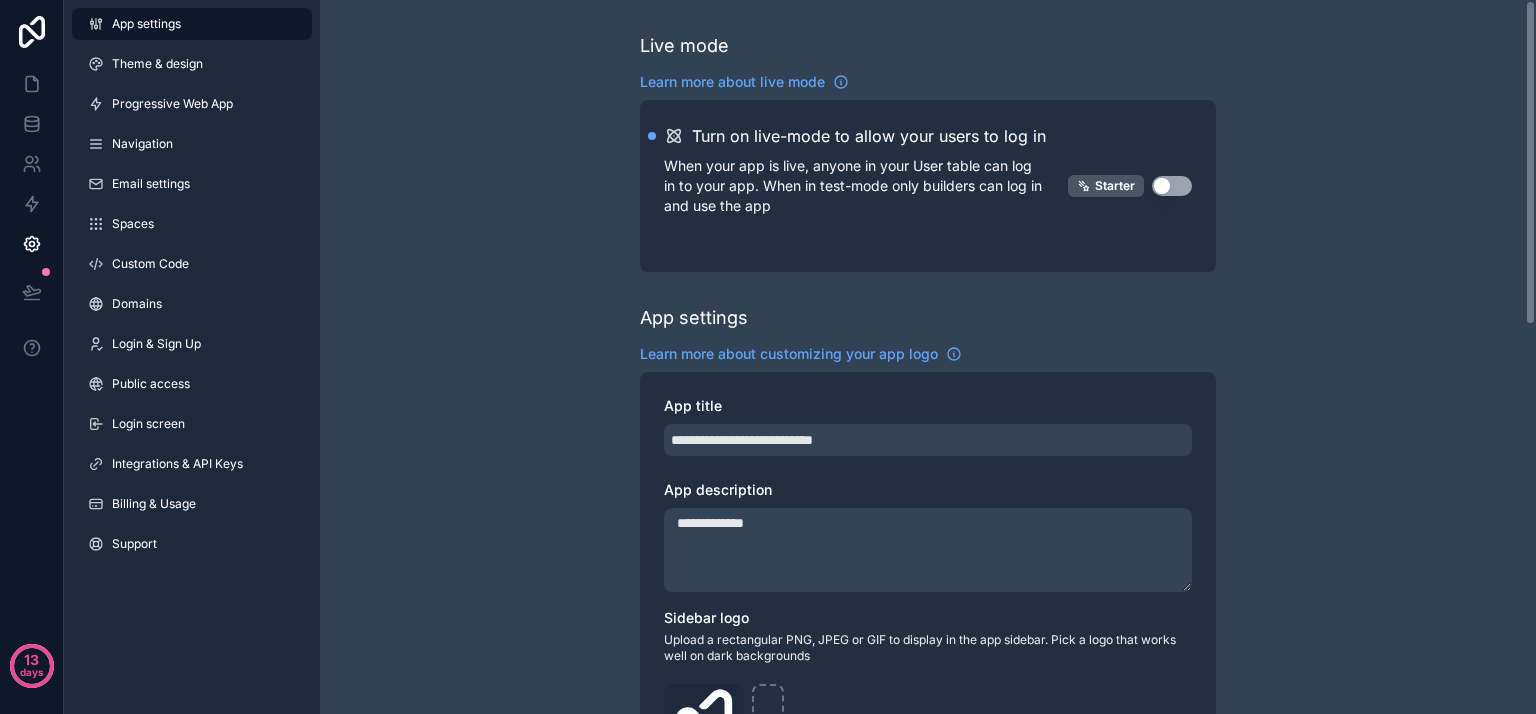 click on "**********" at bounding box center [928, 784] 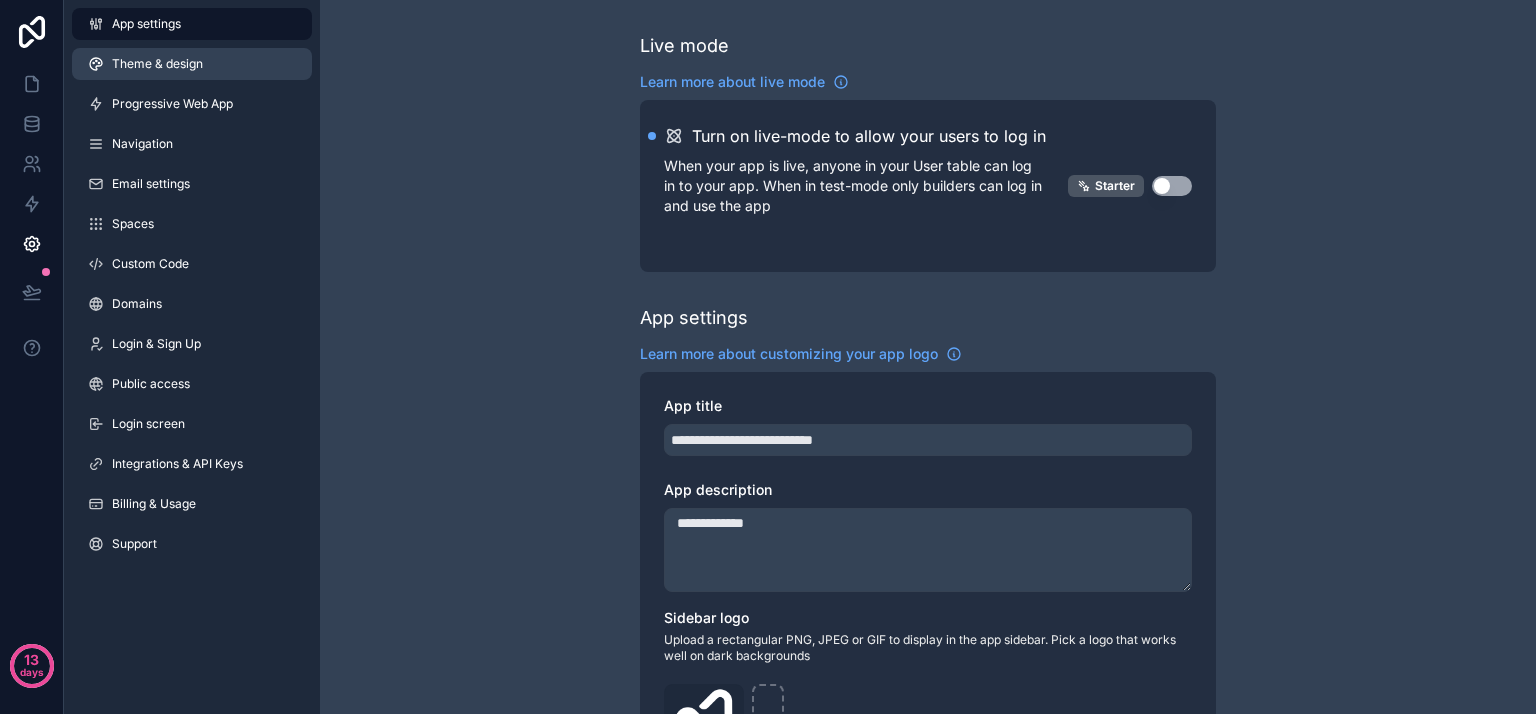 click on "Theme & design" at bounding box center (157, 64) 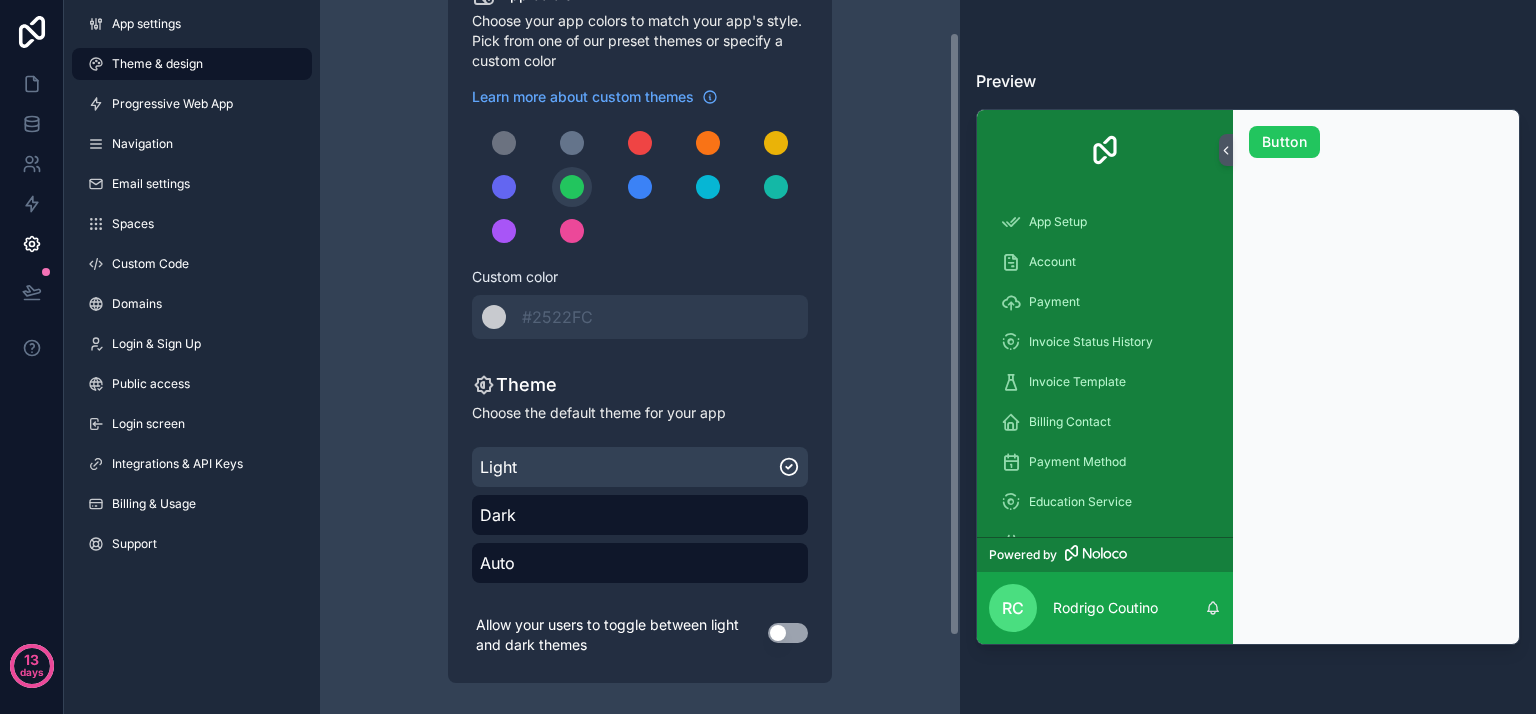 scroll, scrollTop: 0, scrollLeft: 0, axis: both 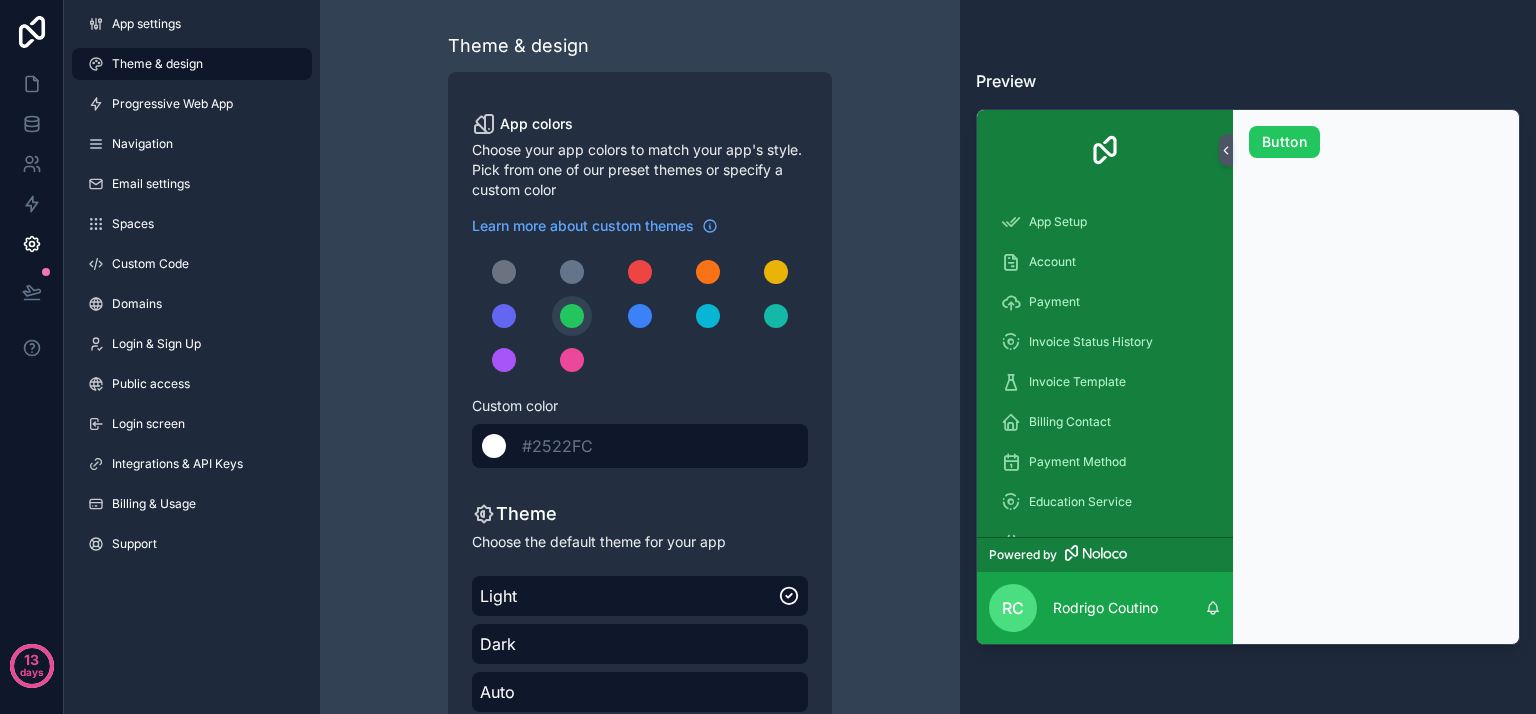 click on "#2522FC" at bounding box center [565, 446] 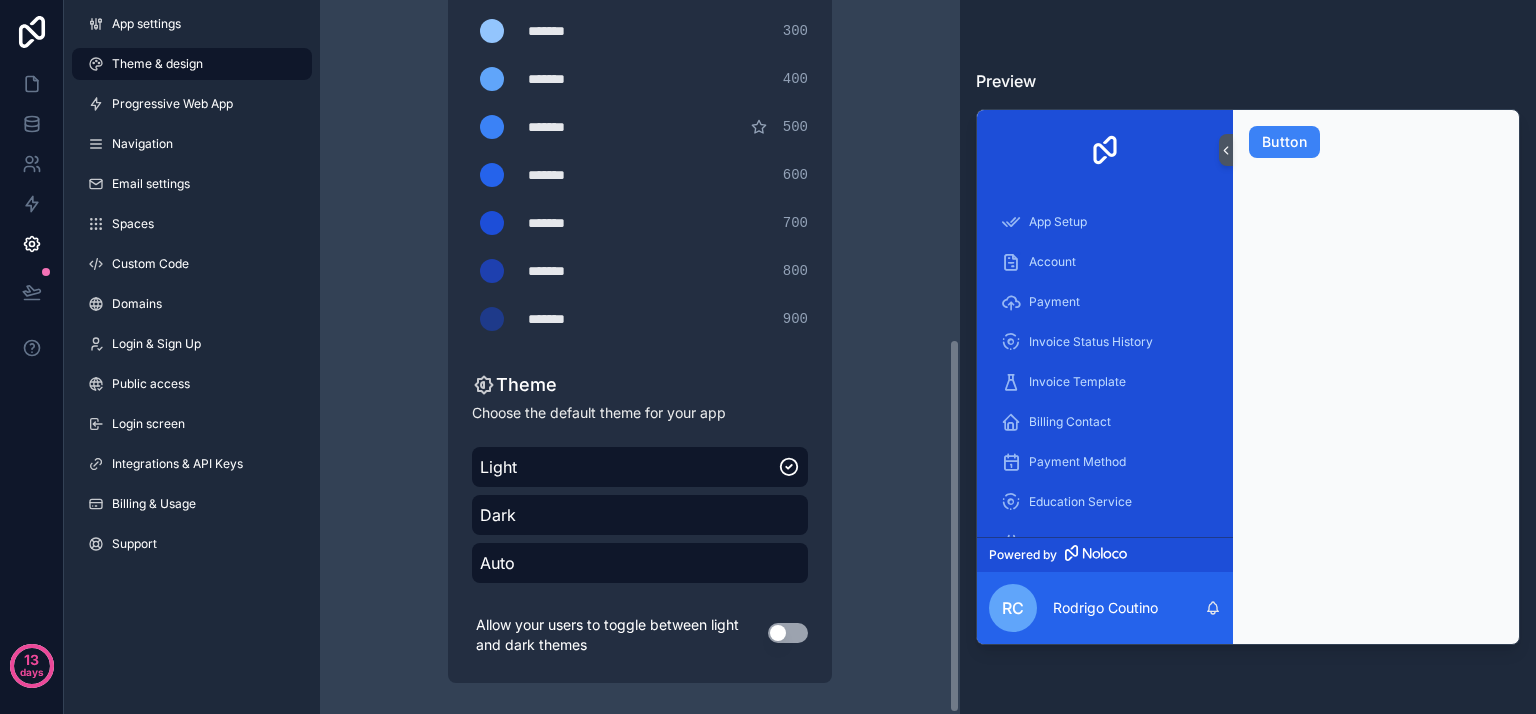 scroll, scrollTop: 116, scrollLeft: 0, axis: vertical 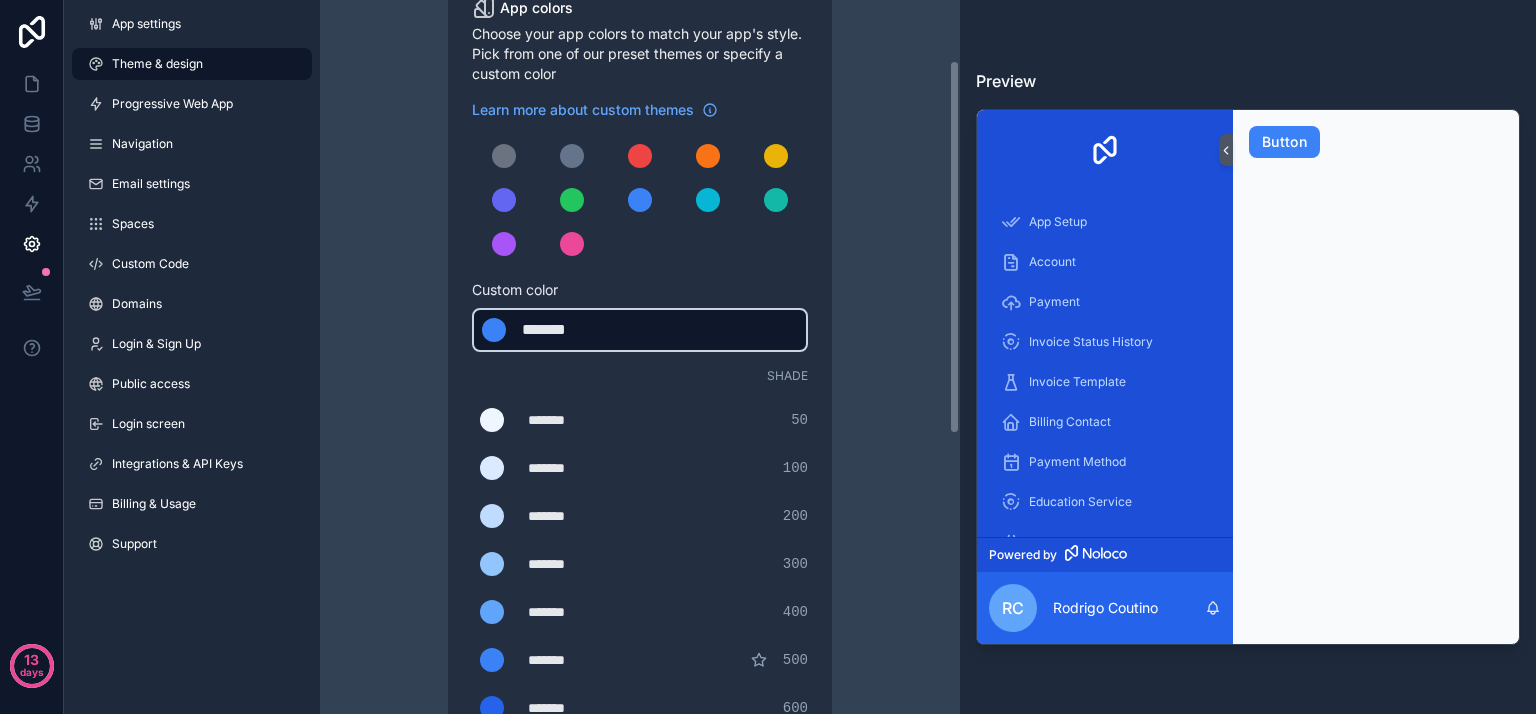click at bounding box center [494, 330] 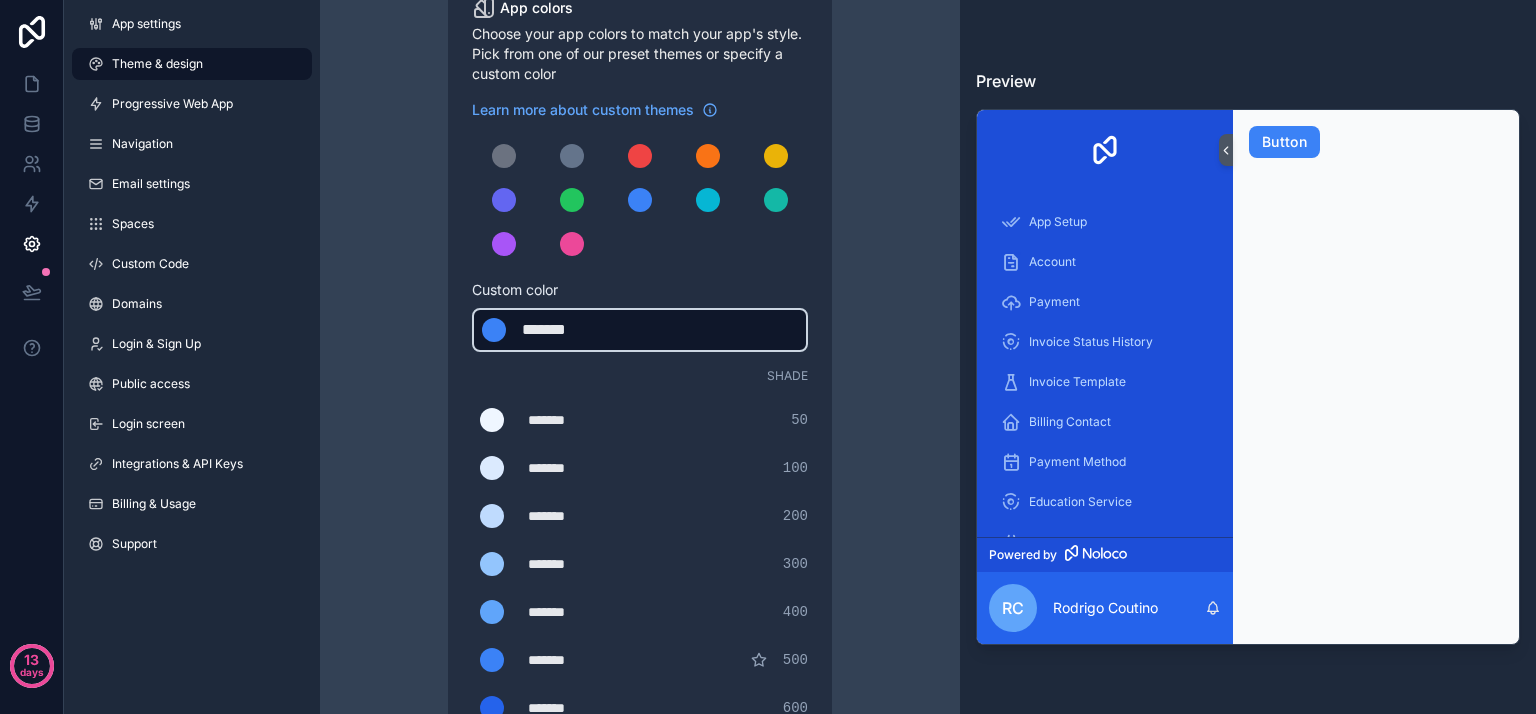 click at bounding box center (494, 330) 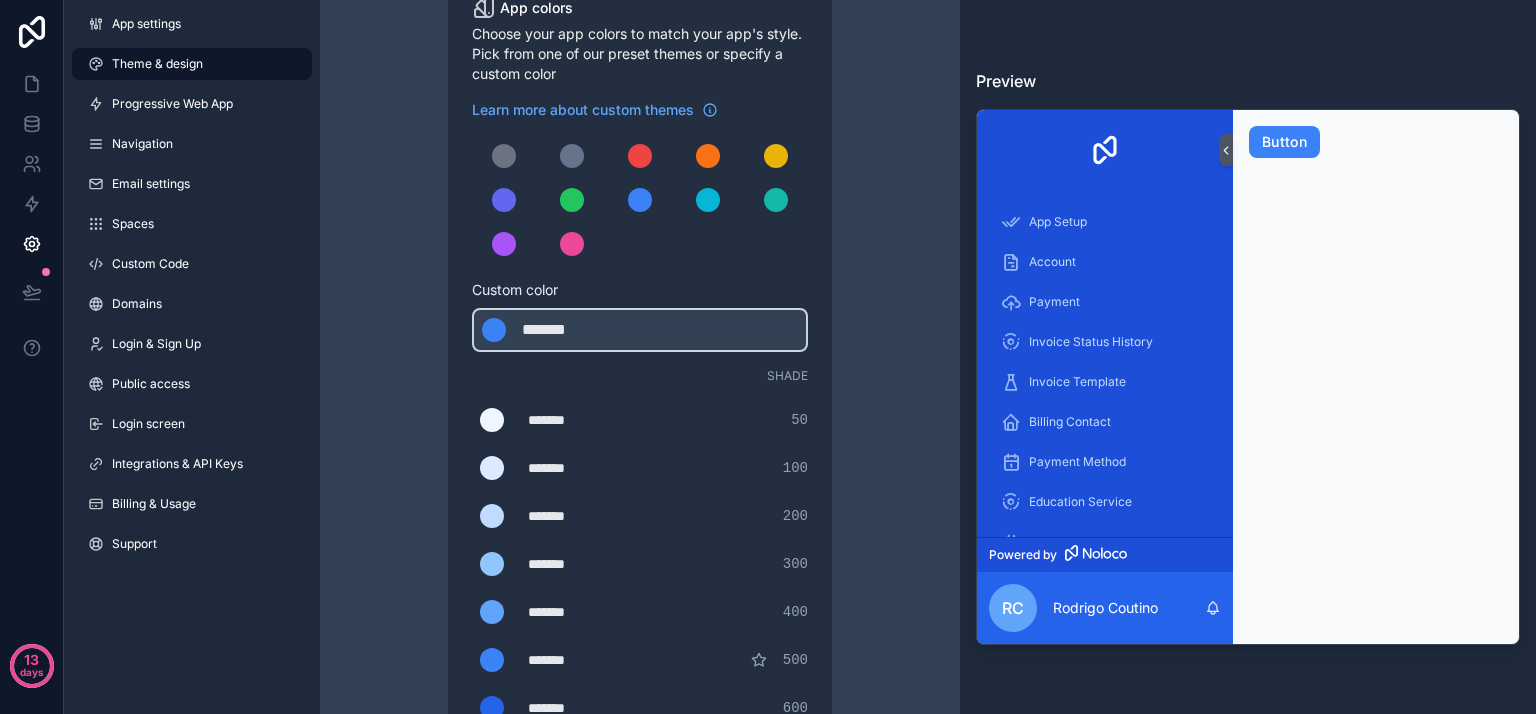 click on "Theme & design App colors Choose your app colors to match your app's style. Pick from one of our preset themes or specify a custom color Learn more about custom themes Custom color ******* ******* #3b82f6 Shade ******* ******* #eff6ff 50 ******* ******* #dbeafe 100 ******* ******* #bfdbfe 200 ******* ******* #93c5fd 300 ******* ******* #60a5fa 400 ******* ******* #3b82f6 500 ******* ******* #2563eb 600 ******* ******* #1d4ed8 700 ******* ******* #1e40af 800 ******* ******* #1e3a8a 900 Theme Choose the default theme for your app Light Dark Auto Allow your users to toggle between light and dark themes Use setting" at bounding box center (640, 566) 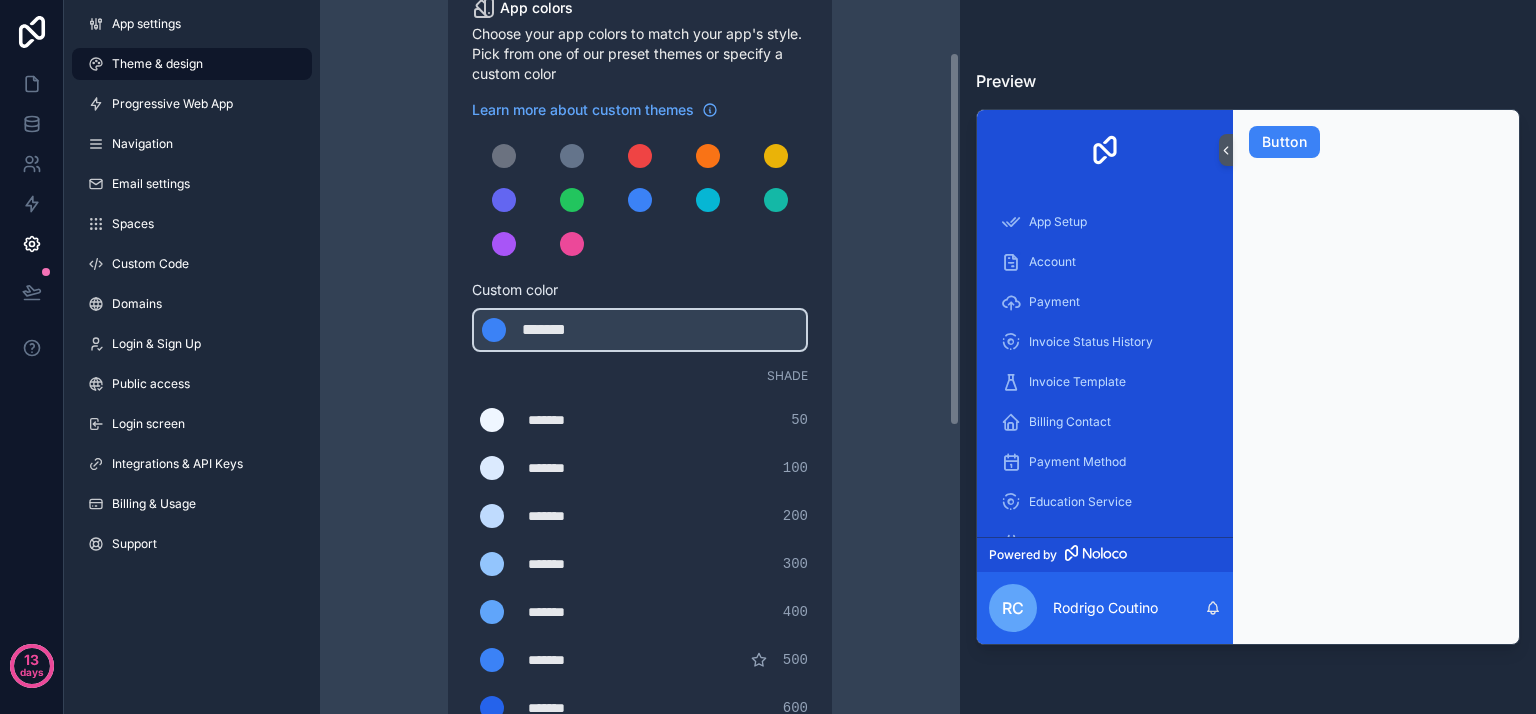 scroll, scrollTop: 0, scrollLeft: 0, axis: both 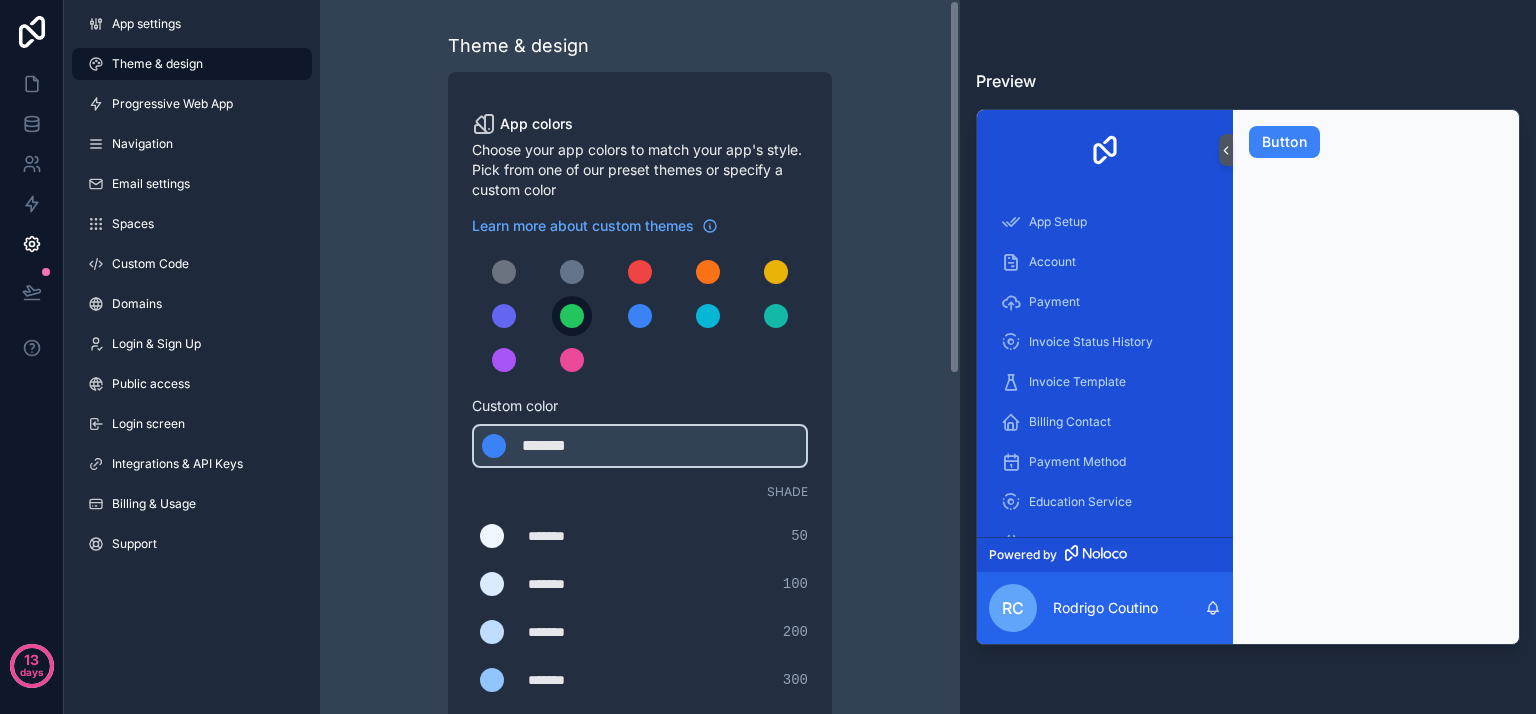 click at bounding box center [572, 316] 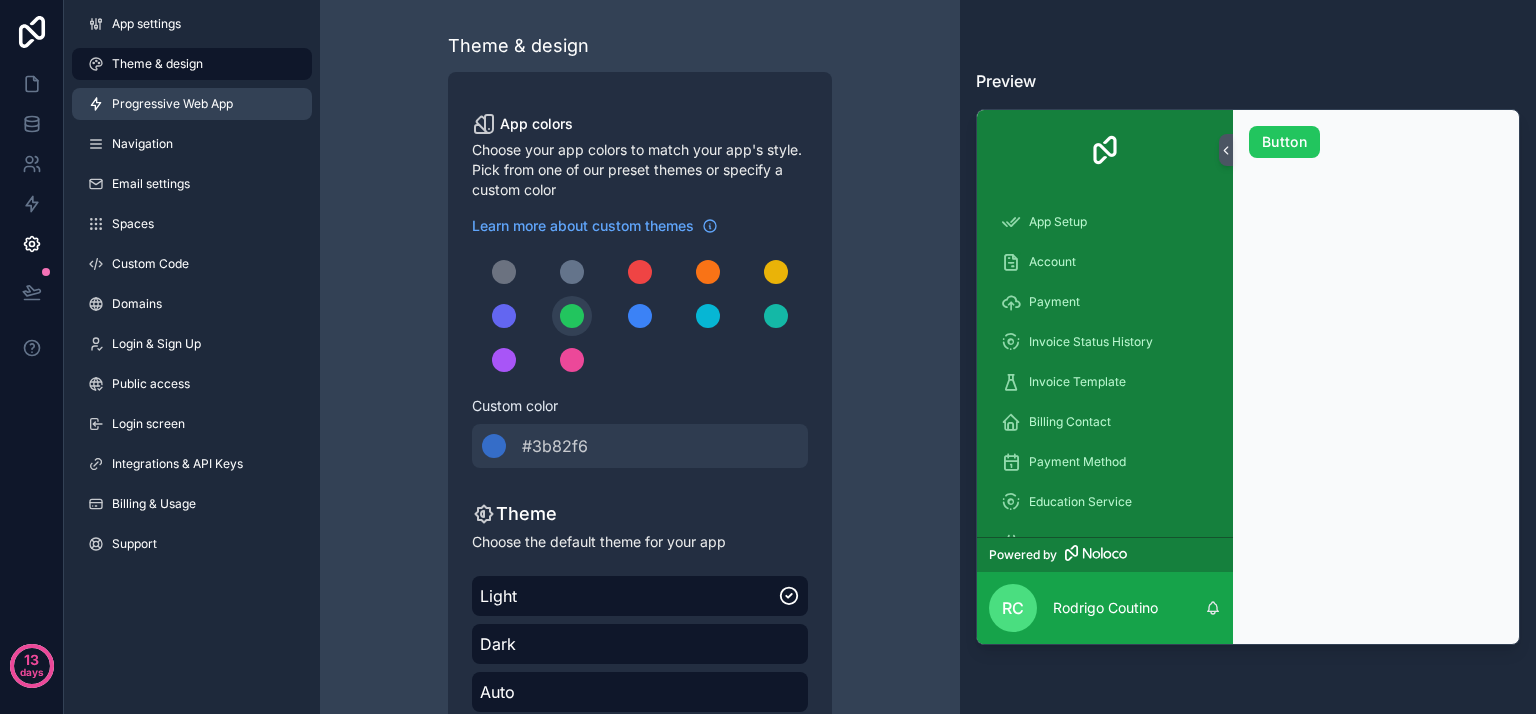 click on "Progressive Web App" at bounding box center (172, 104) 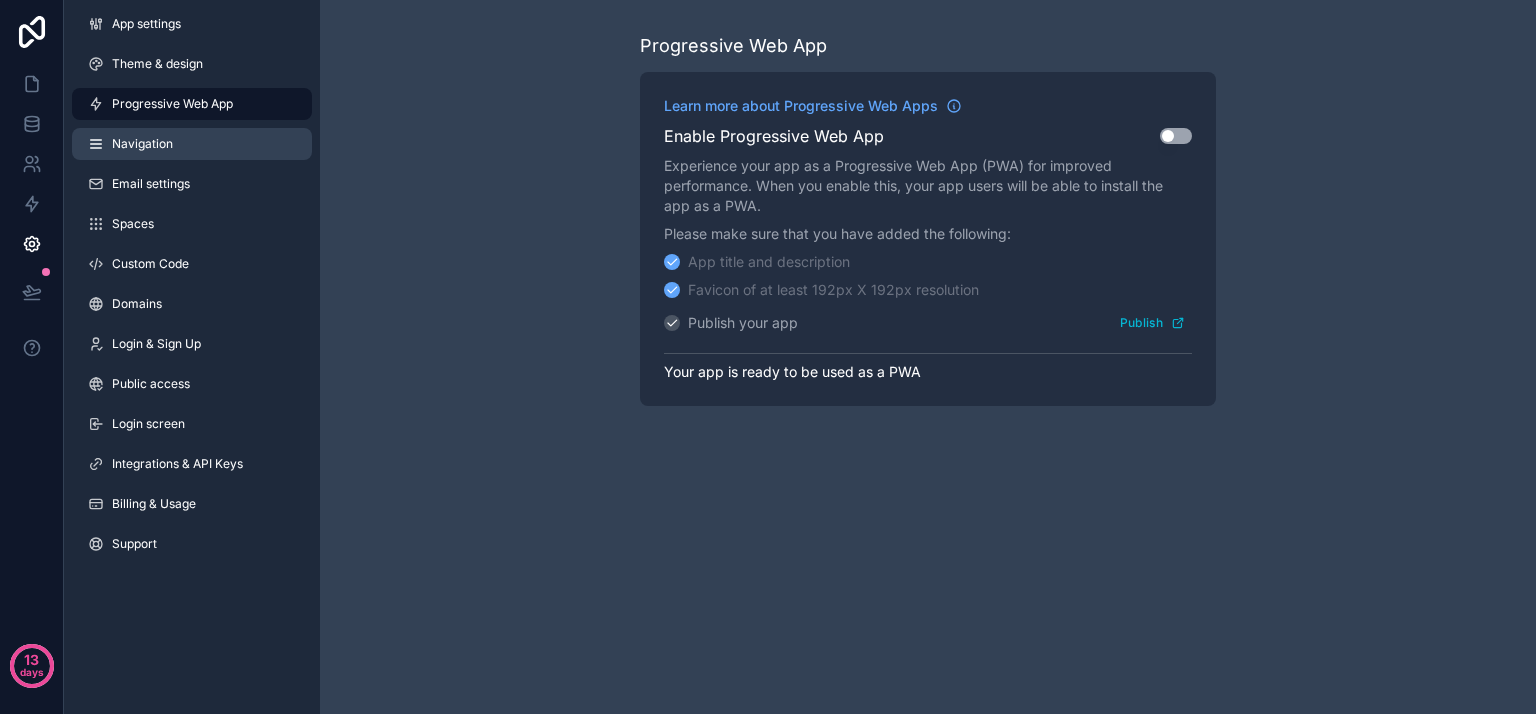 click on "Navigation" at bounding box center (142, 144) 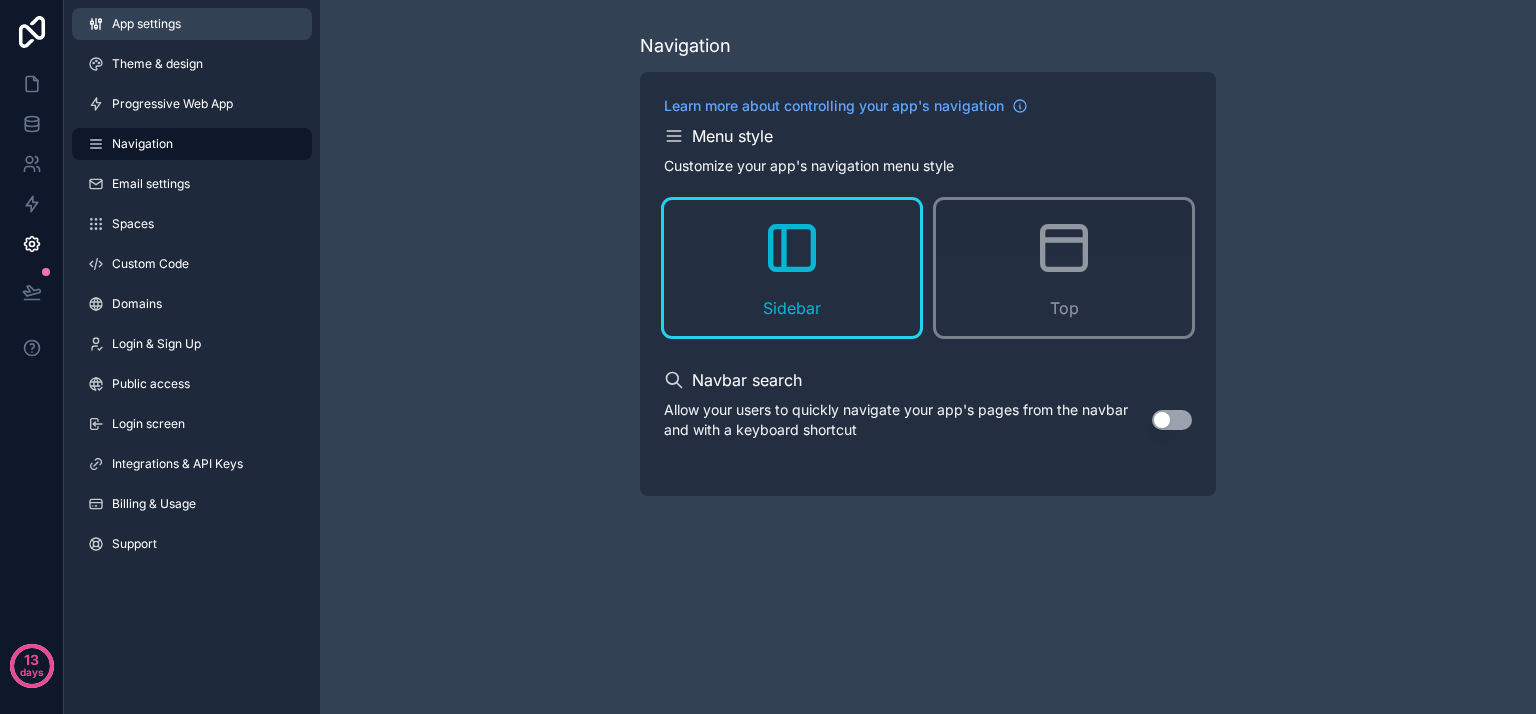 click on "App settings" at bounding box center (146, 24) 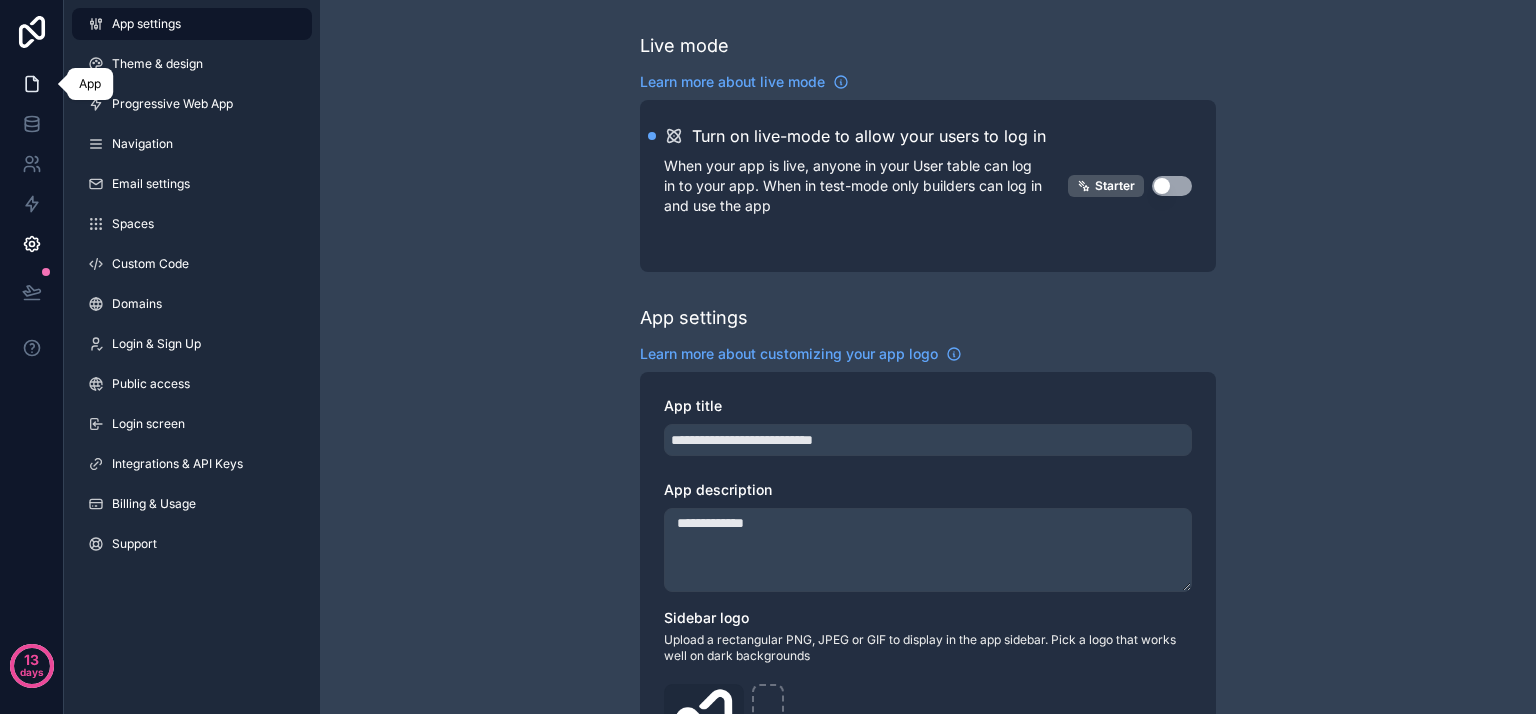 click 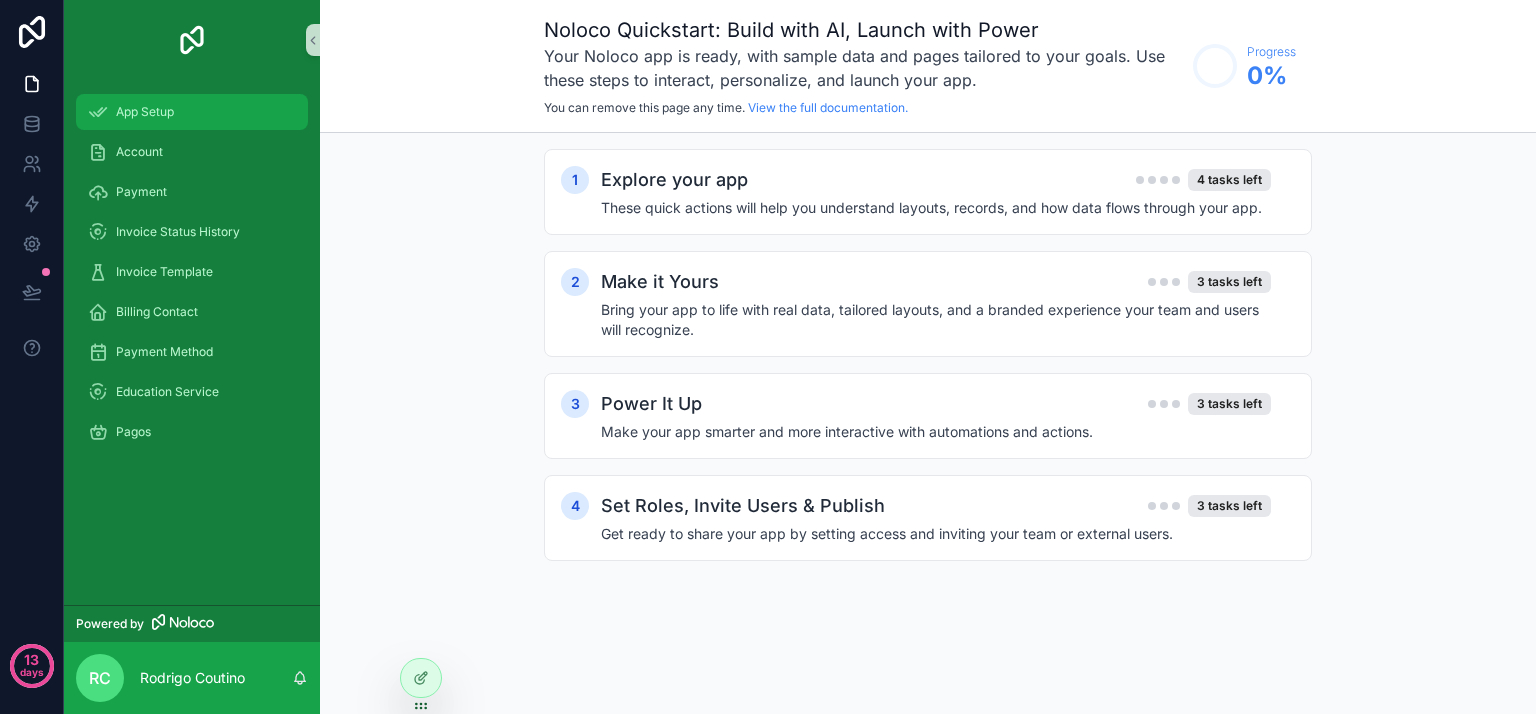 click on "App Setup" at bounding box center (192, 112) 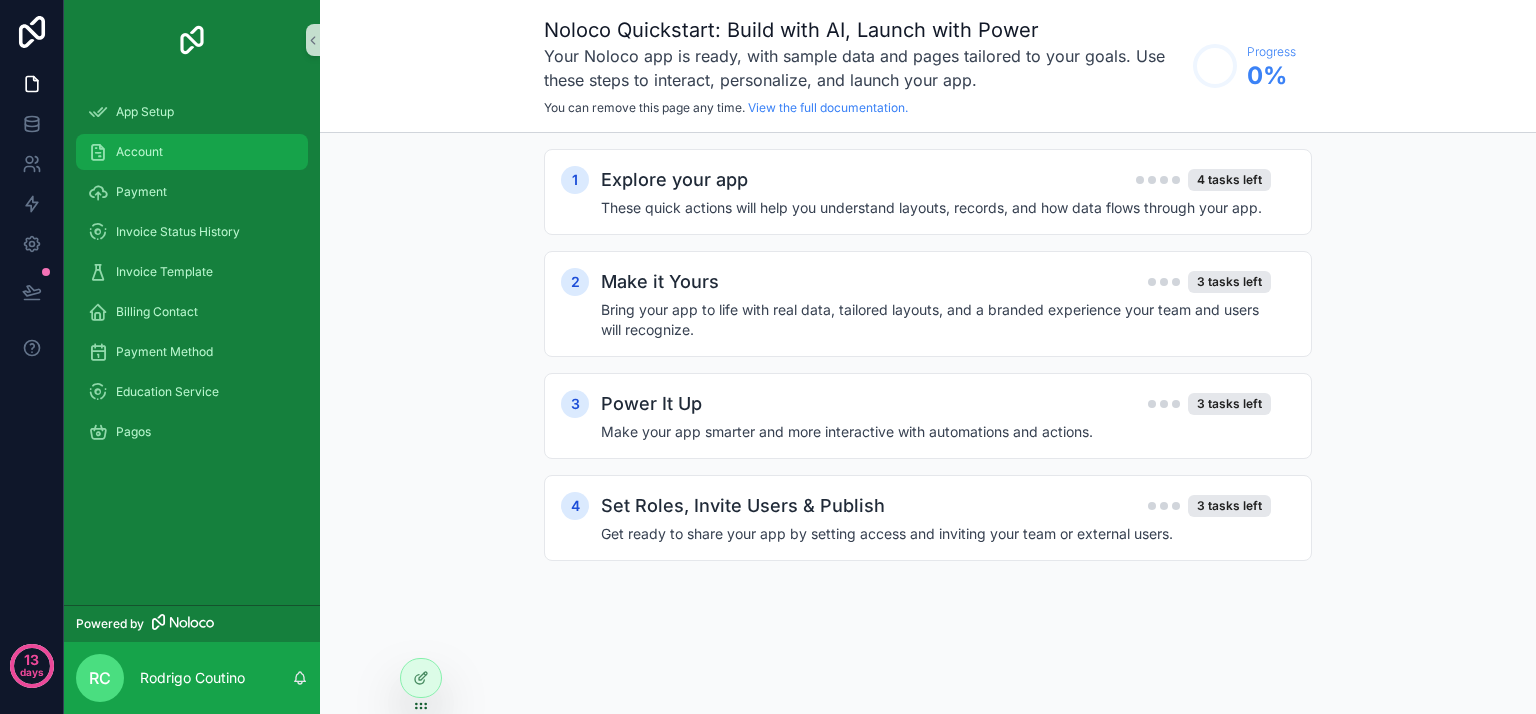 click on "Account" at bounding box center [139, 152] 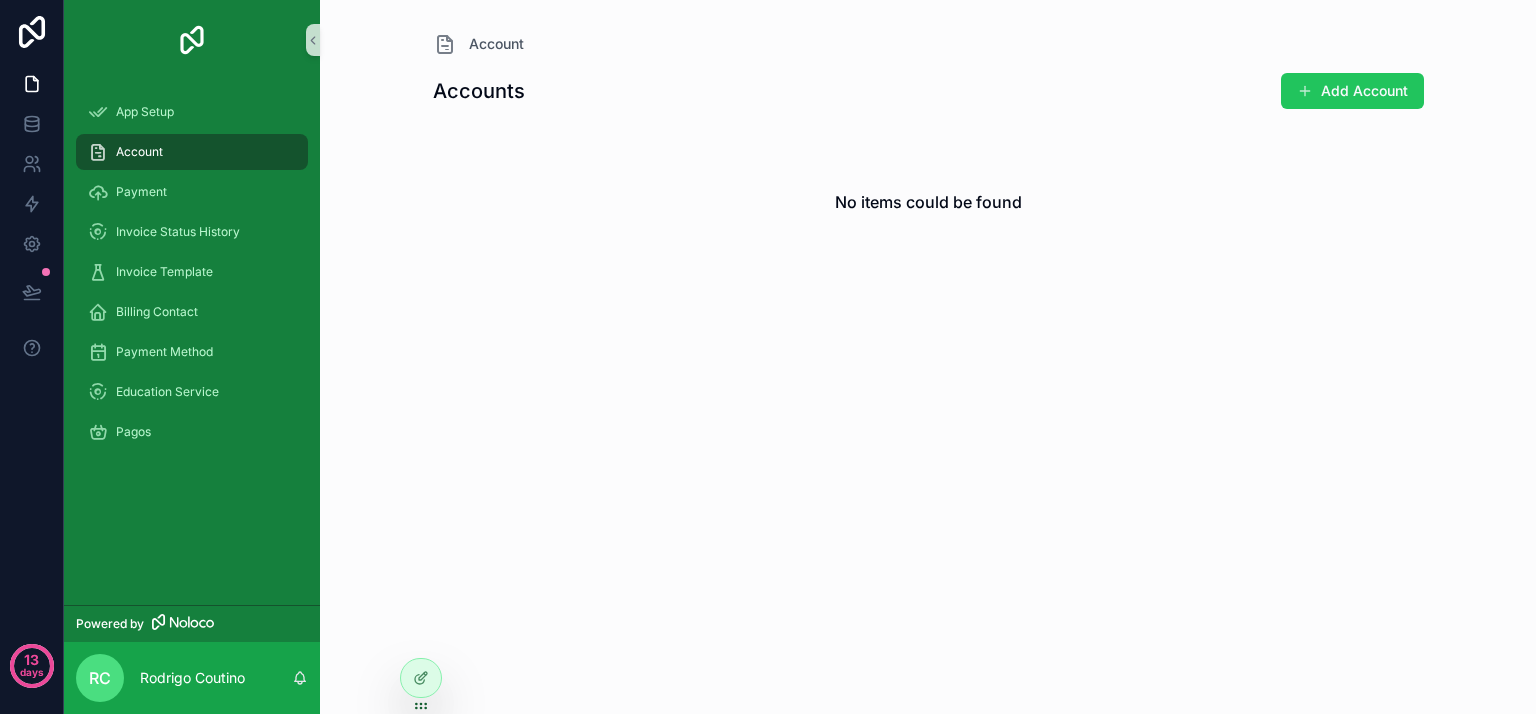 drag, startPoint x: 168, startPoint y: 139, endPoint x: 490, endPoint y: 136, distance: 322.01398 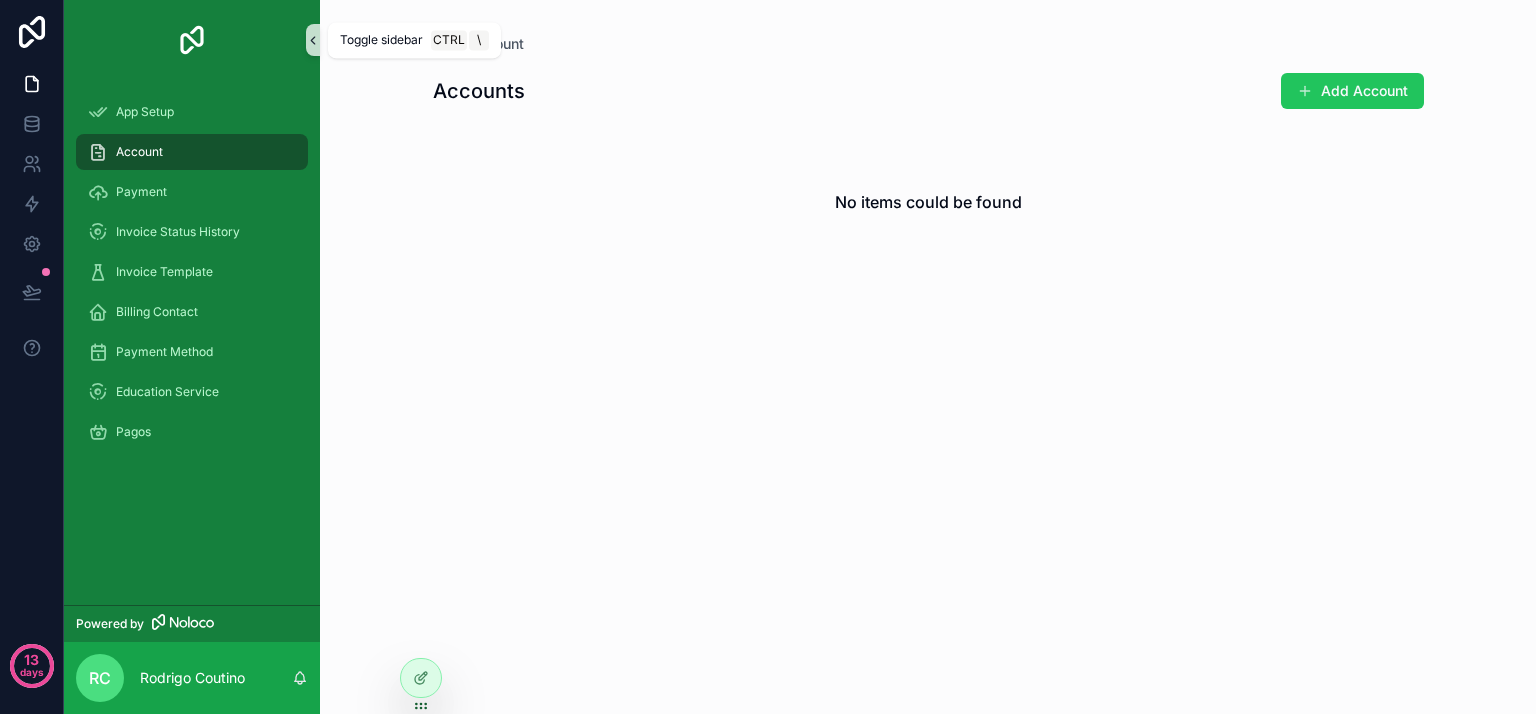 click 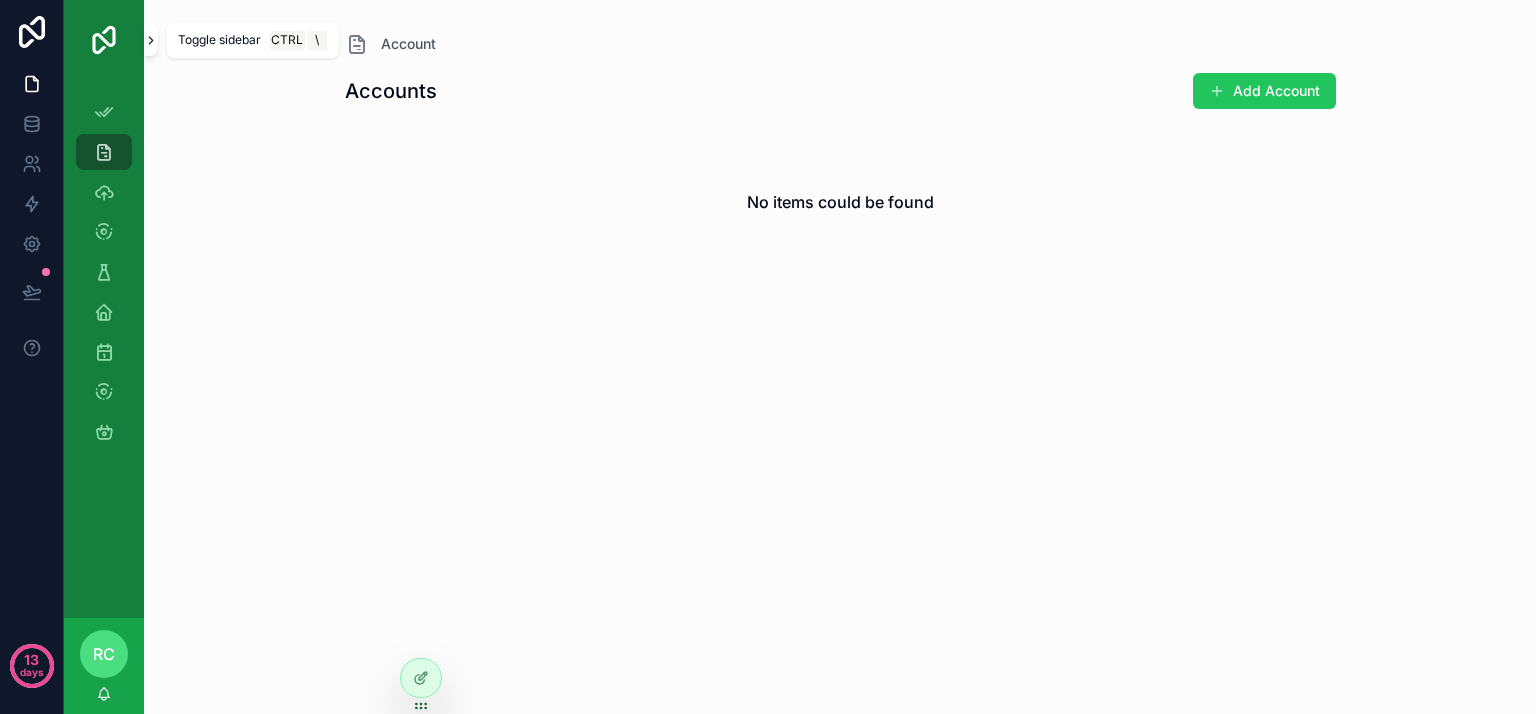 click 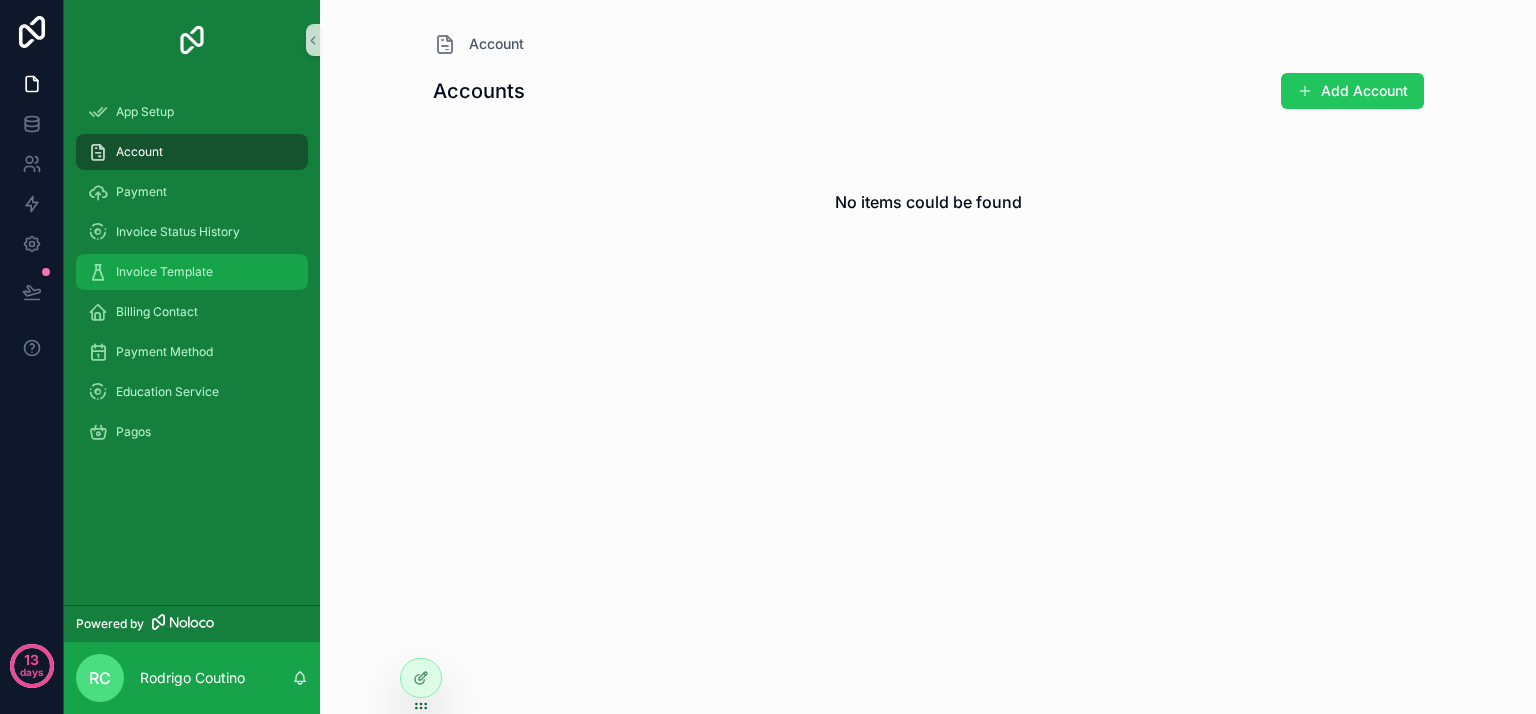 click on "Invoice Template" at bounding box center (164, 272) 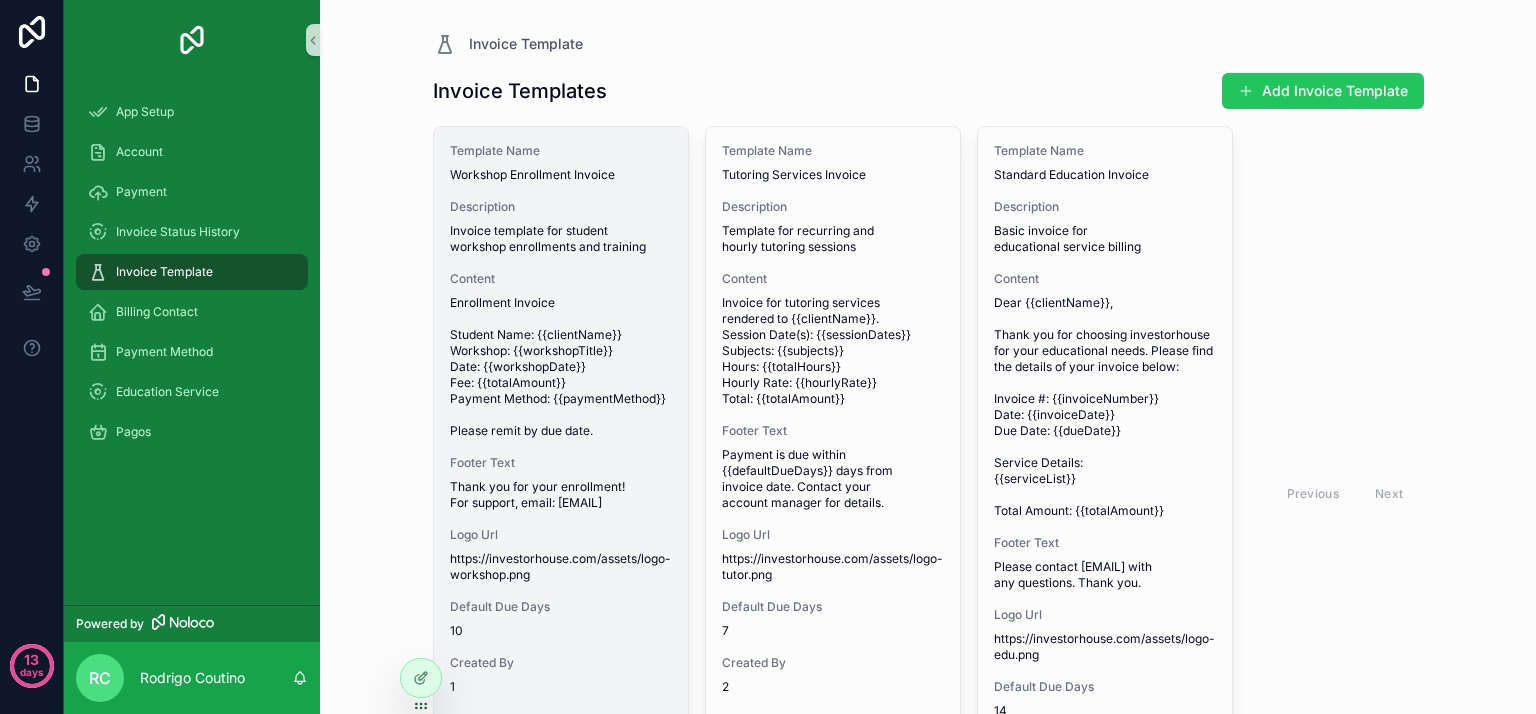 click on "Content" at bounding box center (561, 279) 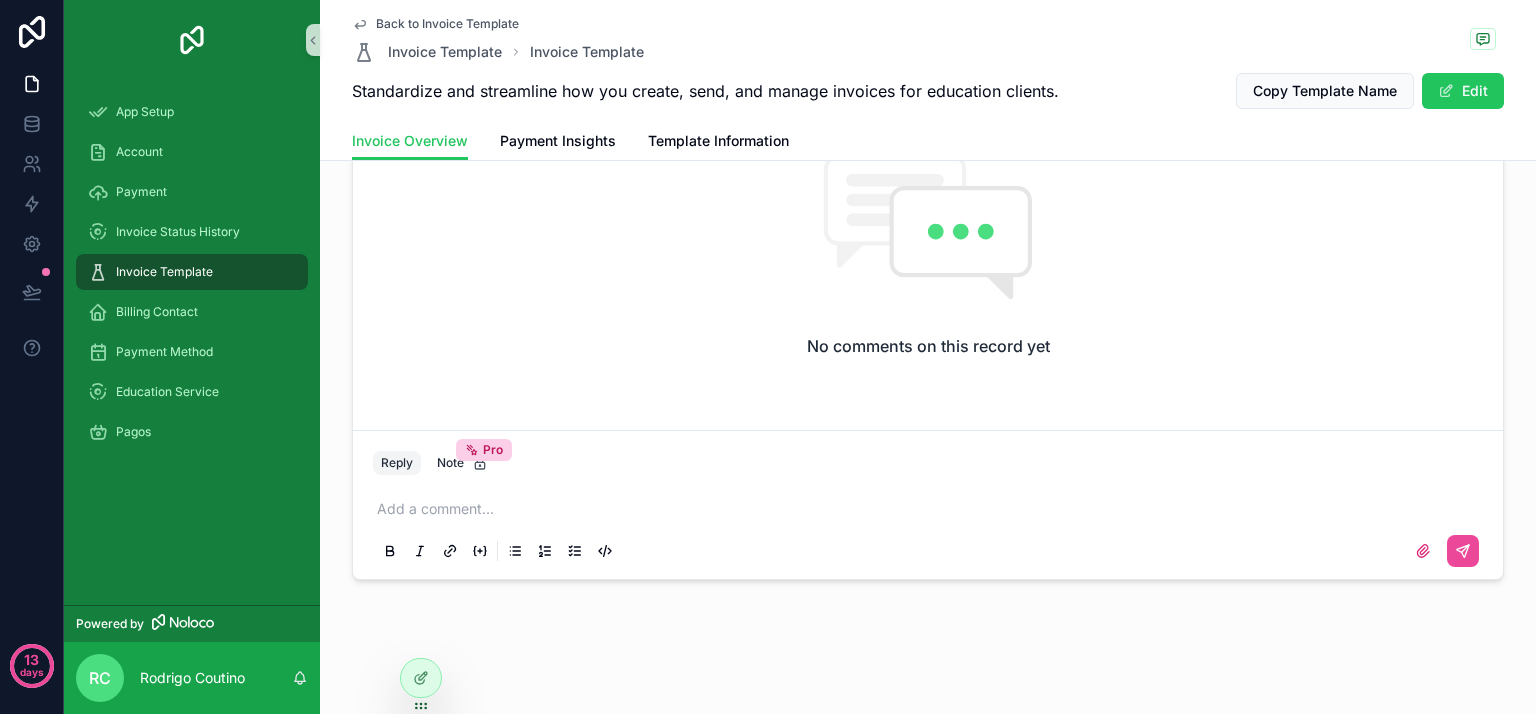 scroll, scrollTop: 0, scrollLeft: 0, axis: both 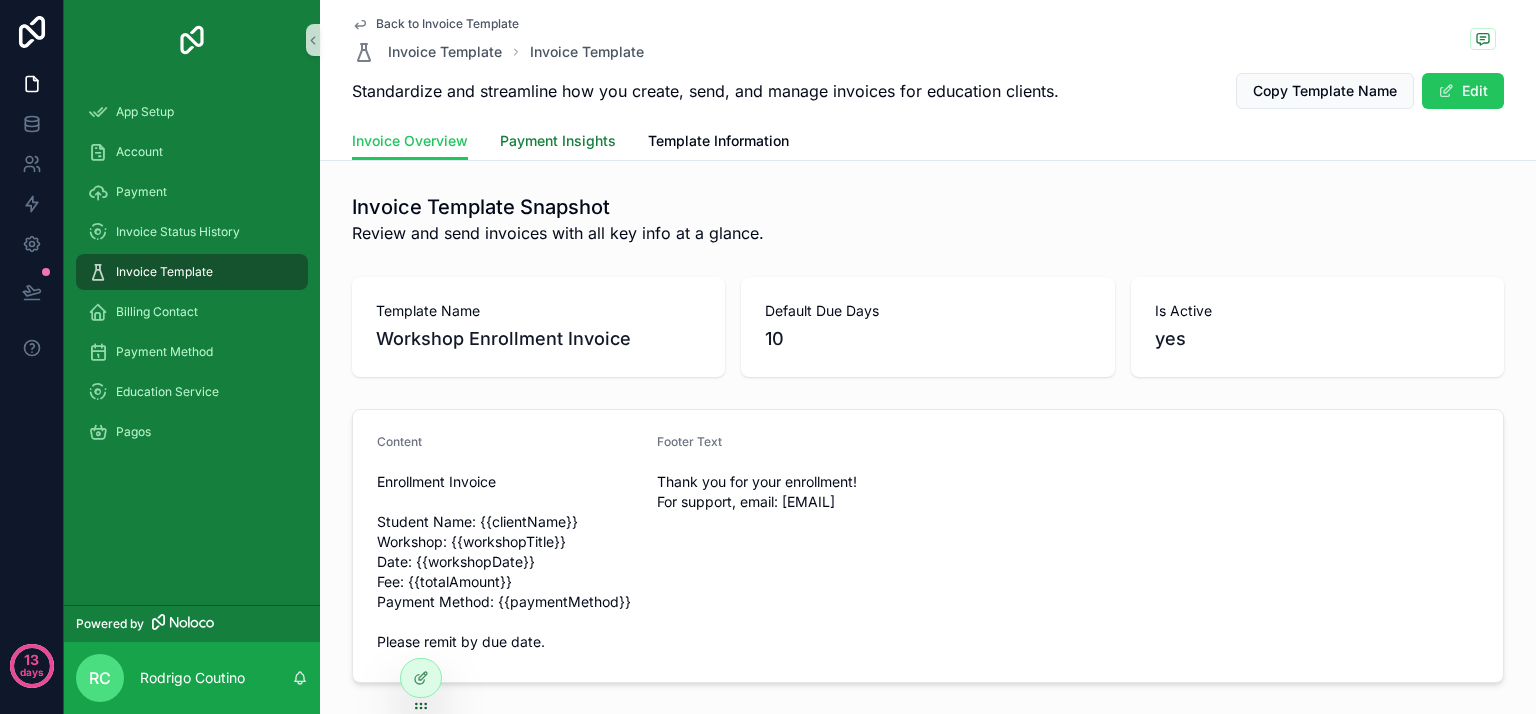 click on "Payment Insights" at bounding box center [558, 141] 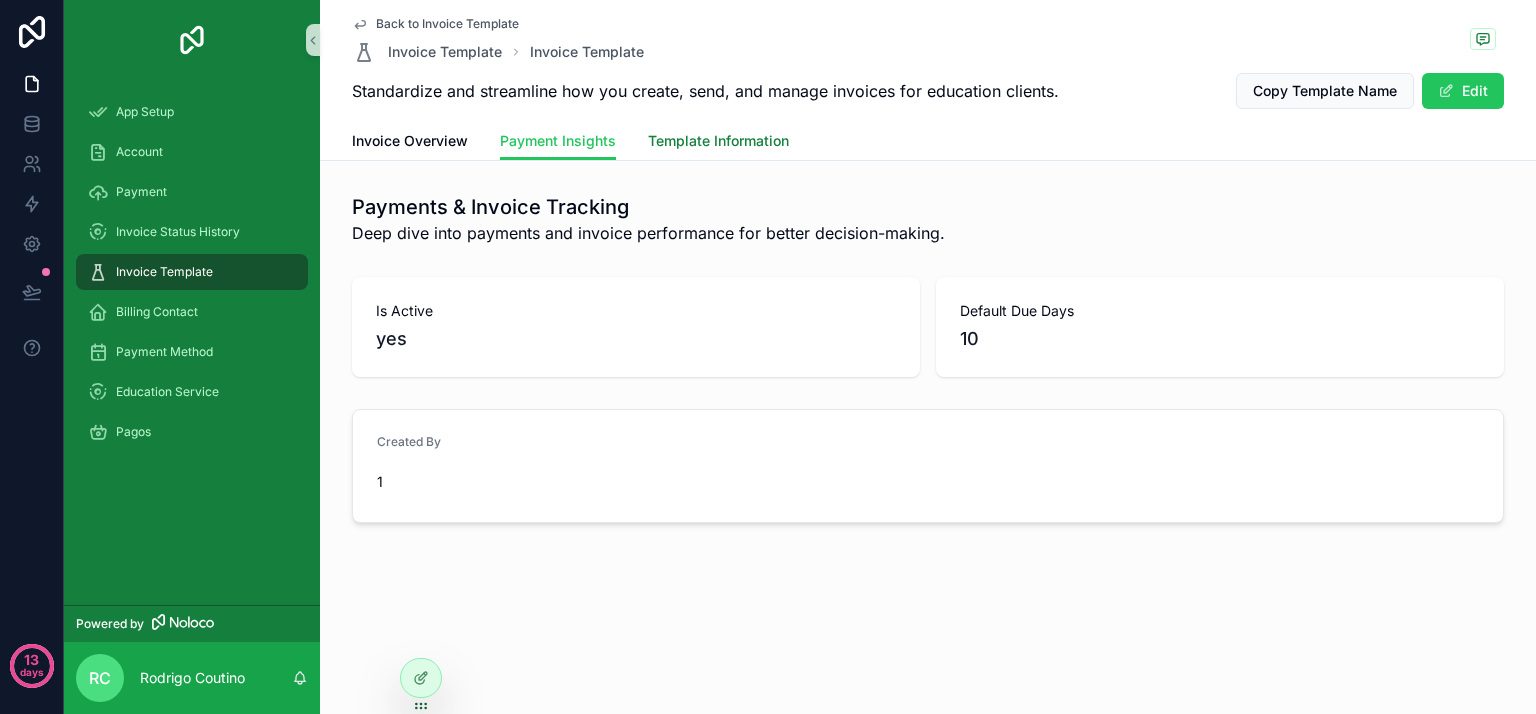 click on "Template Information" at bounding box center (718, 141) 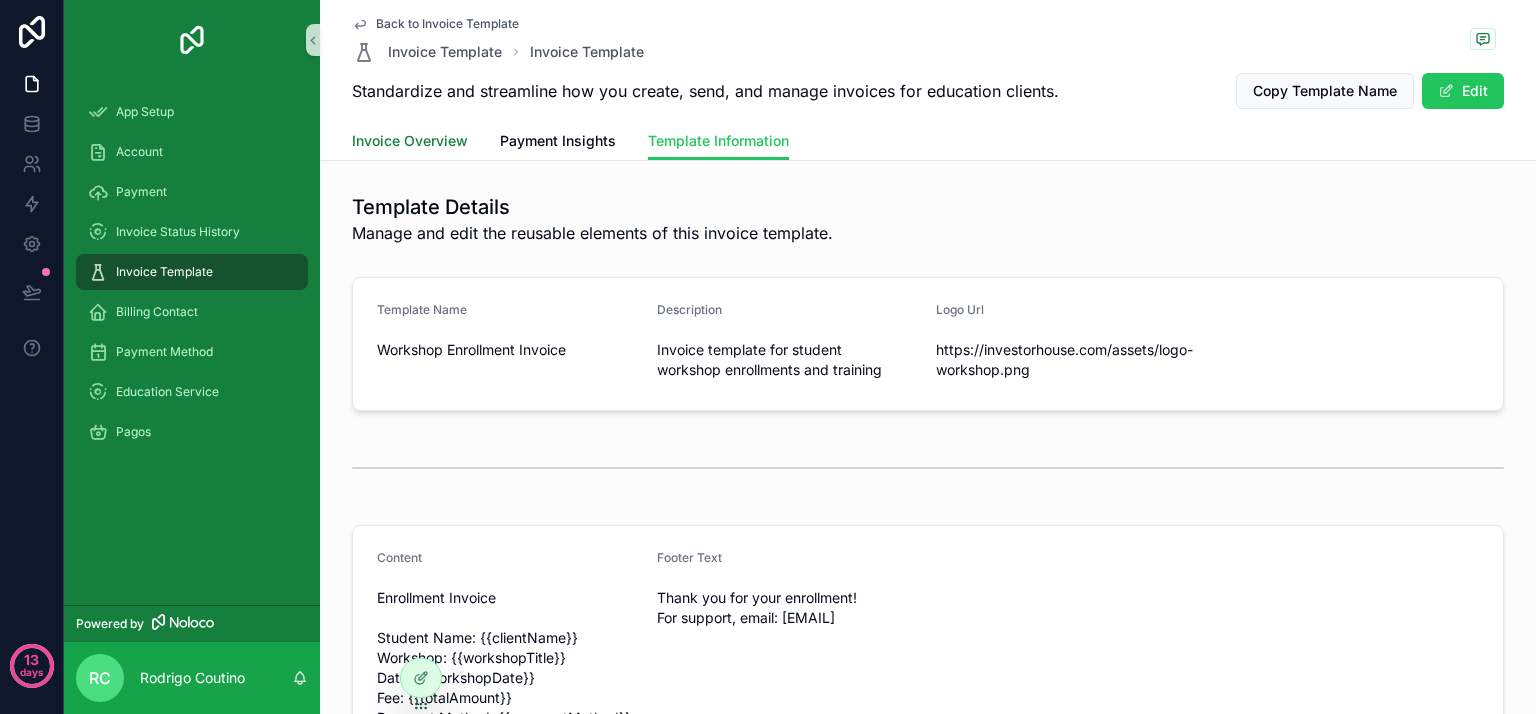 click on "Invoice Overview" at bounding box center (410, 141) 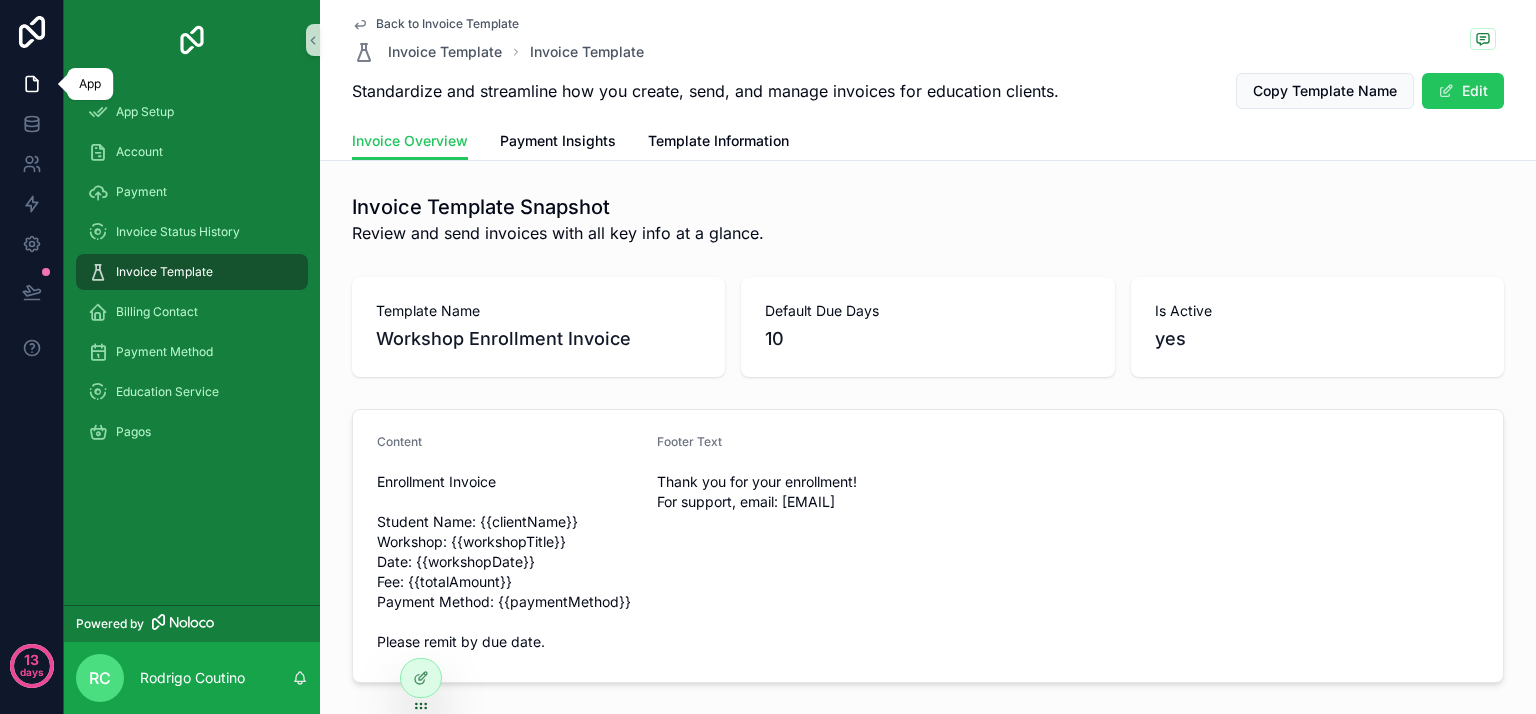 click 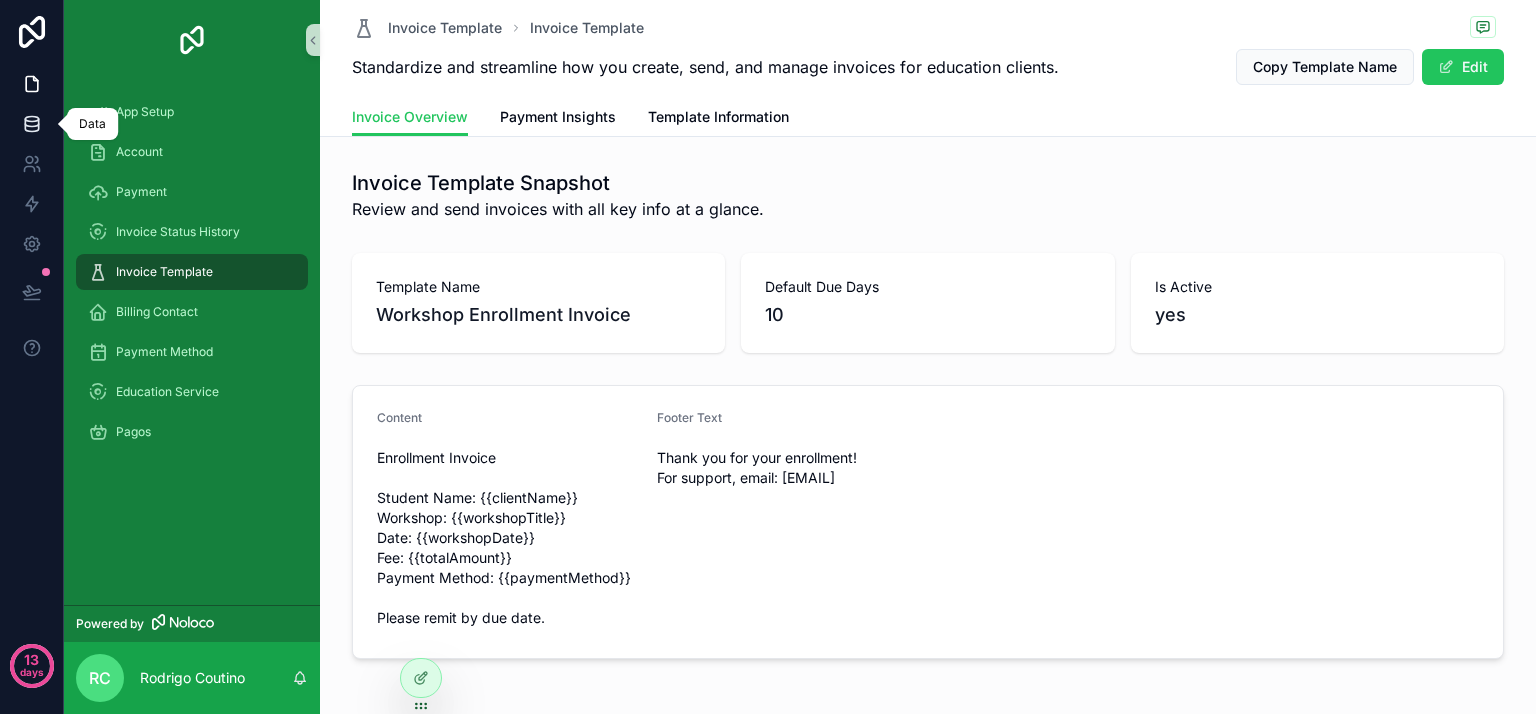 click at bounding box center (31, 124) 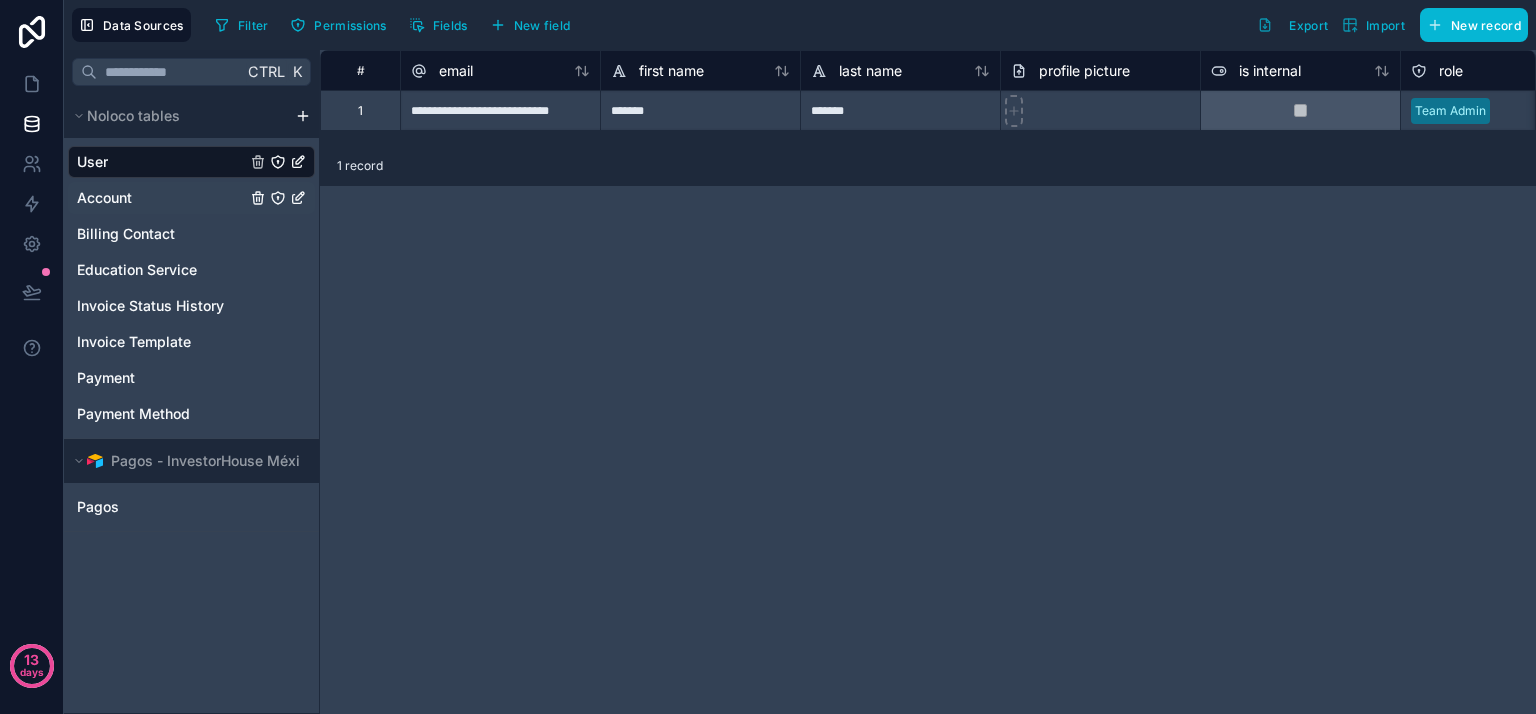 click on "Account" at bounding box center [191, 198] 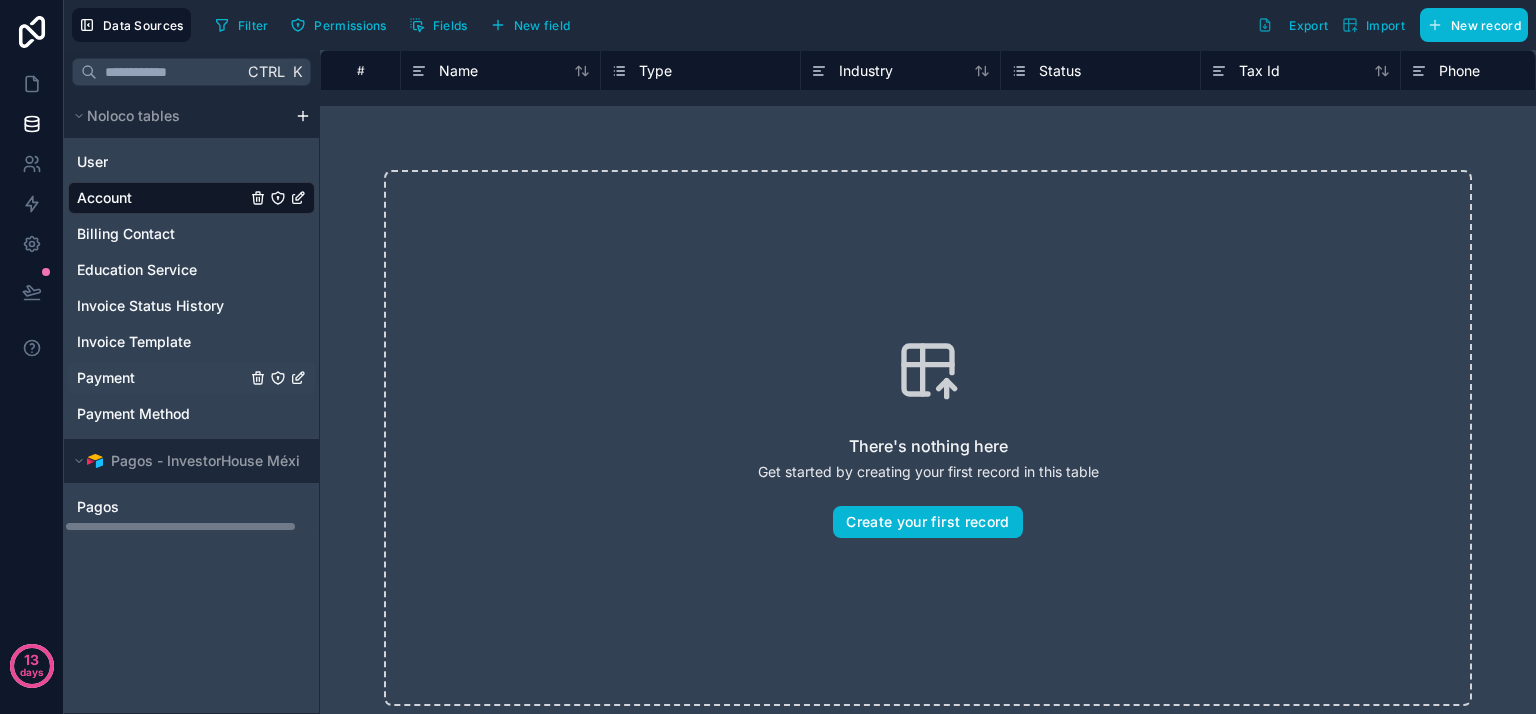 click on "Payment" at bounding box center [106, 378] 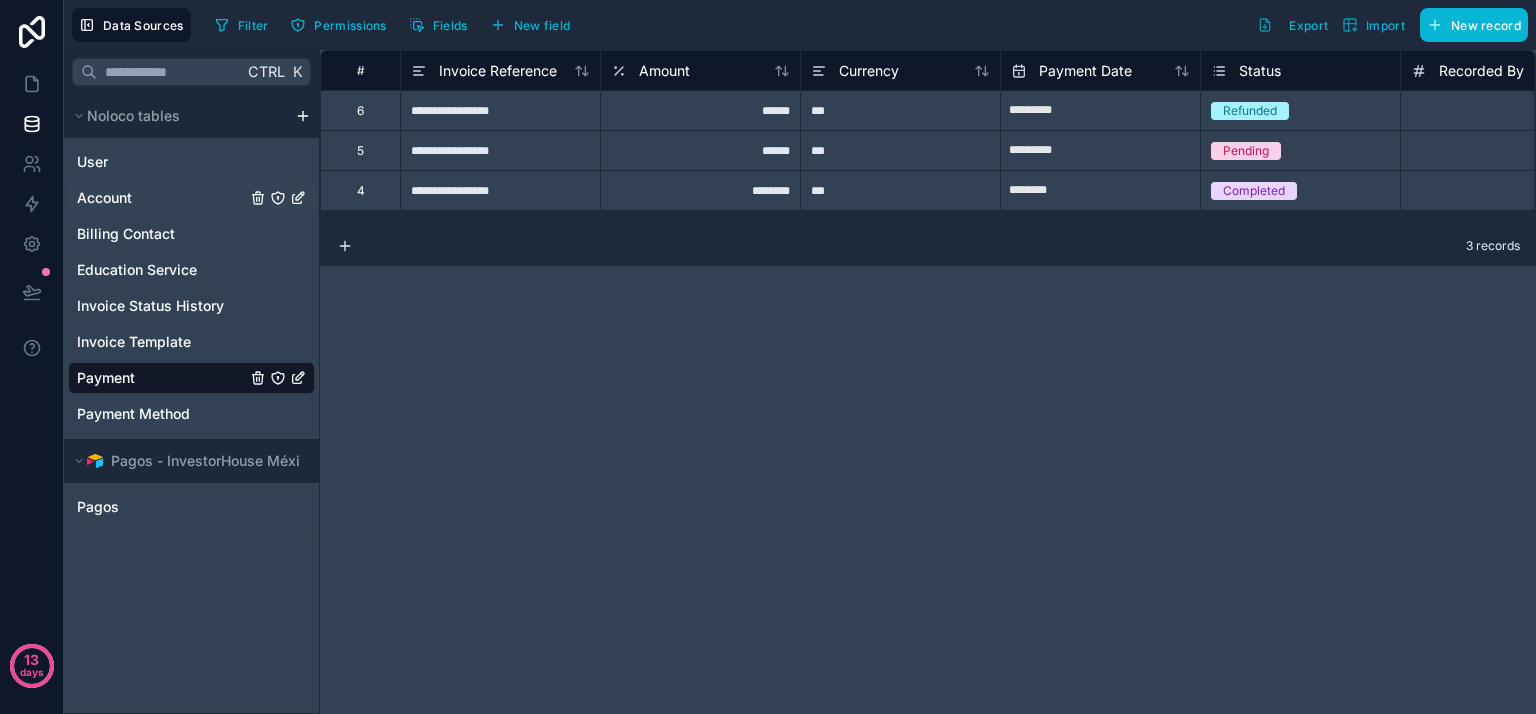 click on "Account" at bounding box center (104, 198) 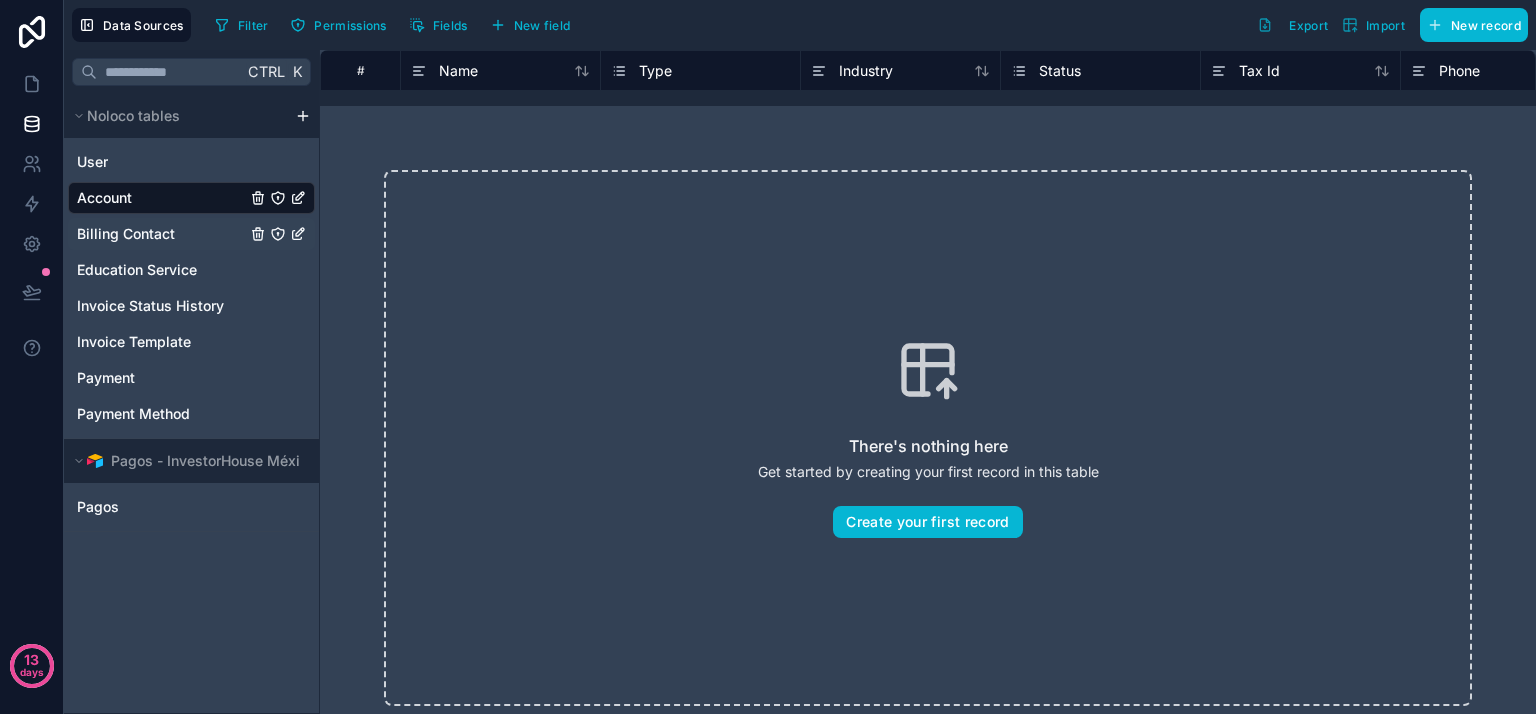 click on "Billing Contact" at bounding box center (126, 234) 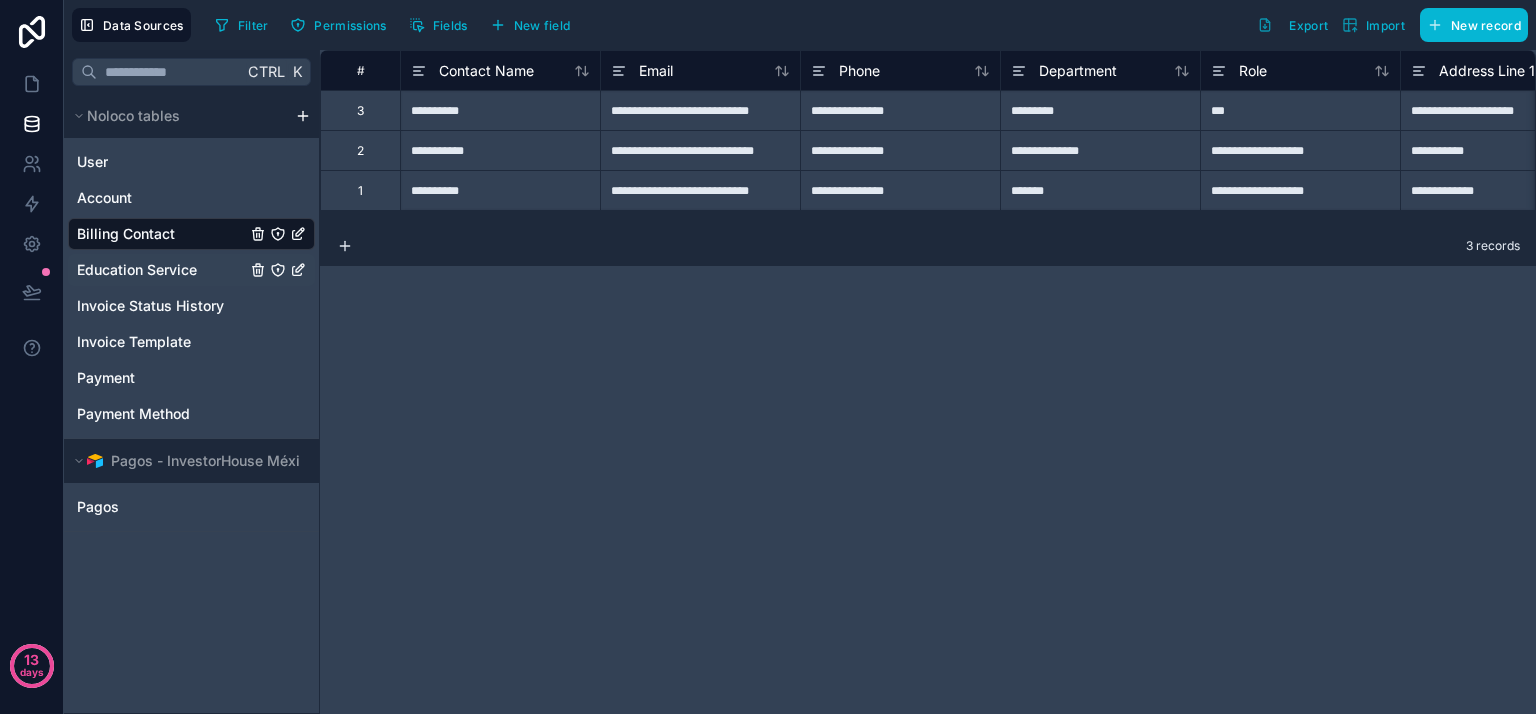 click on "Education Service" at bounding box center (137, 270) 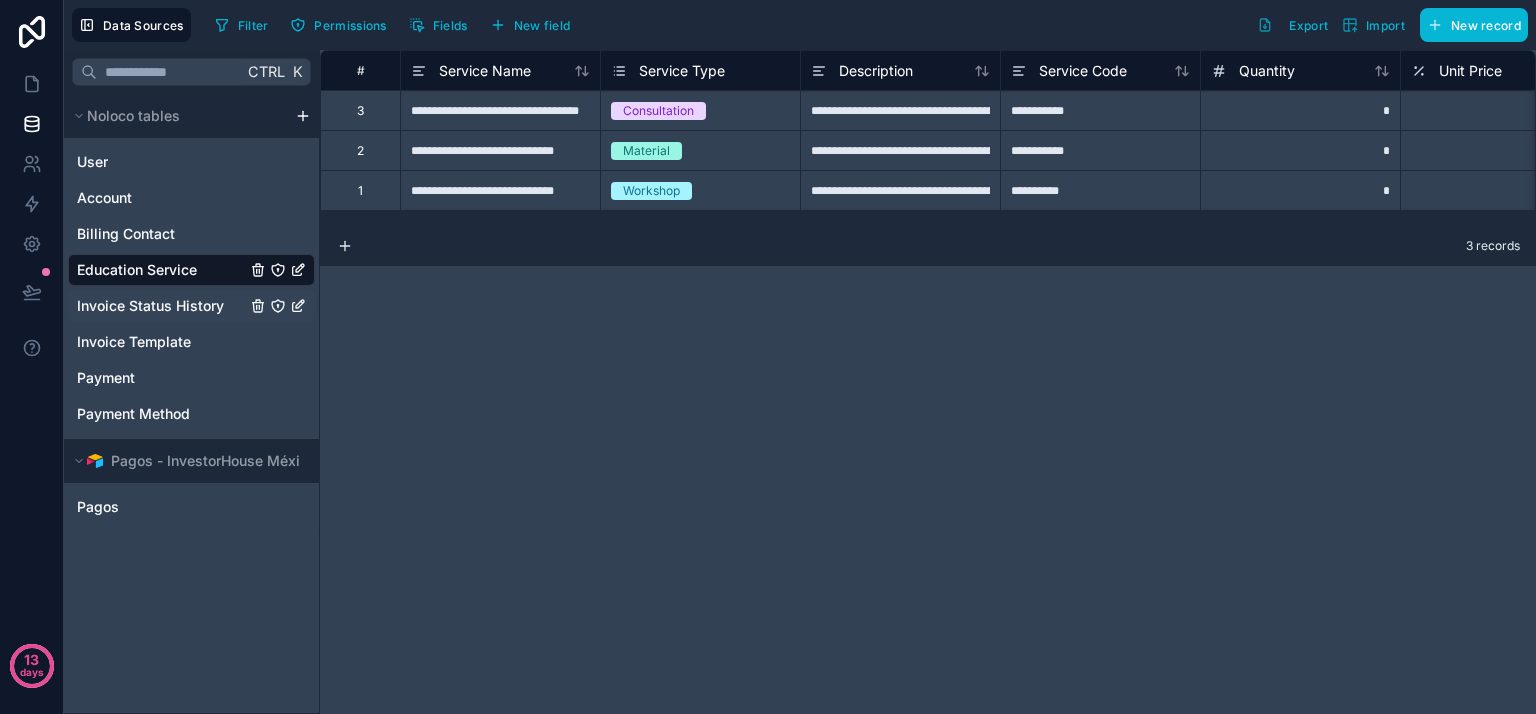click on "Invoice Status History" at bounding box center [150, 306] 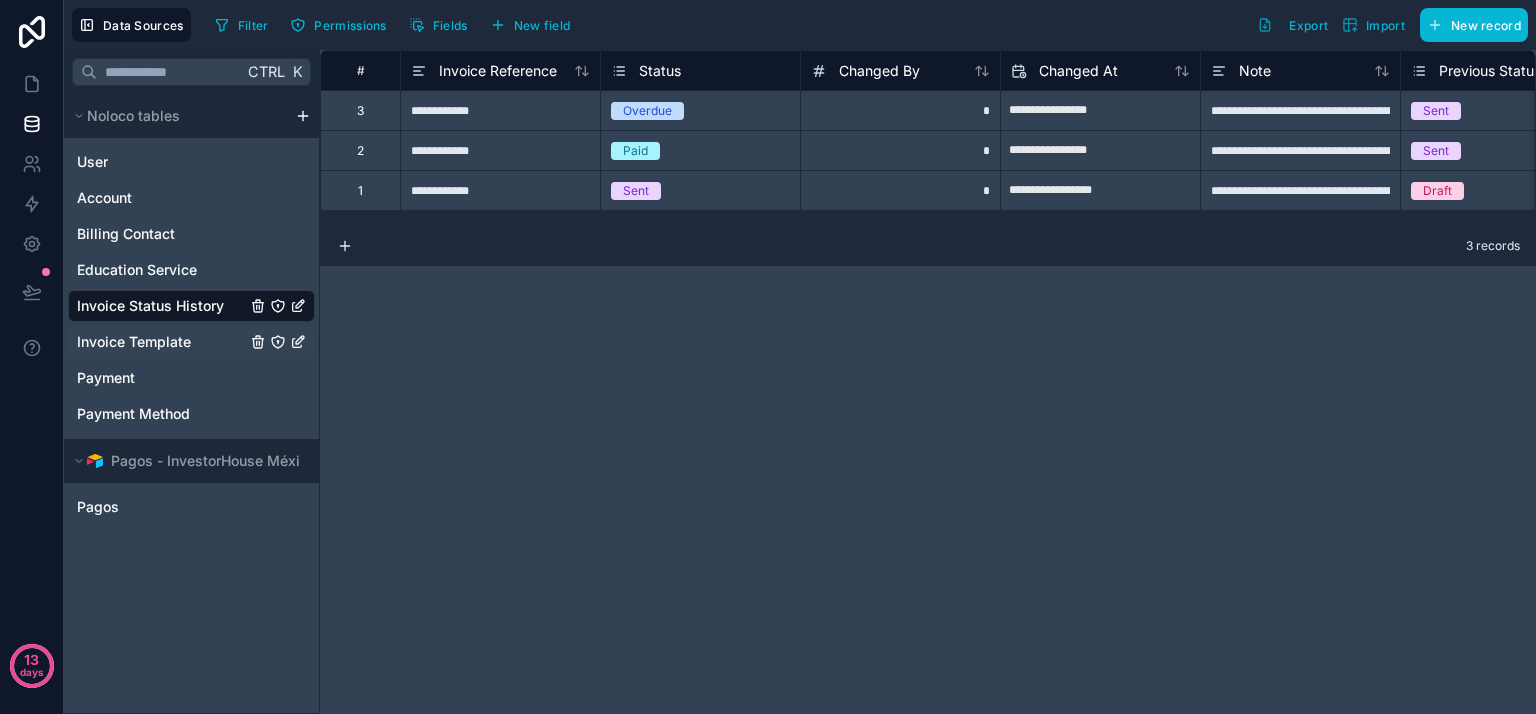 click on "Invoice Template" at bounding box center (134, 342) 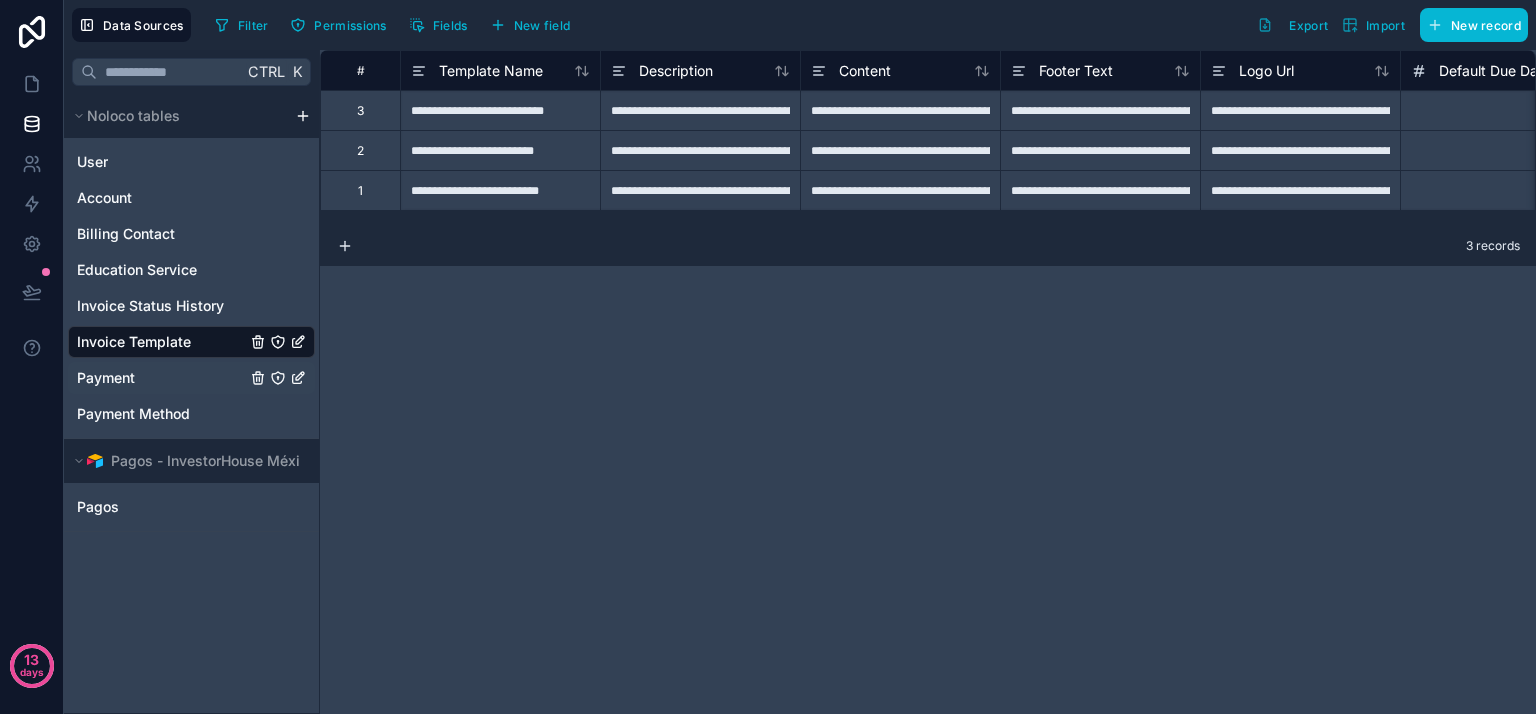click on "Payment" at bounding box center (191, 378) 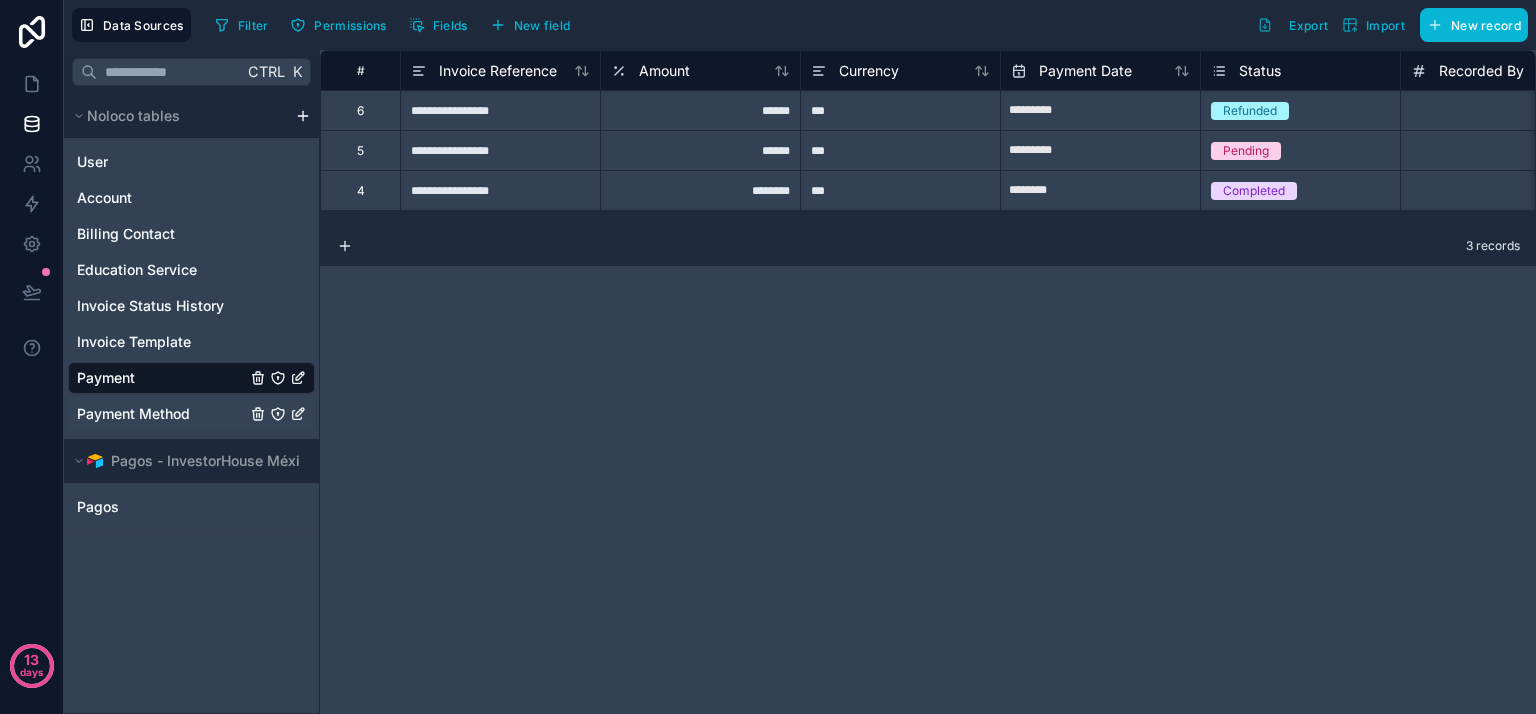 click on "Payment Method" at bounding box center [133, 414] 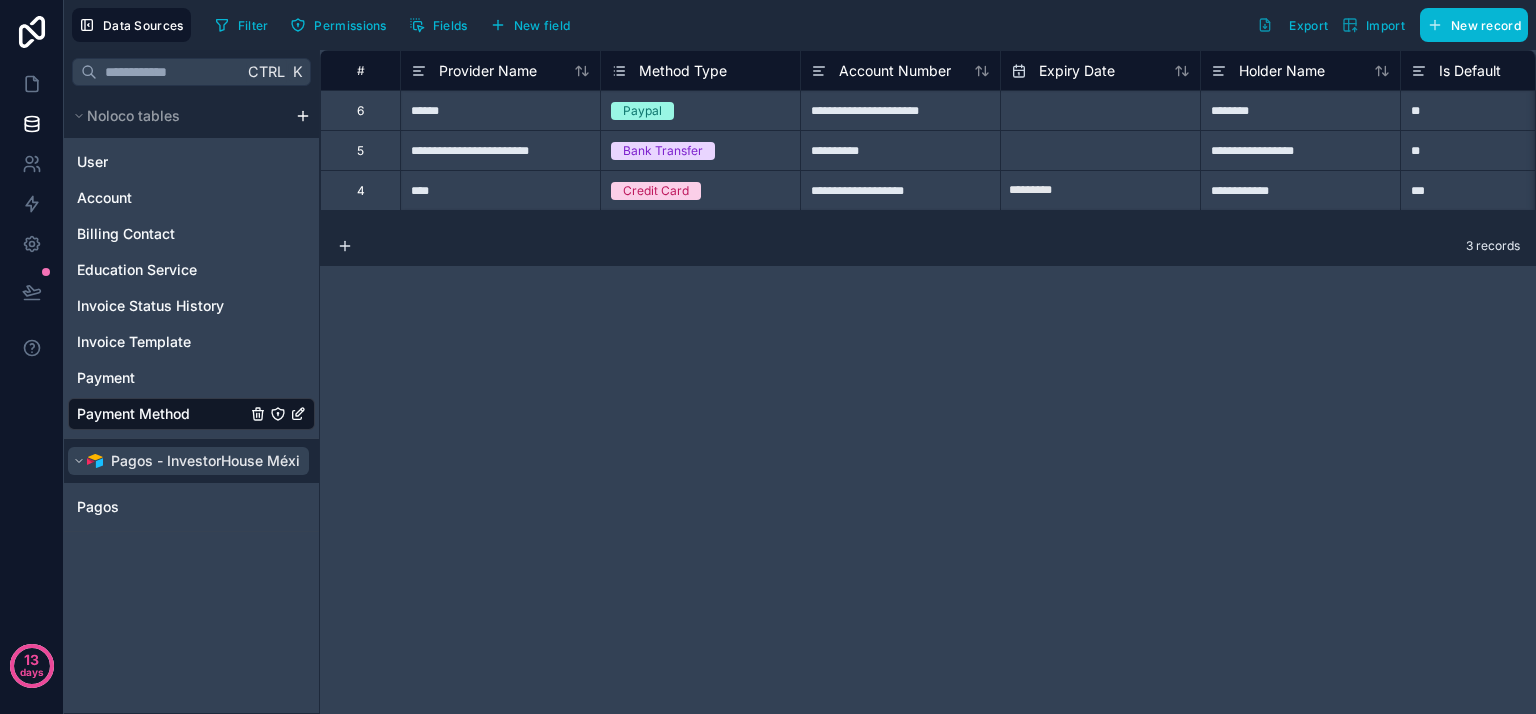 click on "Pagos - InvestorHouse México" at bounding box center [213, 461] 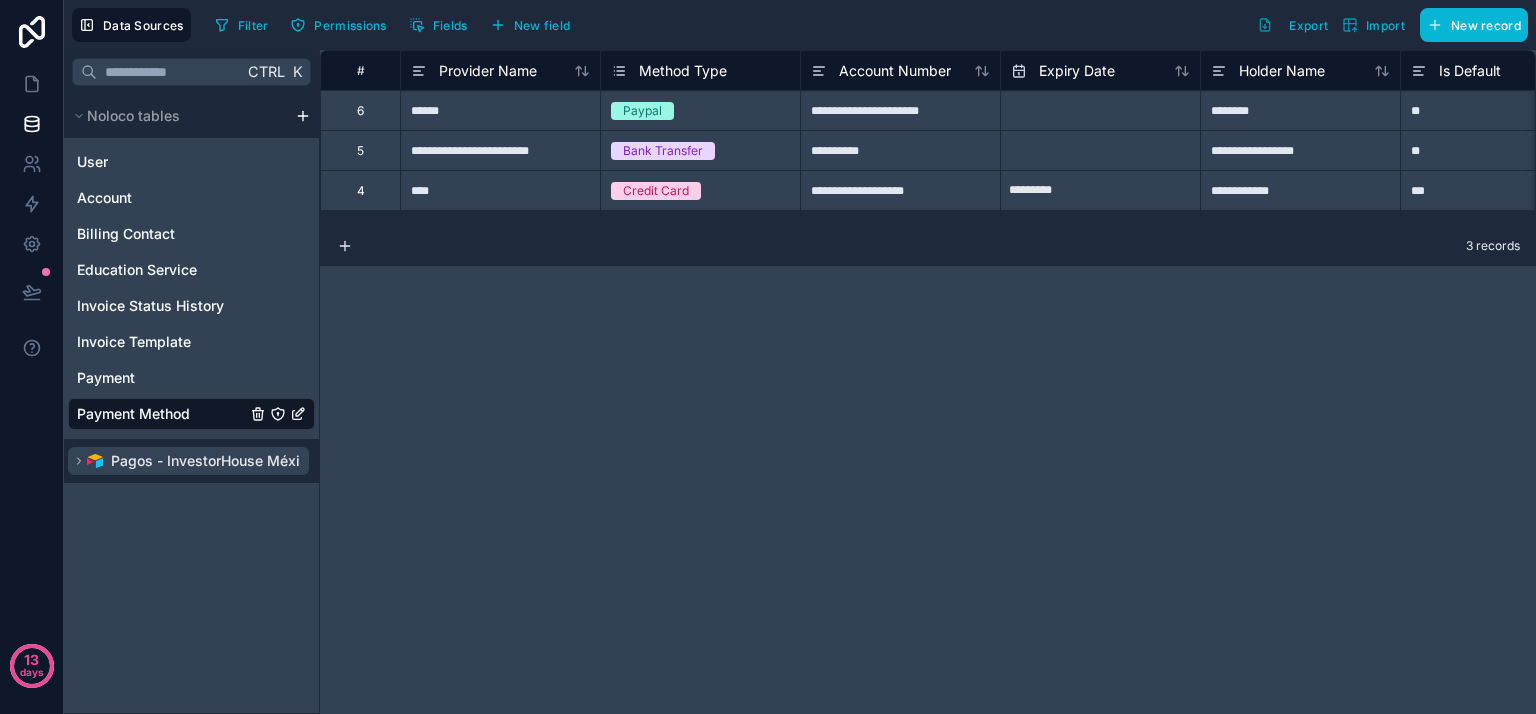click at bounding box center (95, 461) 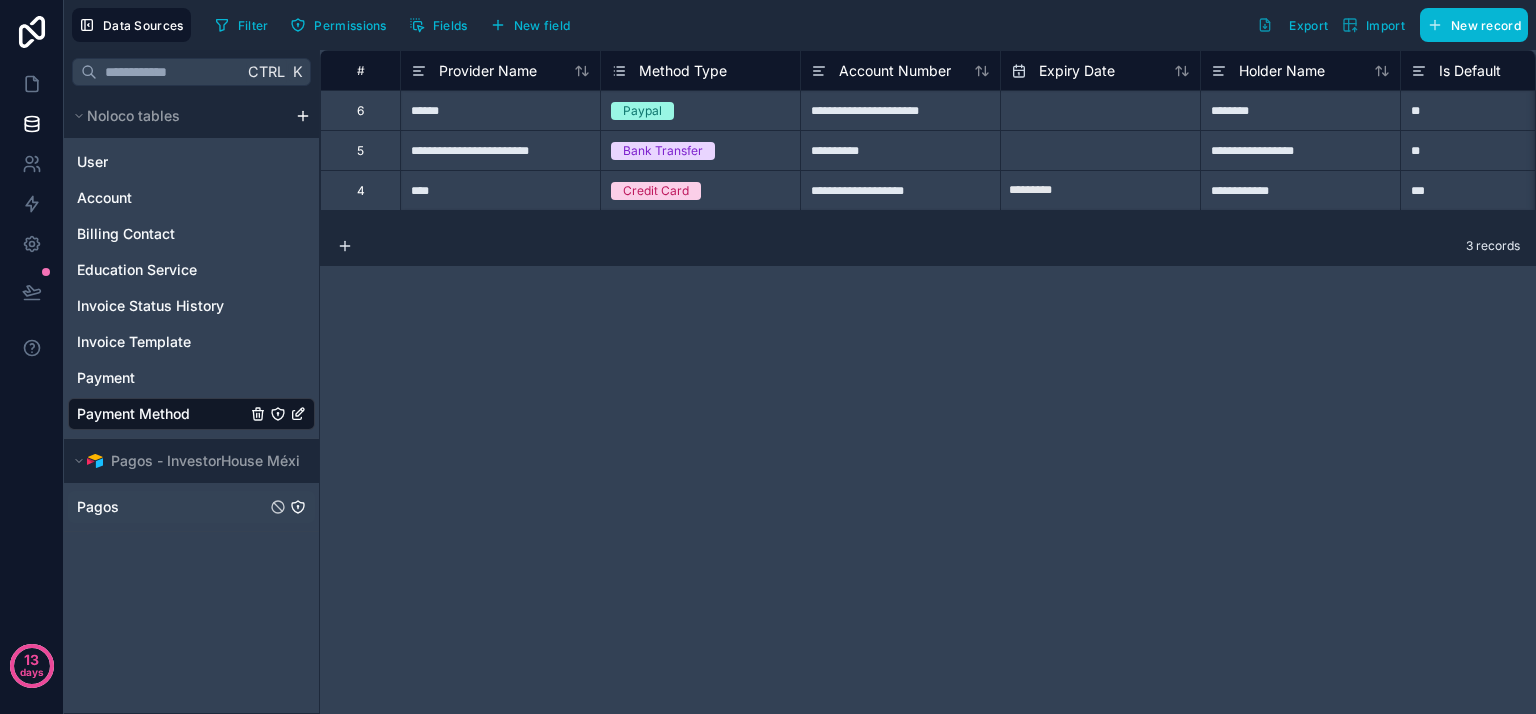 click on "Pagos" at bounding box center [191, 507] 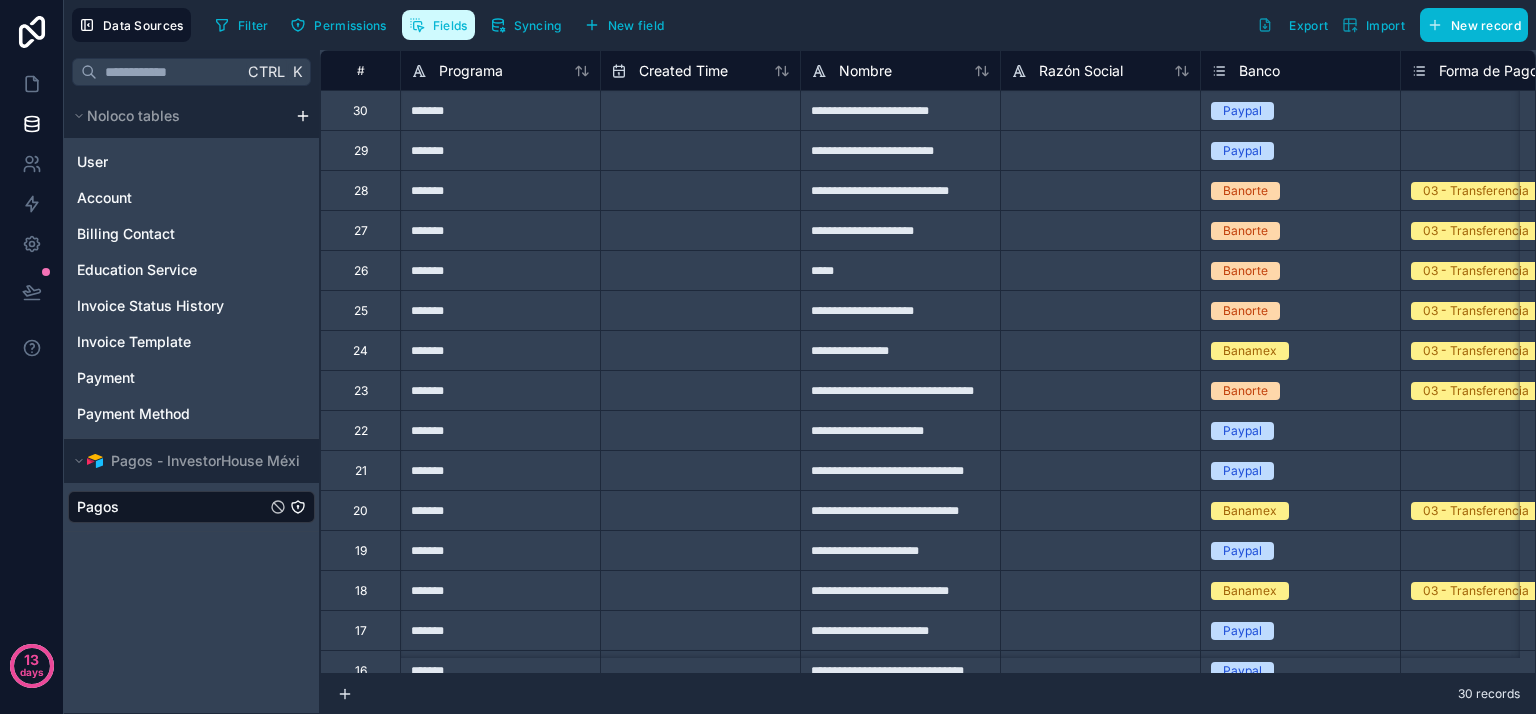 click on "Fields" at bounding box center (438, 25) 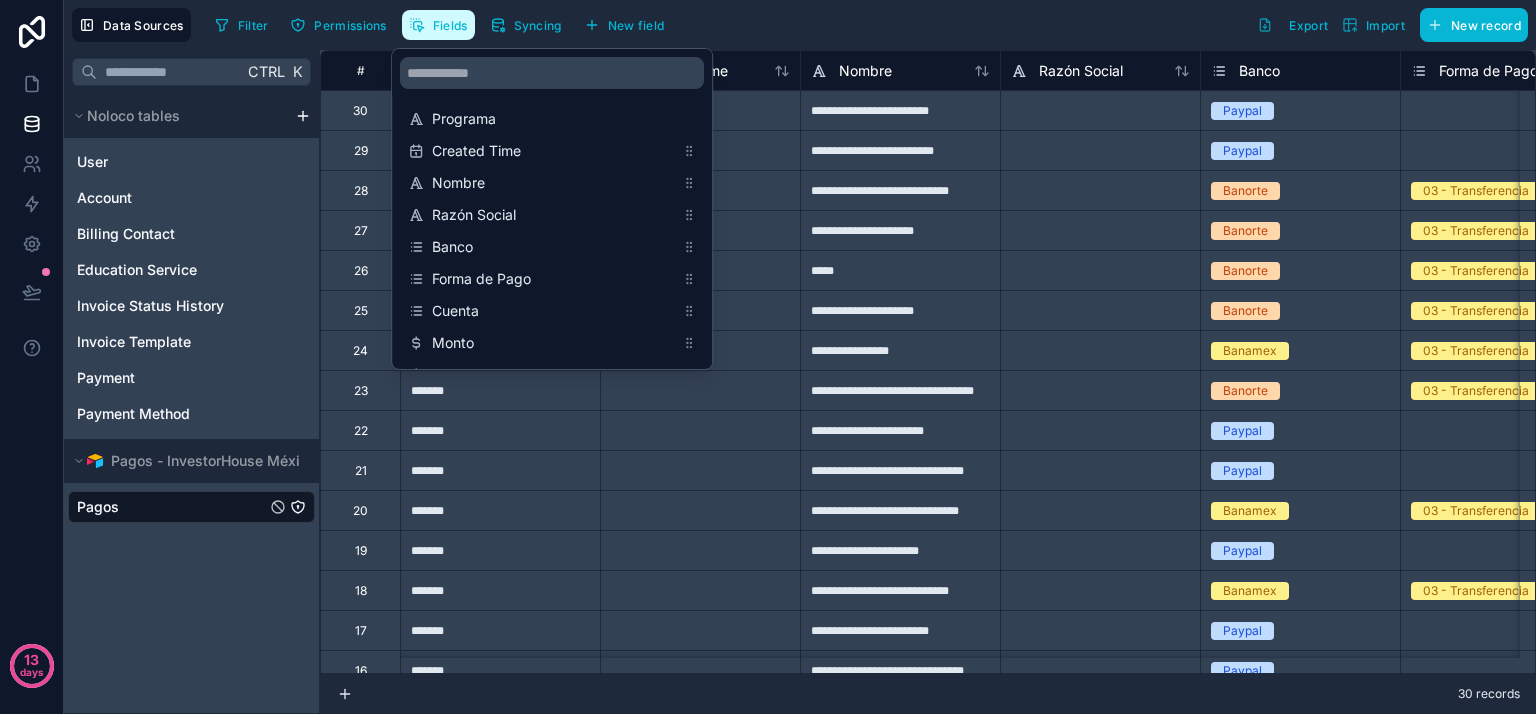 click on "Fields" at bounding box center [438, 25] 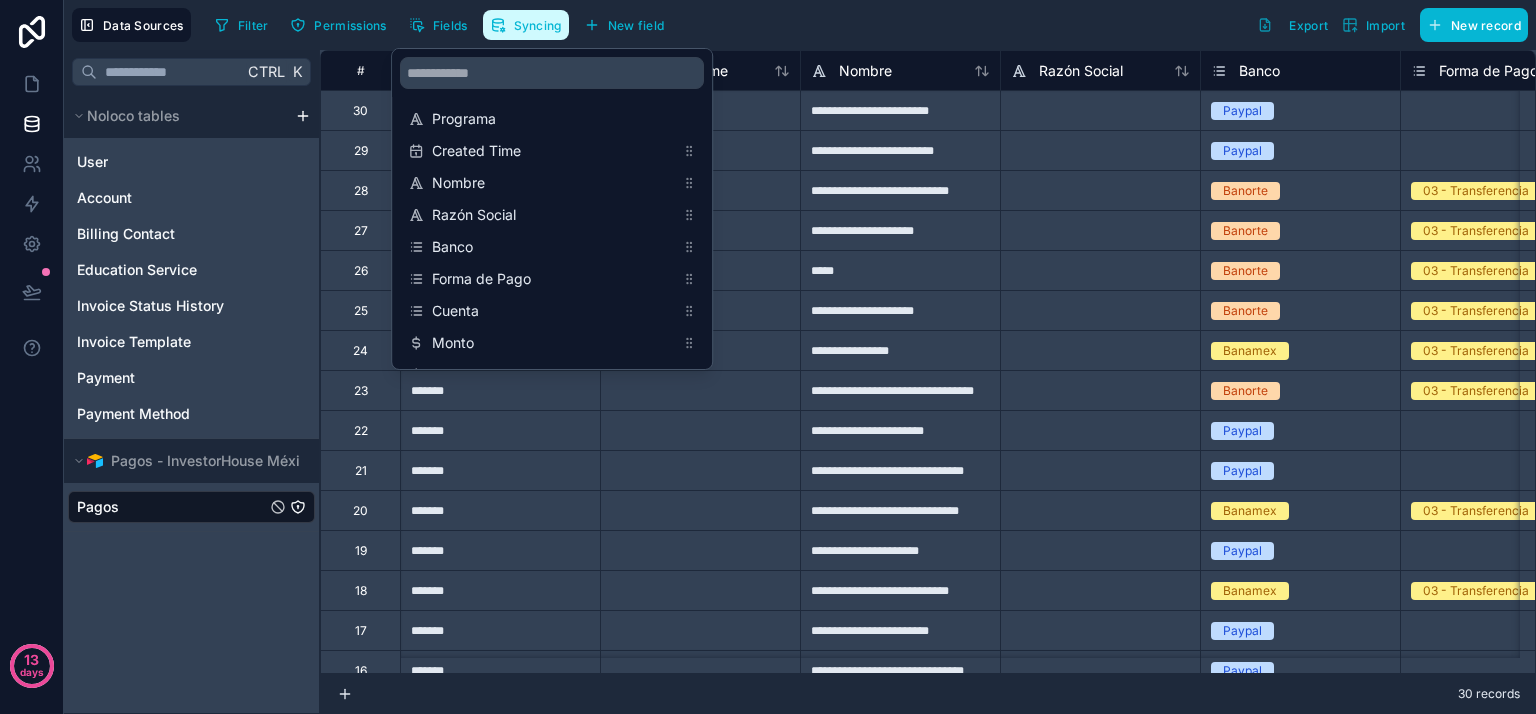 click on "Syncing" at bounding box center [526, 25] 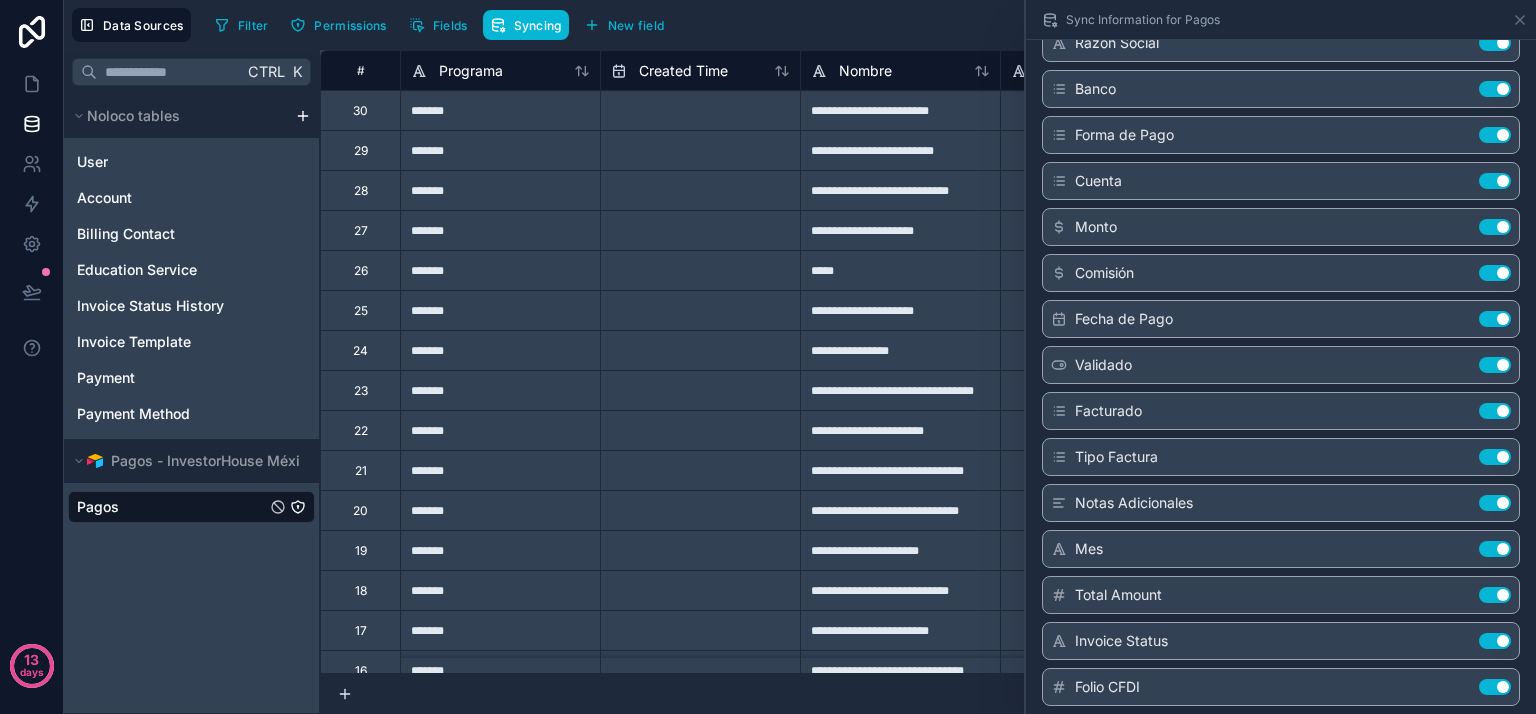 scroll, scrollTop: 0, scrollLeft: 0, axis: both 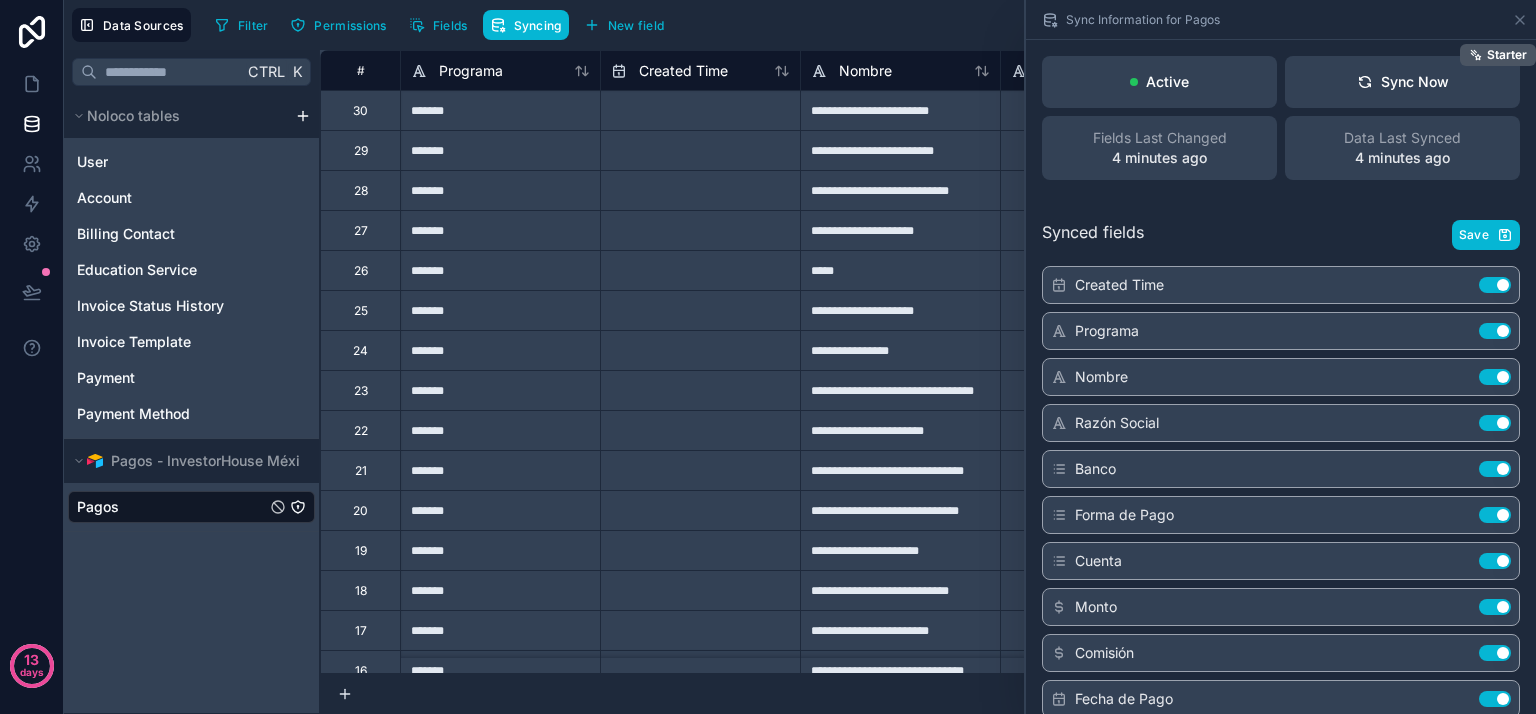 click on "Filter Permissions Fields Syncing New field Export Import New record" at bounding box center [867, 25] 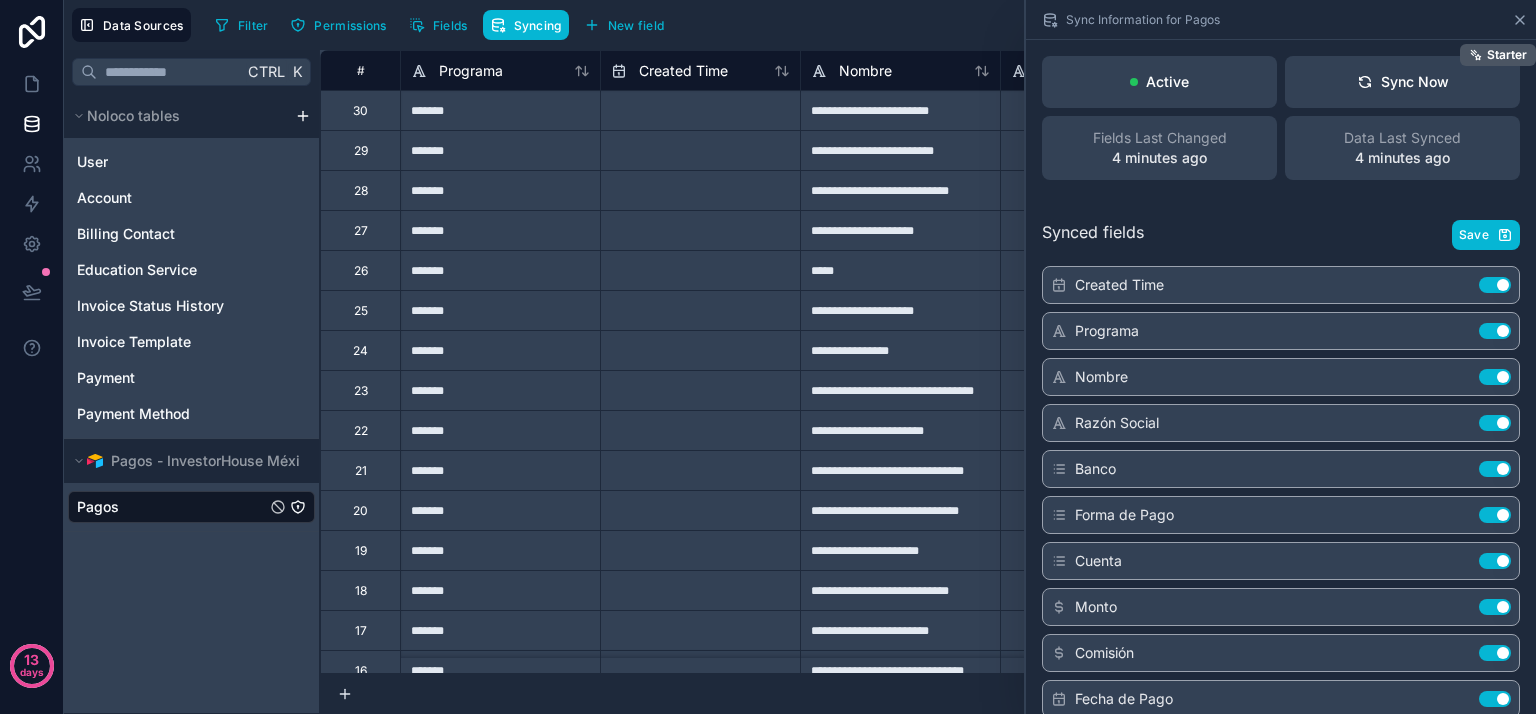 click 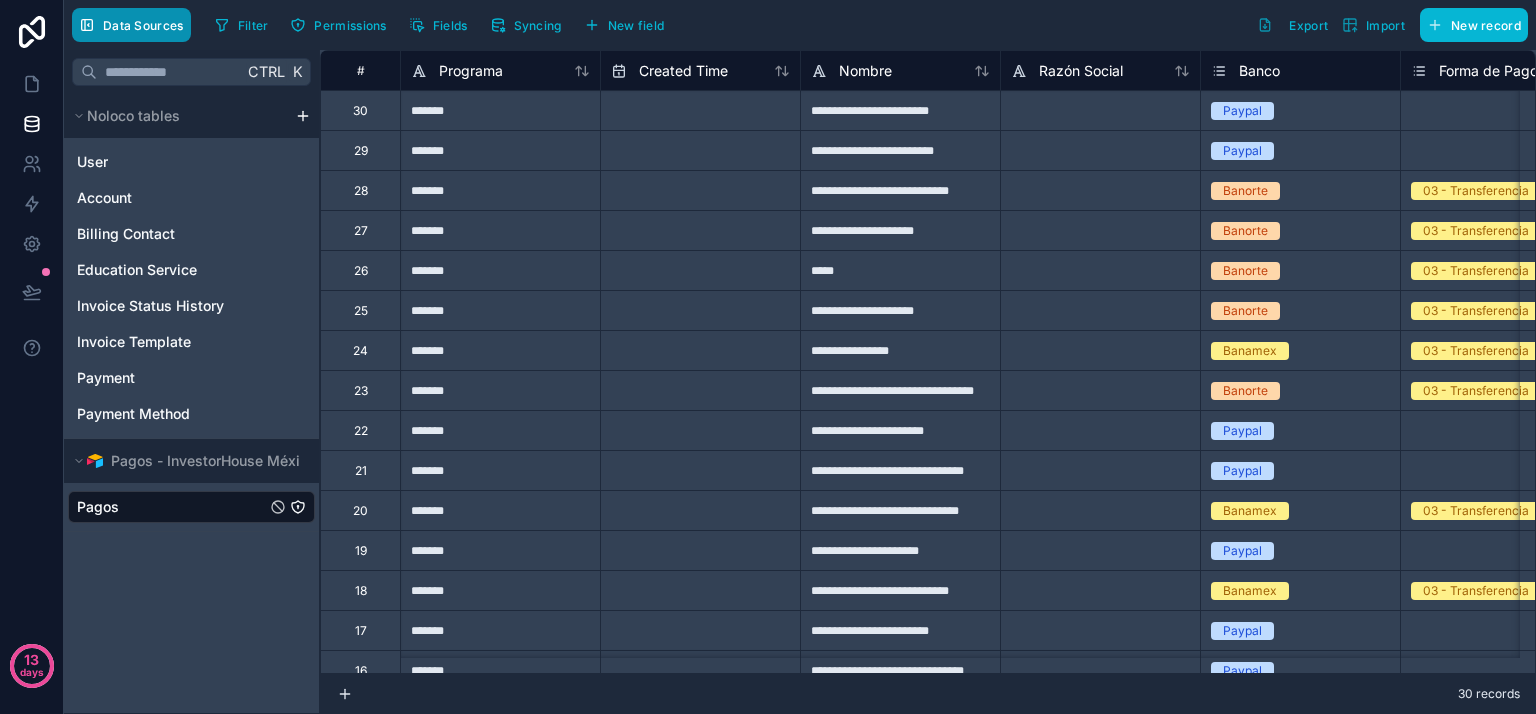 click on "Data Sources" at bounding box center [143, 25] 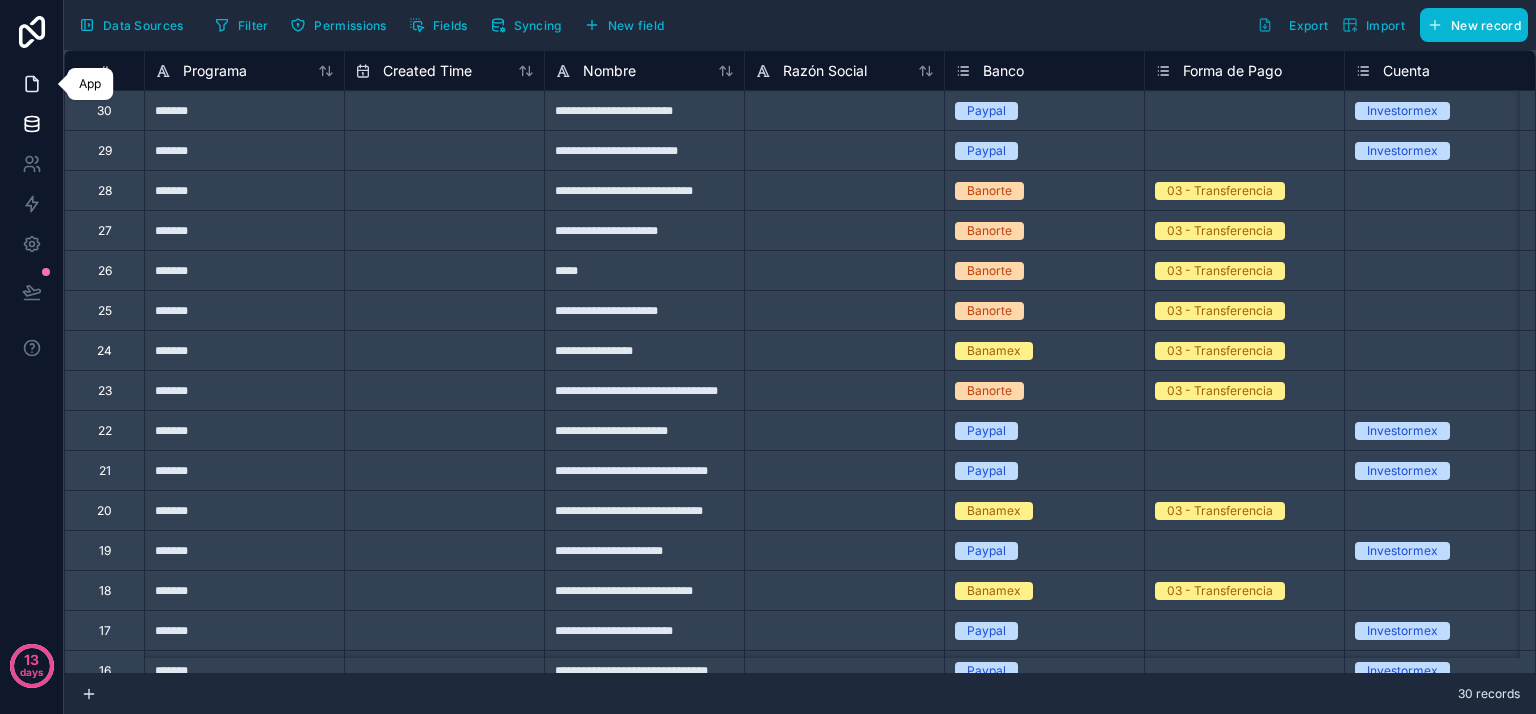 click at bounding box center (31, 84) 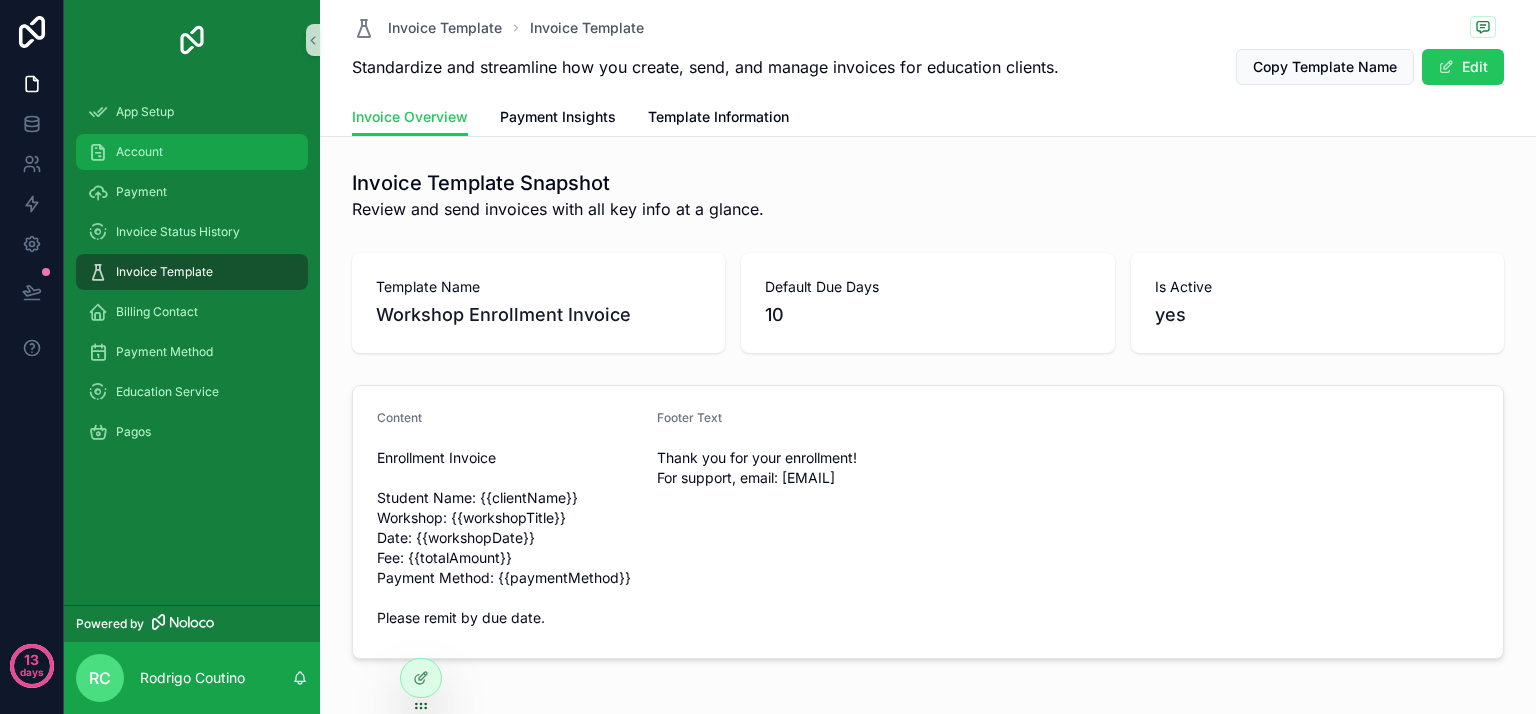 click on "Account" at bounding box center [192, 152] 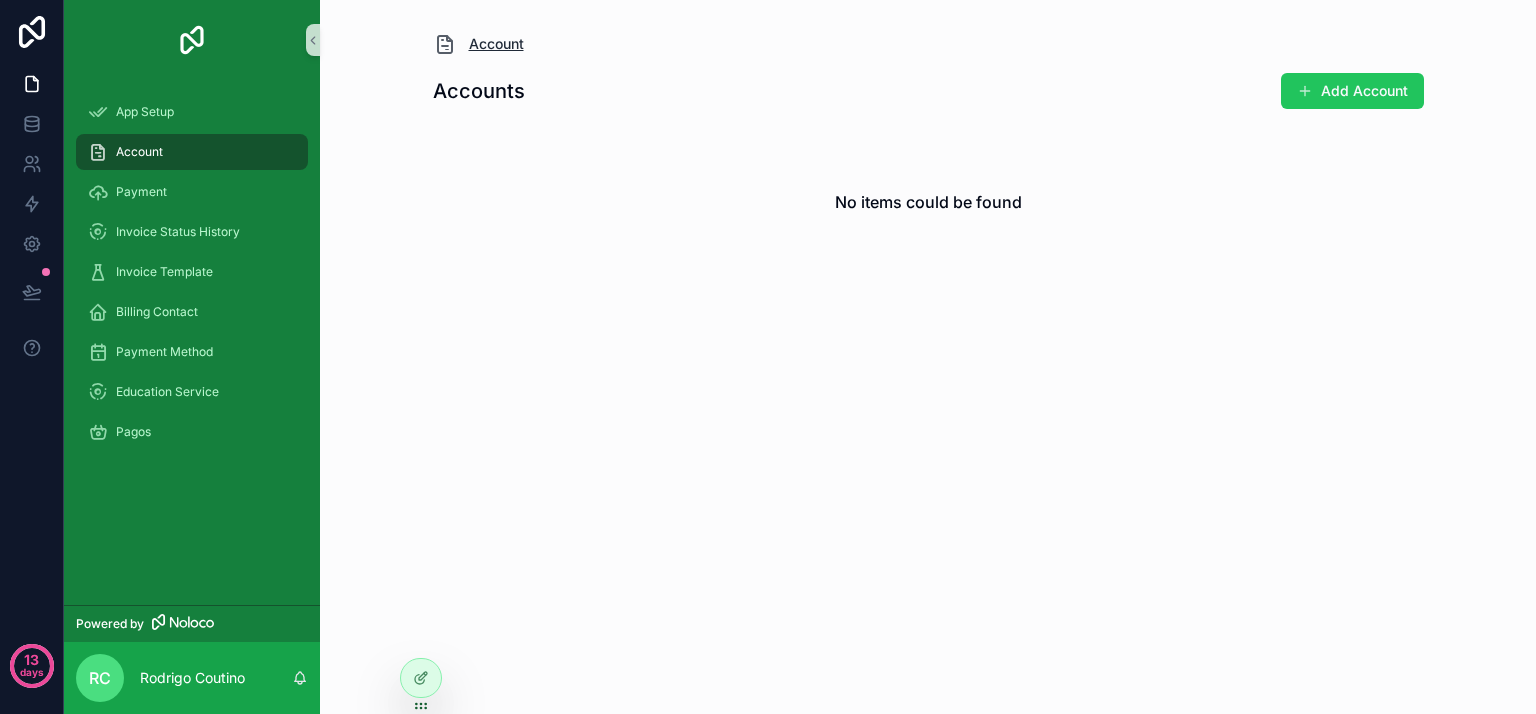 click at bounding box center [445, 44] 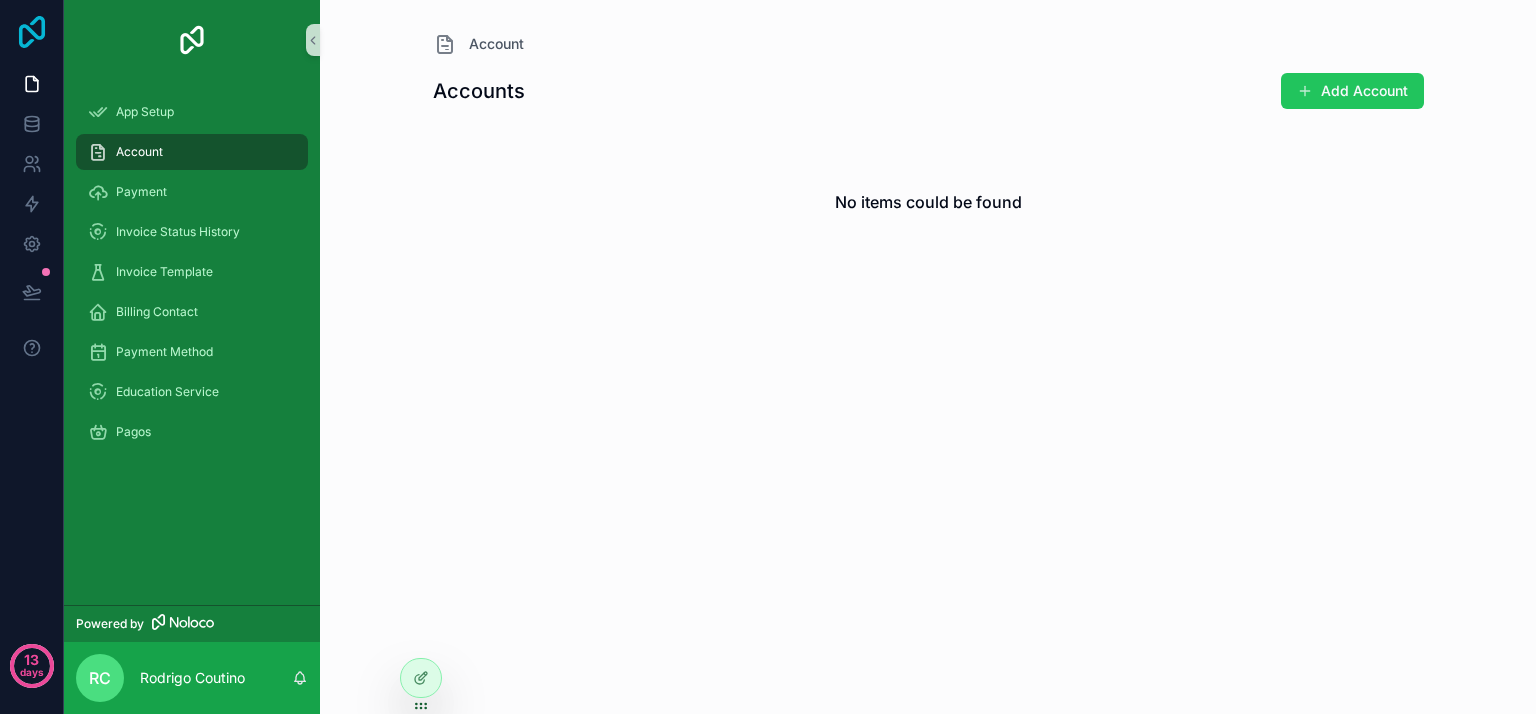 click 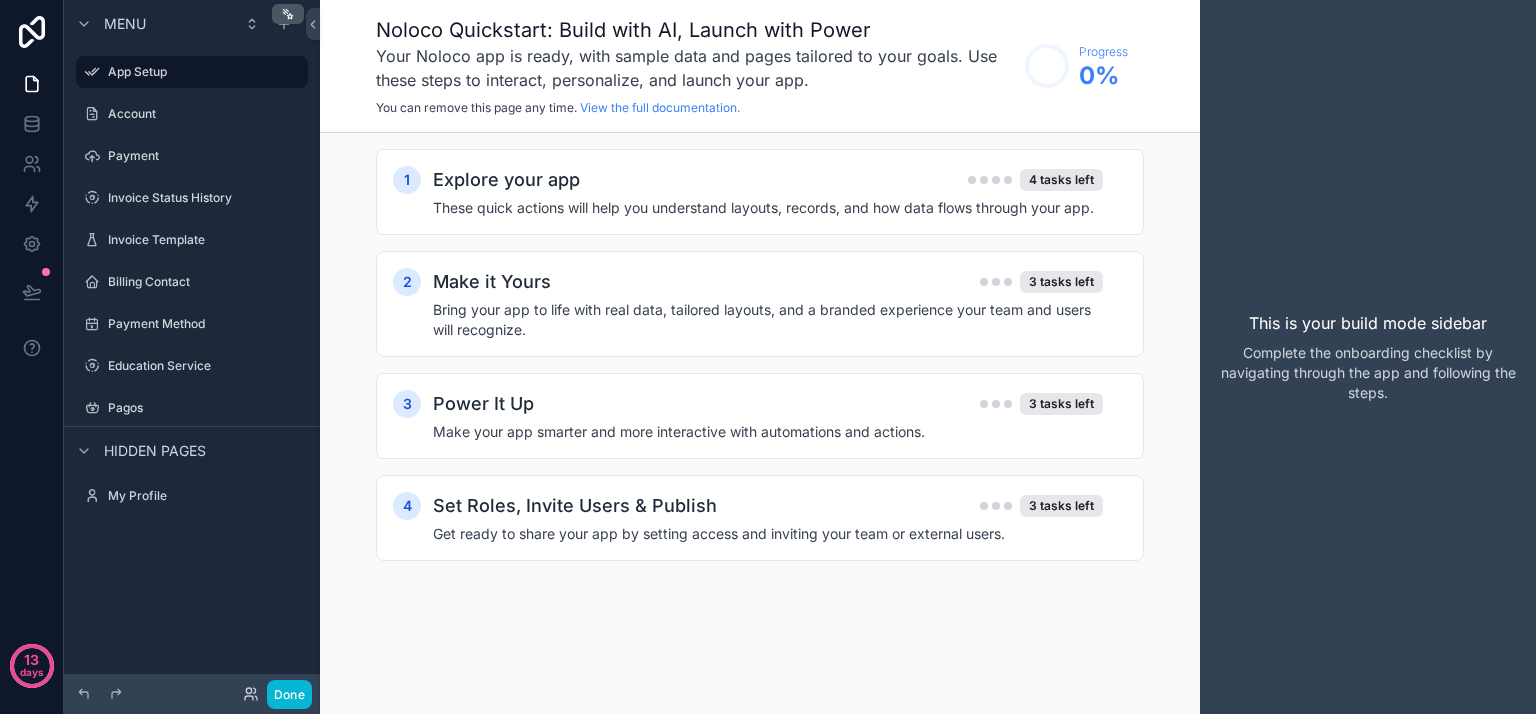scroll, scrollTop: 0, scrollLeft: 0, axis: both 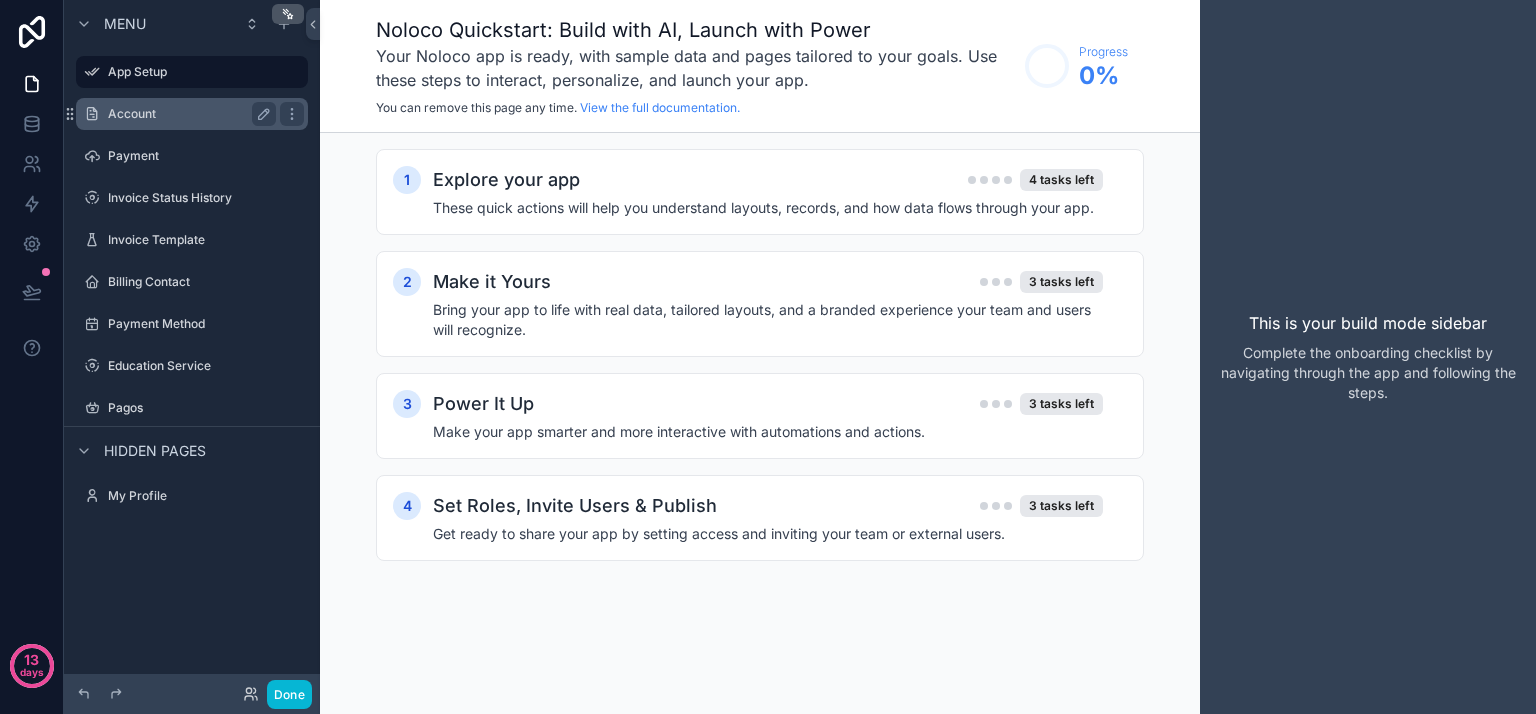 click on "Account" at bounding box center (188, 114) 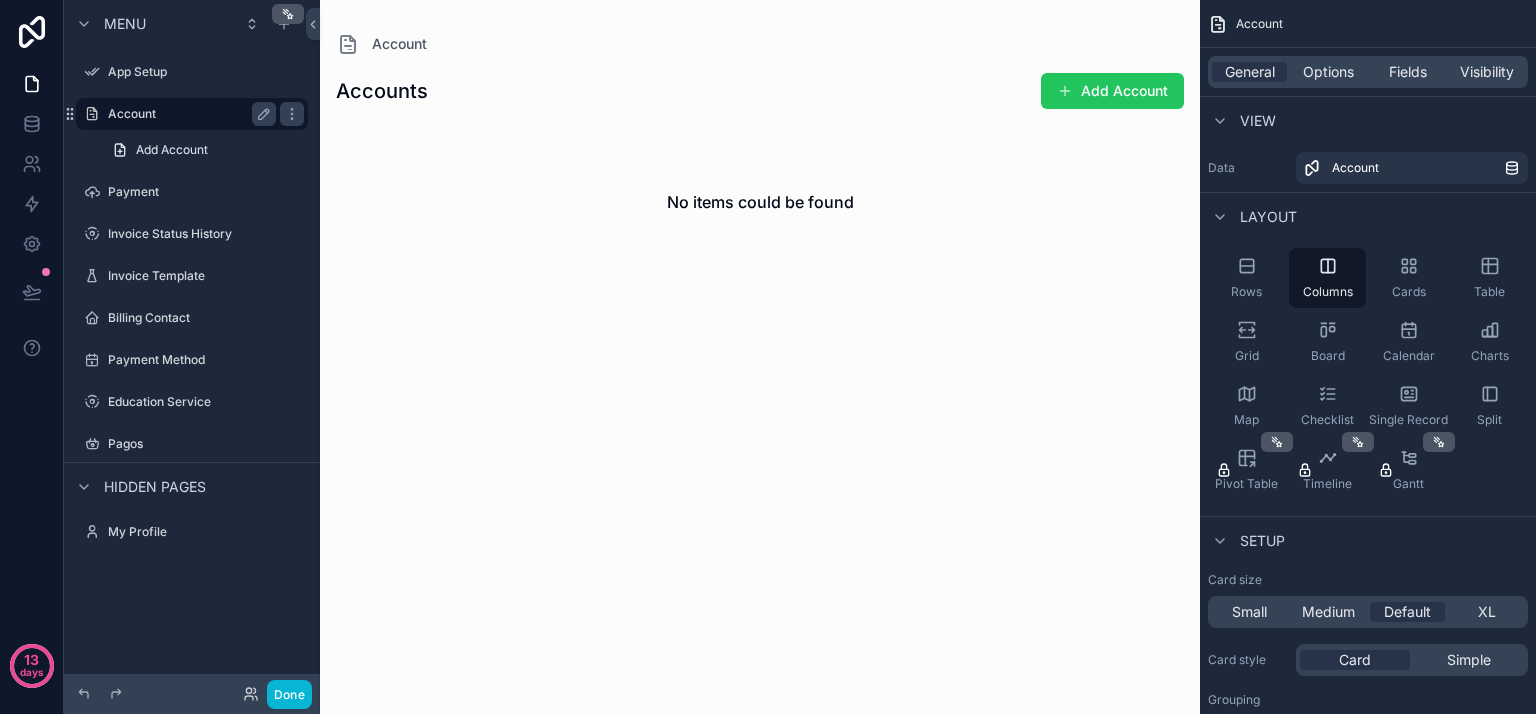 click on "Account" at bounding box center (188, 114) 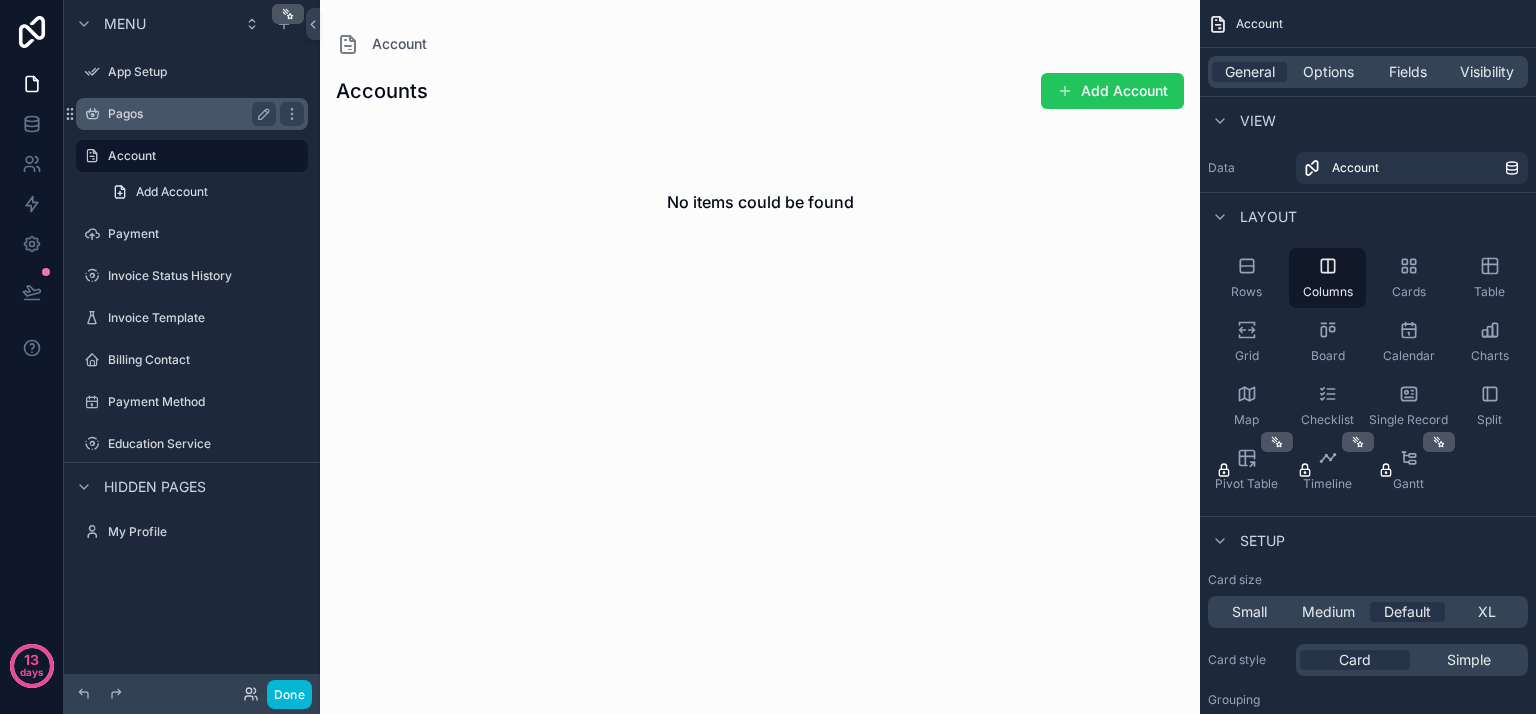 click on "Pagos" at bounding box center [192, 114] 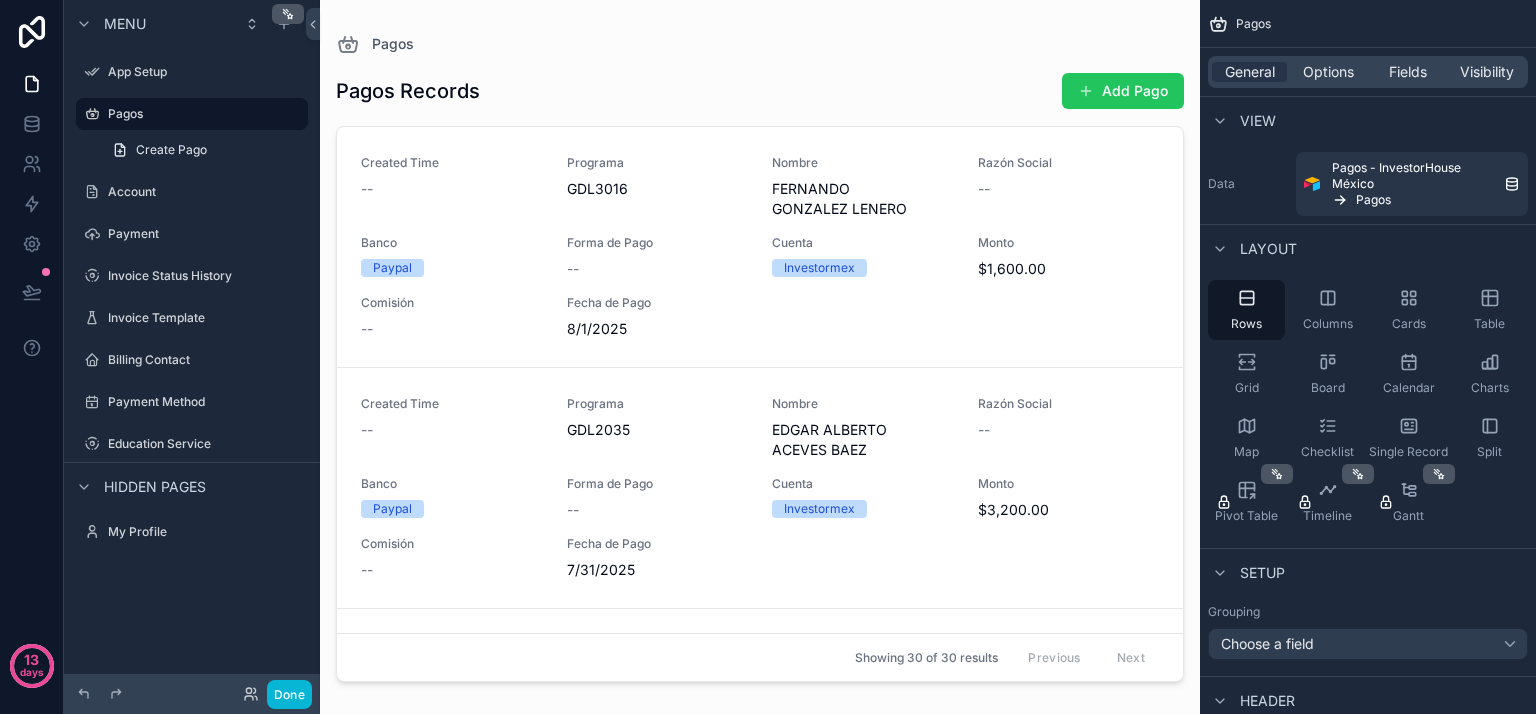 drag, startPoint x: 1264, startPoint y: 371, endPoint x: 693, endPoint y: 111, distance: 627.40814 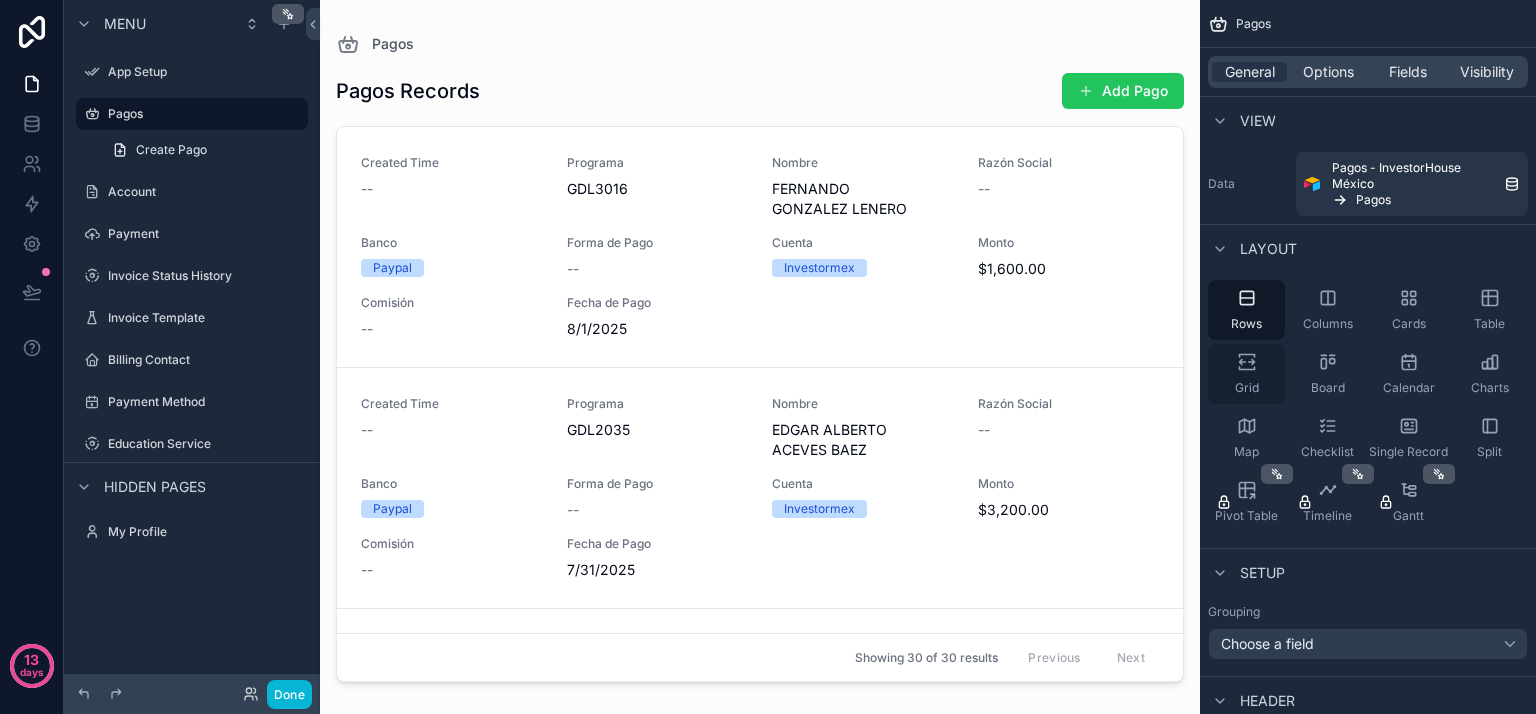 click on "Grid" at bounding box center (1247, 388) 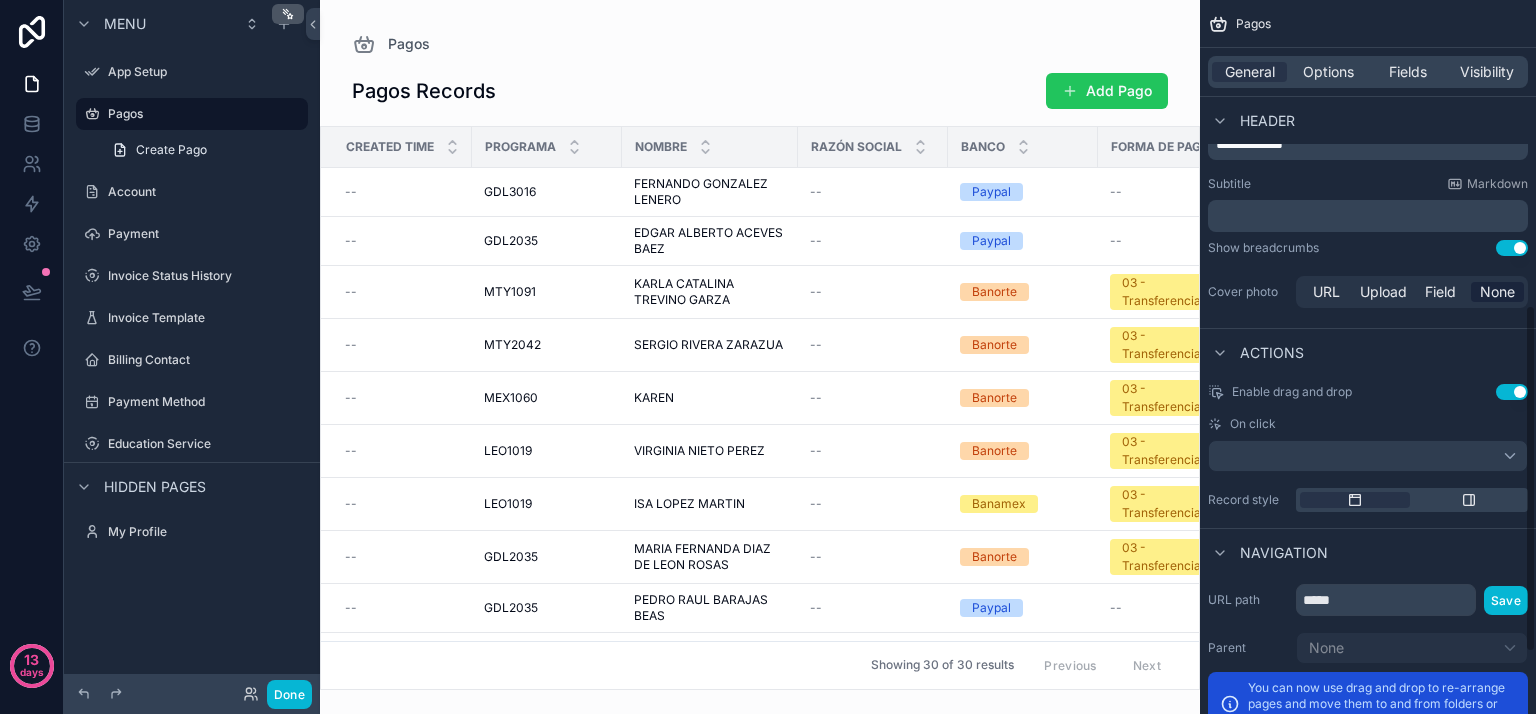 scroll, scrollTop: 666, scrollLeft: 0, axis: vertical 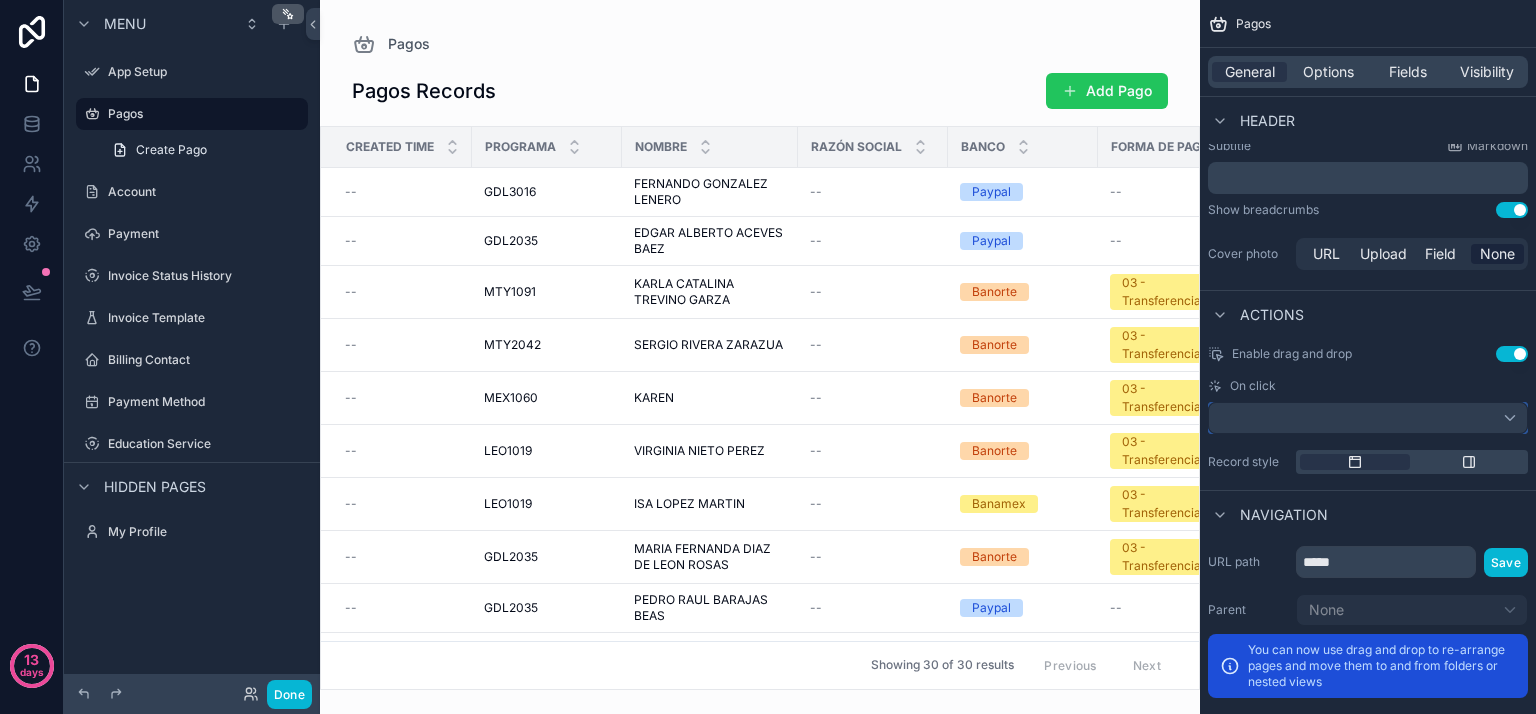 click at bounding box center [1368, 418] 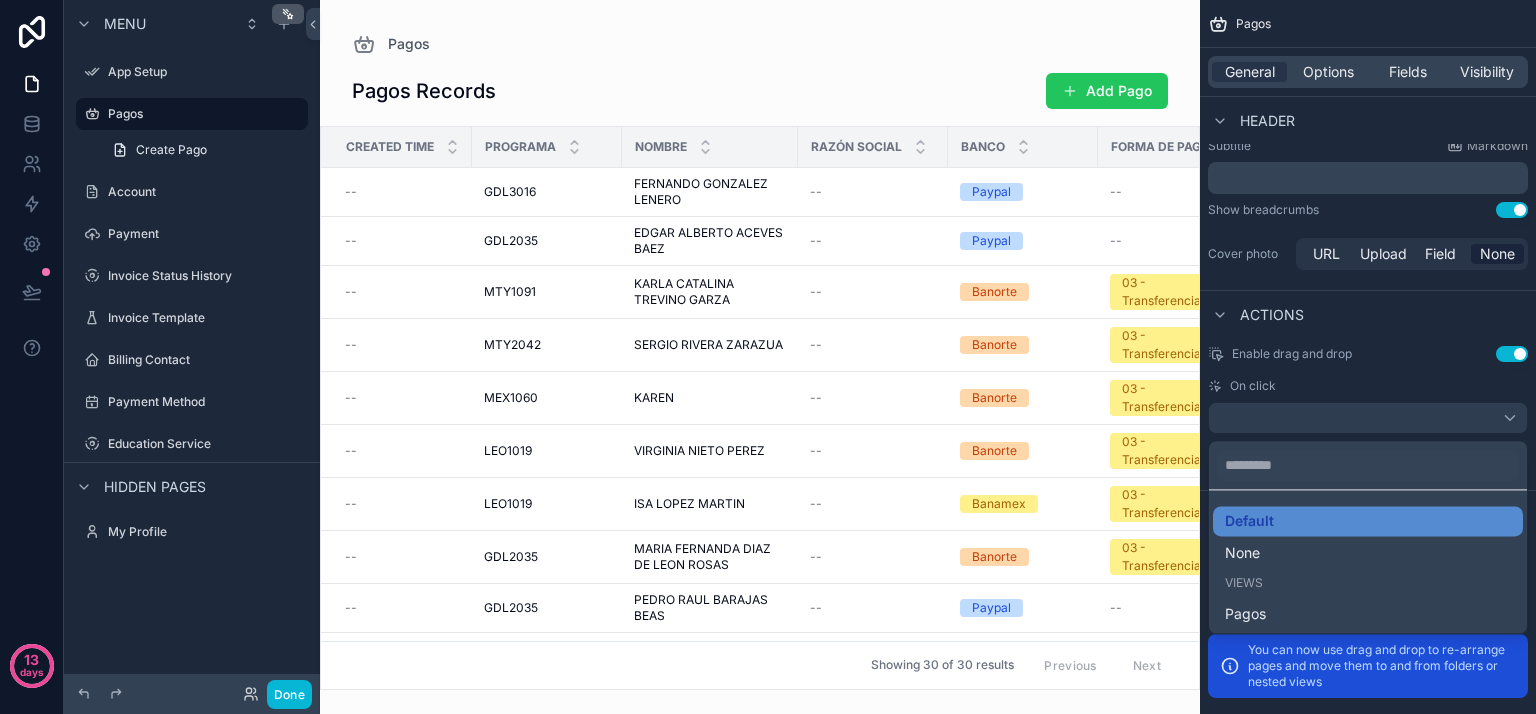 click at bounding box center [768, 357] 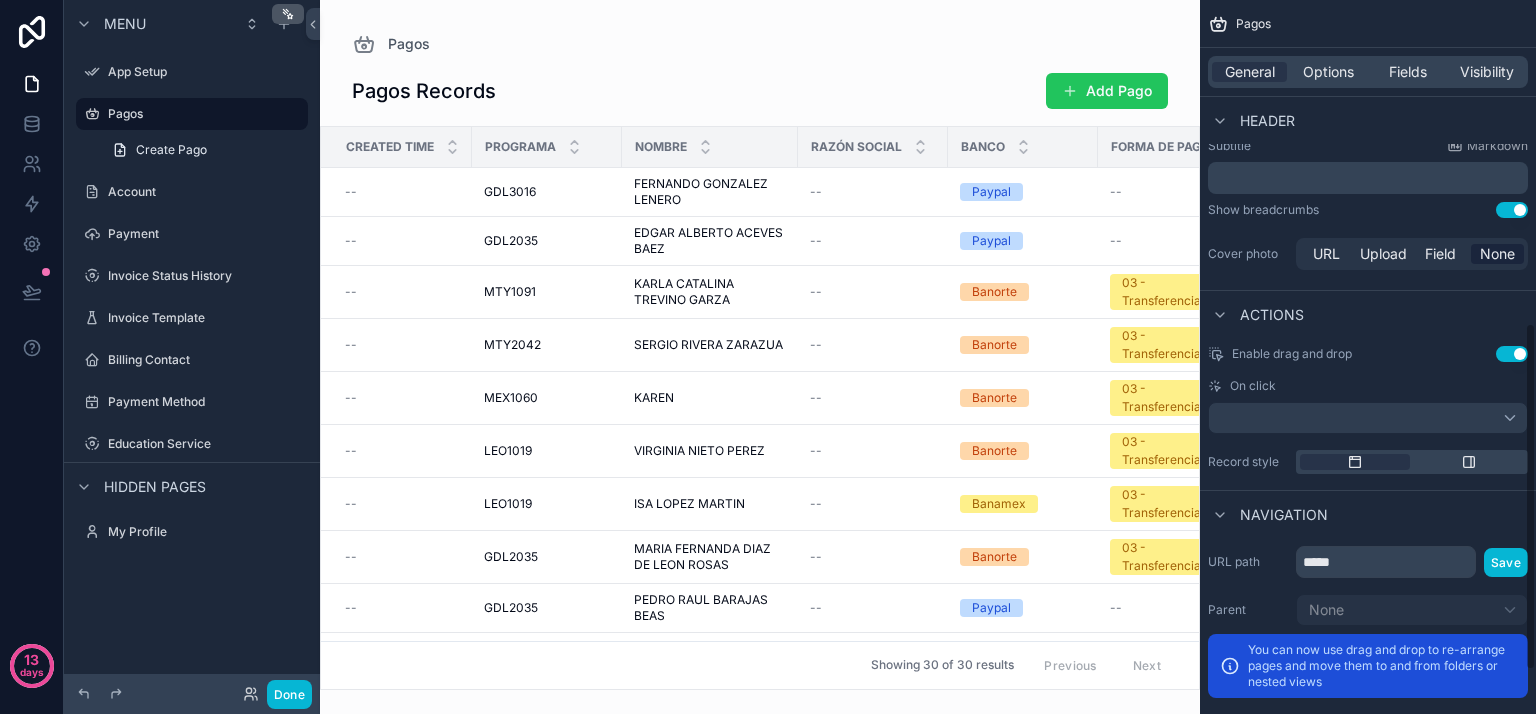 click on "On click" at bounding box center [1368, 386] 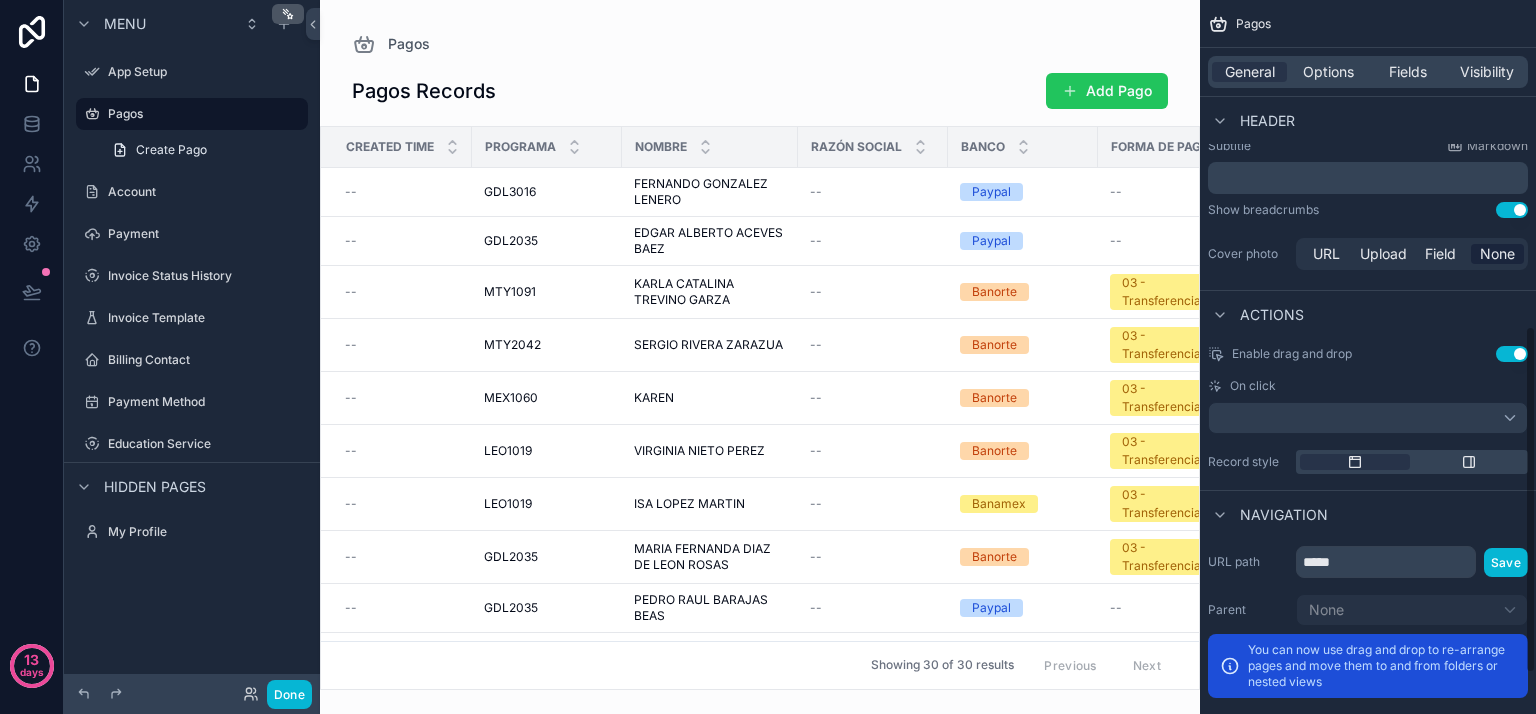 scroll, scrollTop: 754, scrollLeft: 0, axis: vertical 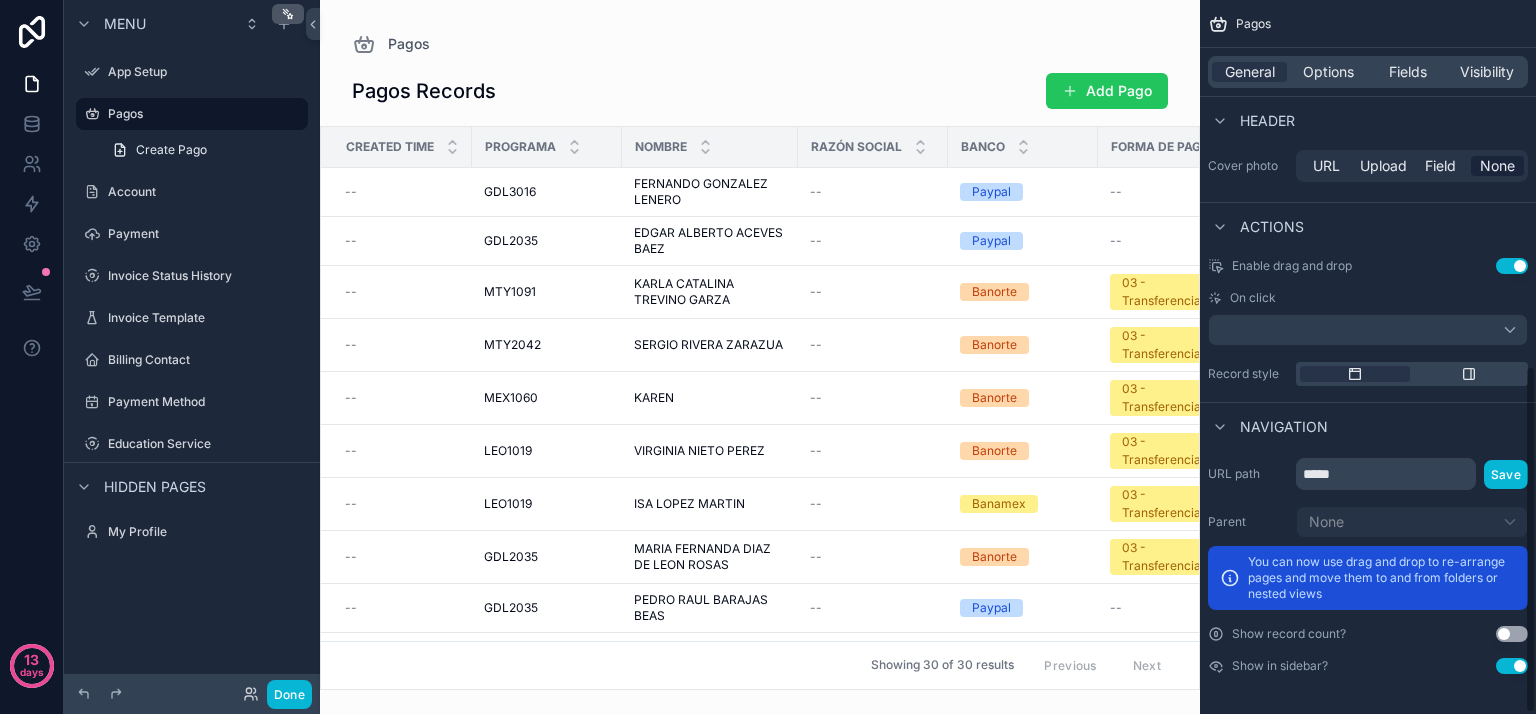 click on "Use setting" at bounding box center [1512, 634] 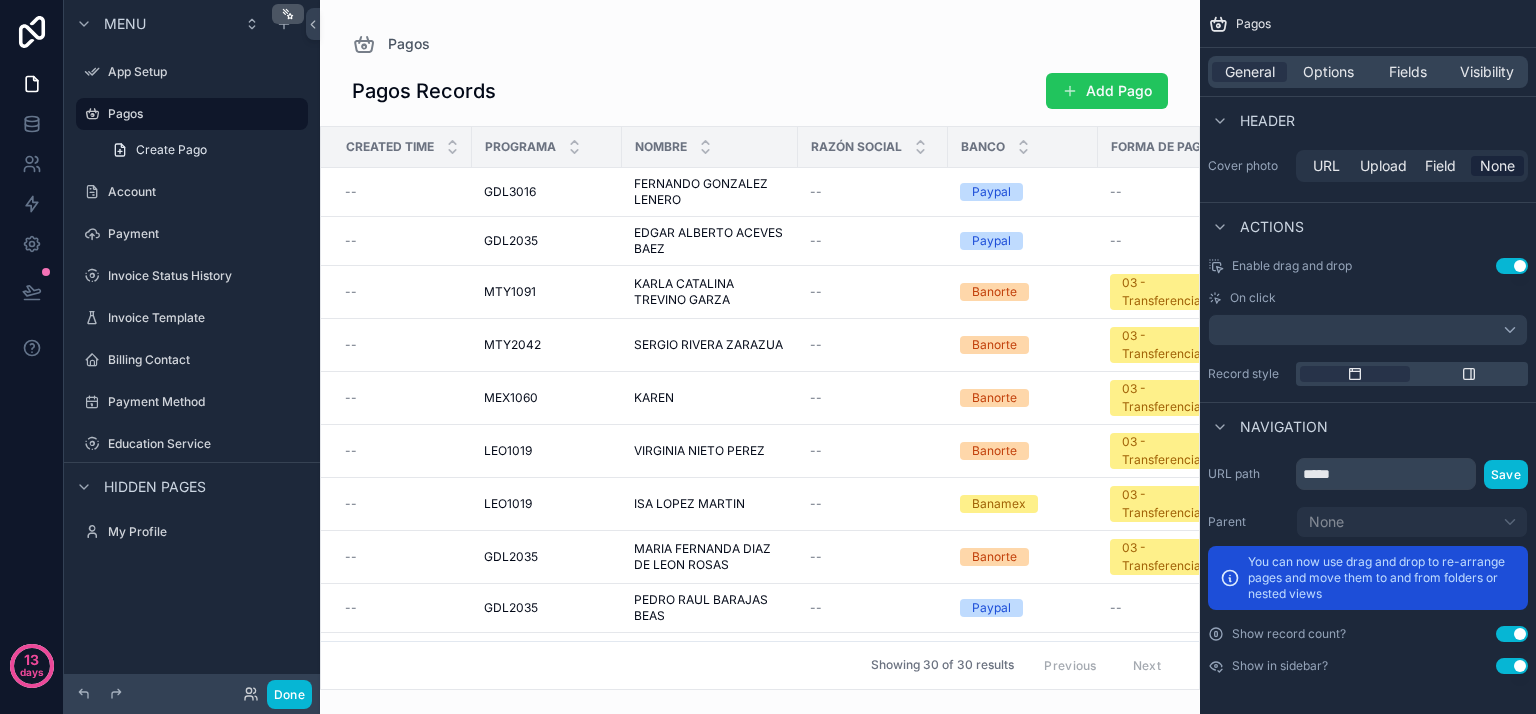 click on "Use setting" at bounding box center [1512, 634] 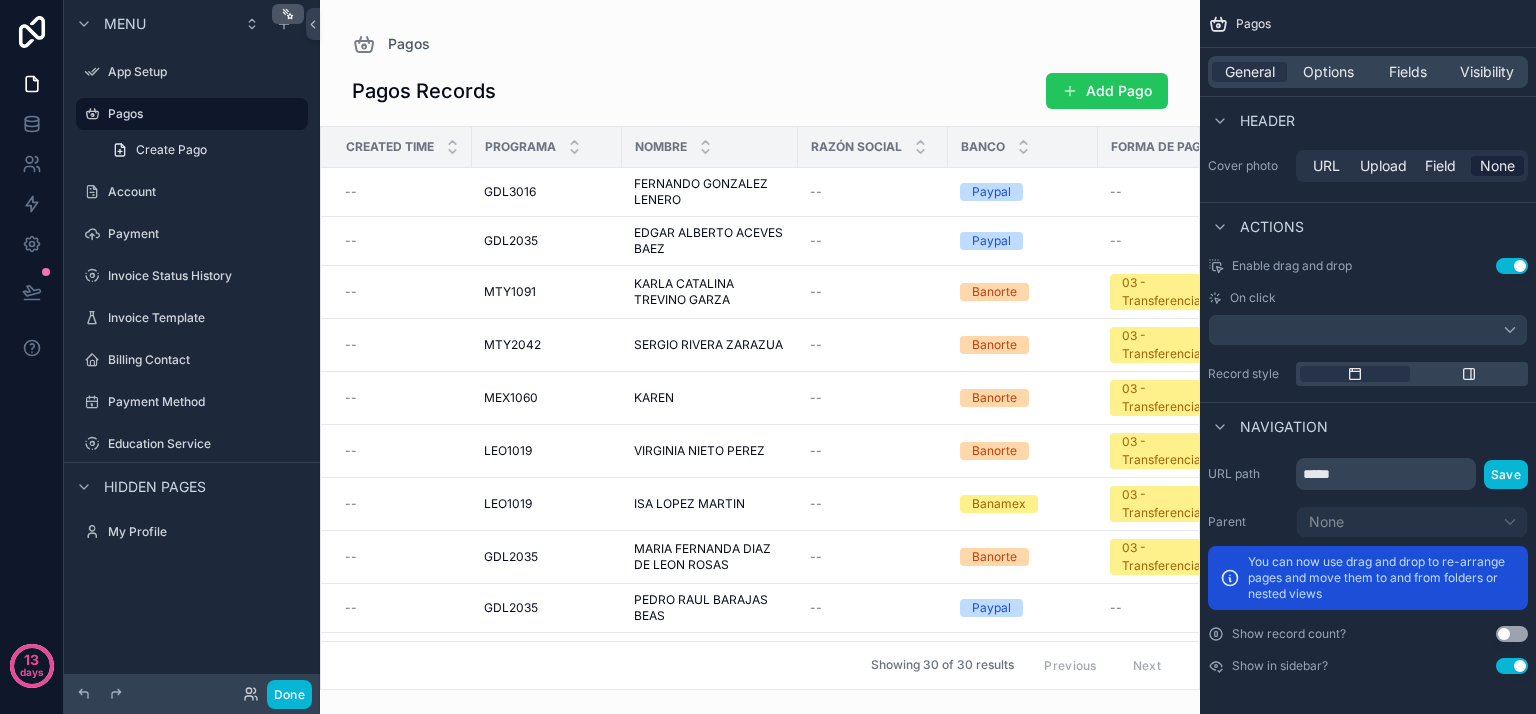 click on "Use setting" at bounding box center [1512, 634] 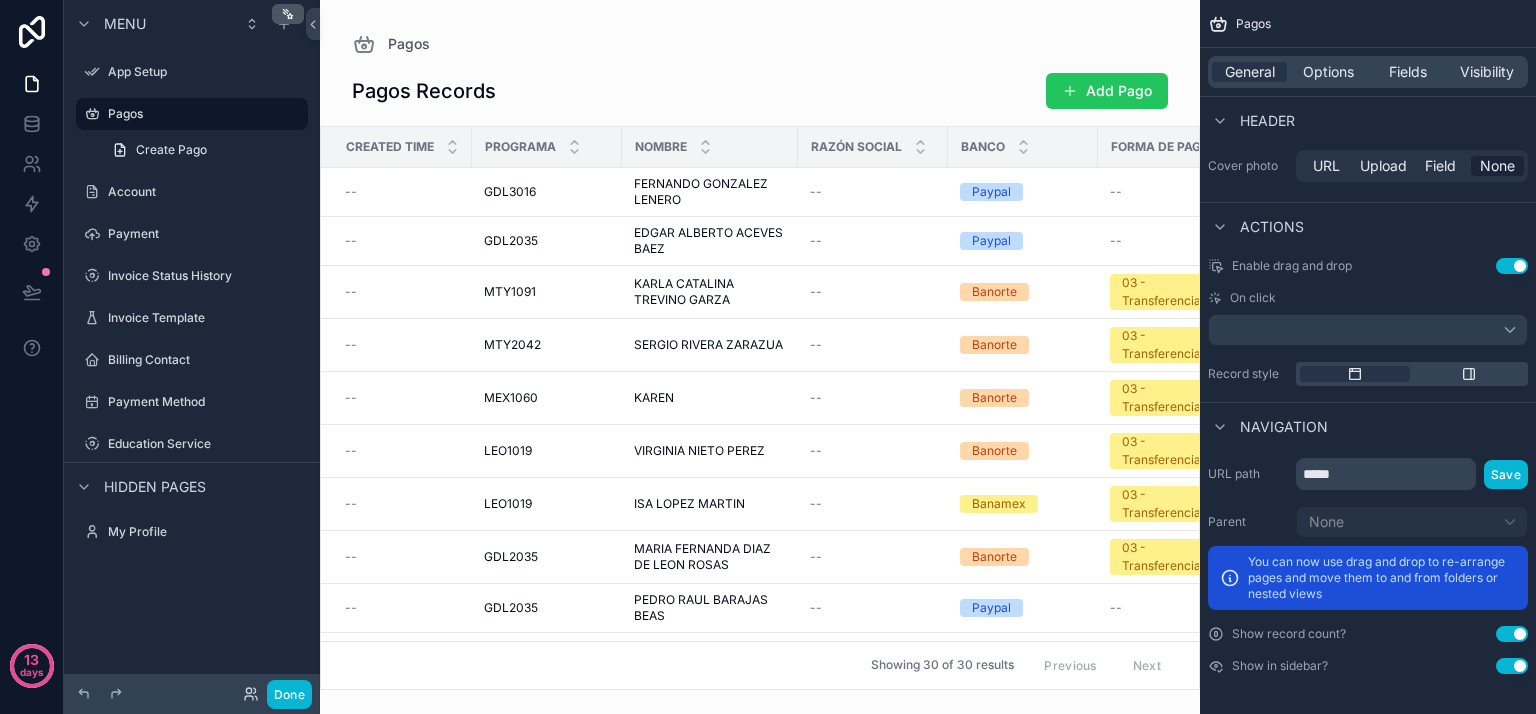 click on "Use setting" at bounding box center [1512, 634] 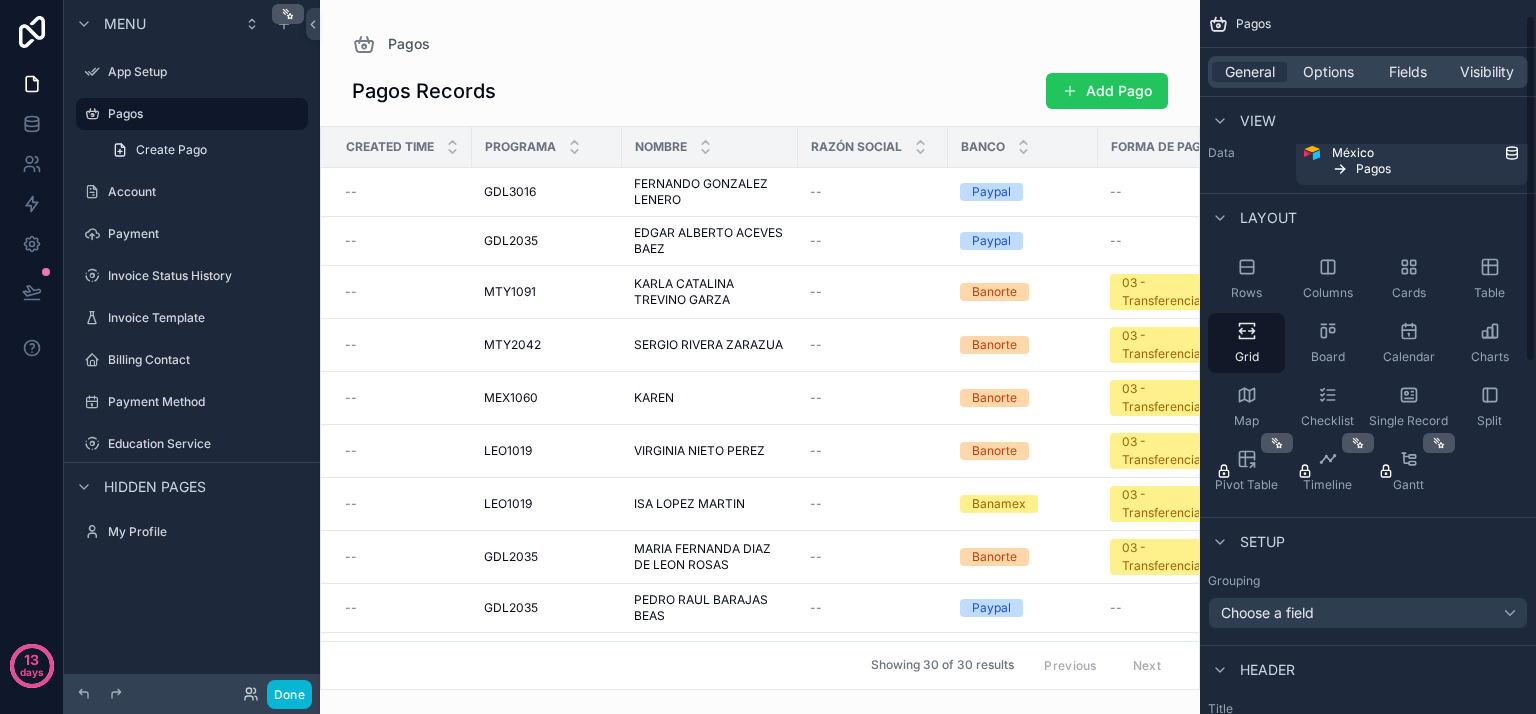 scroll, scrollTop: 0, scrollLeft: 0, axis: both 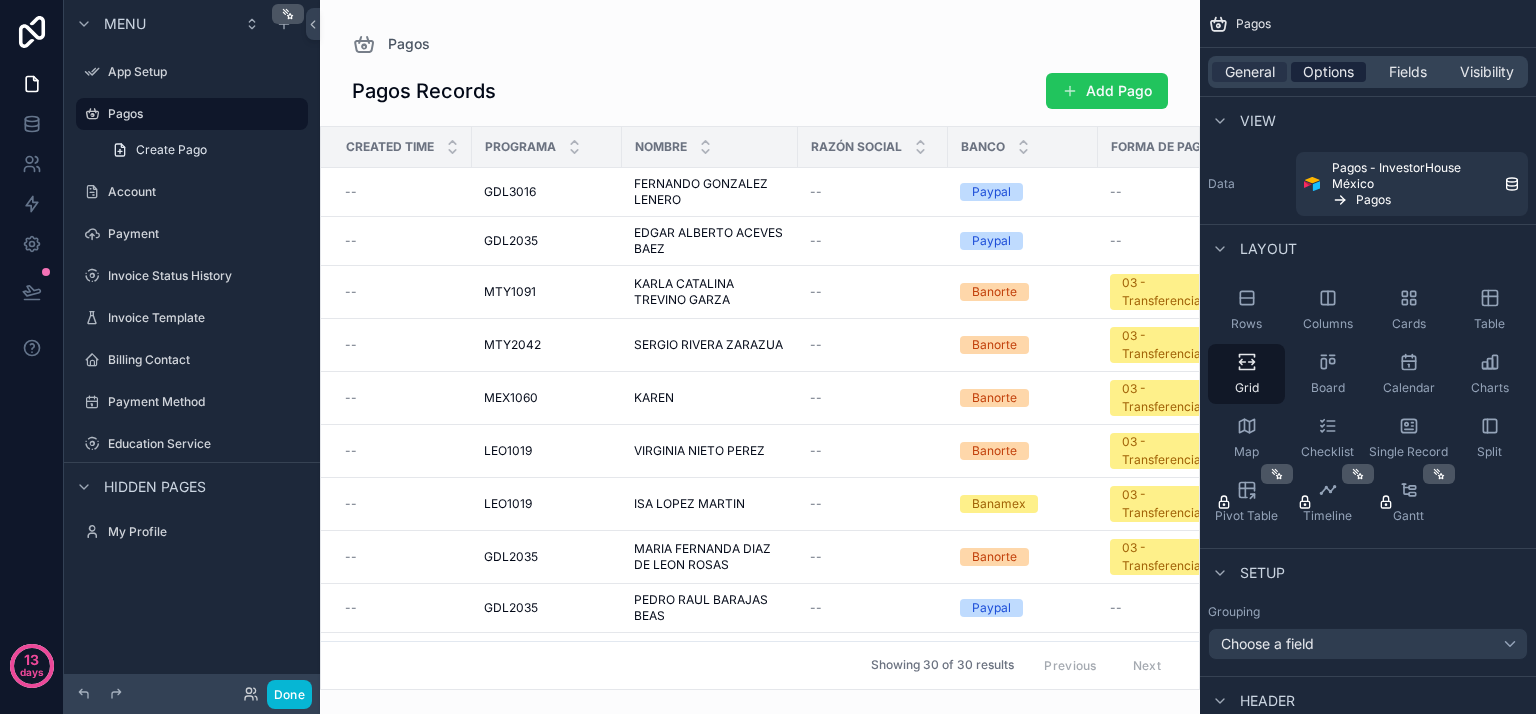 click on "Options" at bounding box center [1328, 72] 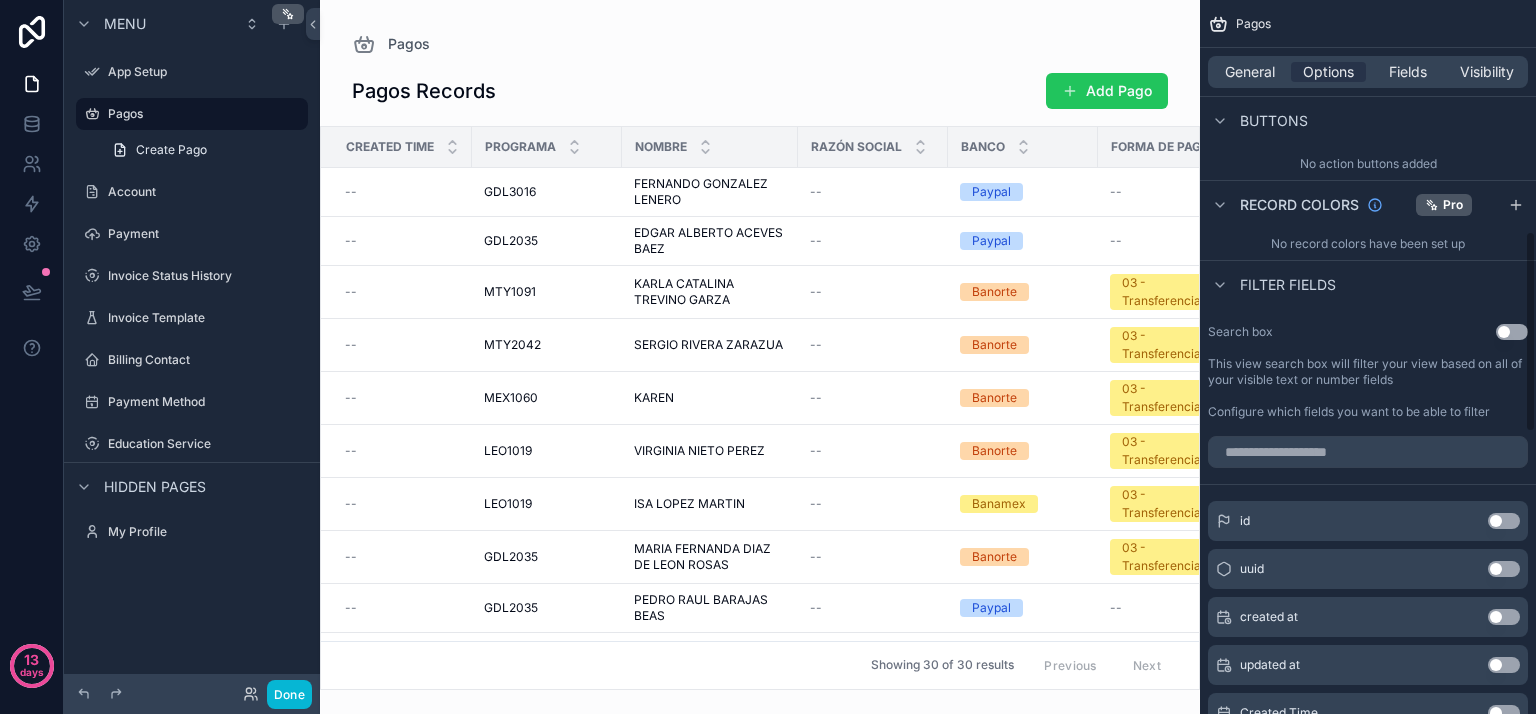 scroll, scrollTop: 933, scrollLeft: 0, axis: vertical 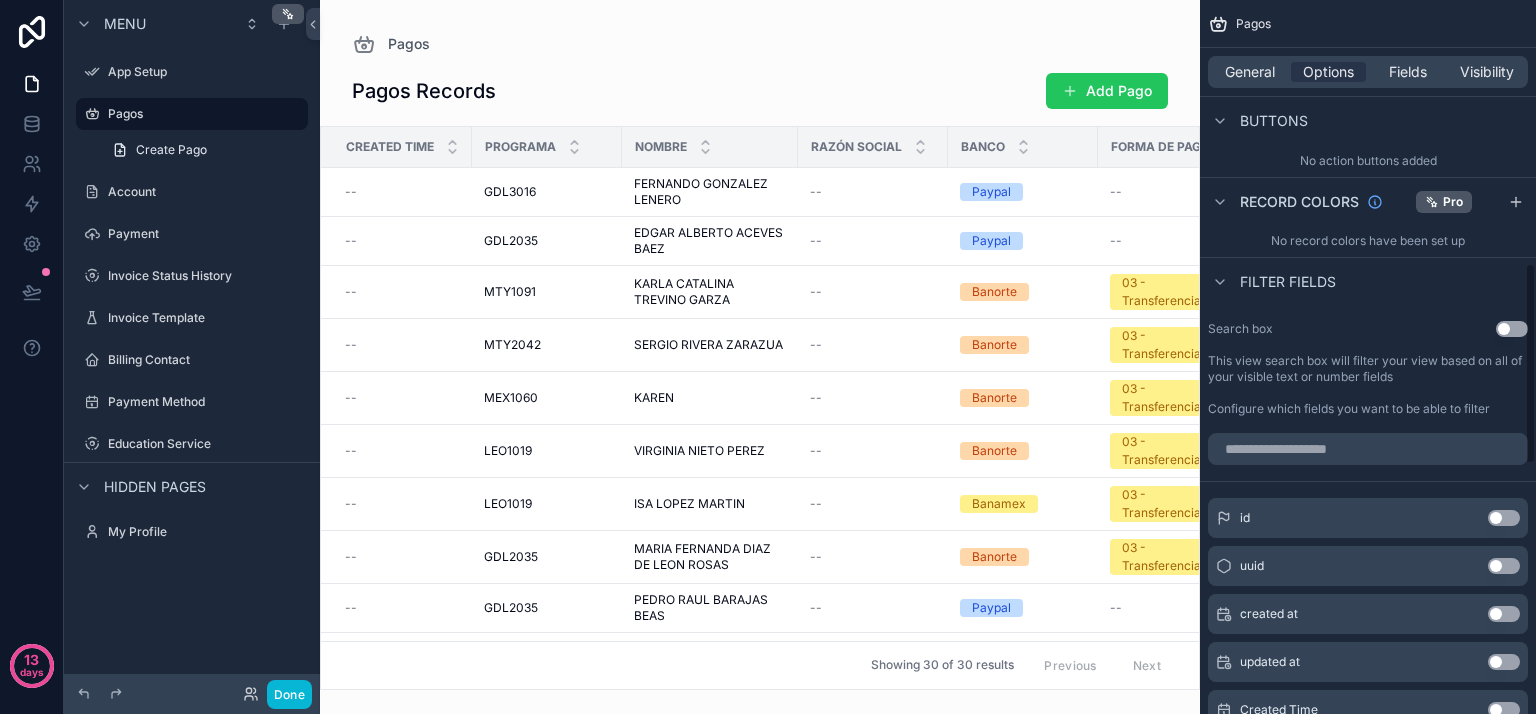 click on "Use setting" at bounding box center [1512, 329] 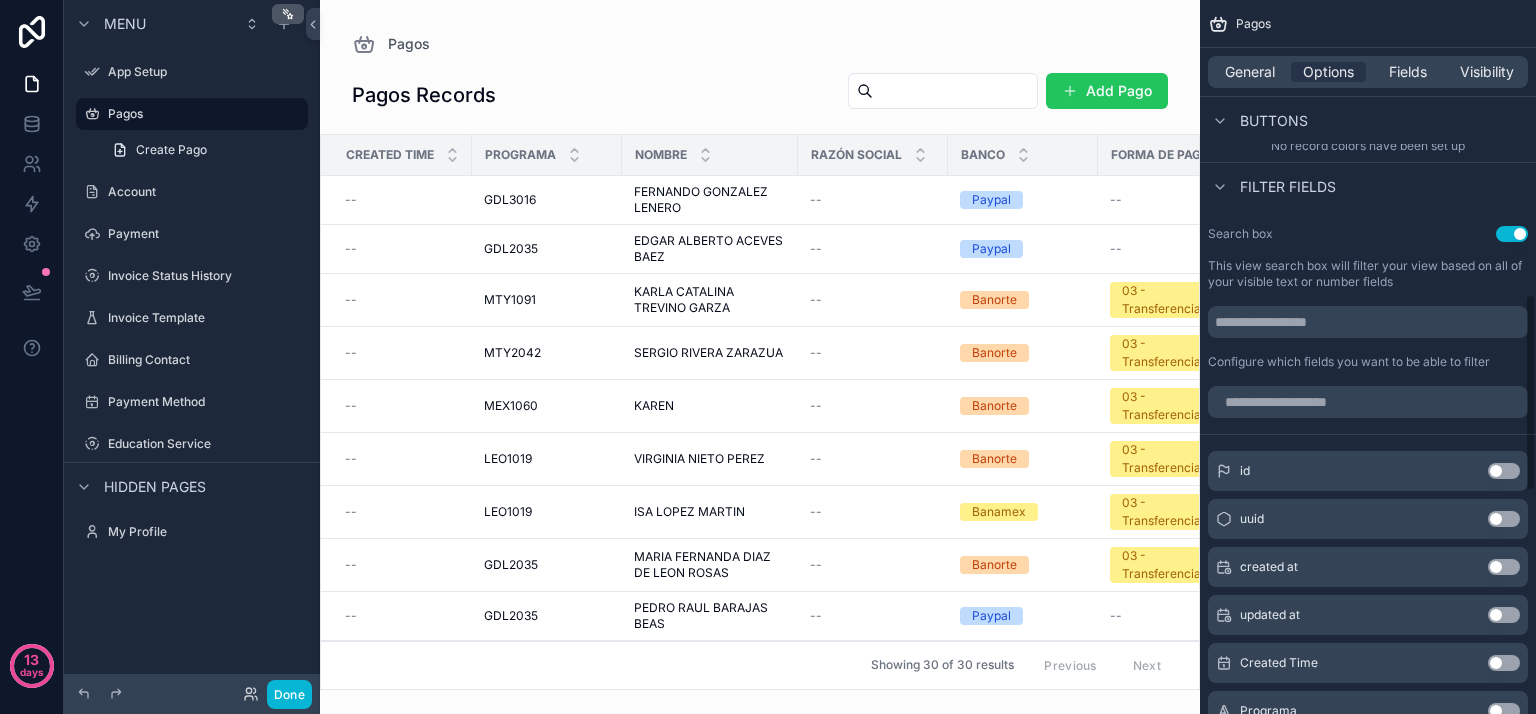 scroll, scrollTop: 1066, scrollLeft: 0, axis: vertical 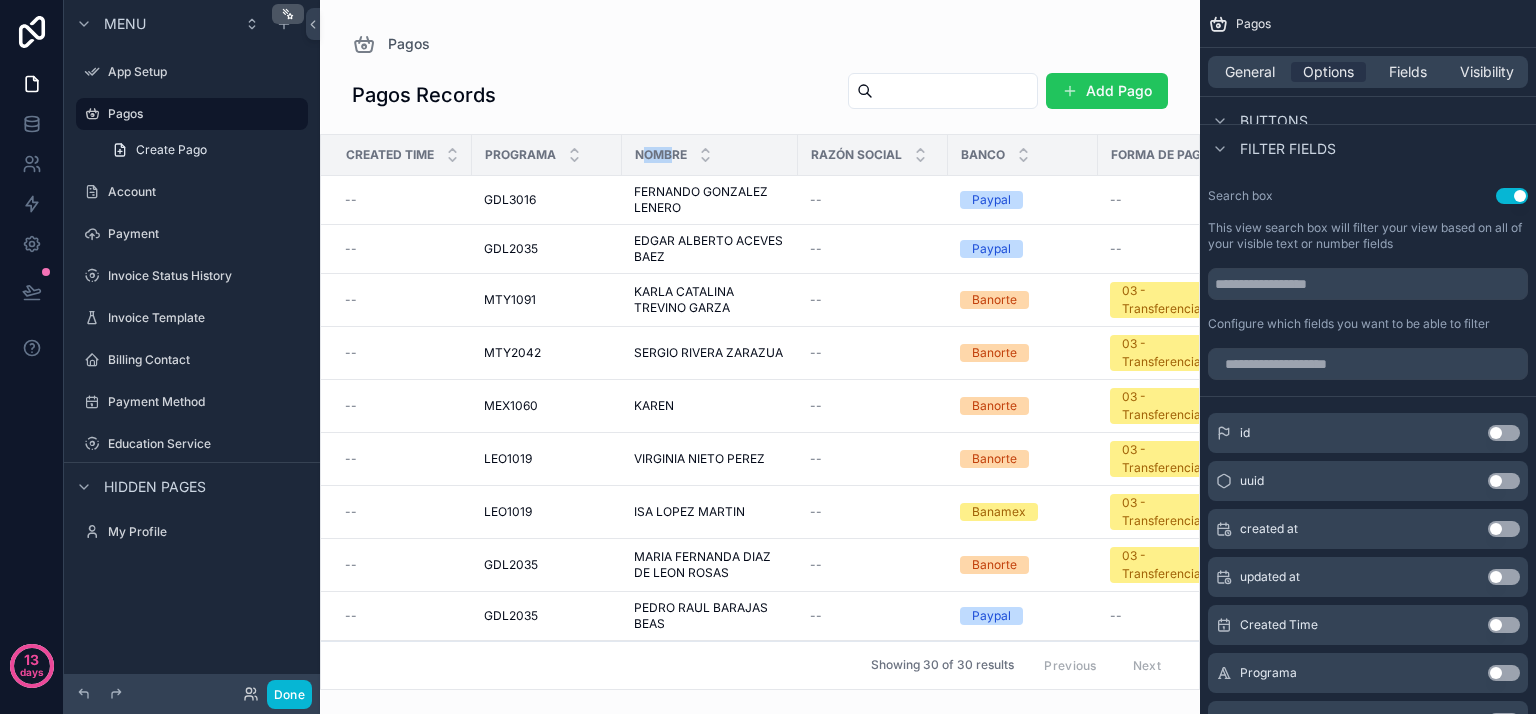 drag, startPoint x: 640, startPoint y: 161, endPoint x: 669, endPoint y: 156, distance: 29.427877 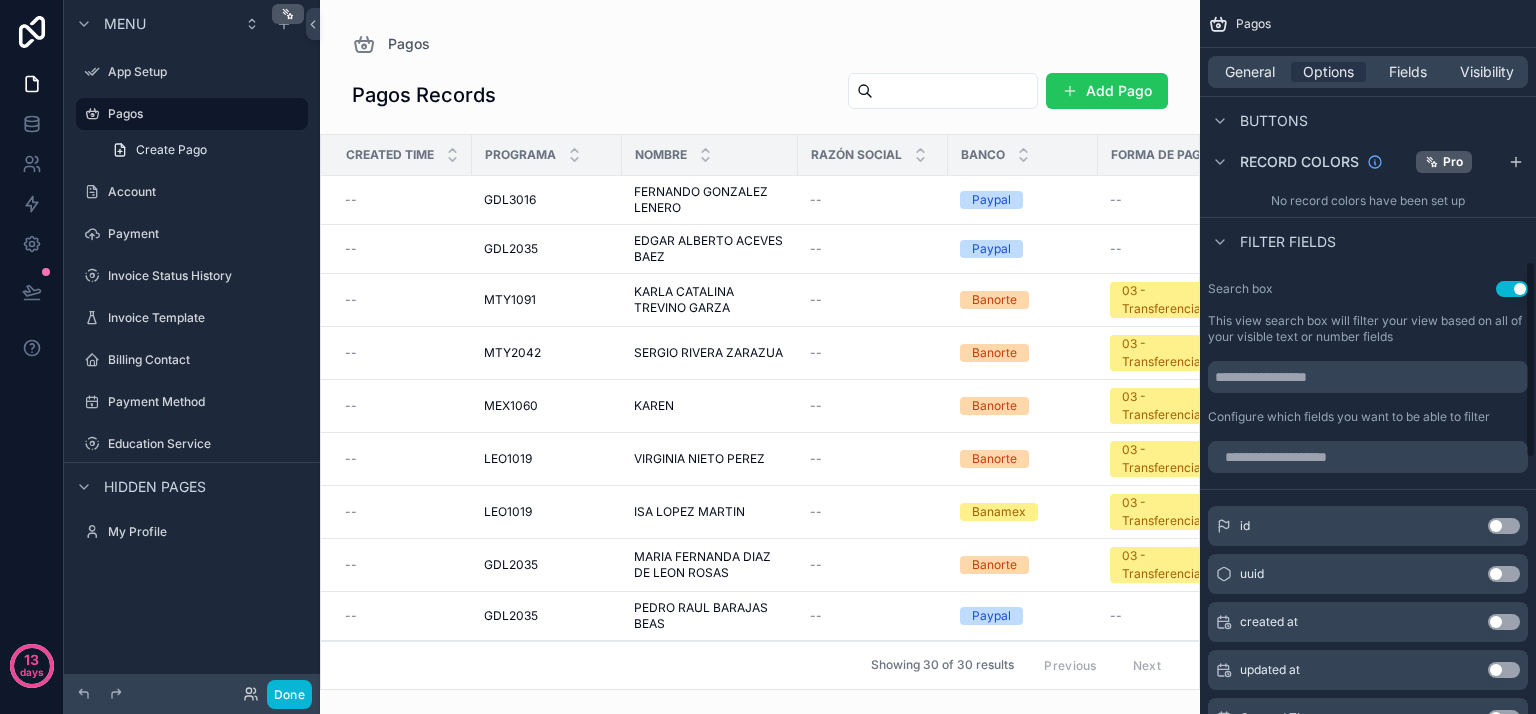 scroll, scrollTop: 935, scrollLeft: 0, axis: vertical 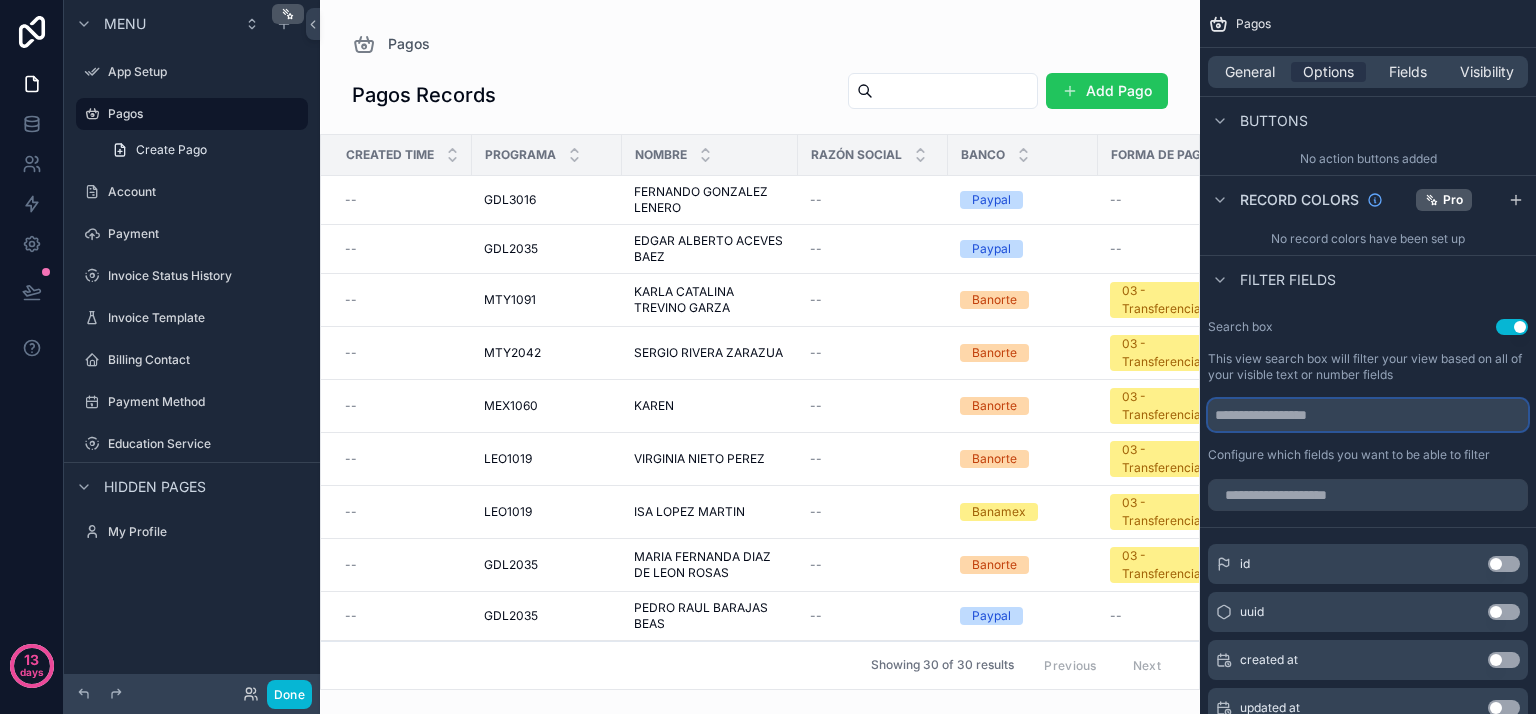 click at bounding box center (1368, 415) 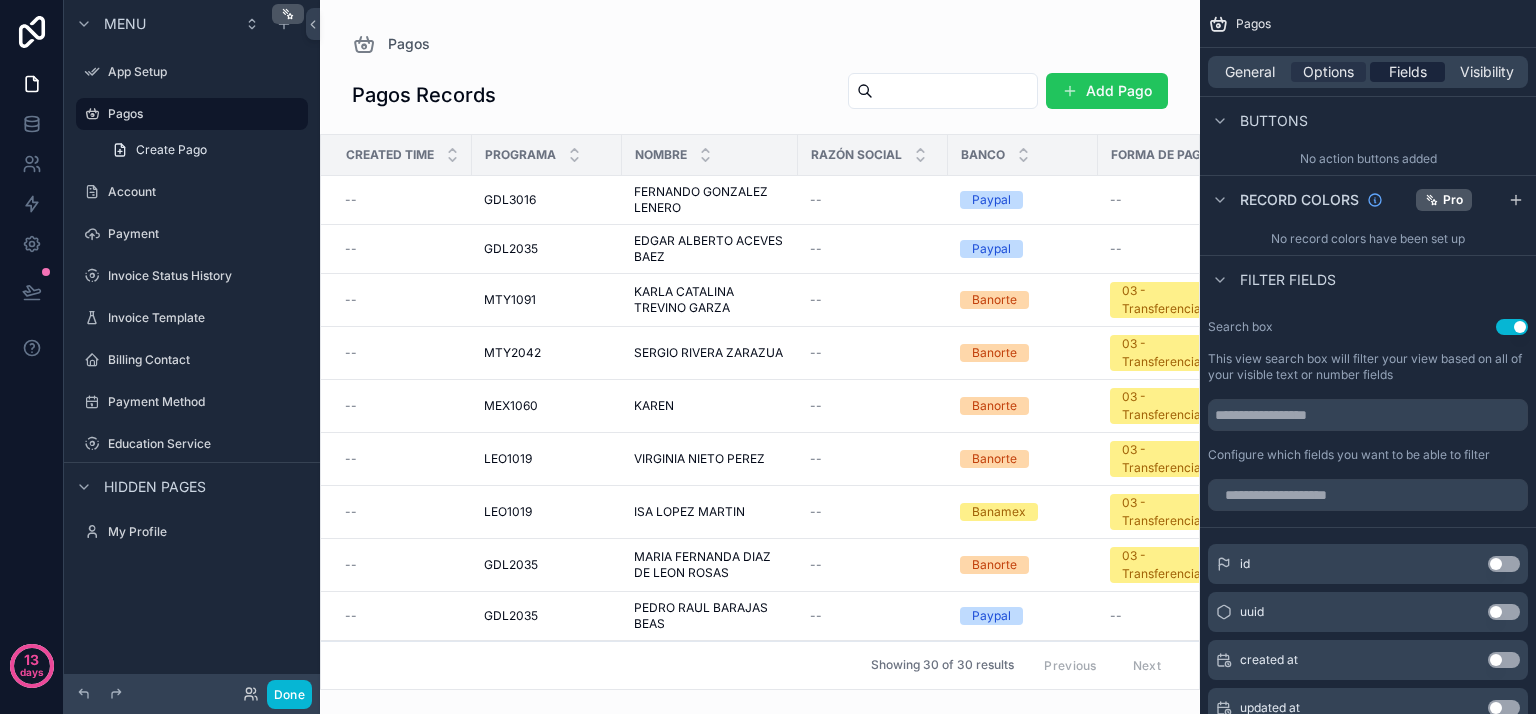 click on "Fields" at bounding box center [1408, 72] 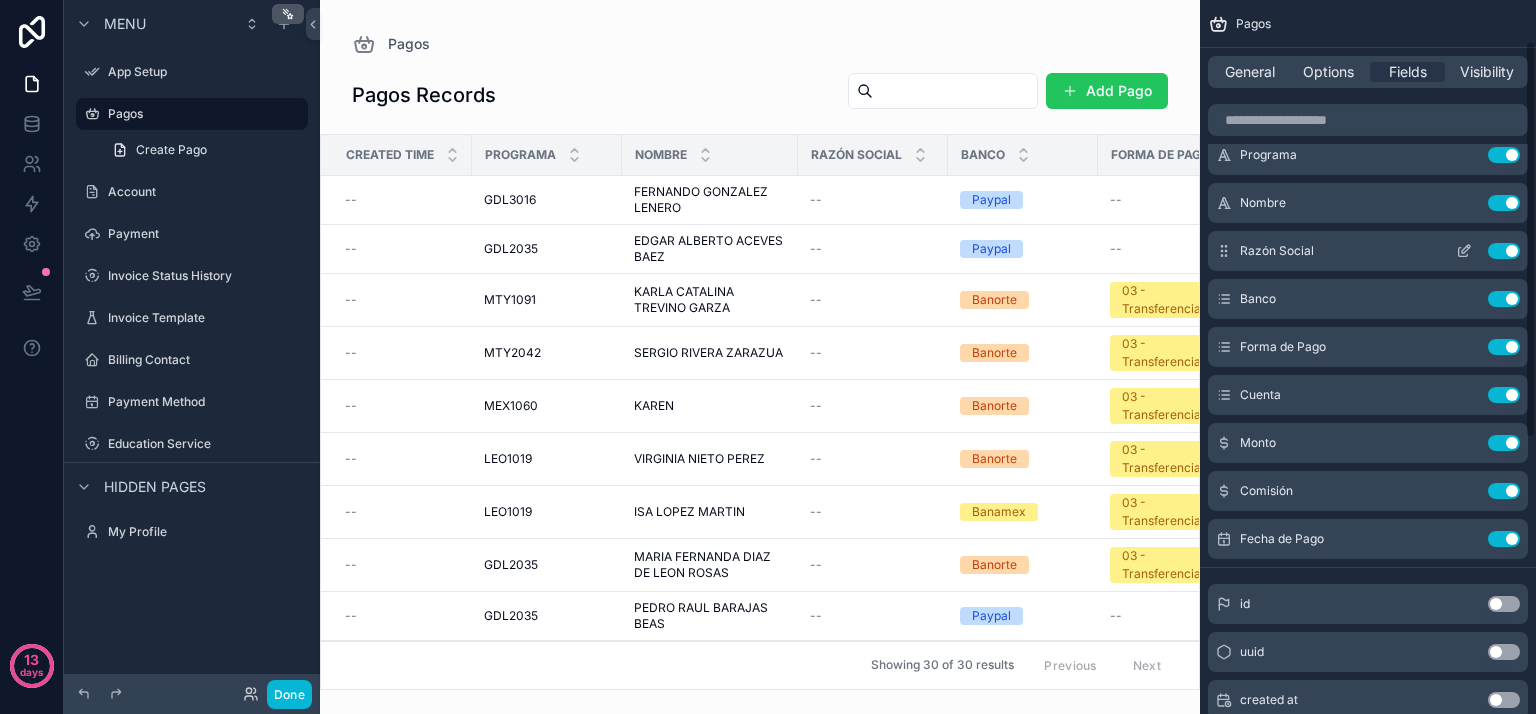 scroll, scrollTop: 0, scrollLeft: 0, axis: both 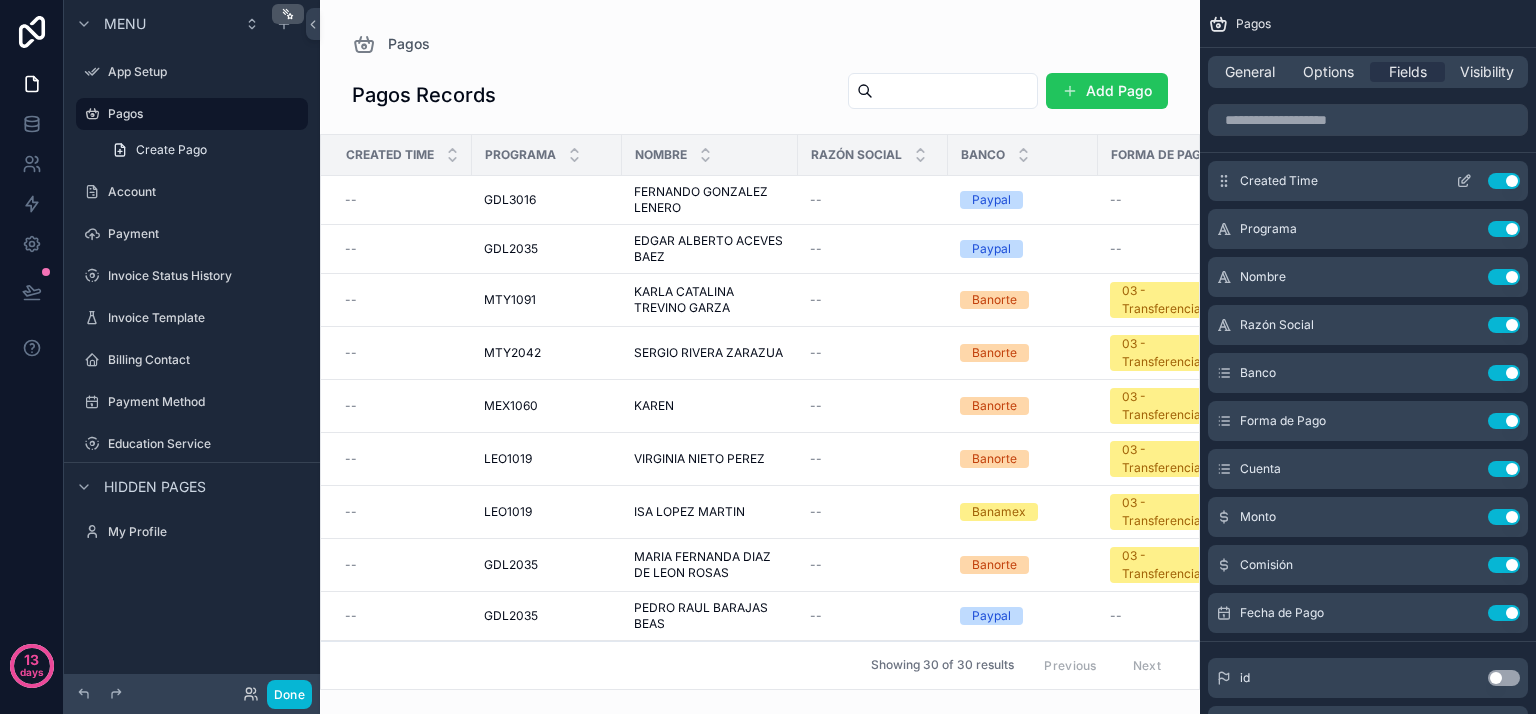 click on "Use setting" at bounding box center [1504, 181] 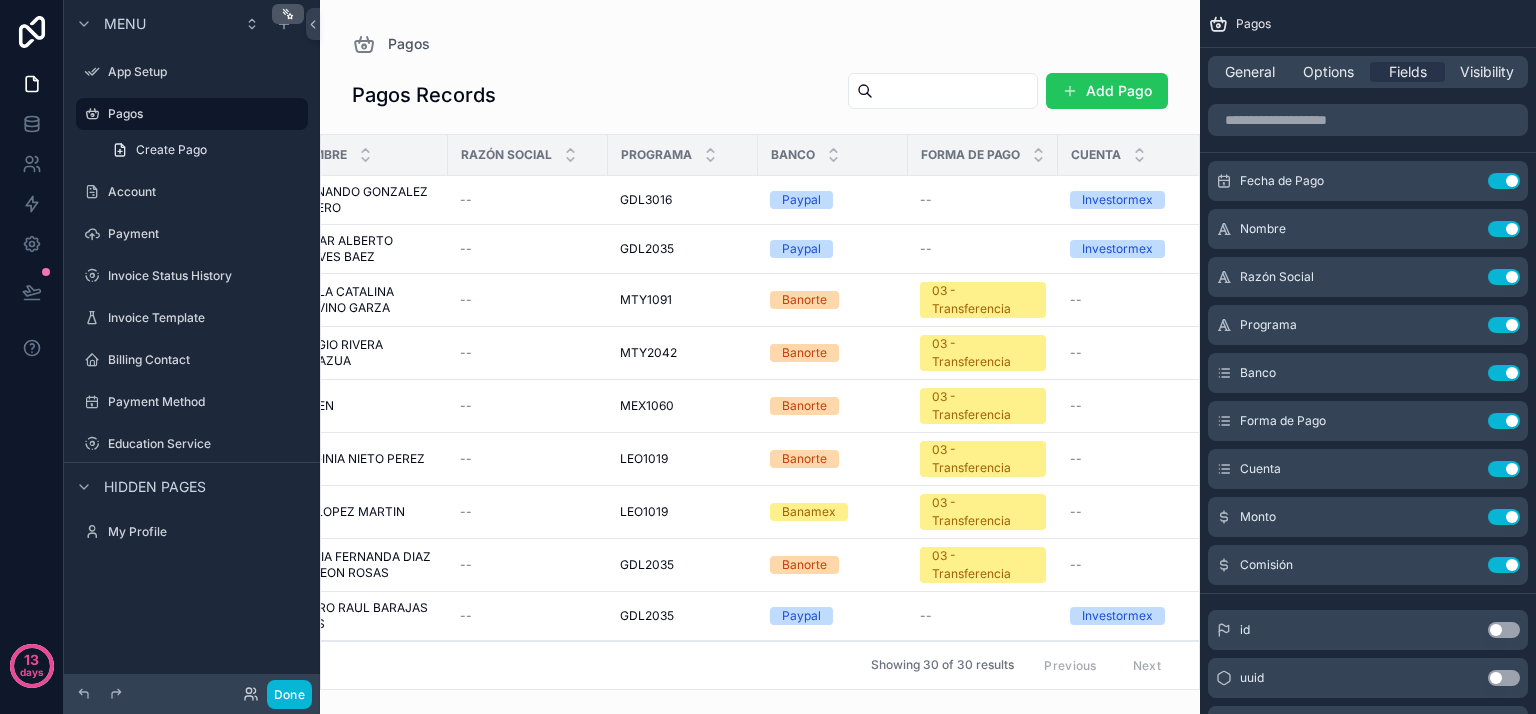 scroll, scrollTop: 0, scrollLeft: 216, axis: horizontal 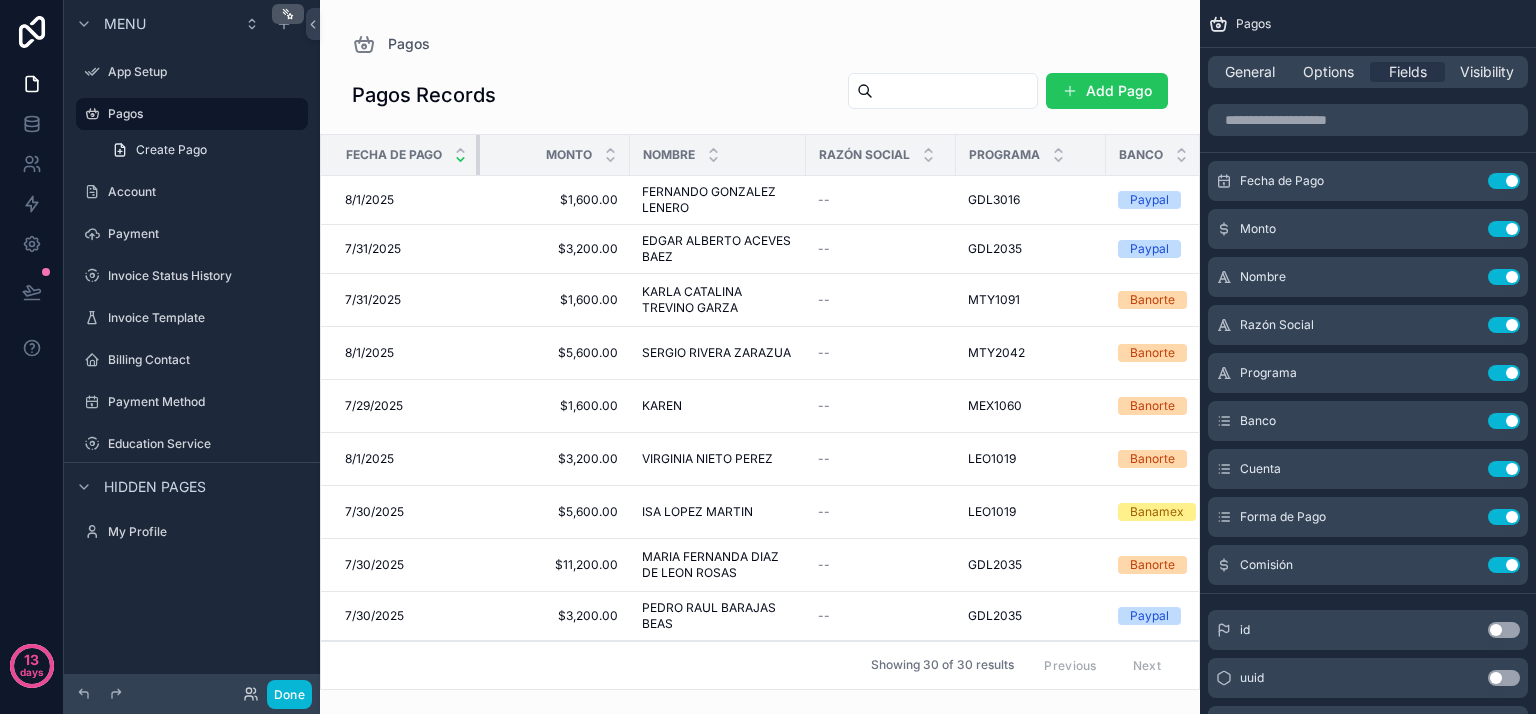 drag, startPoint x: 477, startPoint y: 154, endPoint x: 462, endPoint y: 153, distance: 15.033297 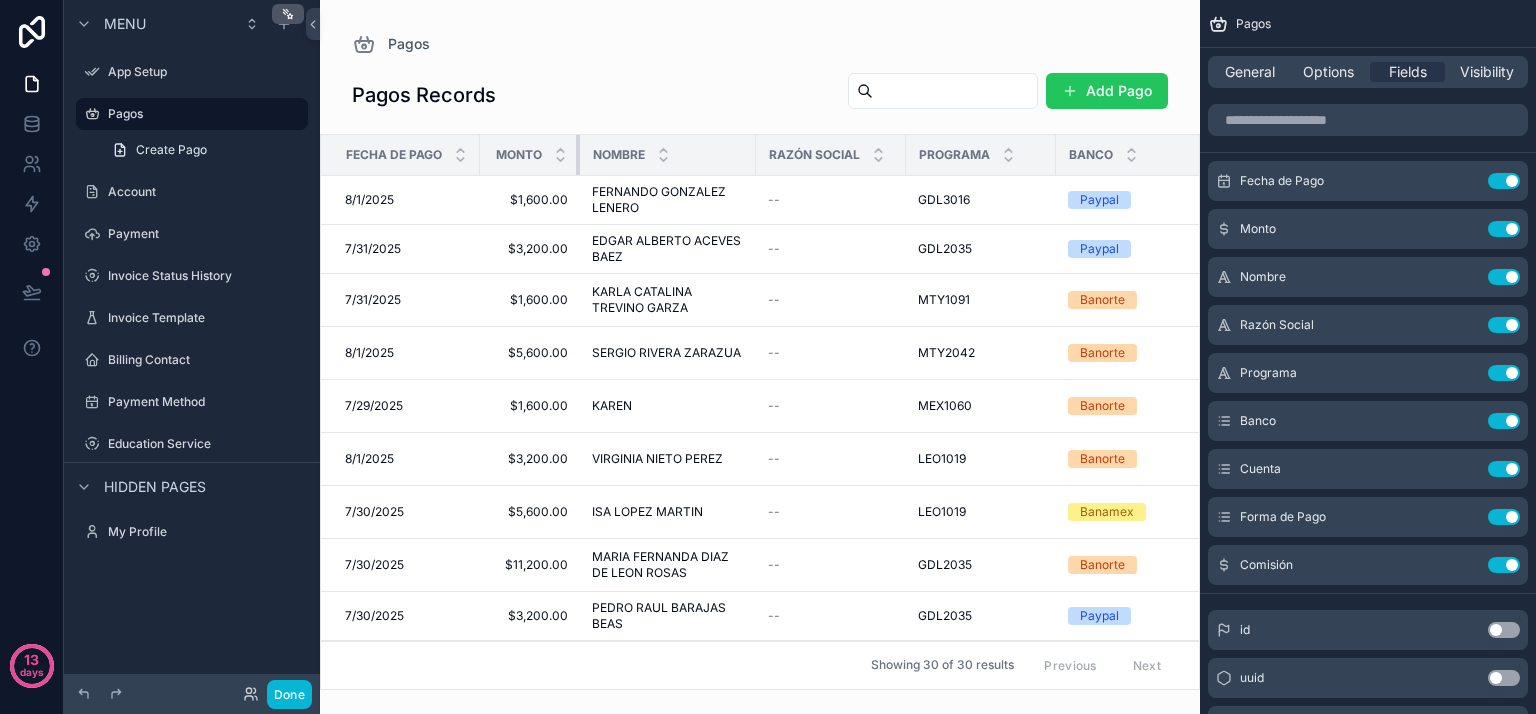 drag, startPoint x: 627, startPoint y: 158, endPoint x: 576, endPoint y: 157, distance: 51.009804 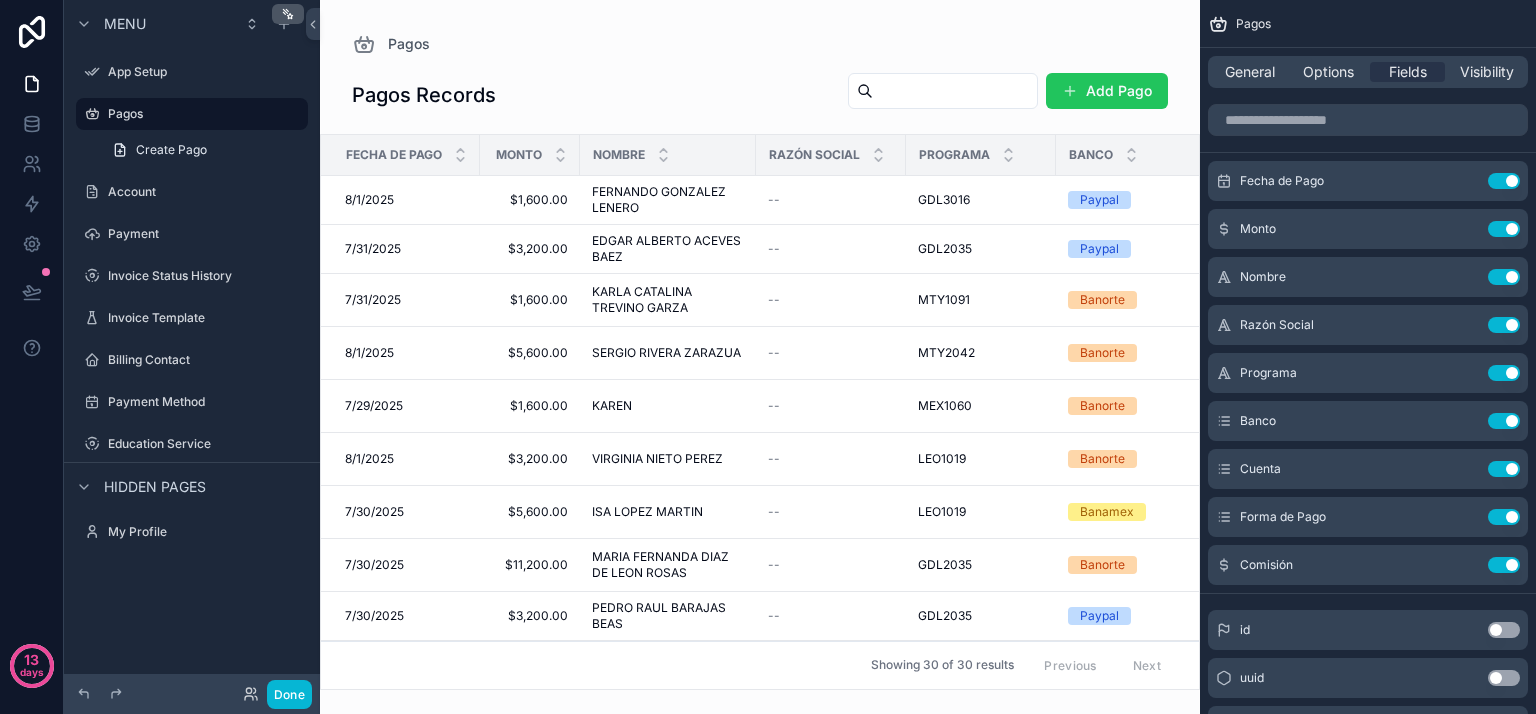 click on "Razón Social" at bounding box center [831, 155] 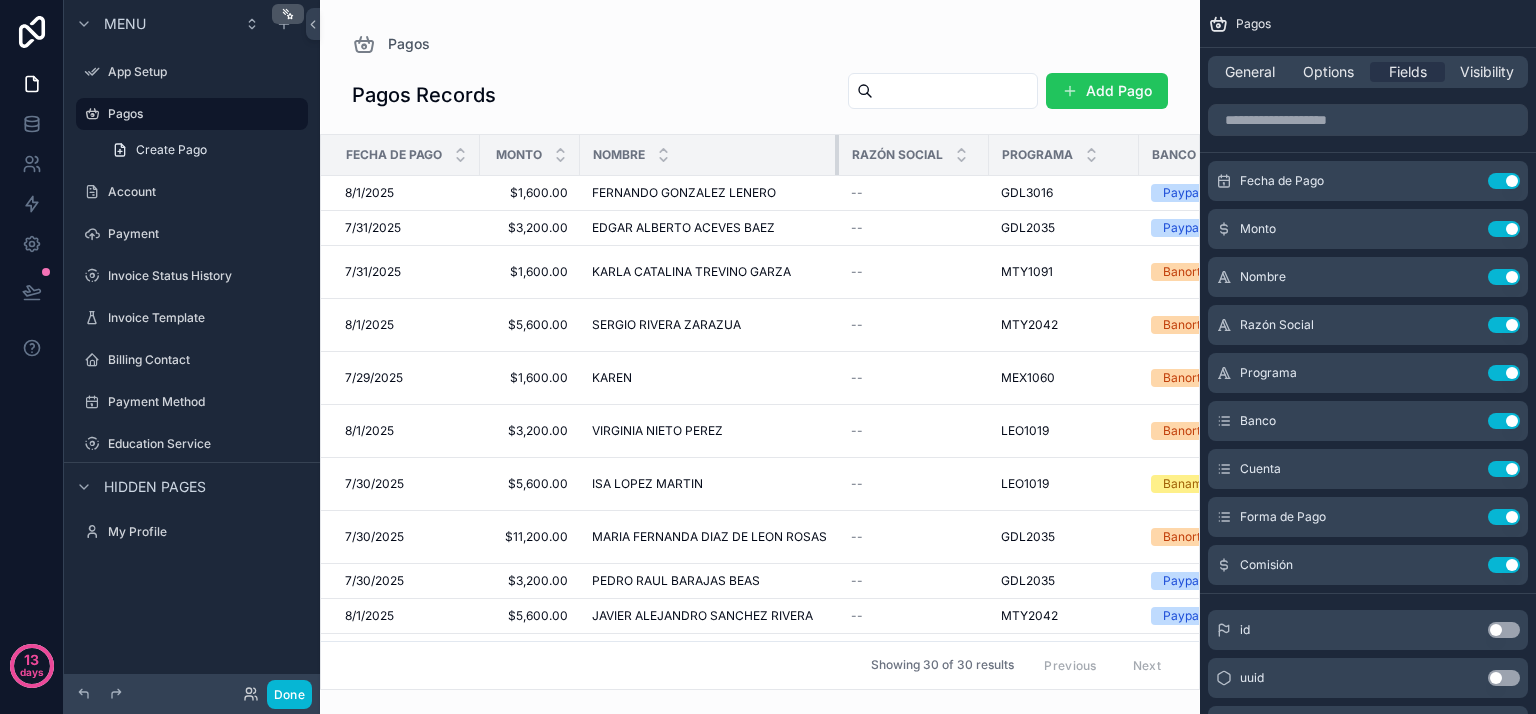 drag, startPoint x: 752, startPoint y: 155, endPoint x: 849, endPoint y: 169, distance: 98.005104 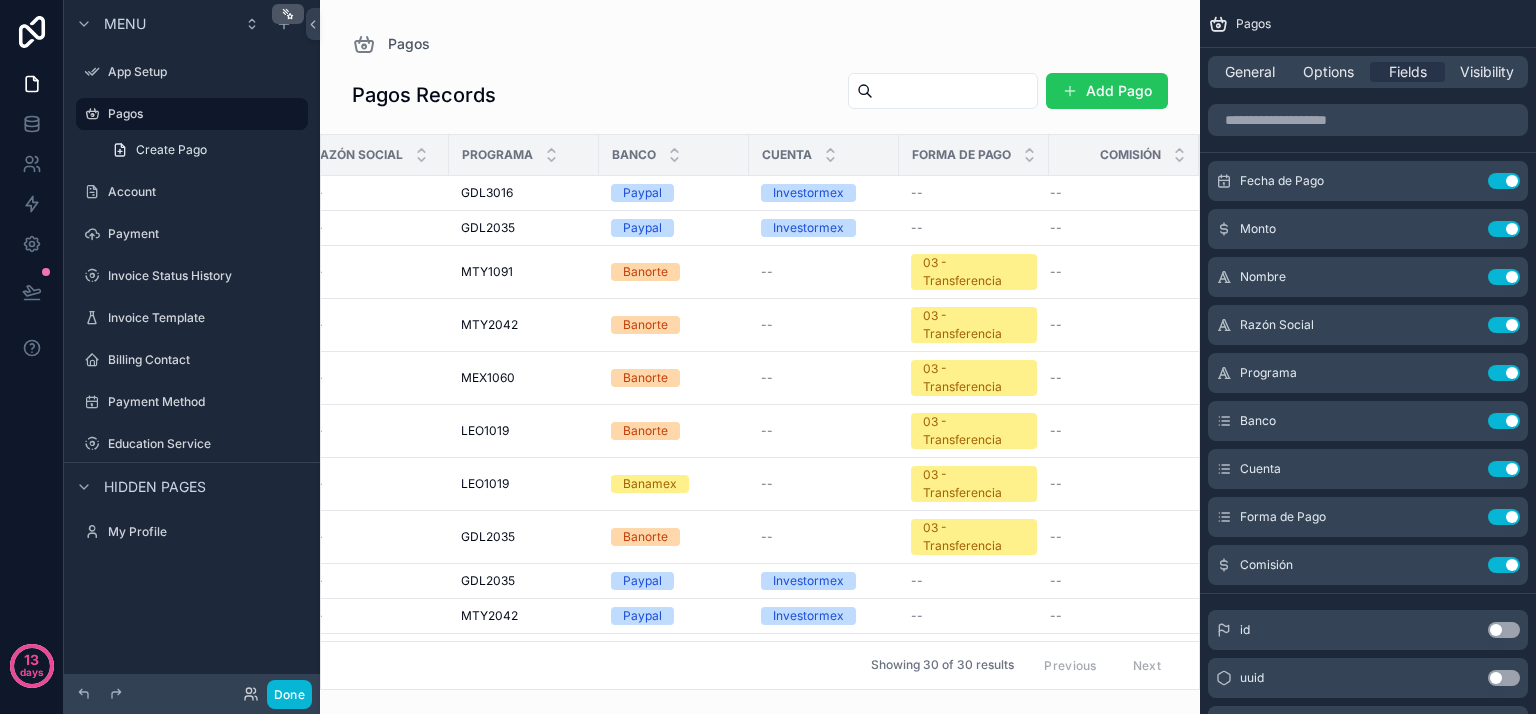 scroll, scrollTop: 0, scrollLeft: 571, axis: horizontal 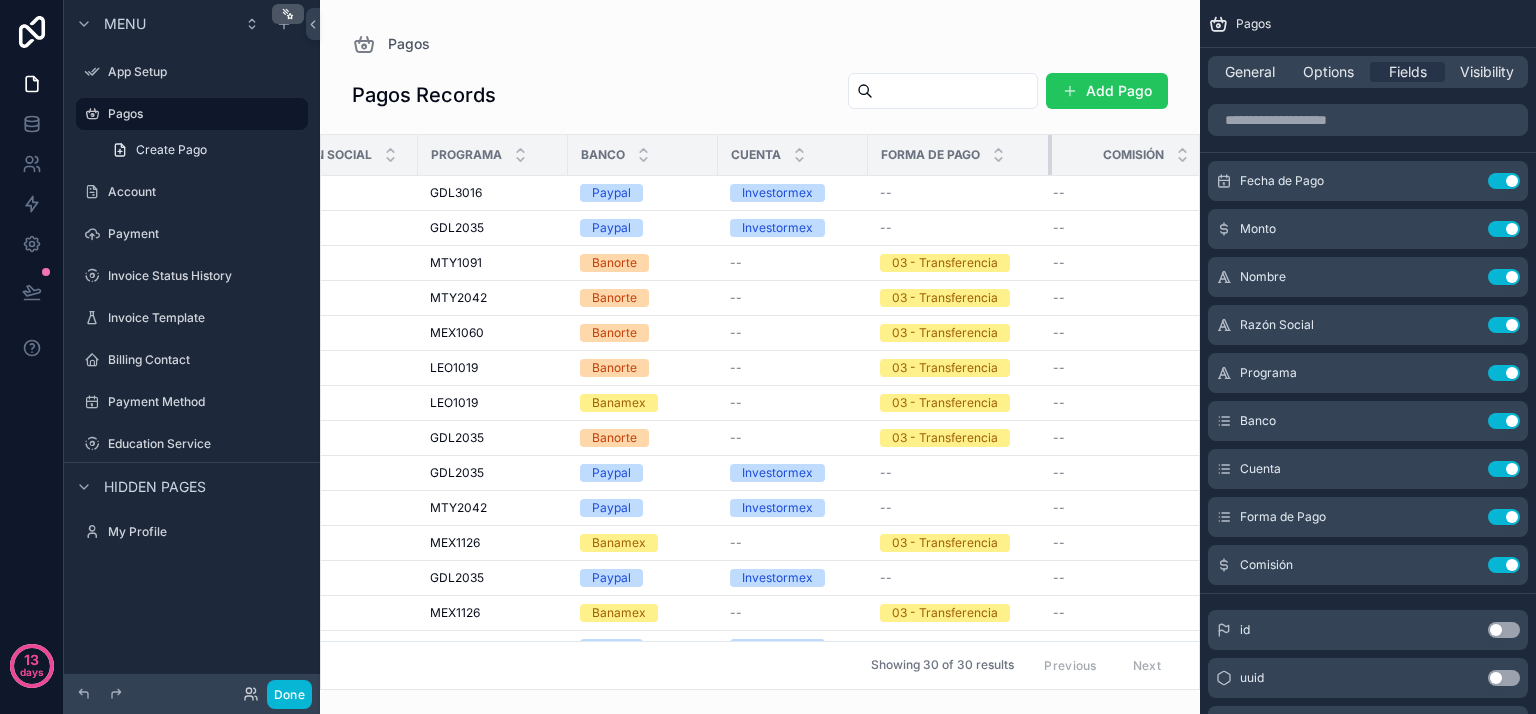 drag, startPoint x: 1028, startPoint y: 148, endPoint x: 1062, endPoint y: 145, distance: 34.132095 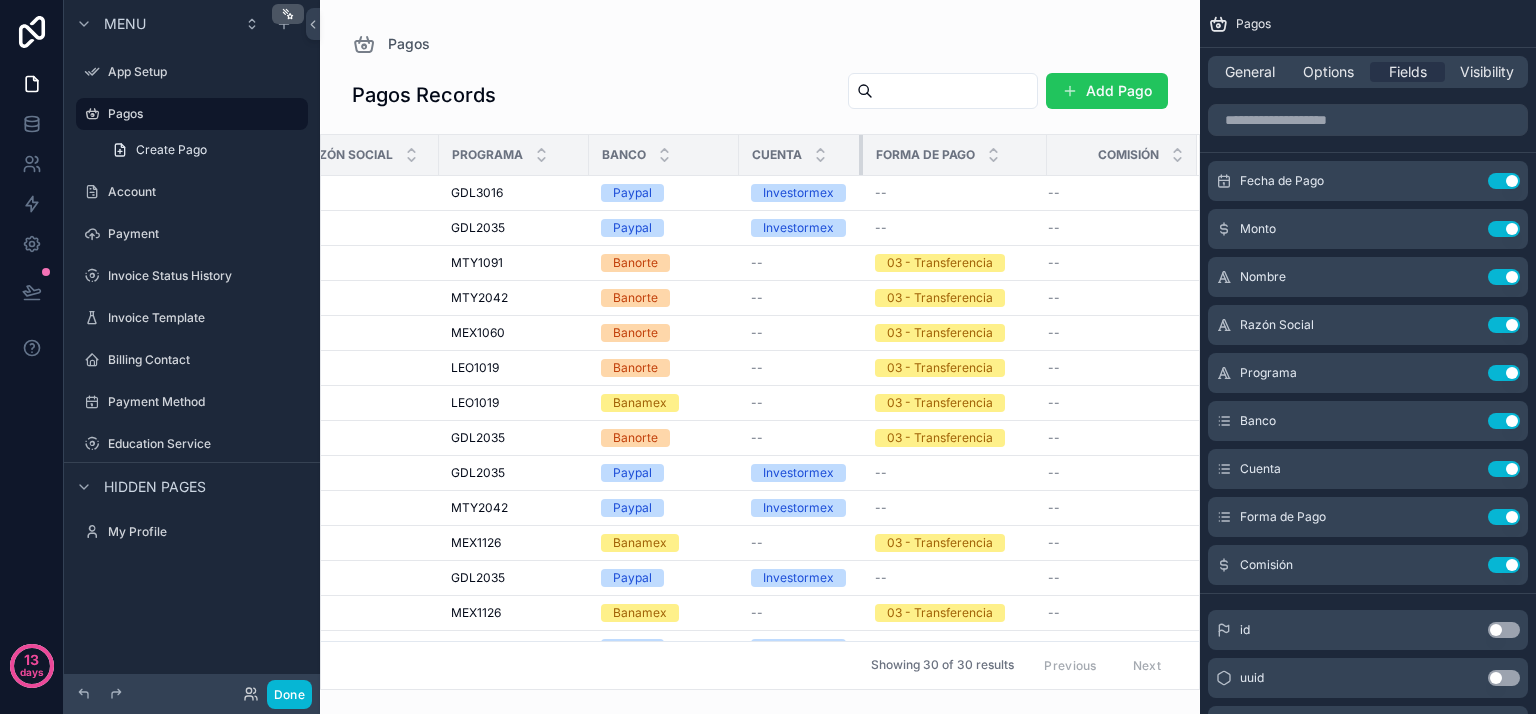 drag, startPoint x: 878, startPoint y: 144, endPoint x: 852, endPoint y: 141, distance: 26.172504 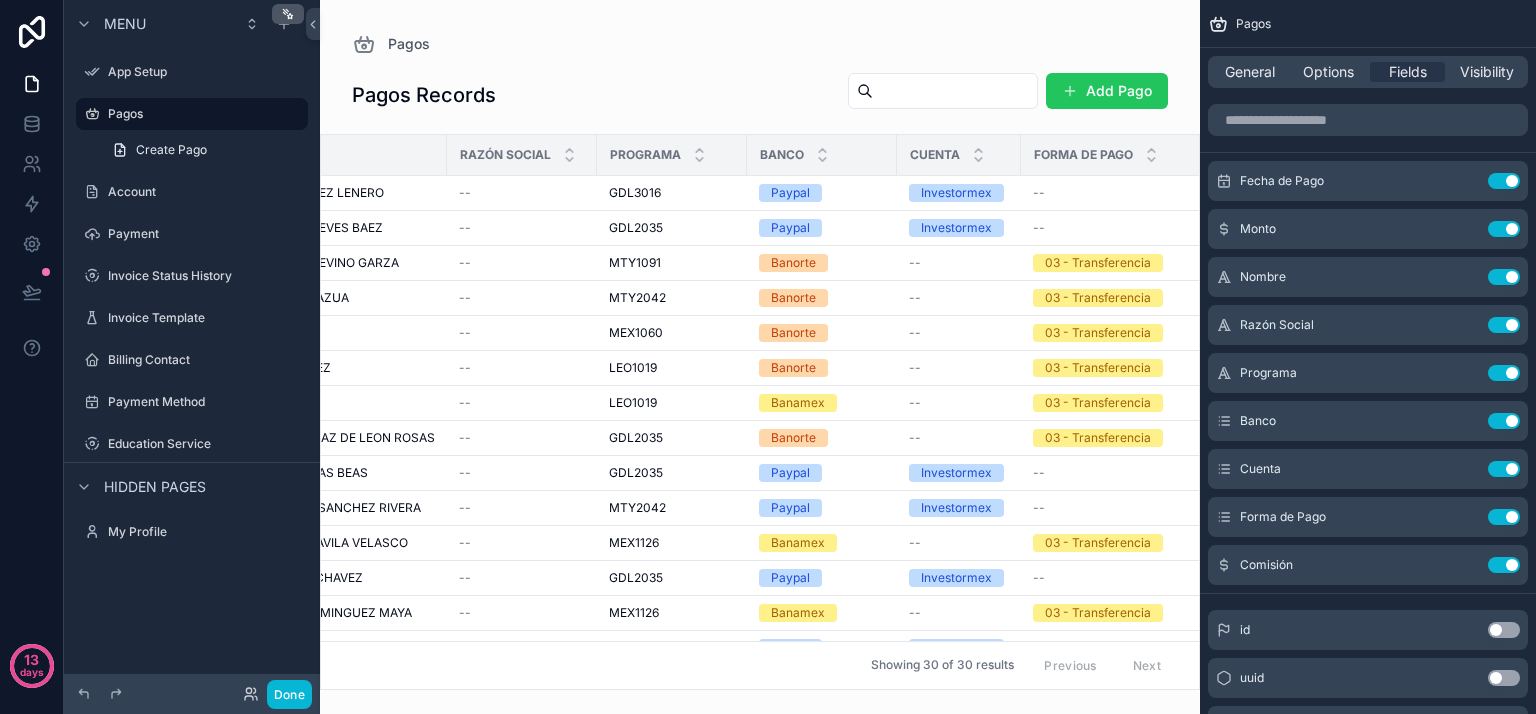 scroll, scrollTop: 0, scrollLeft: 389, axis: horizontal 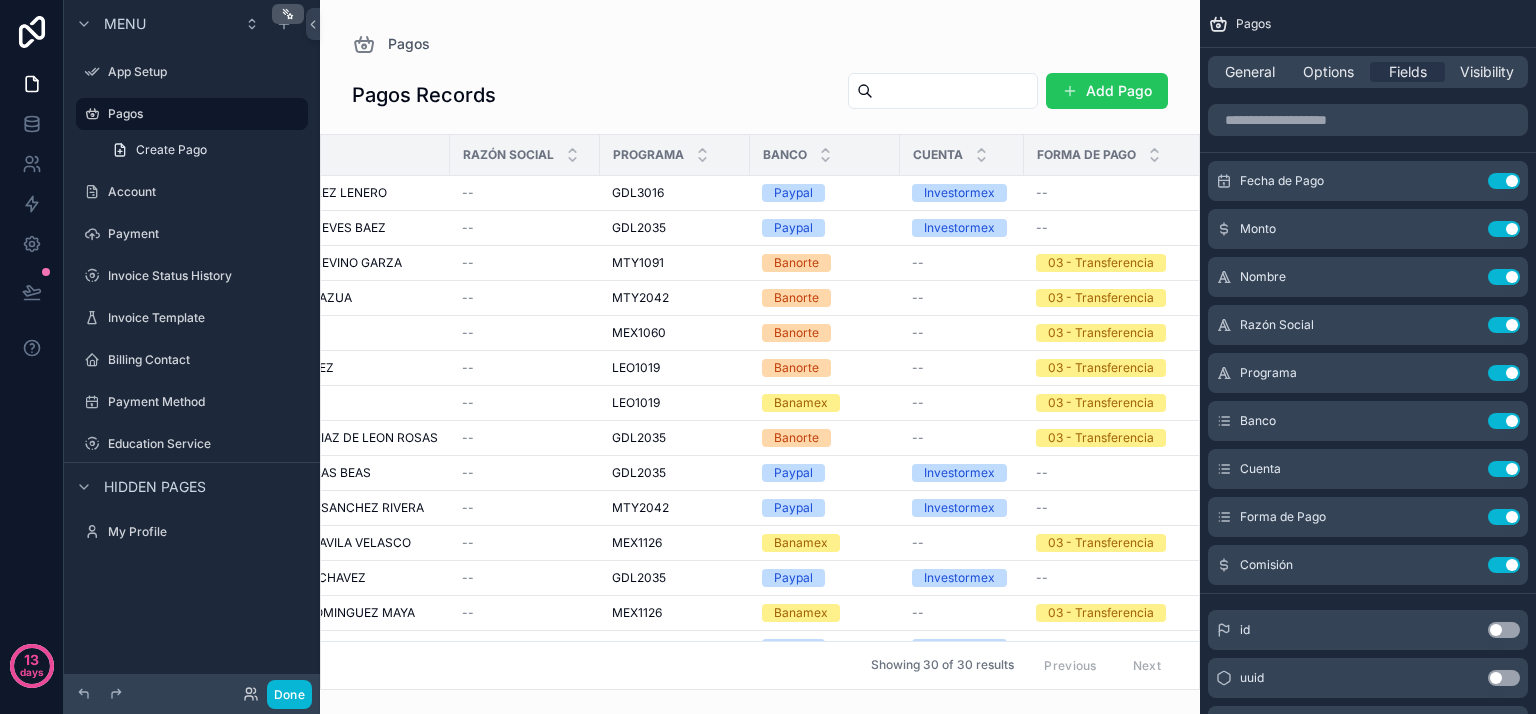 drag, startPoint x: 914, startPoint y: 153, endPoint x: 901, endPoint y: 147, distance: 14.3178215 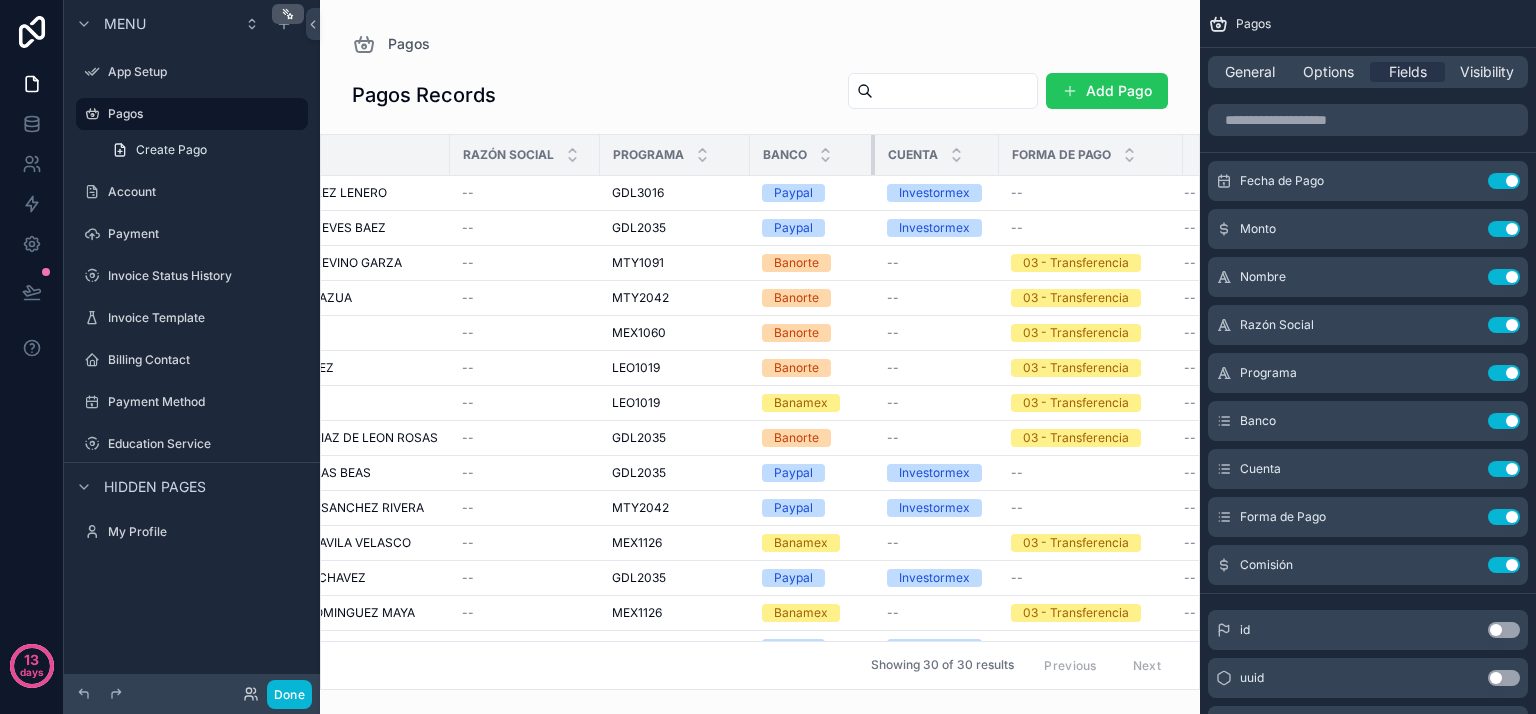 drag, startPoint x: 909, startPoint y: 152, endPoint x: 884, endPoint y: 149, distance: 25.179358 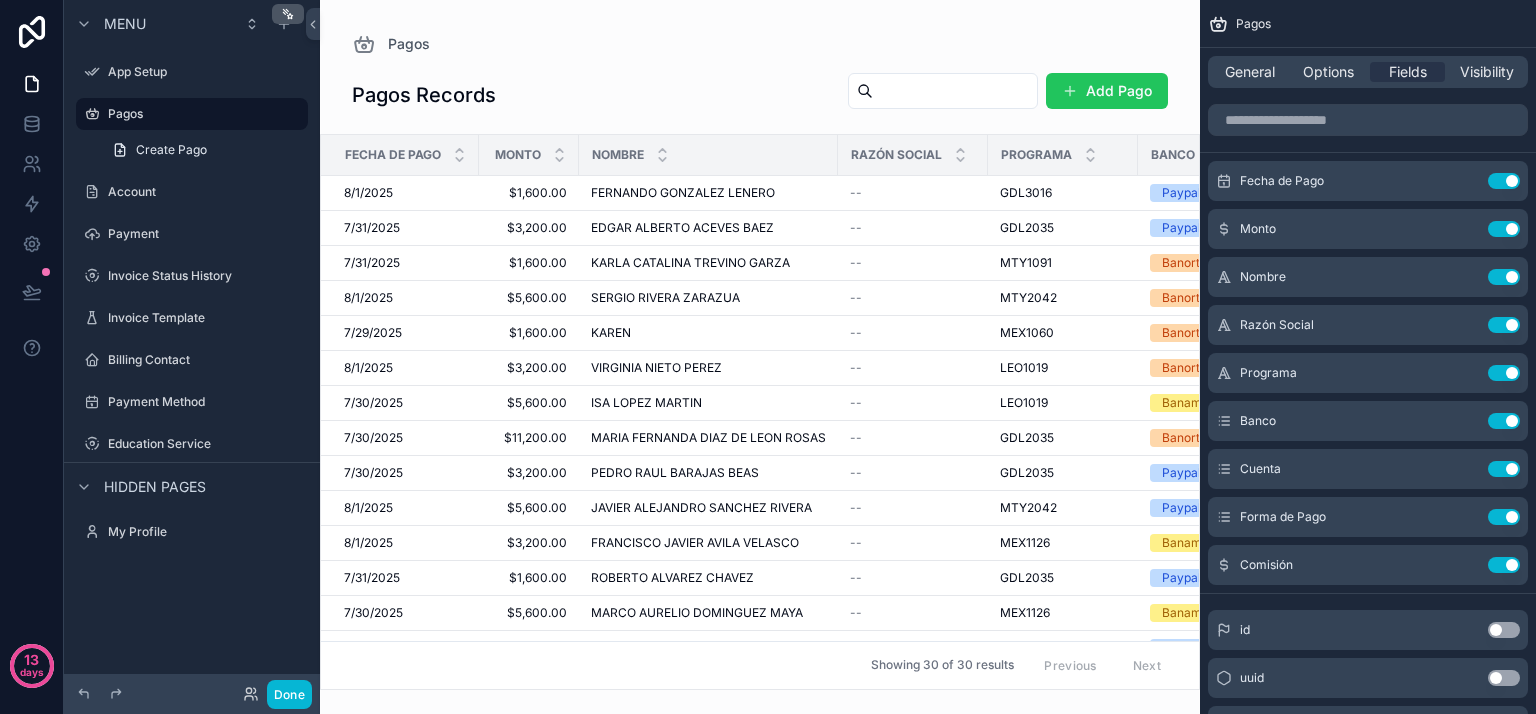 scroll, scrollTop: 0, scrollLeft: 0, axis: both 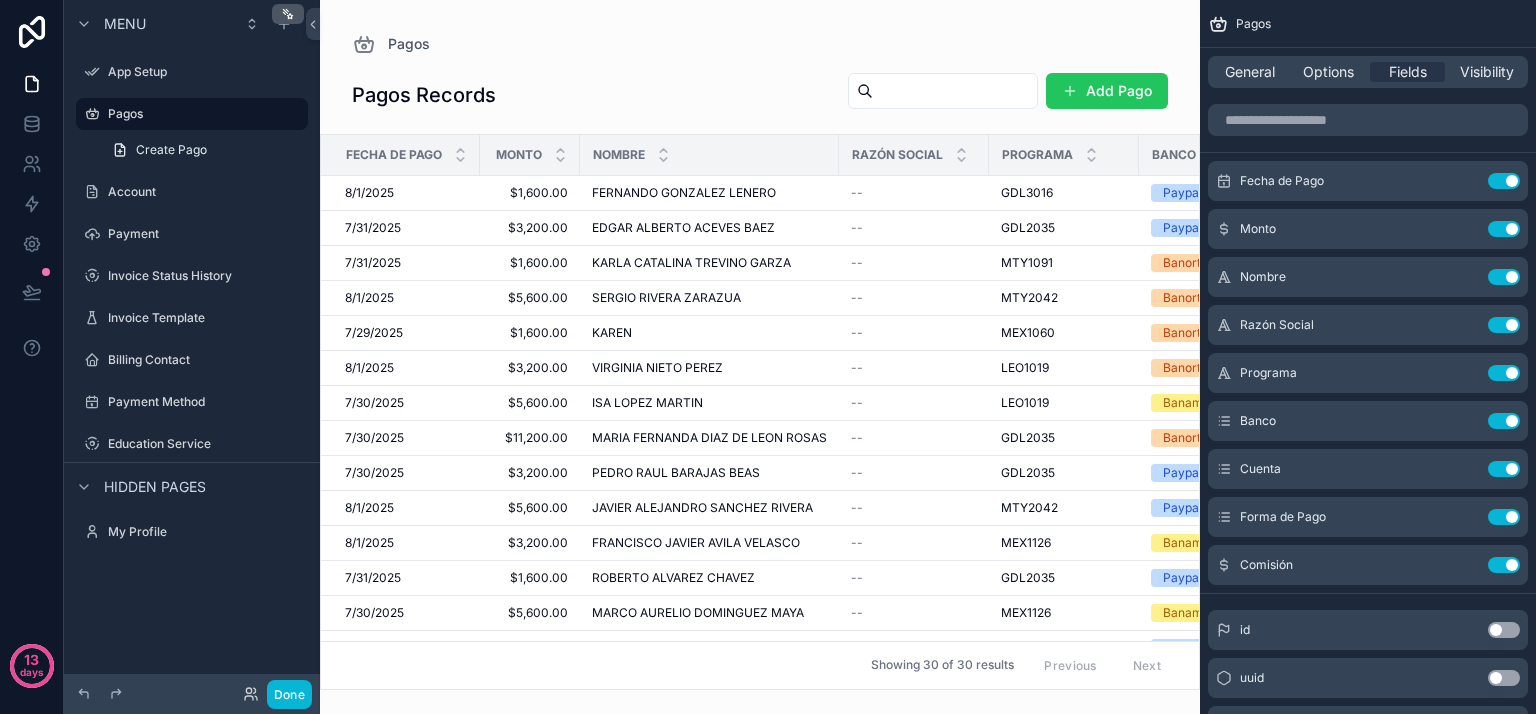 click at bounding box center [955, 91] 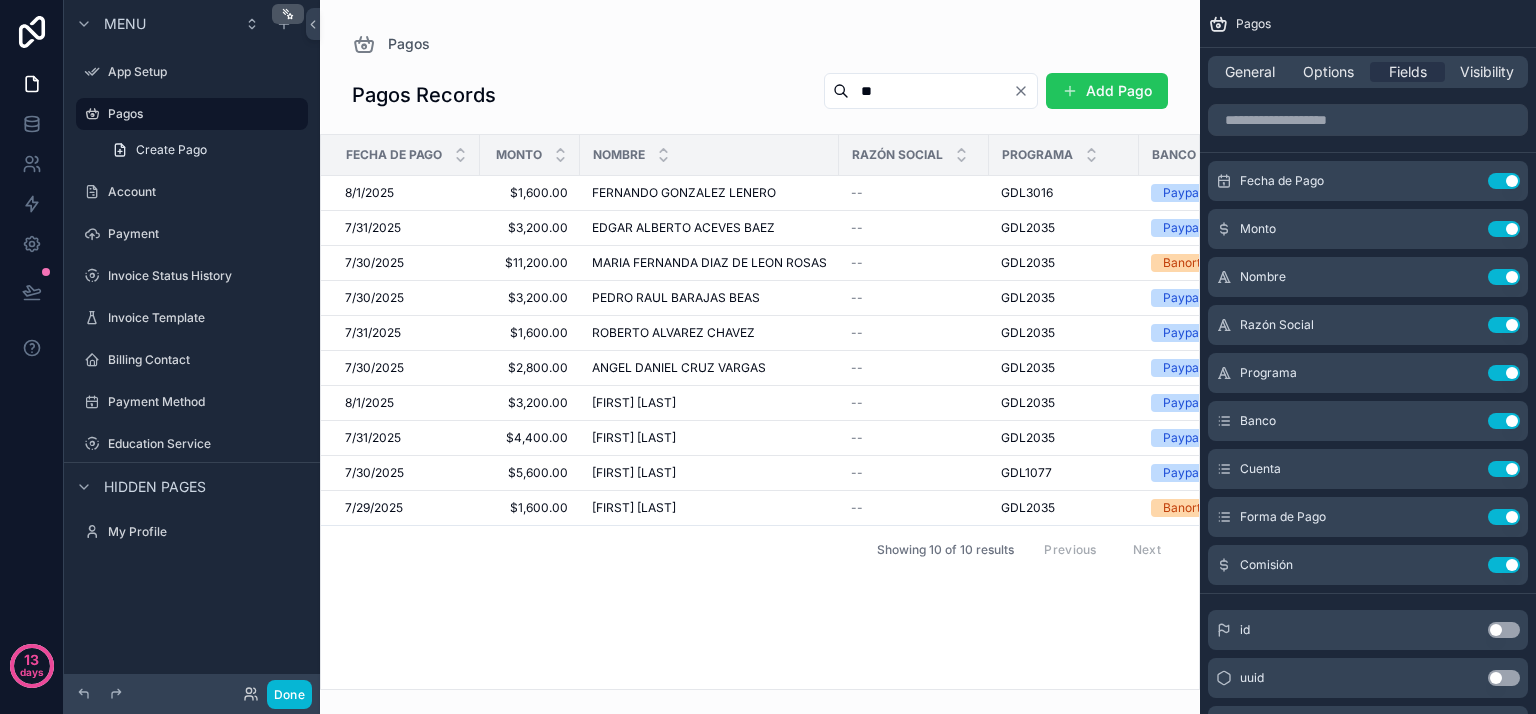 type on "*" 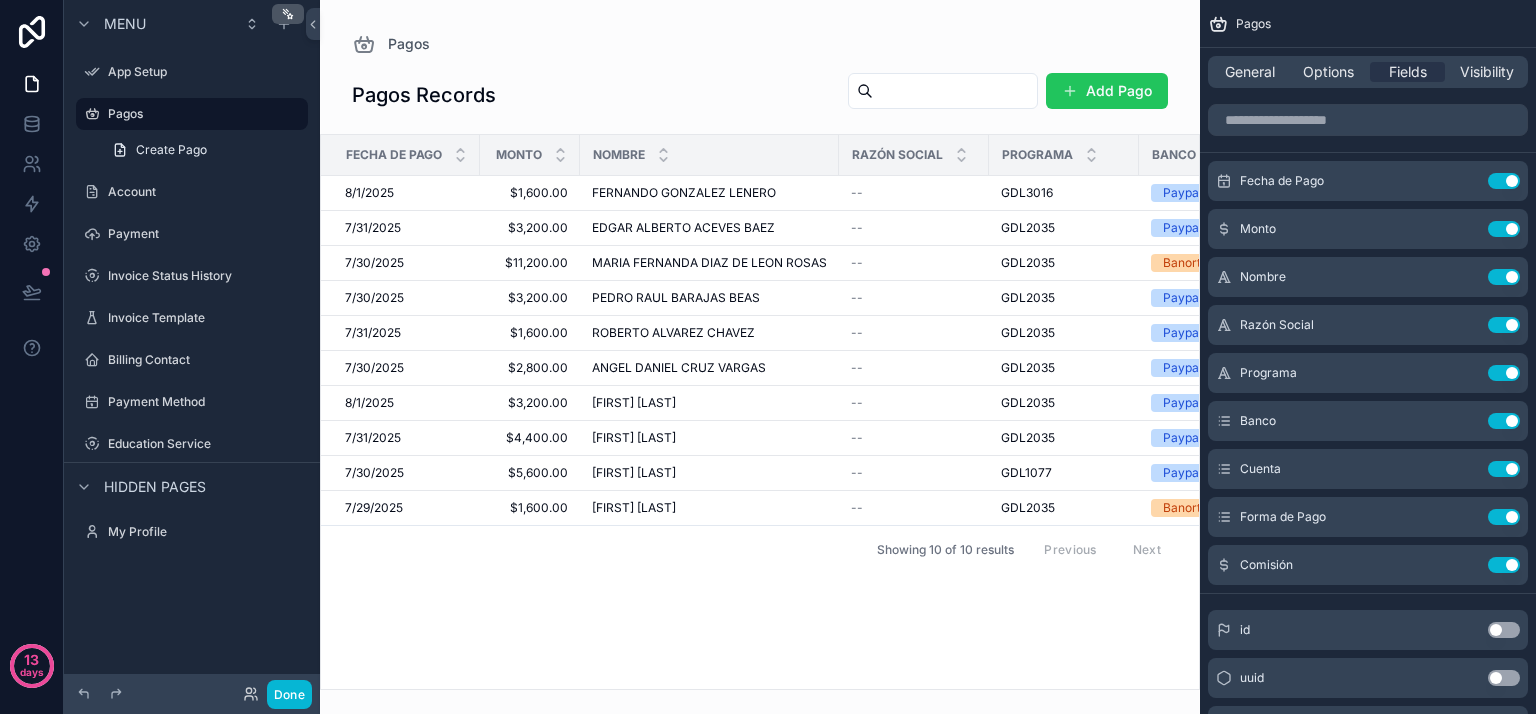 type 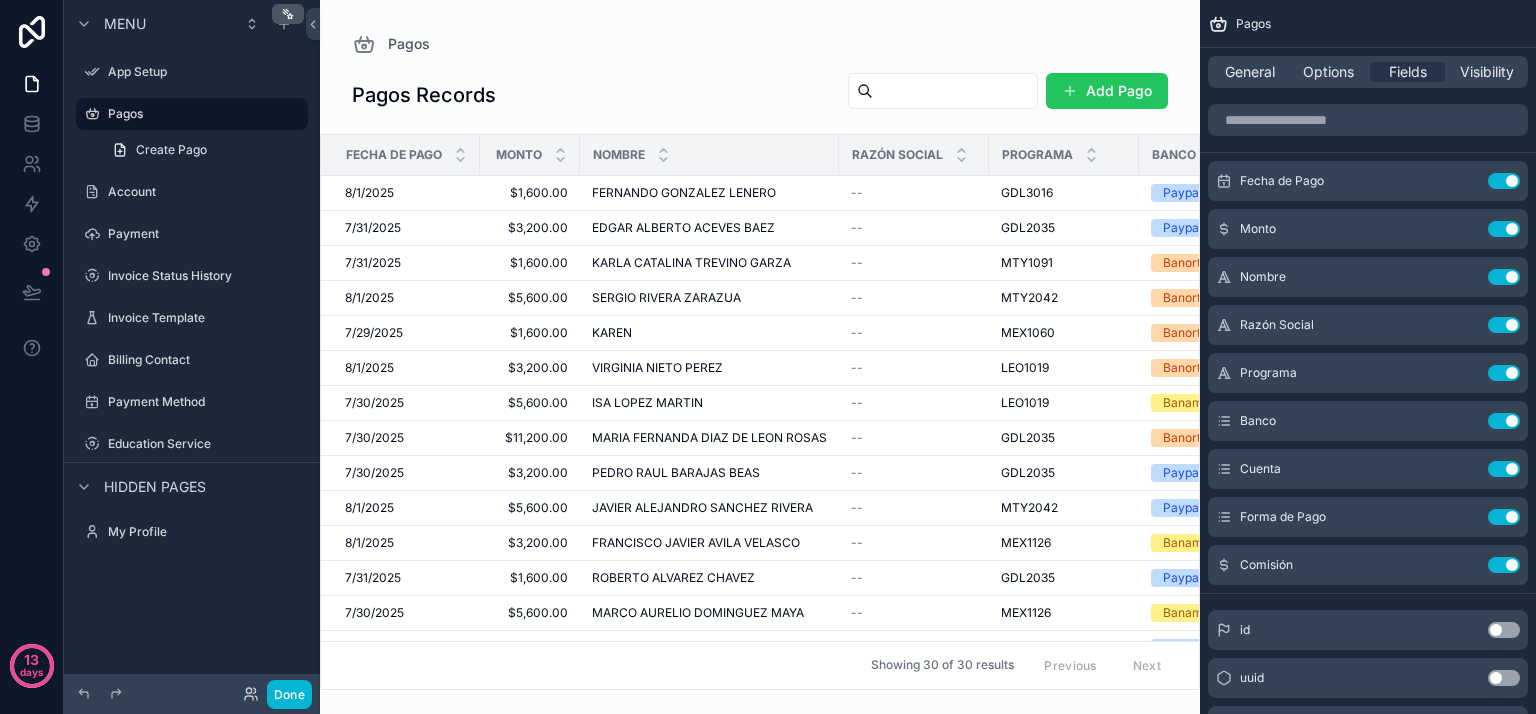 click on "Pagos Records Add Pago" at bounding box center [760, 95] 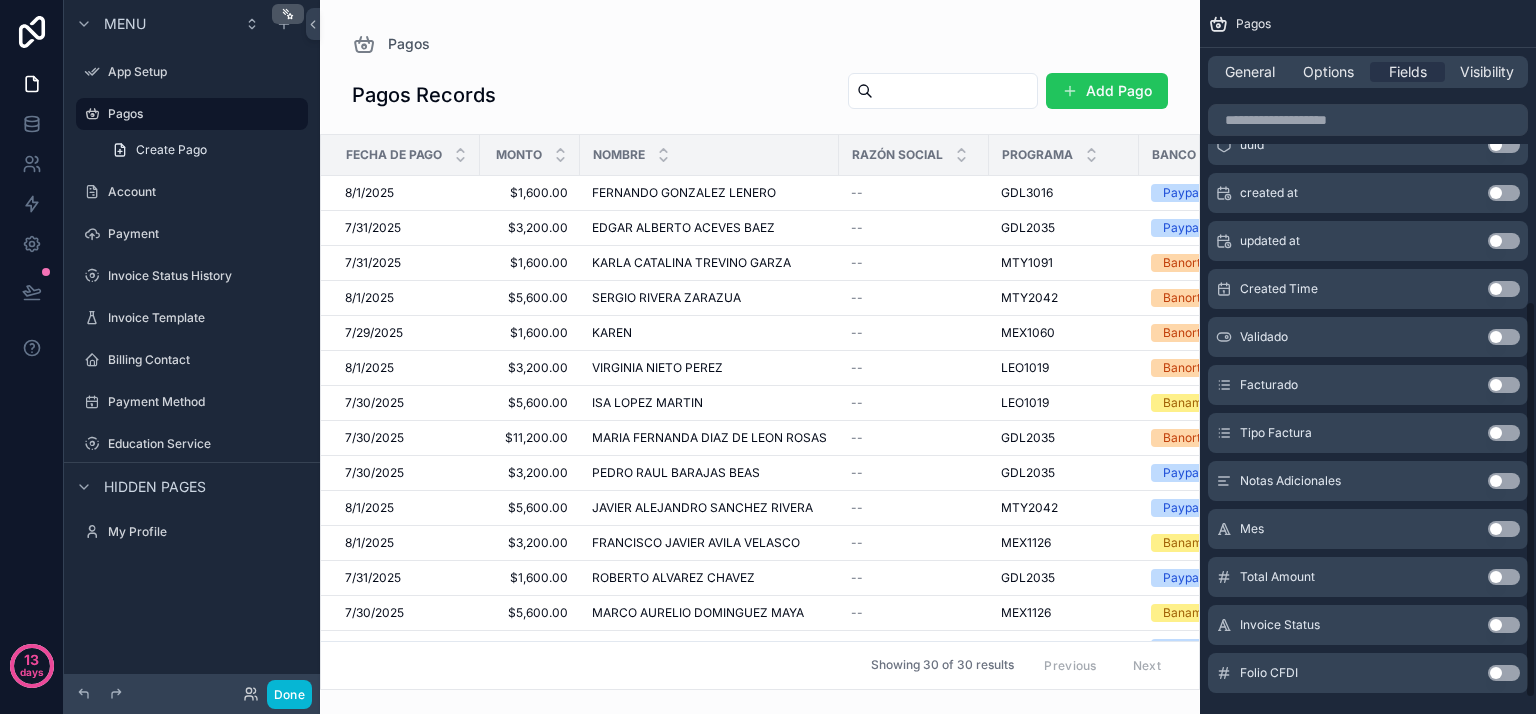 scroll, scrollTop: 568, scrollLeft: 0, axis: vertical 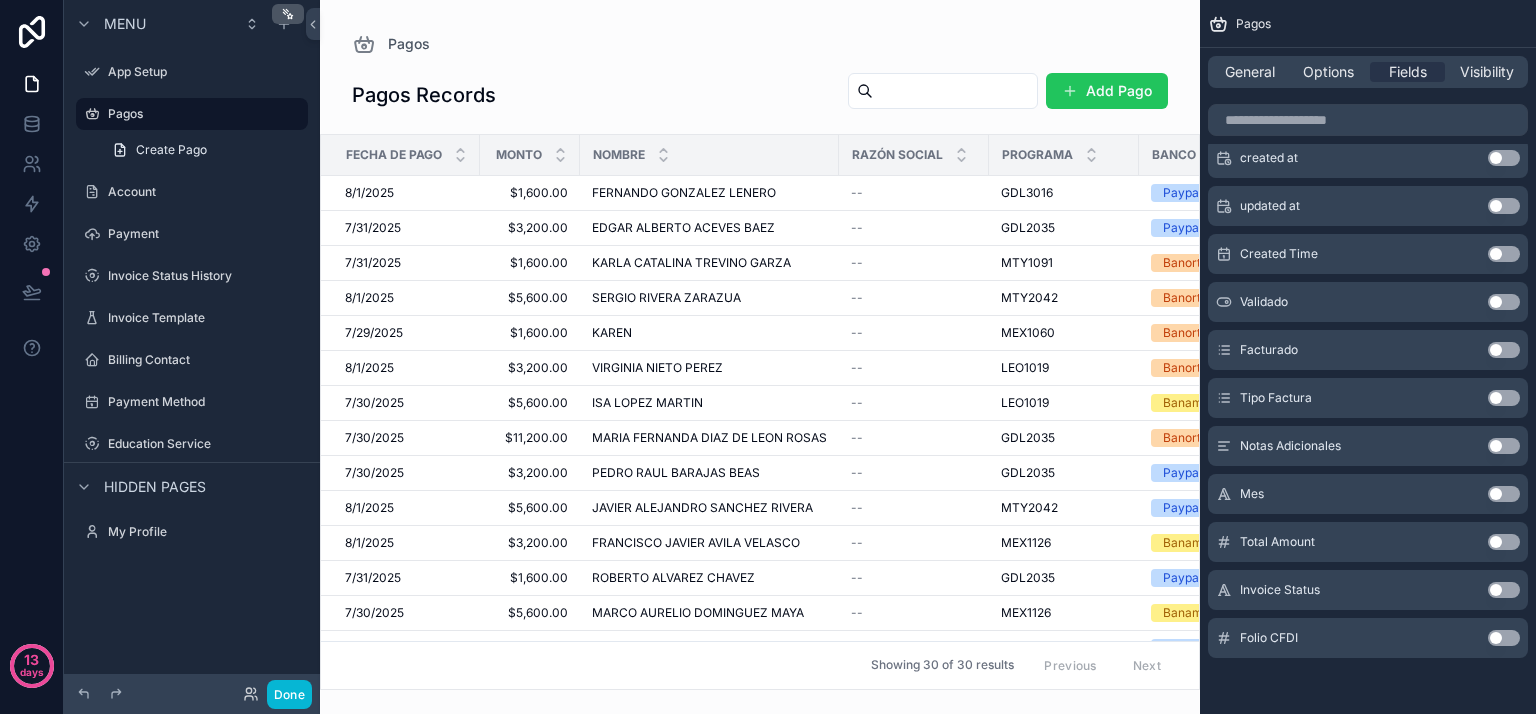click on "Use setting" at bounding box center [1504, 494] 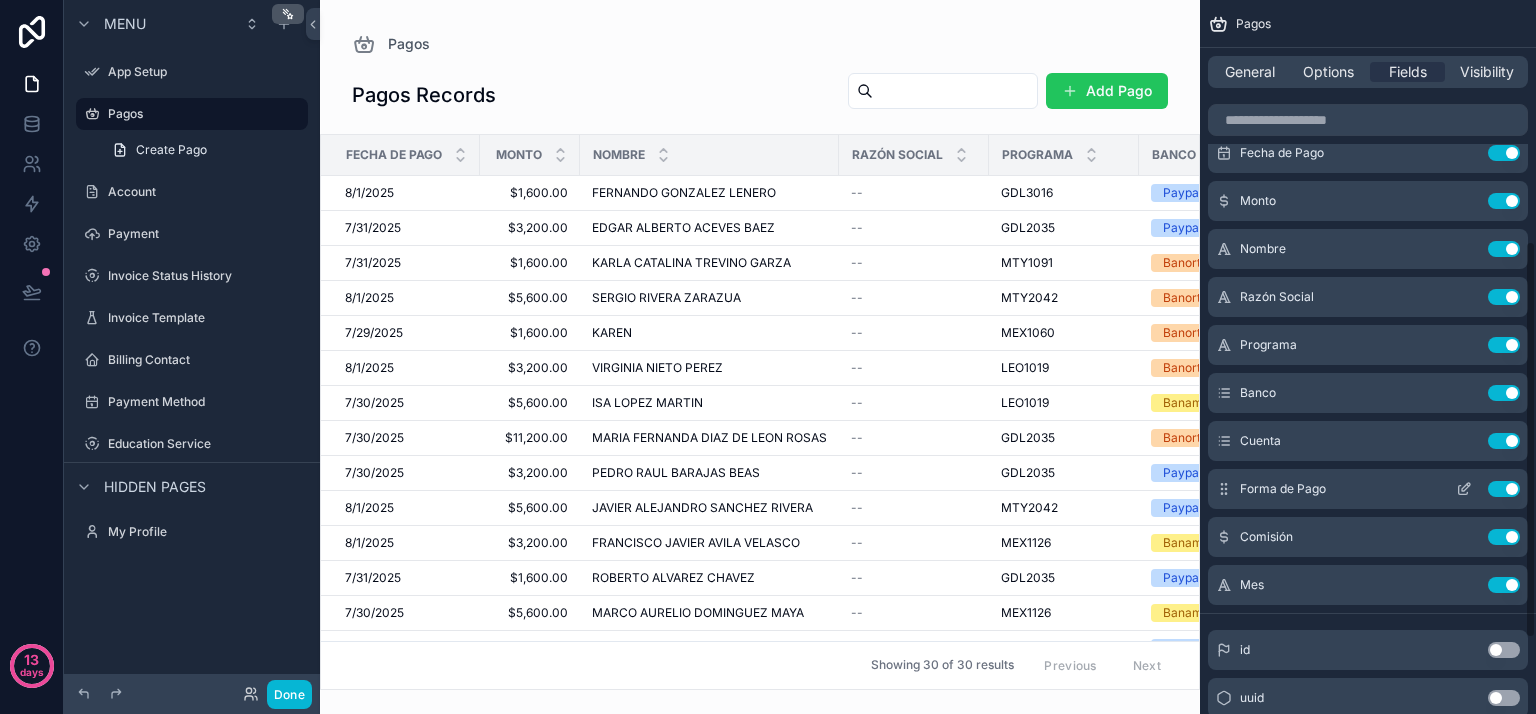 scroll, scrollTop: 0, scrollLeft: 0, axis: both 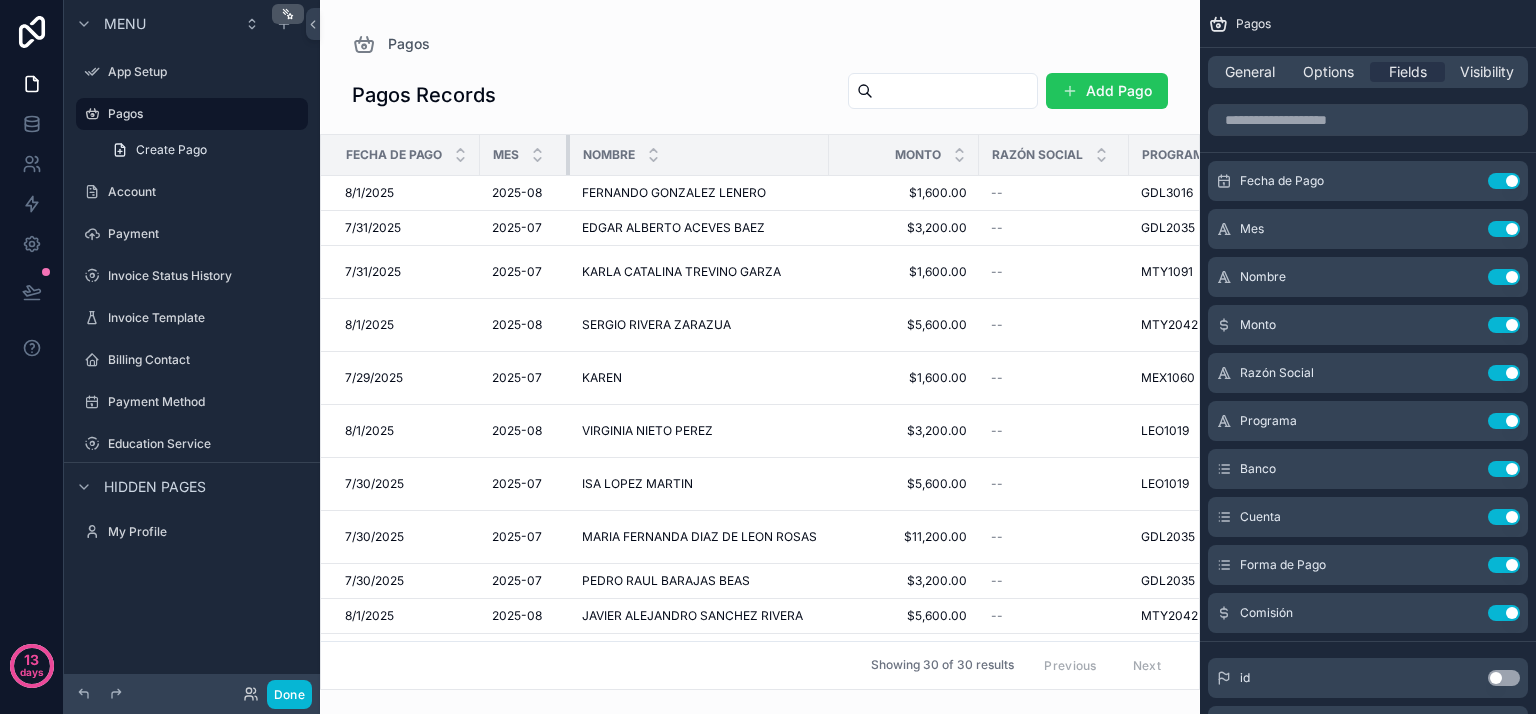 drag, startPoint x: 577, startPoint y: 153, endPoint x: 567, endPoint y: 151, distance: 10.198039 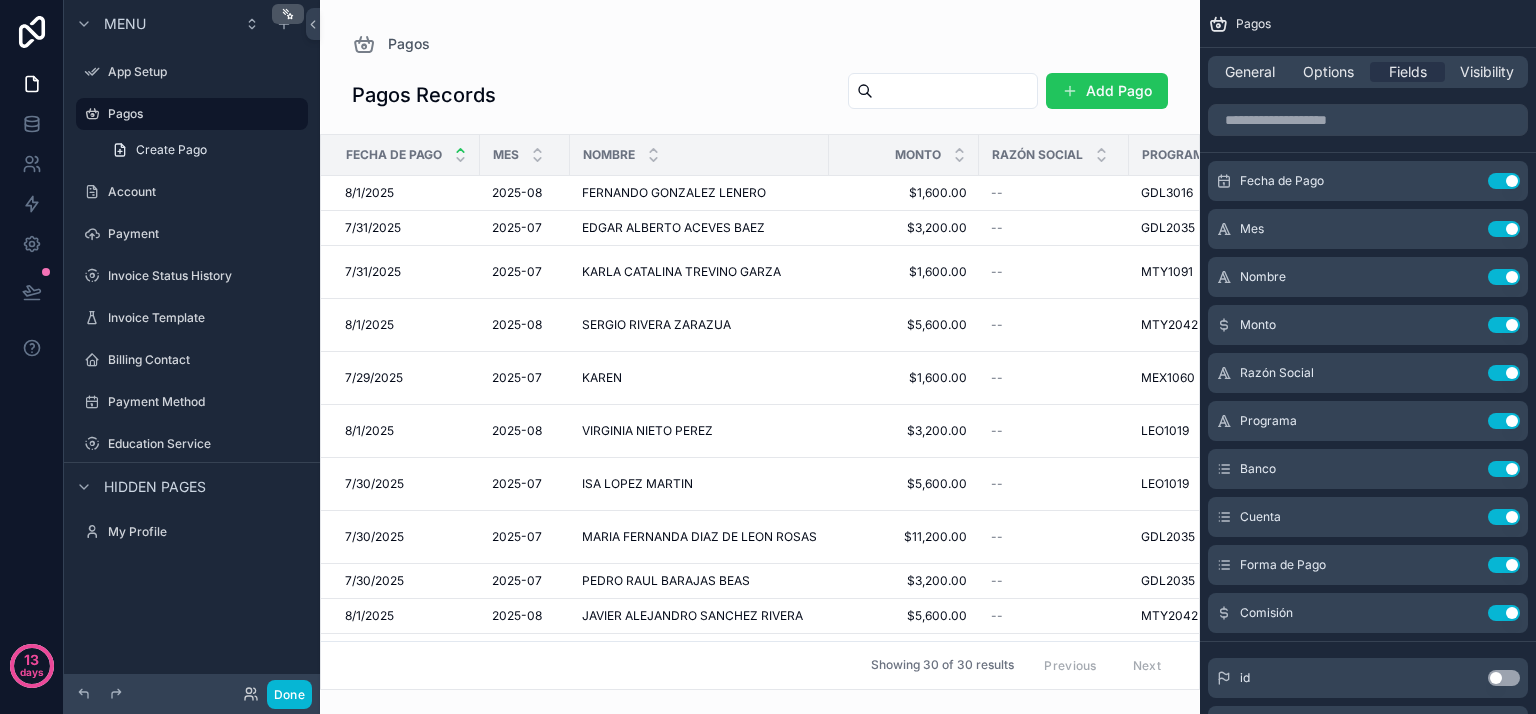 click 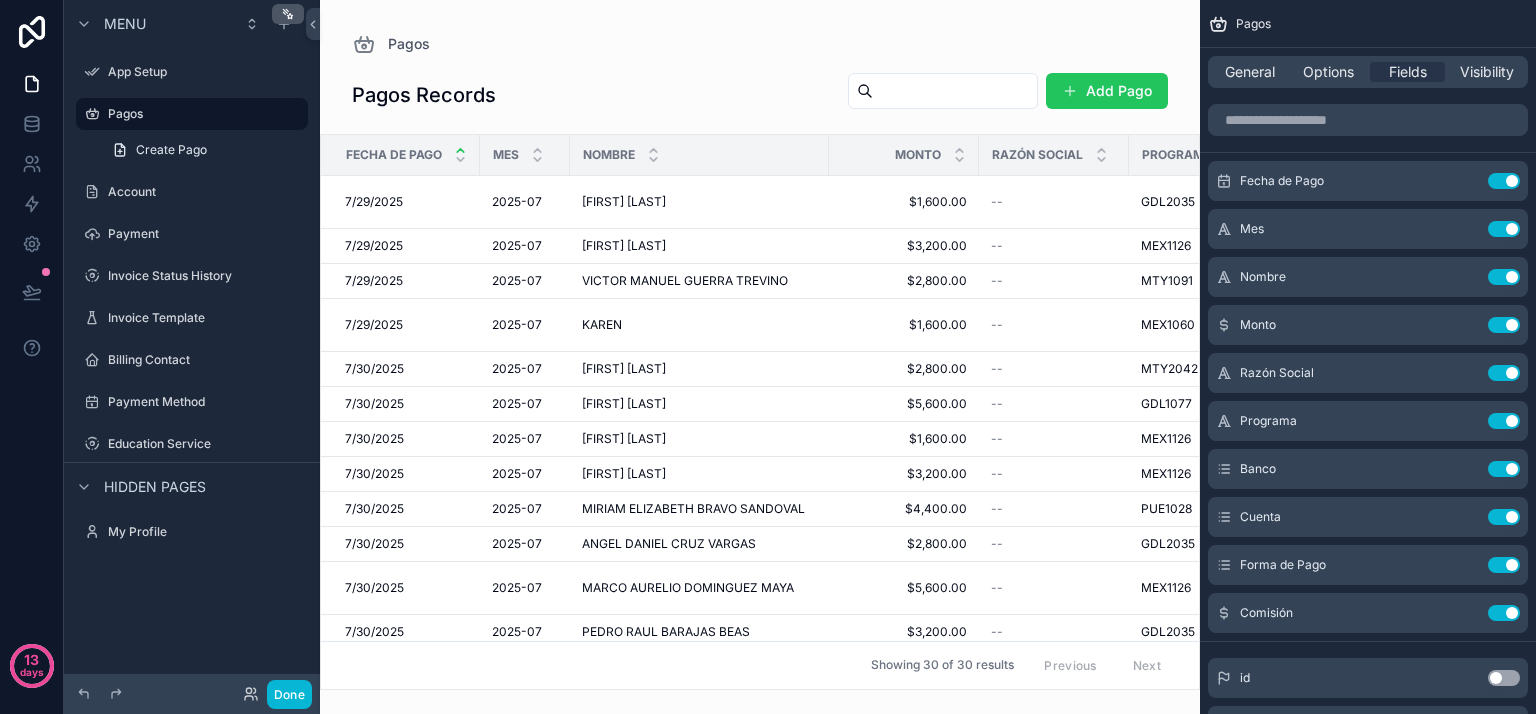 click 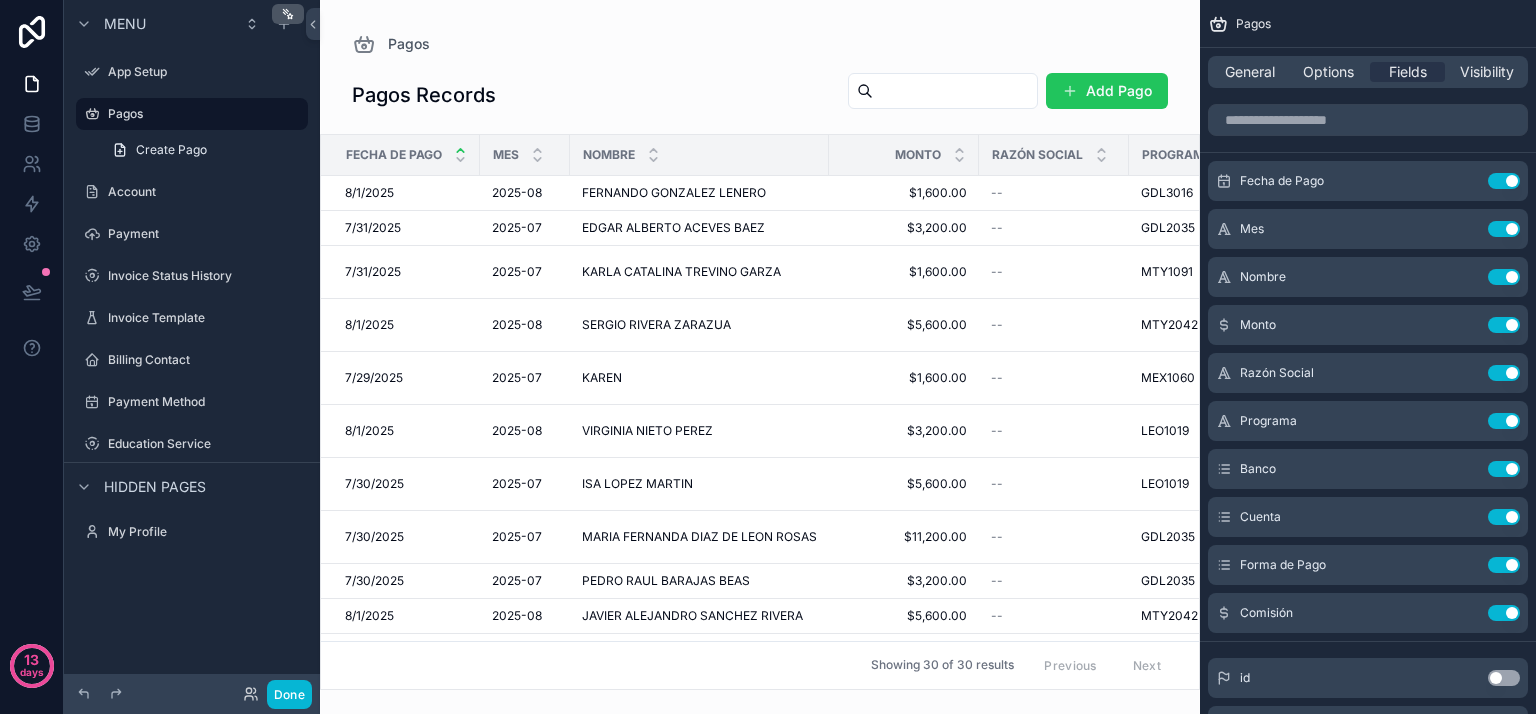 click 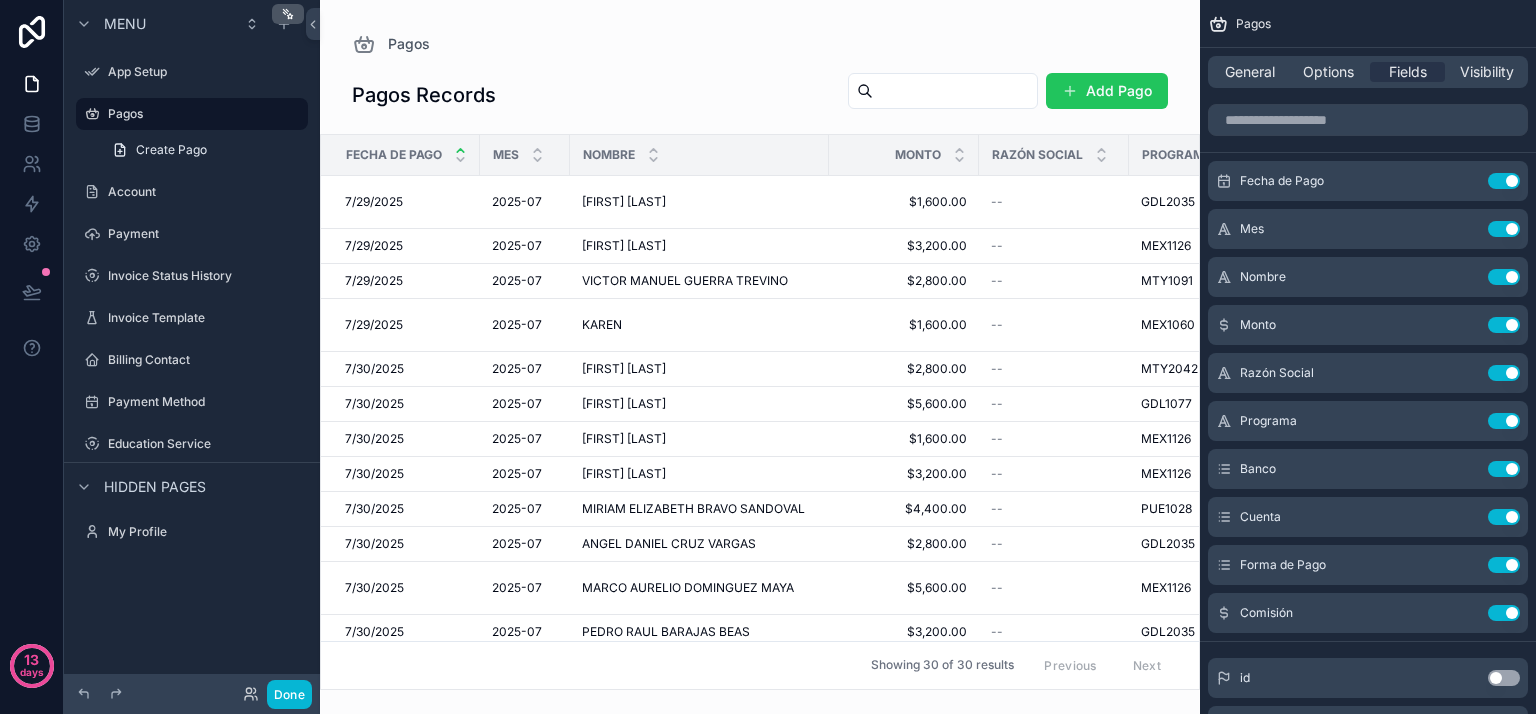 click 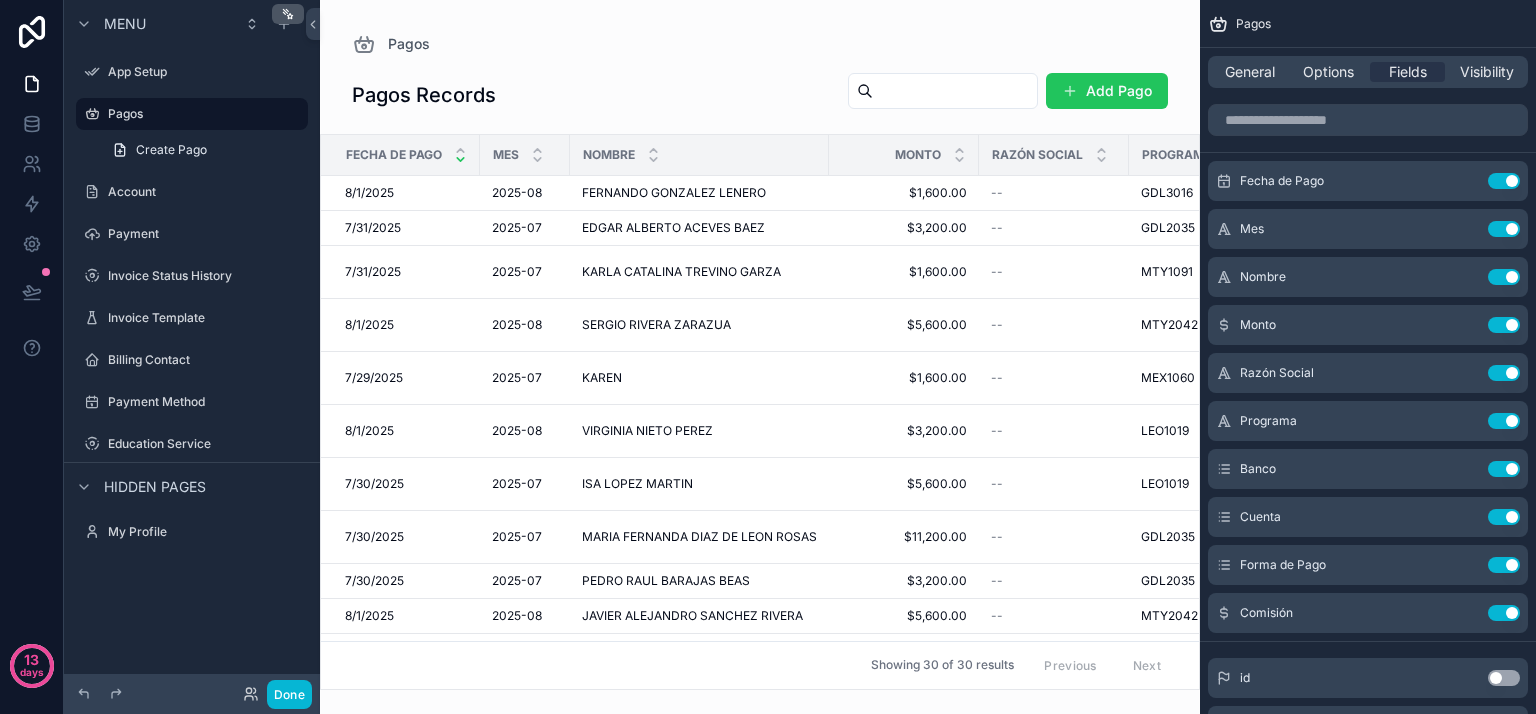 click 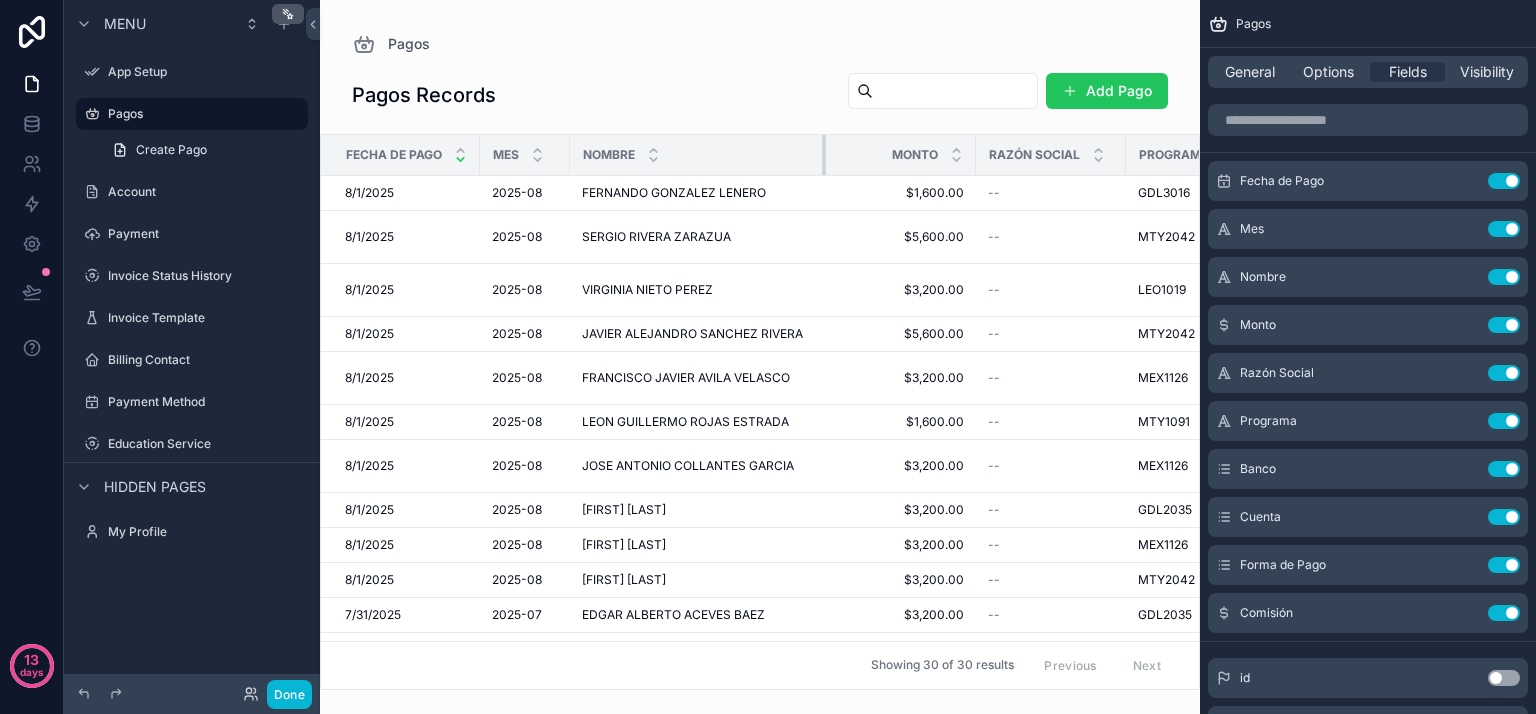 drag, startPoint x: 838, startPoint y: 151, endPoint x: 821, endPoint y: 150, distance: 17.029387 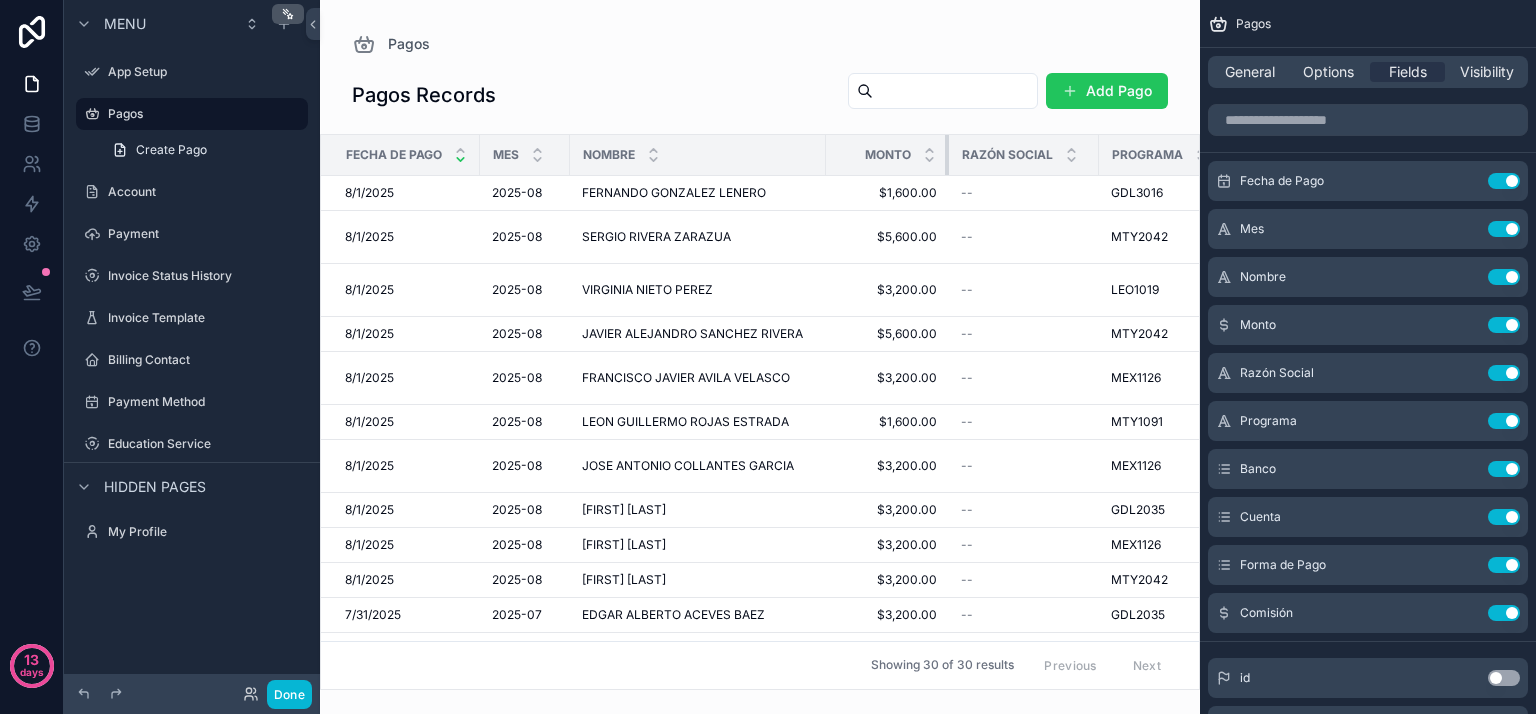 drag, startPoint x: 975, startPoint y: 157, endPoint x: 948, endPoint y: 150, distance: 27.89265 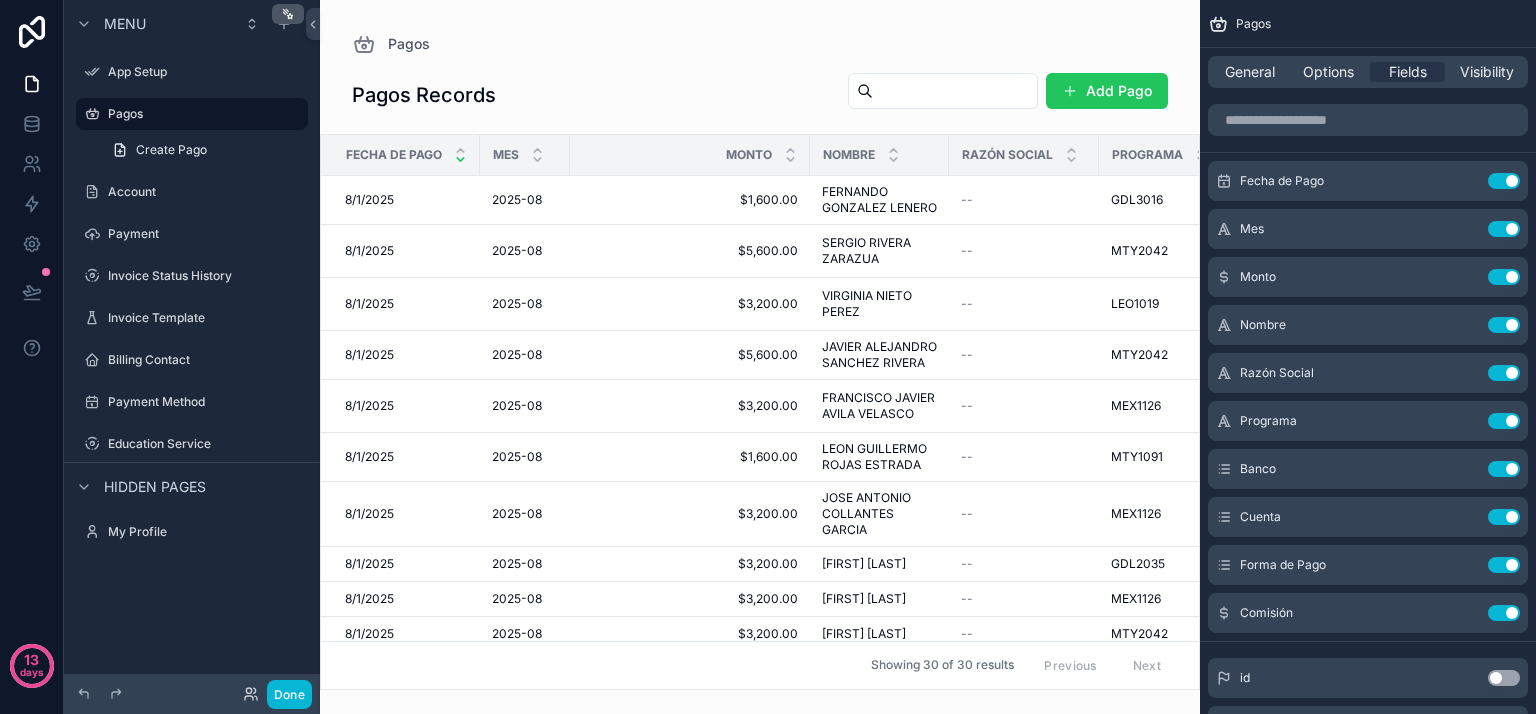click on "Nombre" at bounding box center (879, 155) 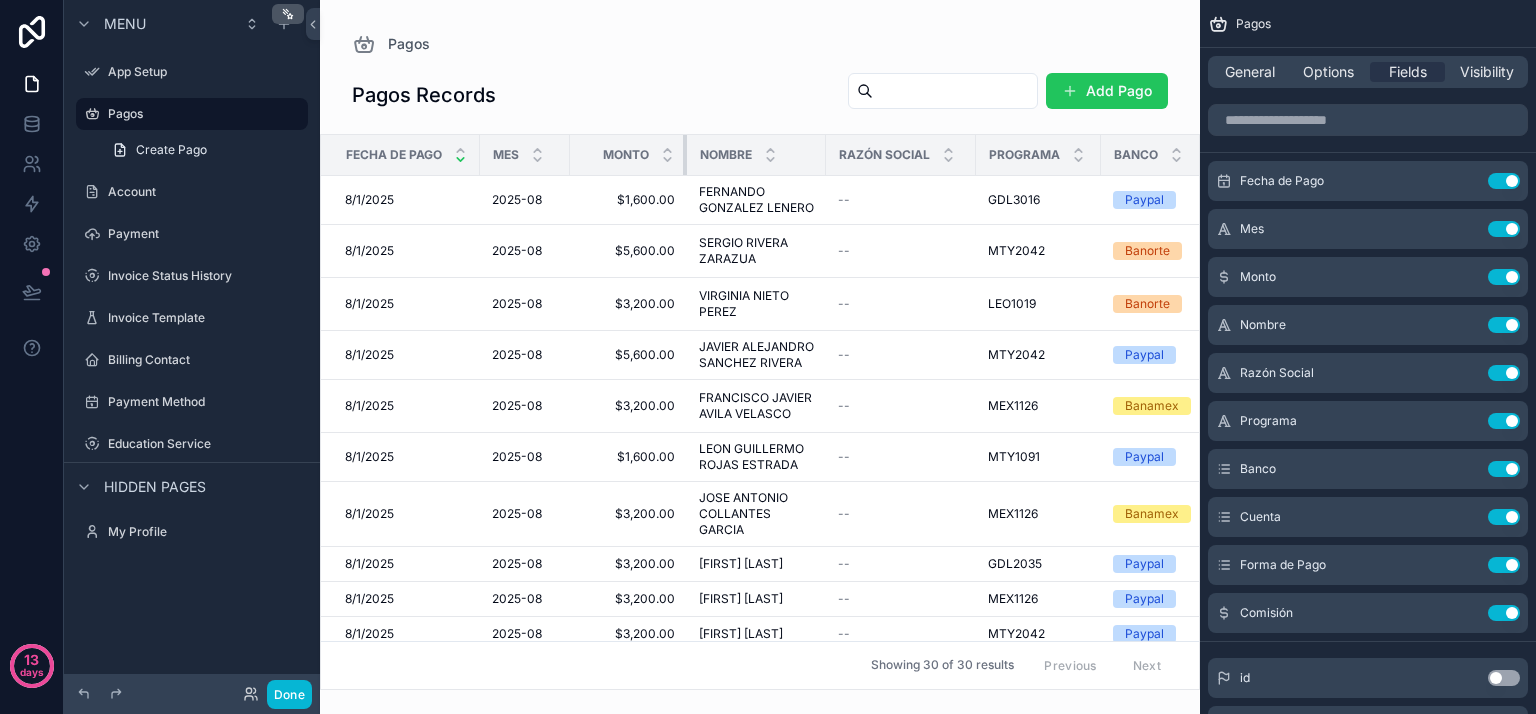 drag, startPoint x: 805, startPoint y: 152, endPoint x: 682, endPoint y: 143, distance: 123.32883 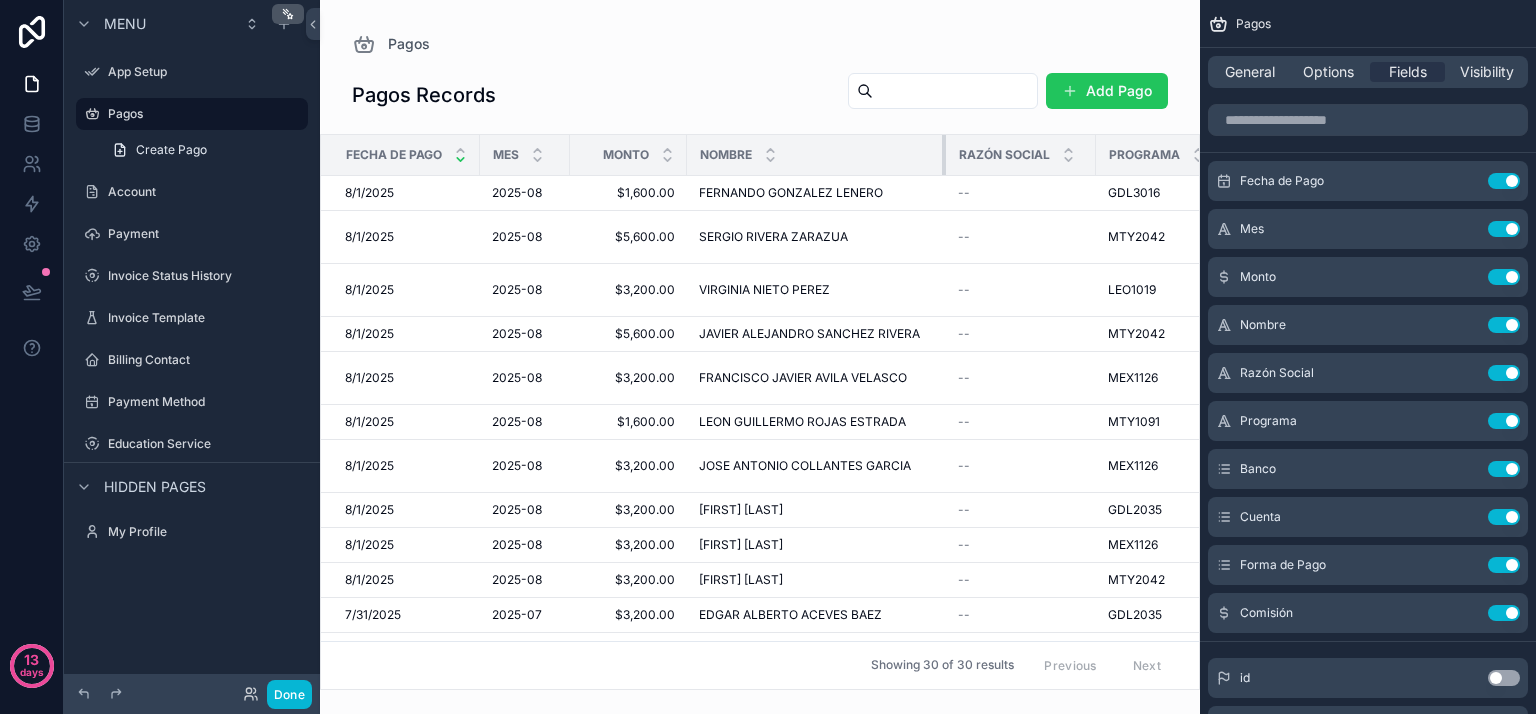 drag, startPoint x: 824, startPoint y: 161, endPoint x: 959, endPoint y: 165, distance: 135.05925 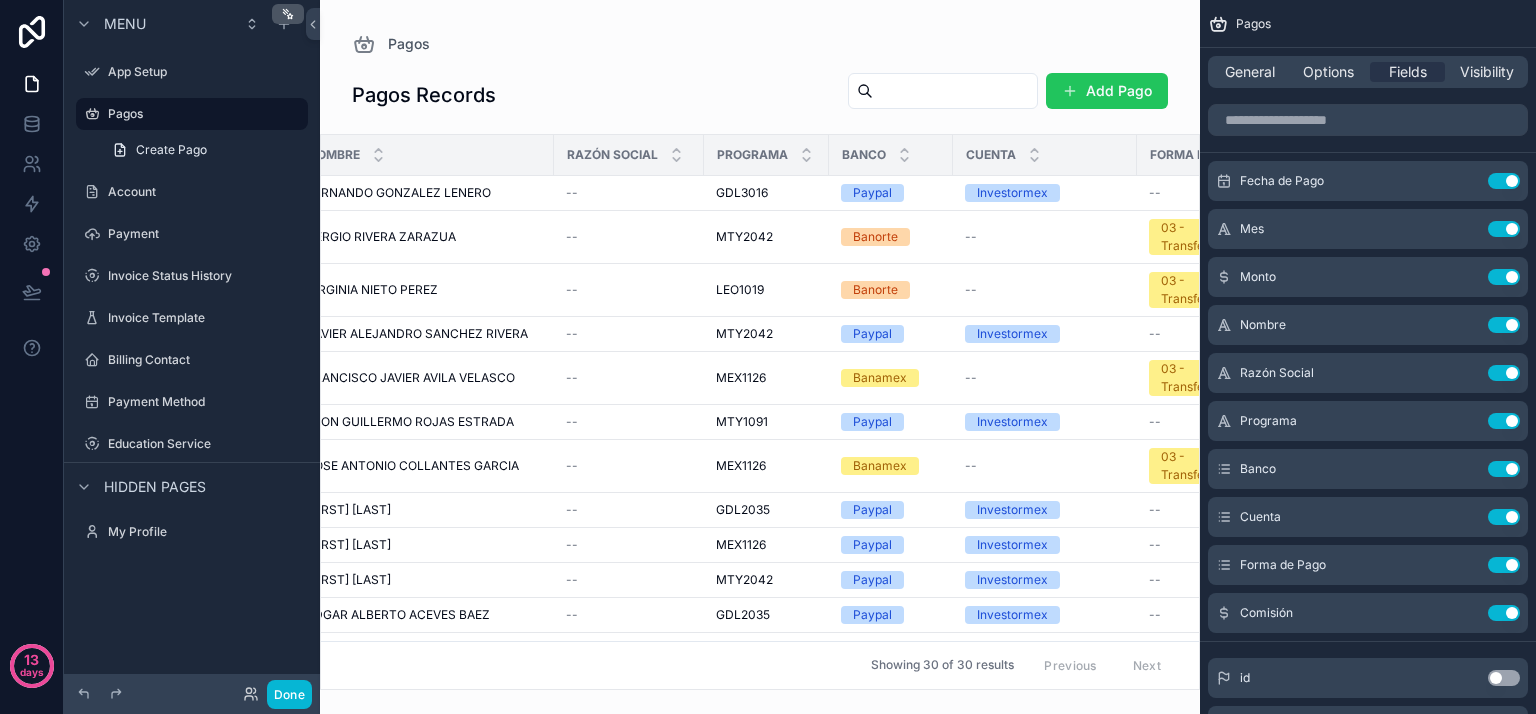 scroll, scrollTop: 0, scrollLeft: 391, axis: horizontal 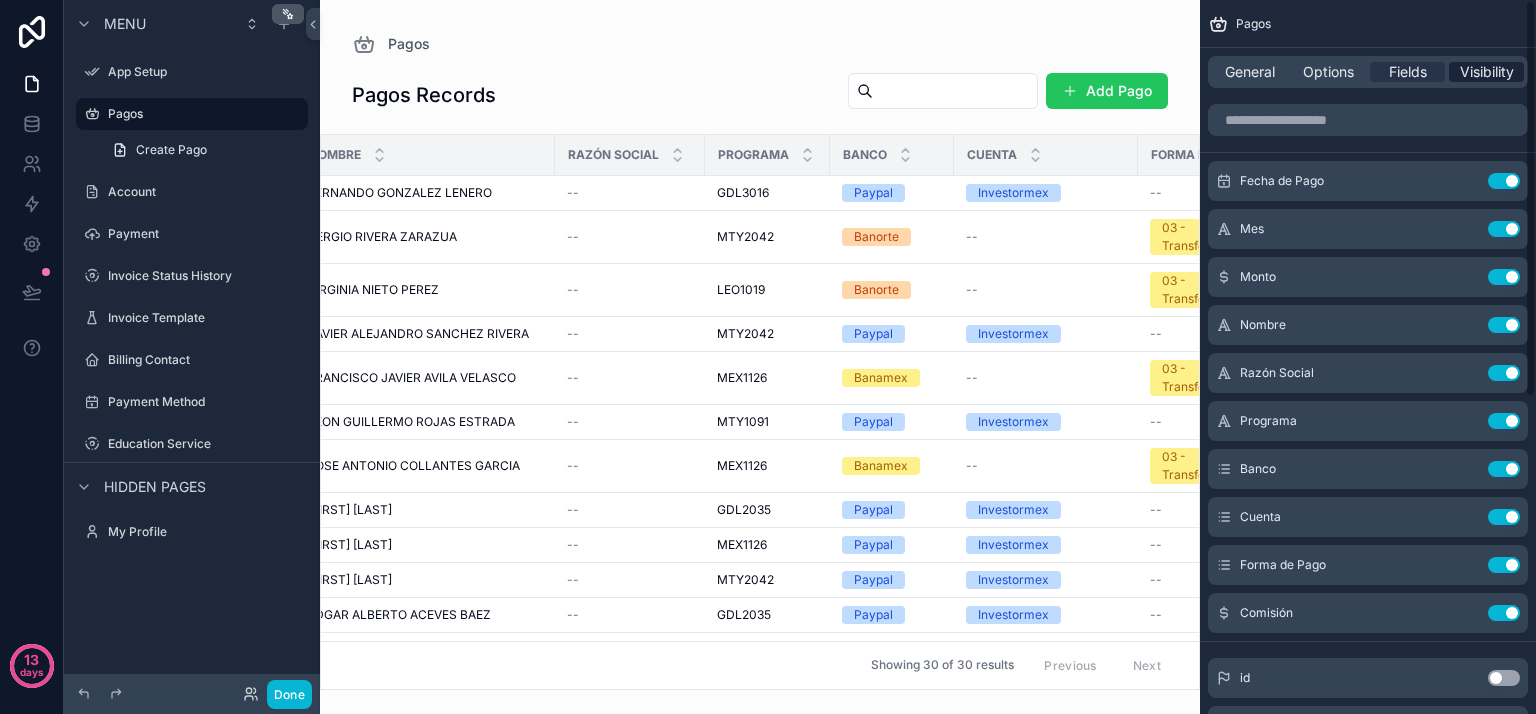 click on "Visibility" at bounding box center [1487, 72] 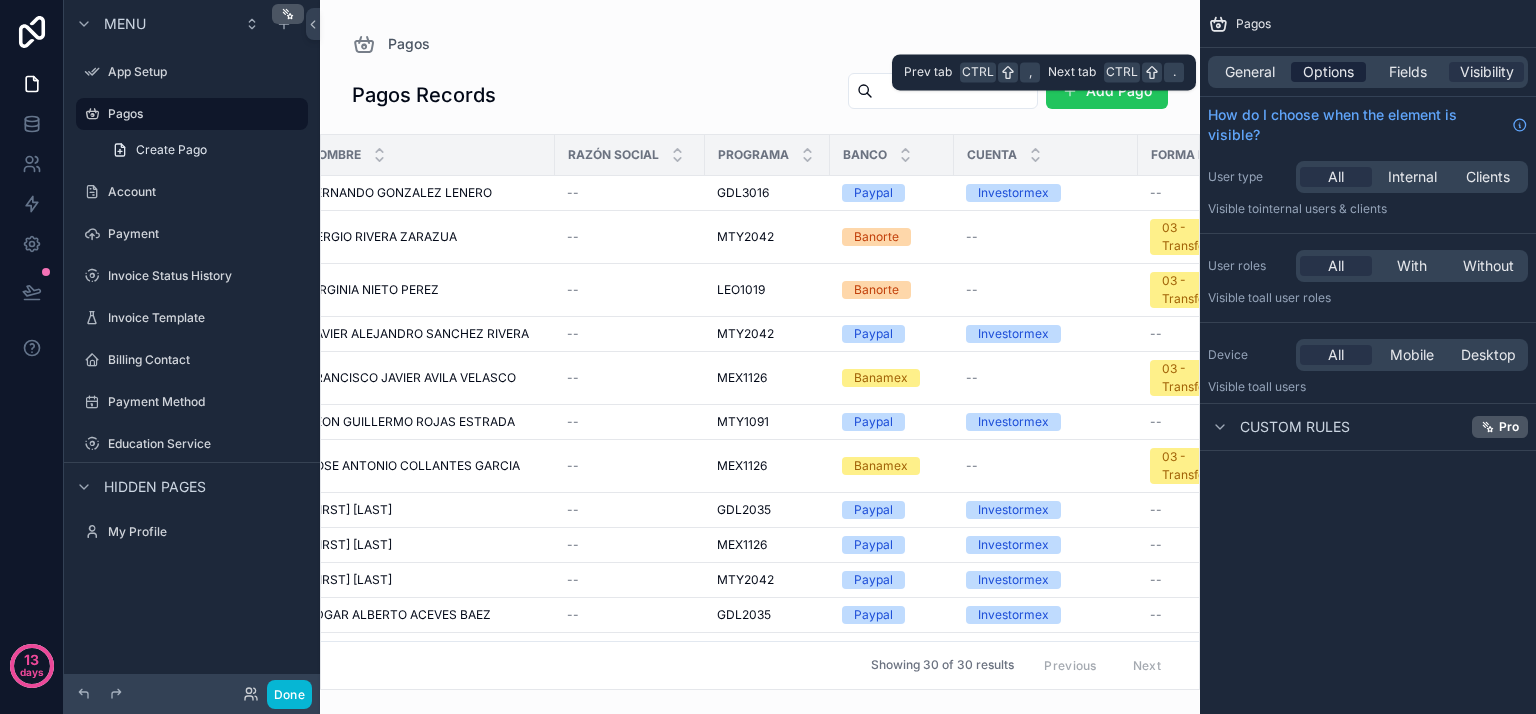 click on "Options" at bounding box center (1328, 72) 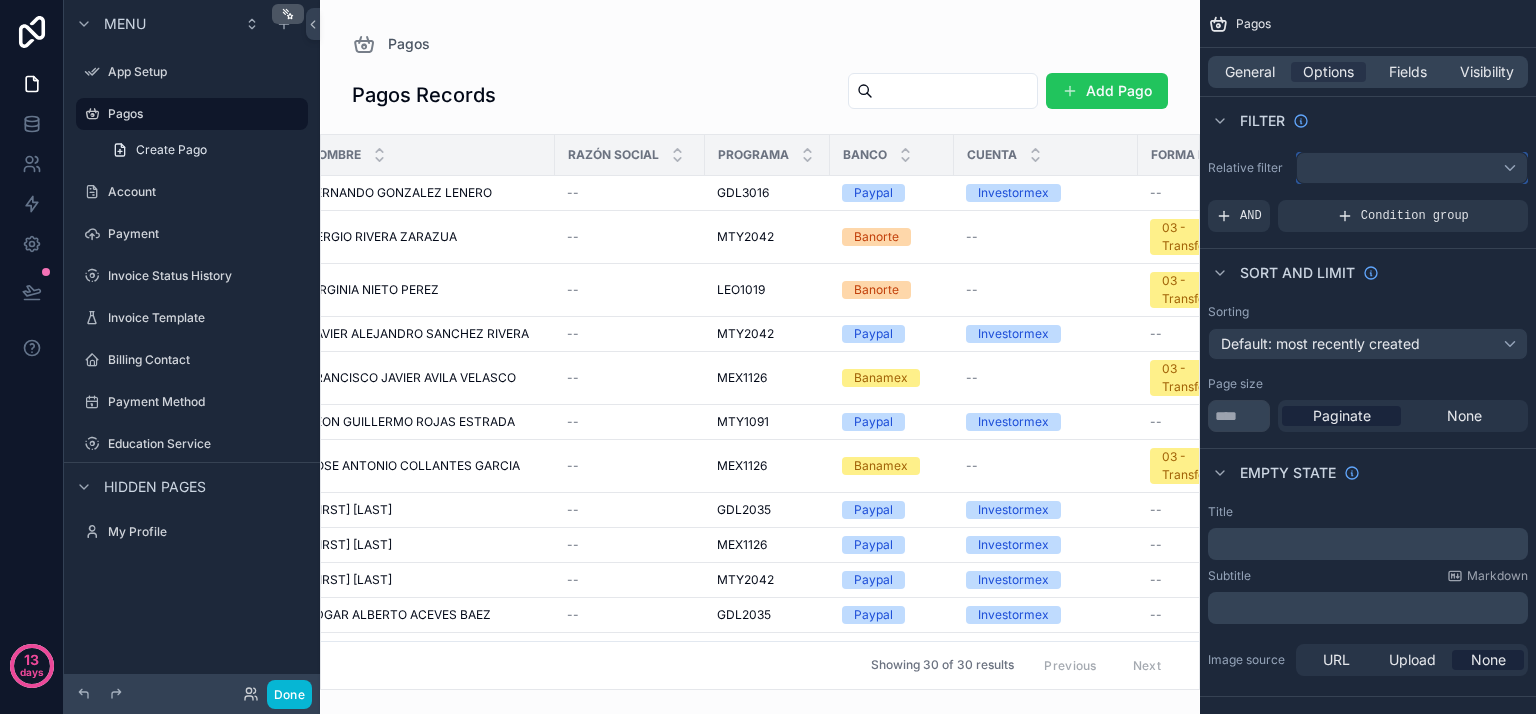 click at bounding box center [1412, 168] 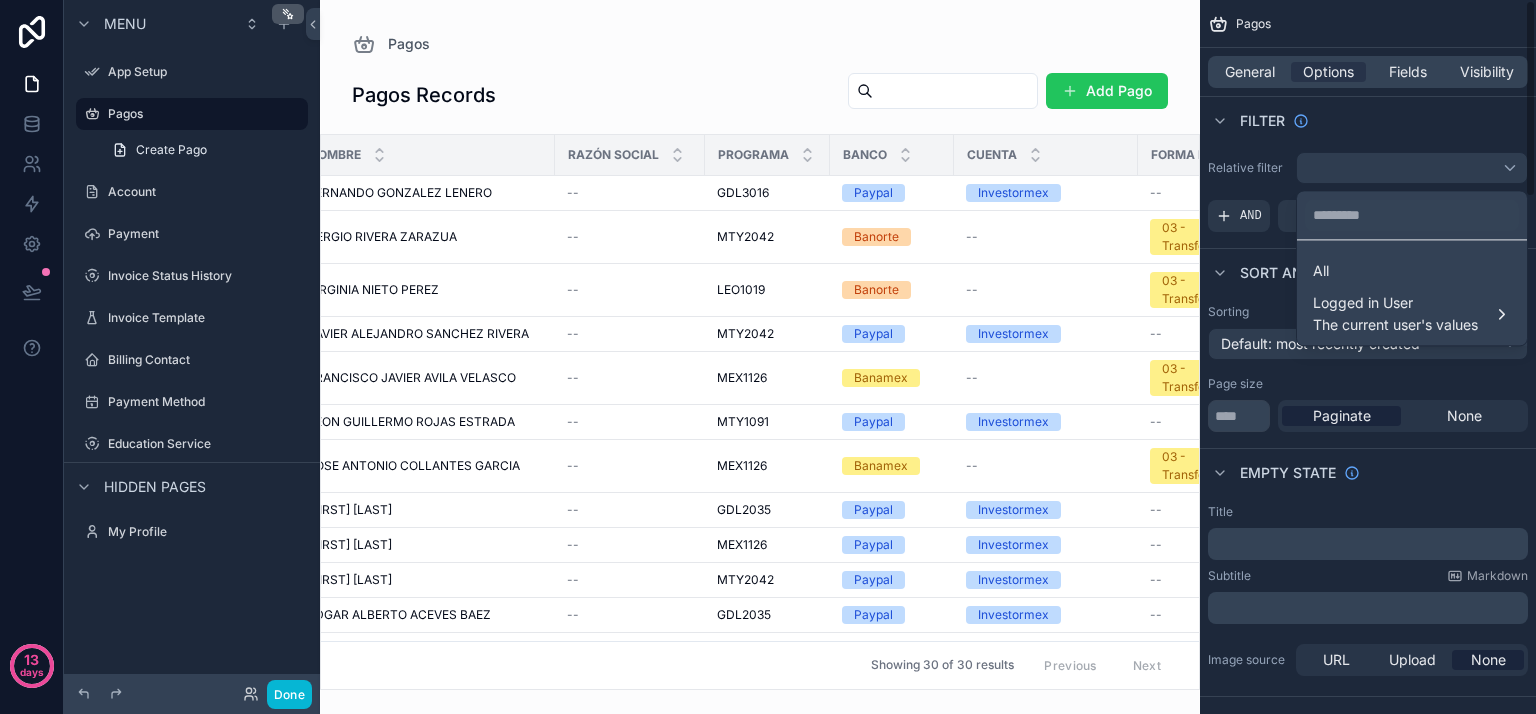 click at bounding box center [768, 357] 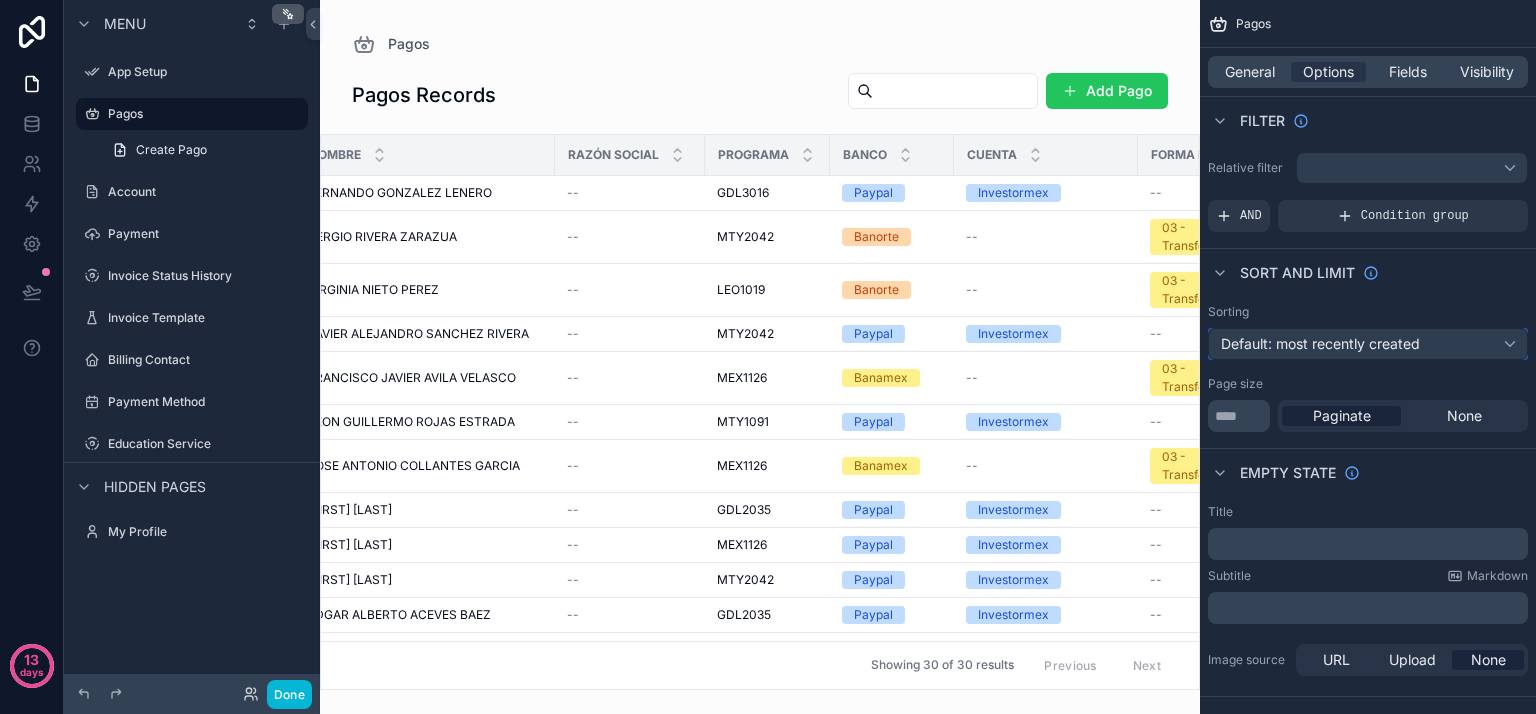 click on "Default: most recently created" at bounding box center [1320, 343] 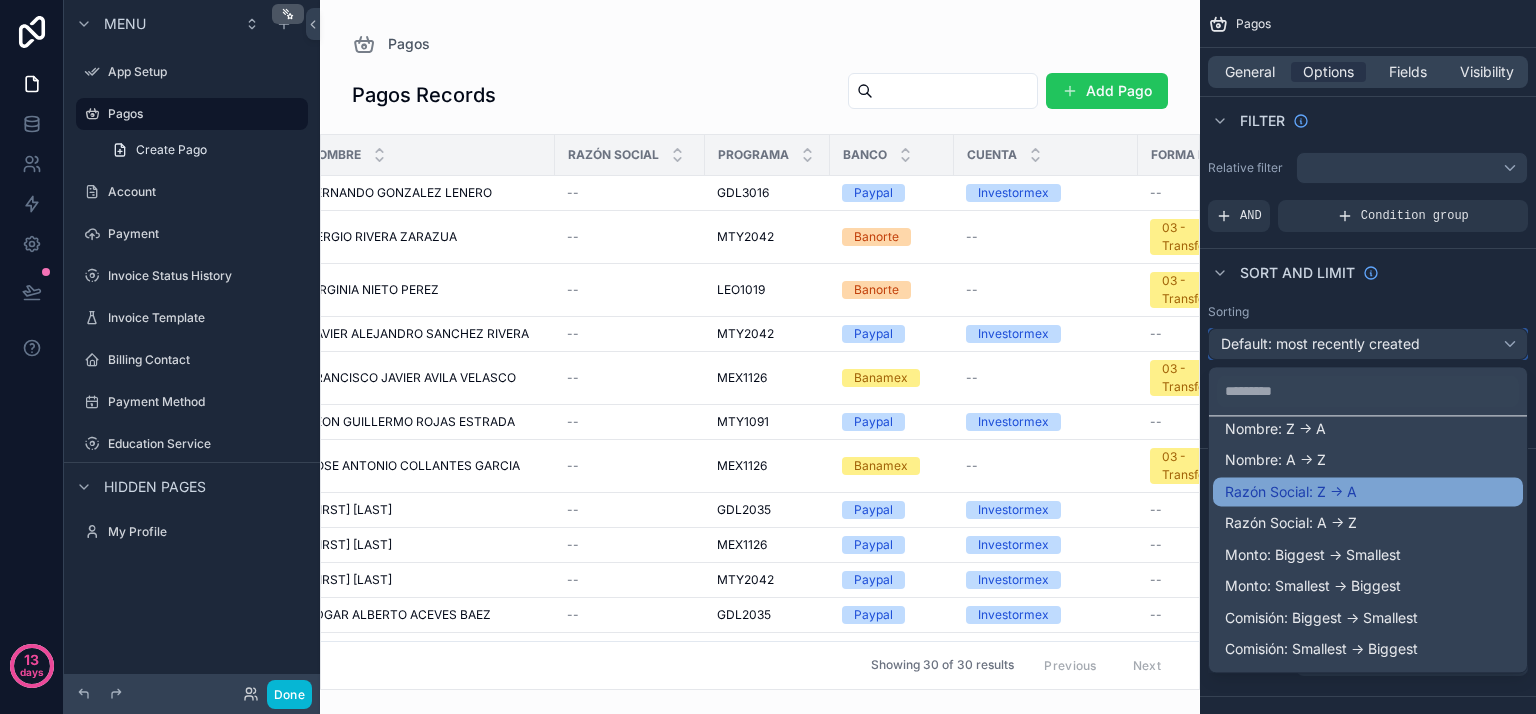 scroll, scrollTop: 400, scrollLeft: 0, axis: vertical 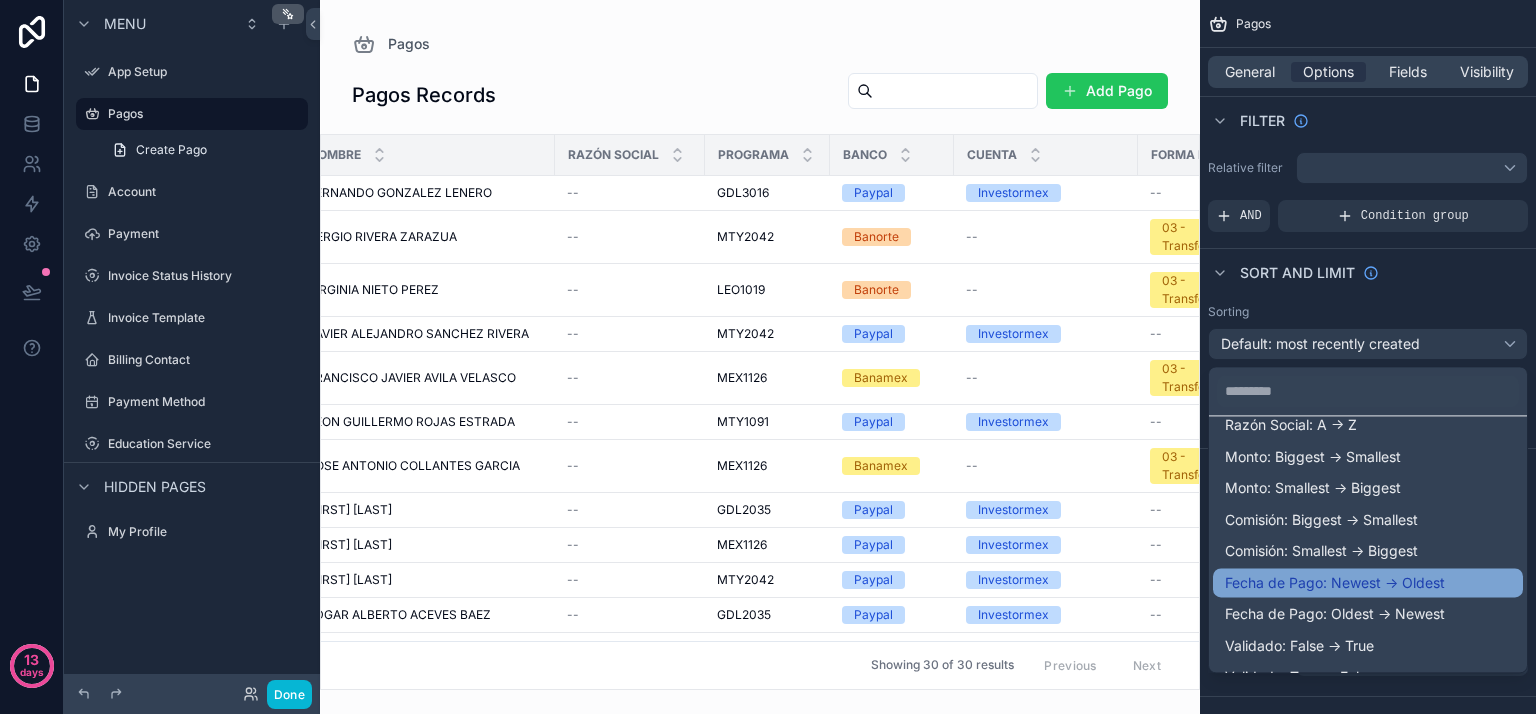 click on "Fecha de Pago: Newest -> Oldest" at bounding box center [1335, 583] 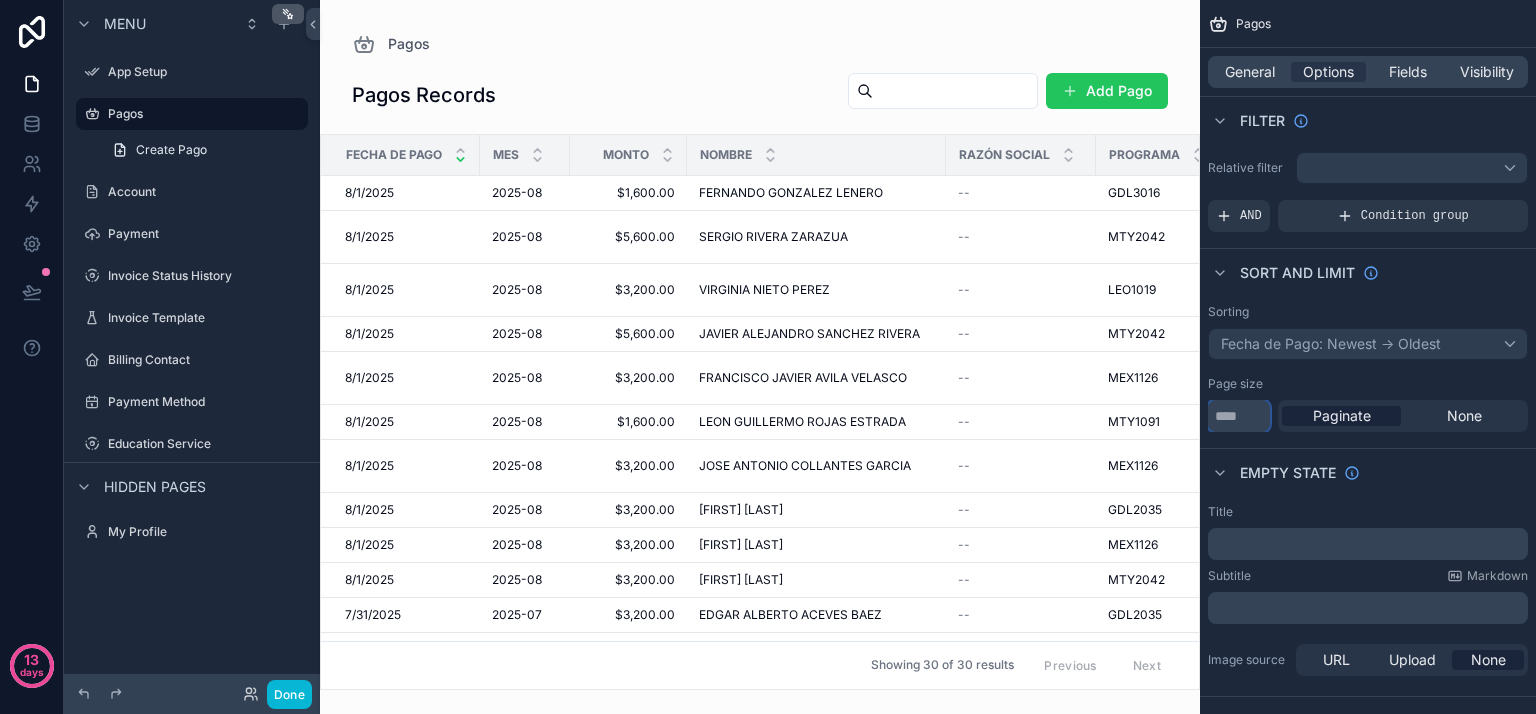 drag, startPoint x: 1248, startPoint y: 414, endPoint x: 1212, endPoint y: 412, distance: 36.05551 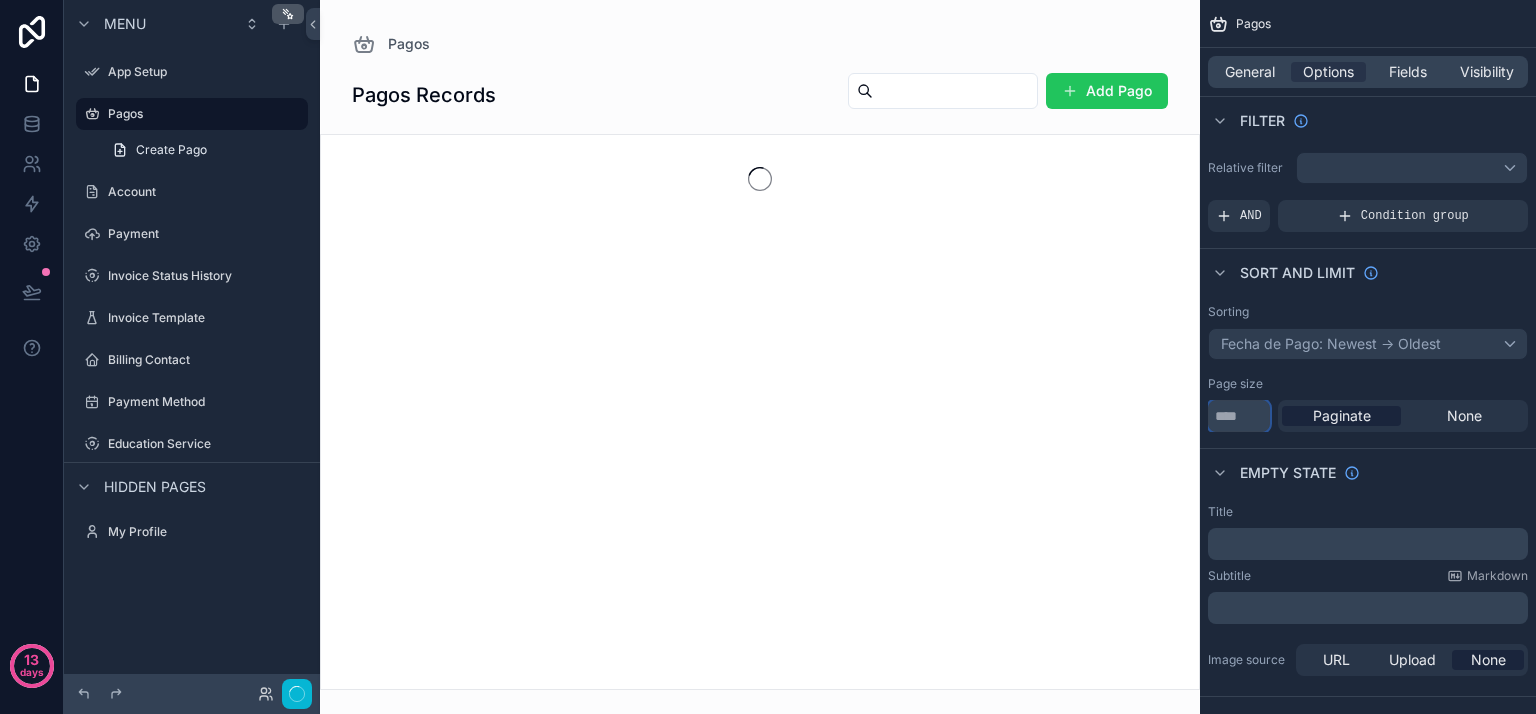 type on "***" 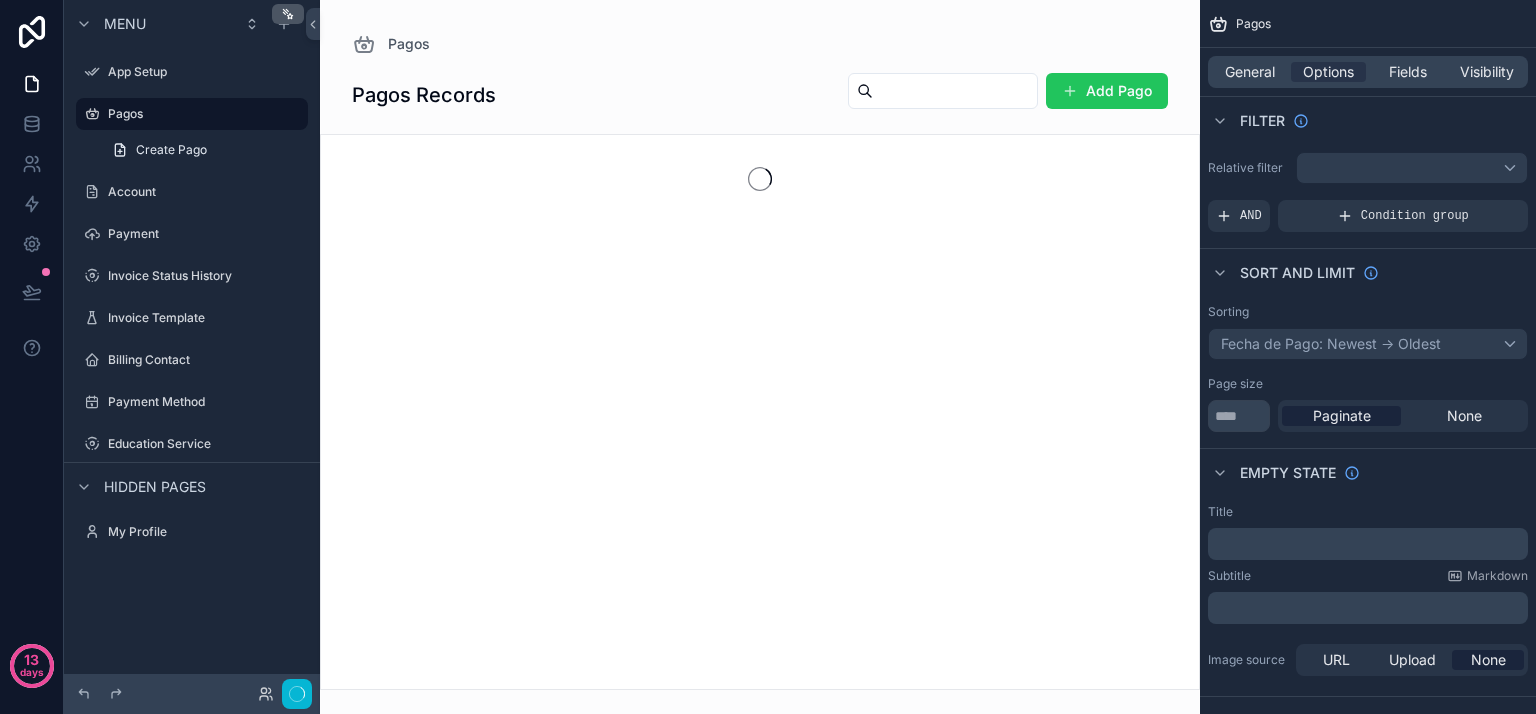 click on "Empty state" at bounding box center [1368, 472] 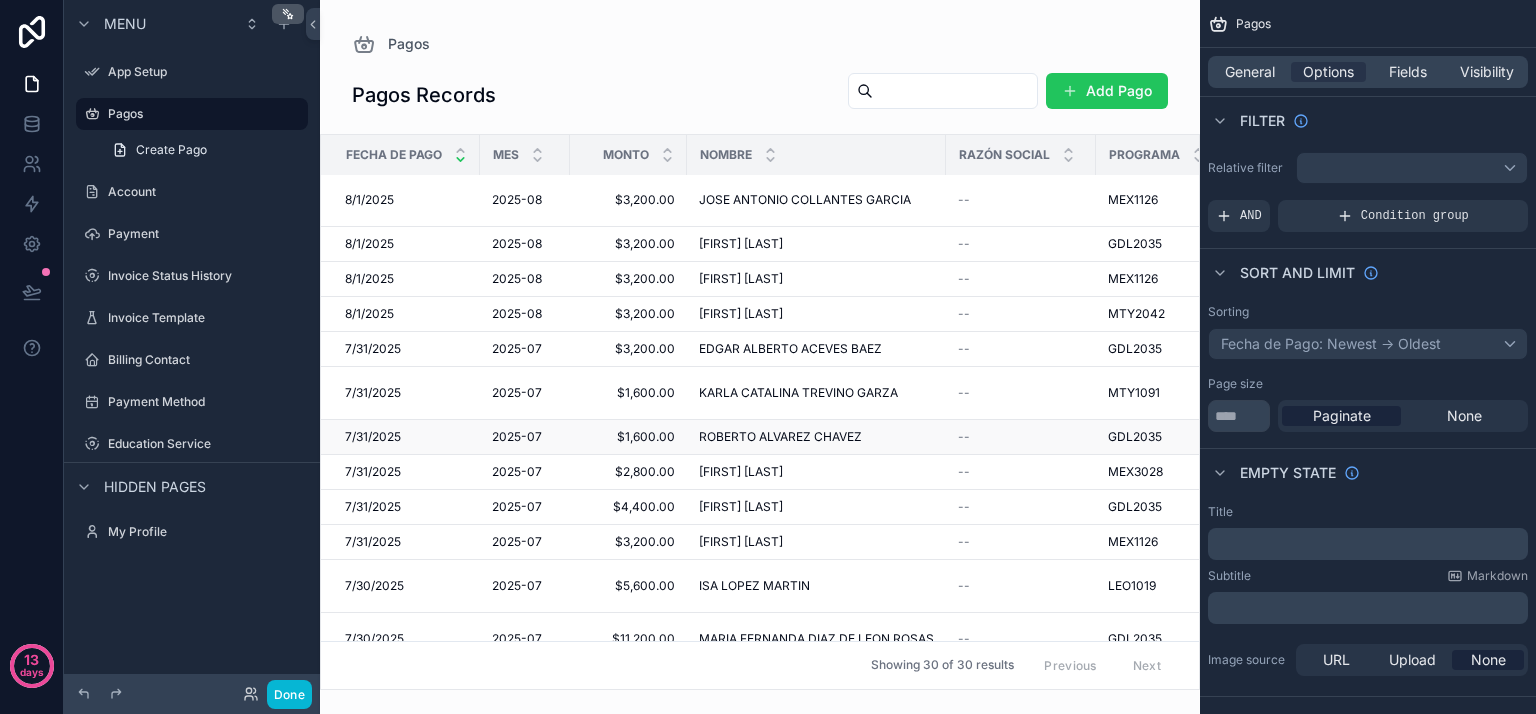 scroll, scrollTop: 0, scrollLeft: 0, axis: both 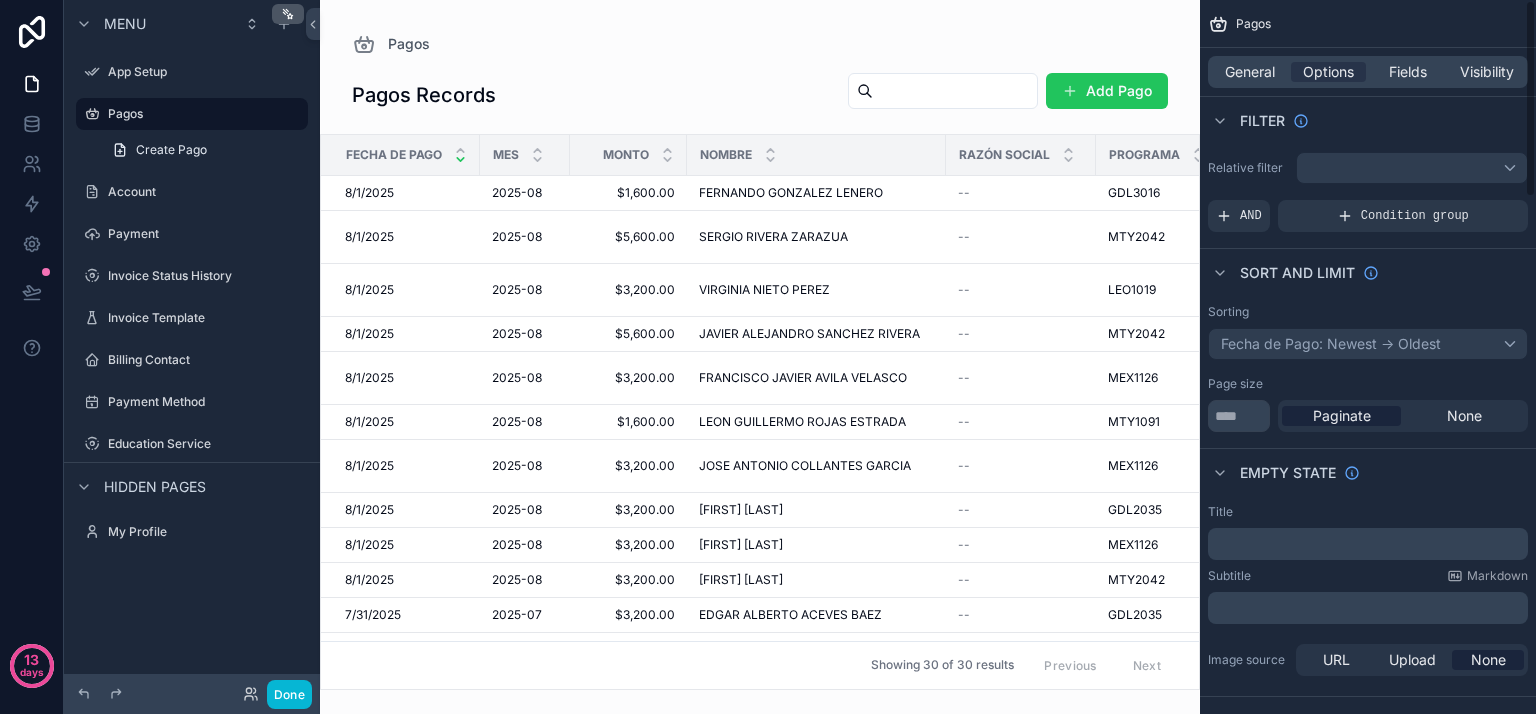 click on "Empty state" at bounding box center [1368, 472] 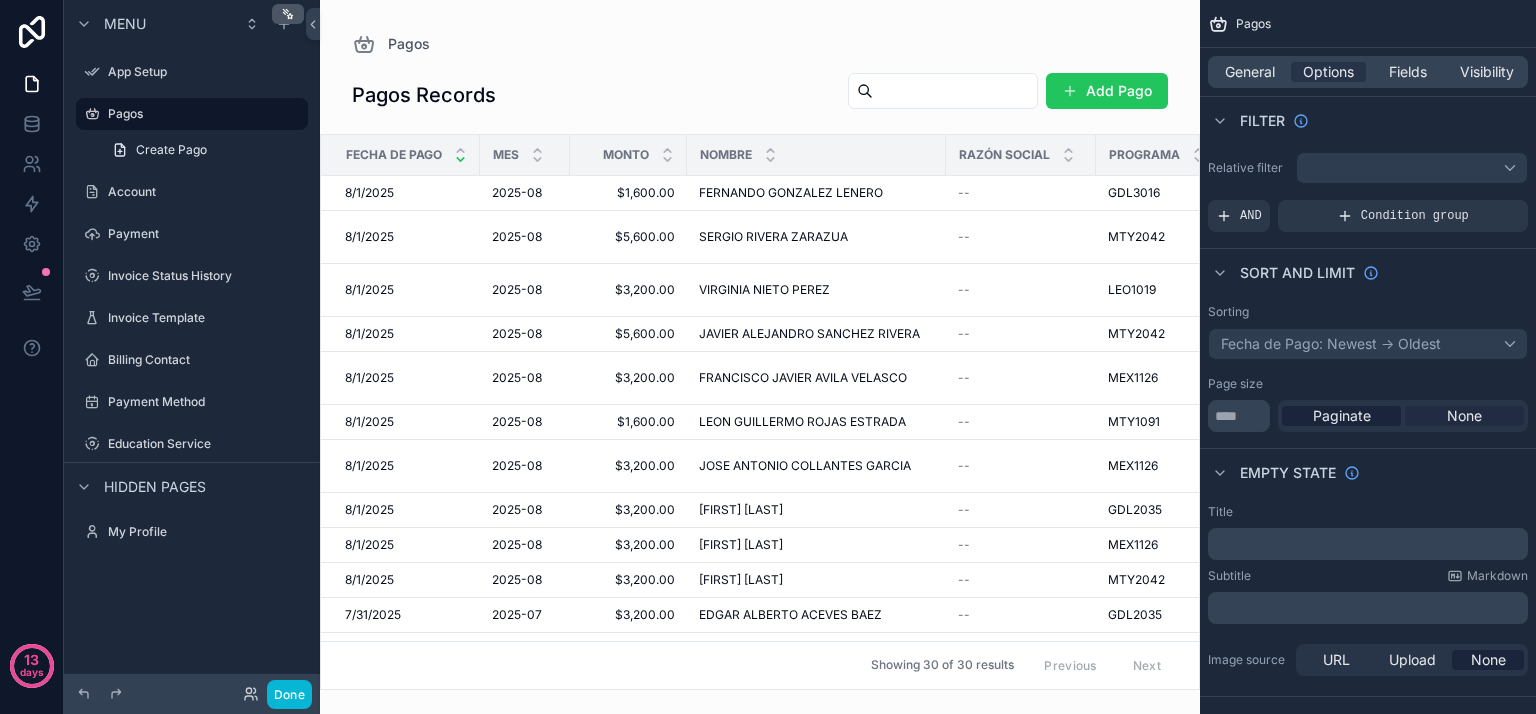click on "None" at bounding box center [1464, 416] 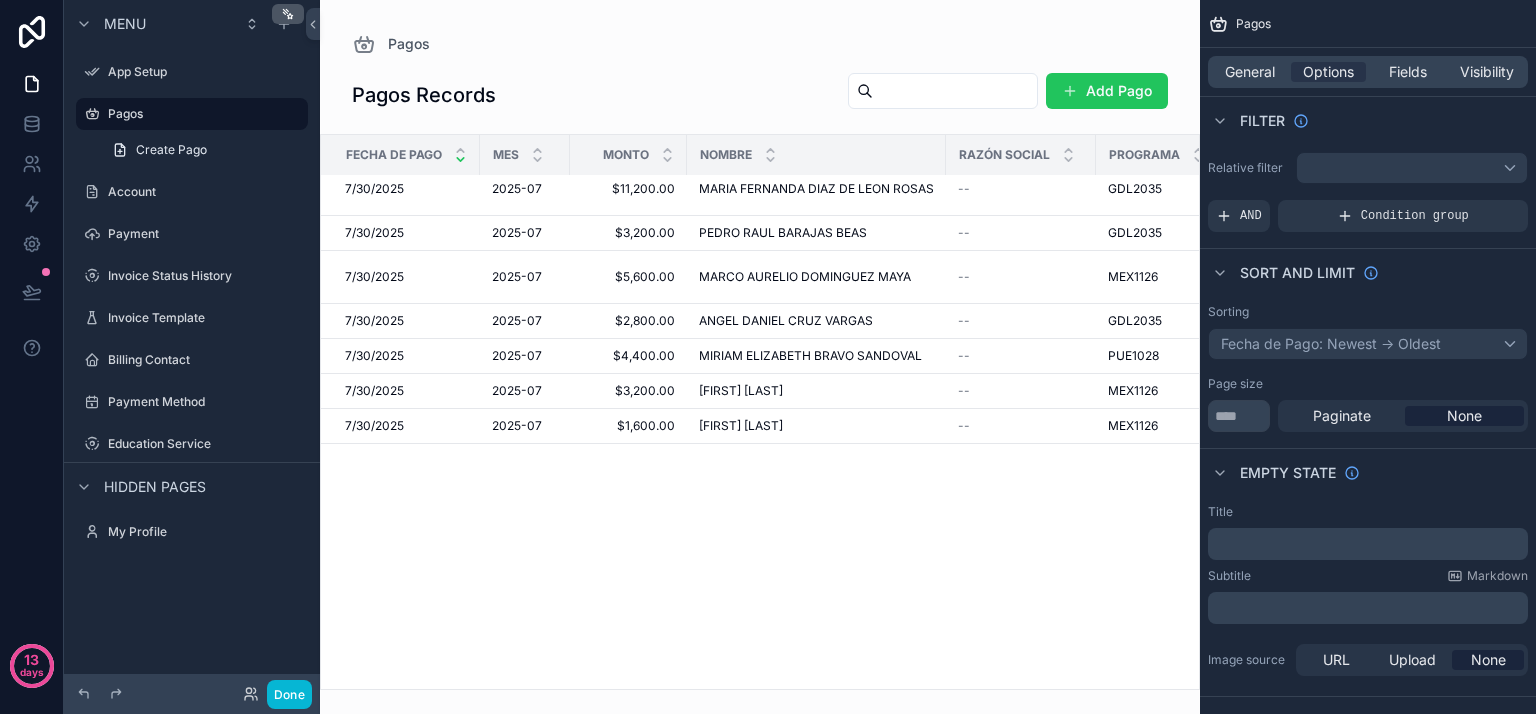 scroll, scrollTop: 0, scrollLeft: 0, axis: both 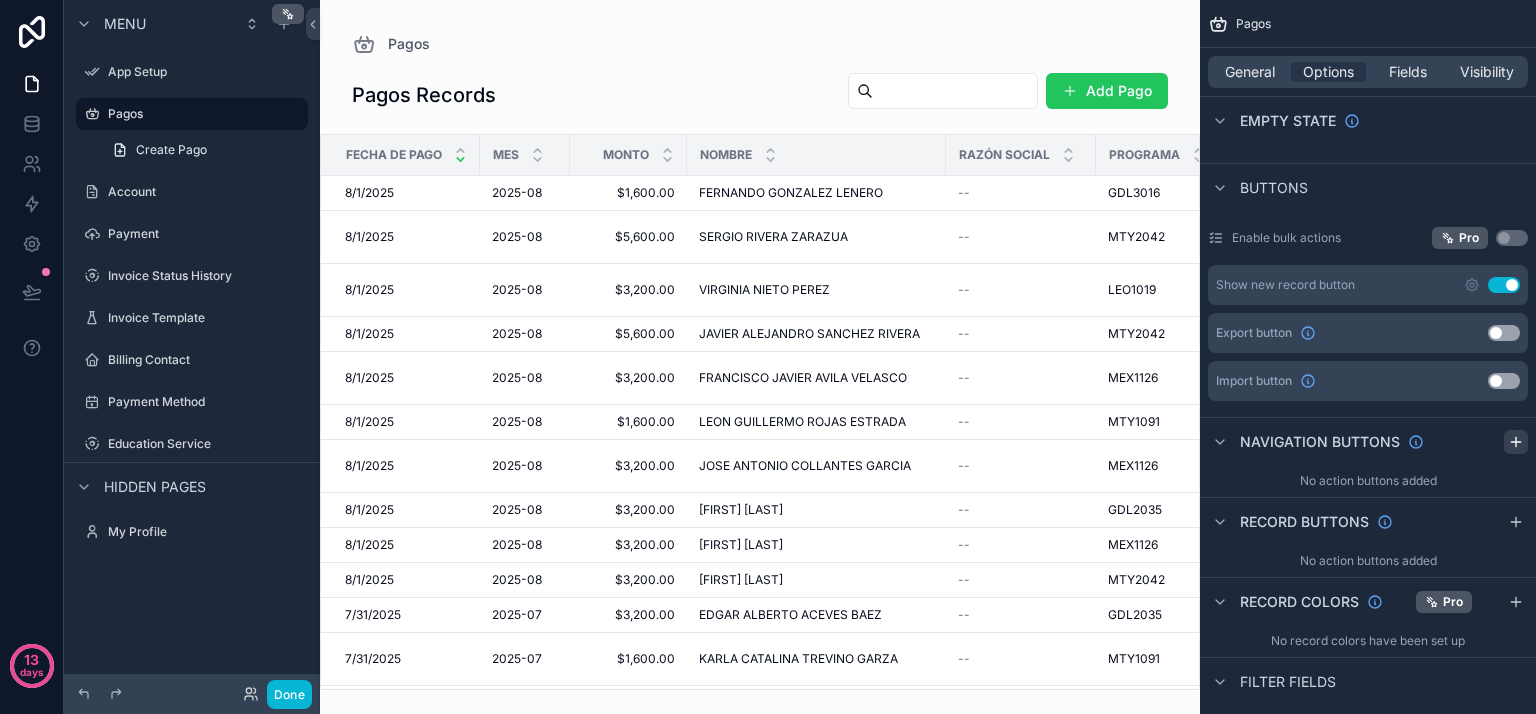 click 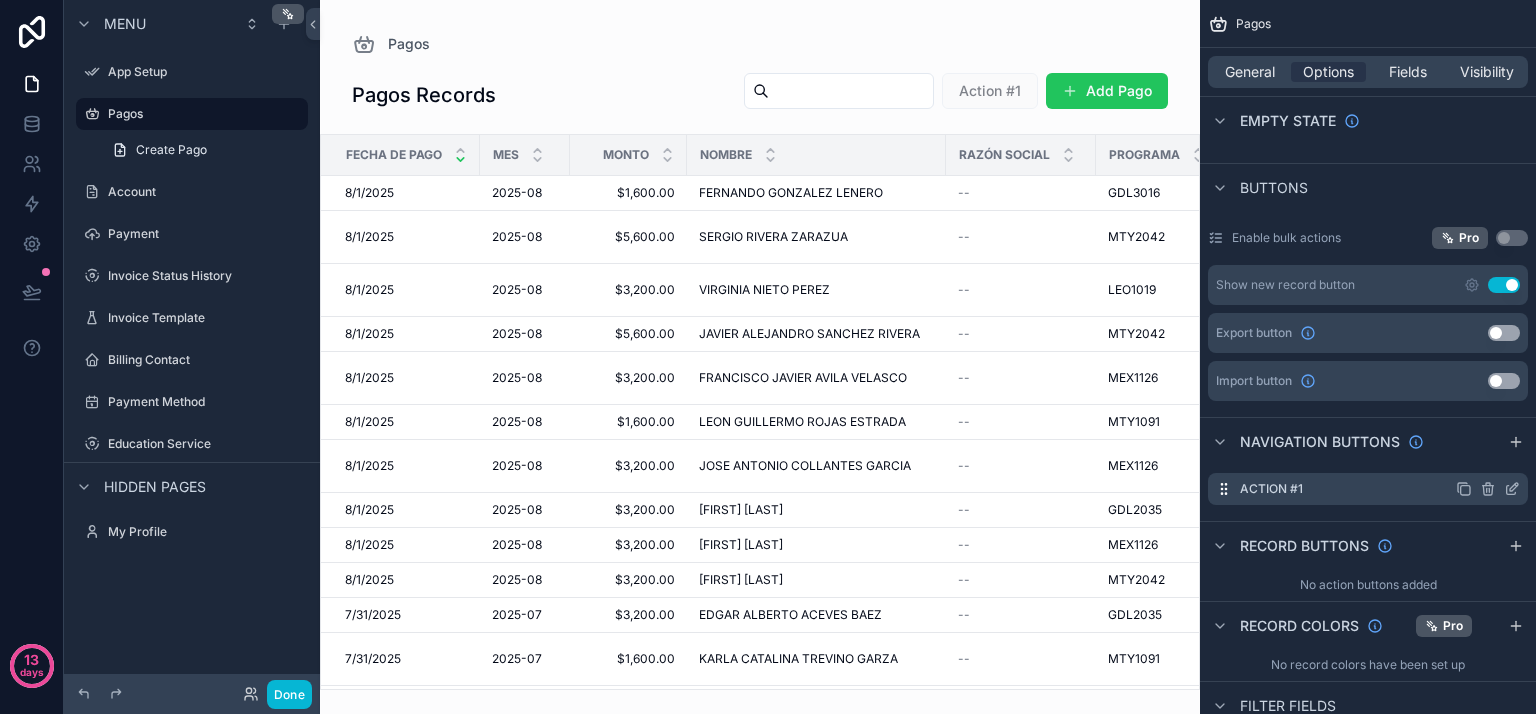 click 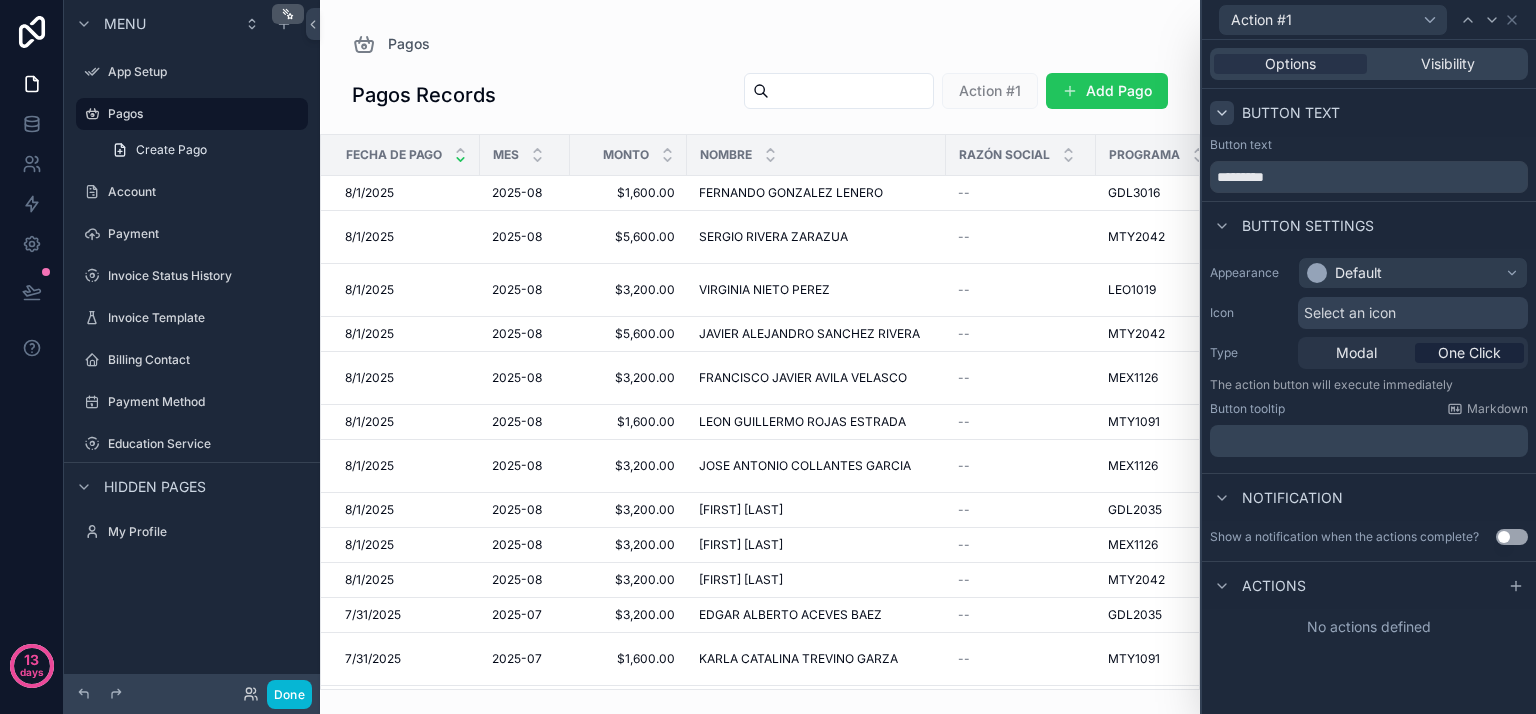 click 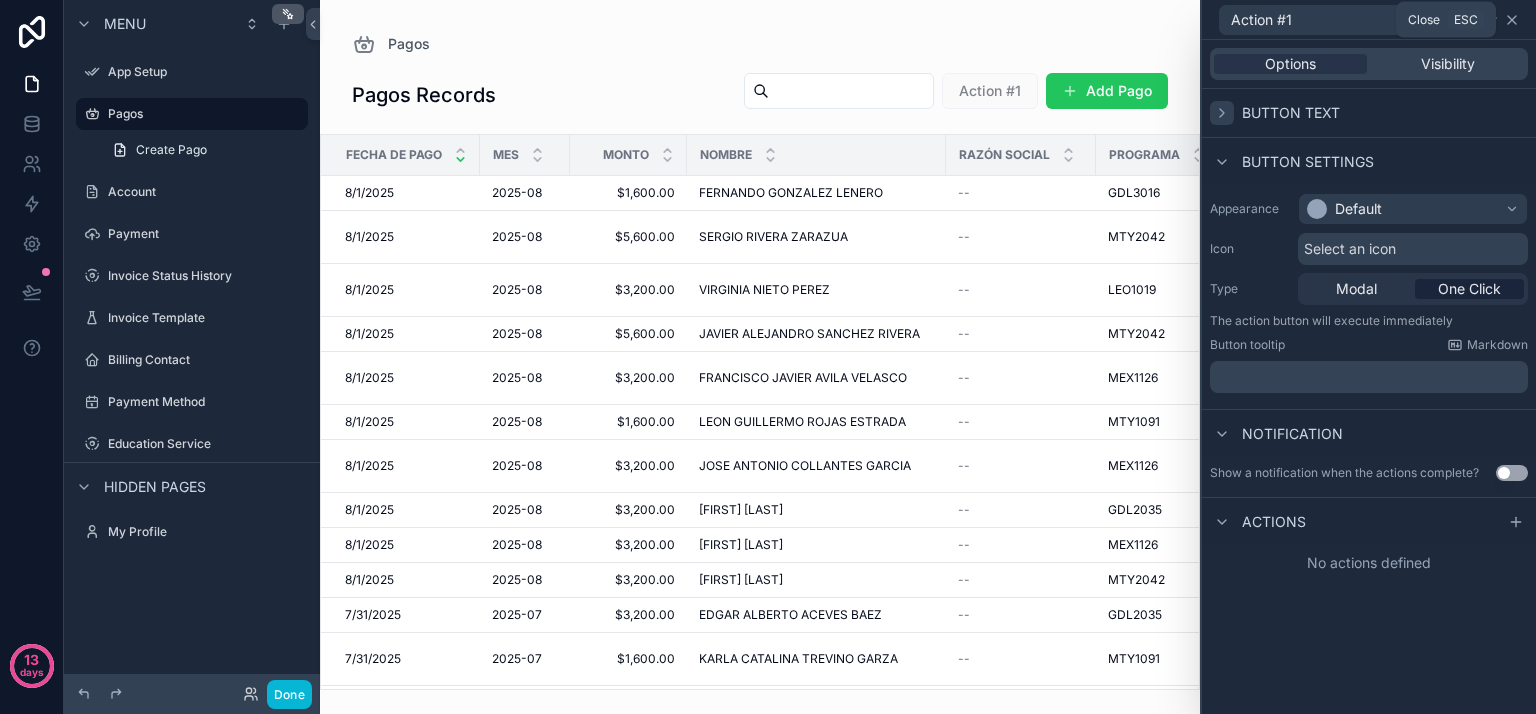 click 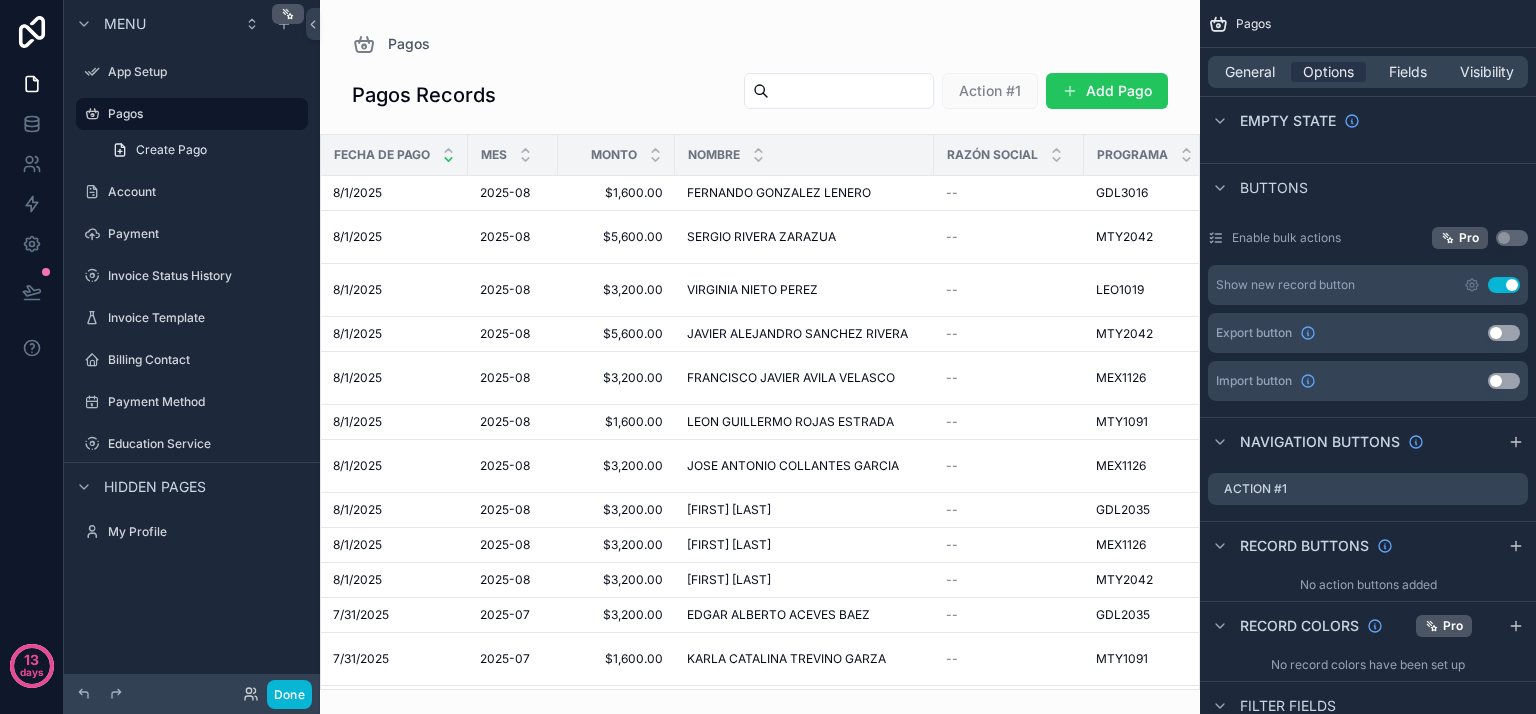 scroll, scrollTop: 0, scrollLeft: 0, axis: both 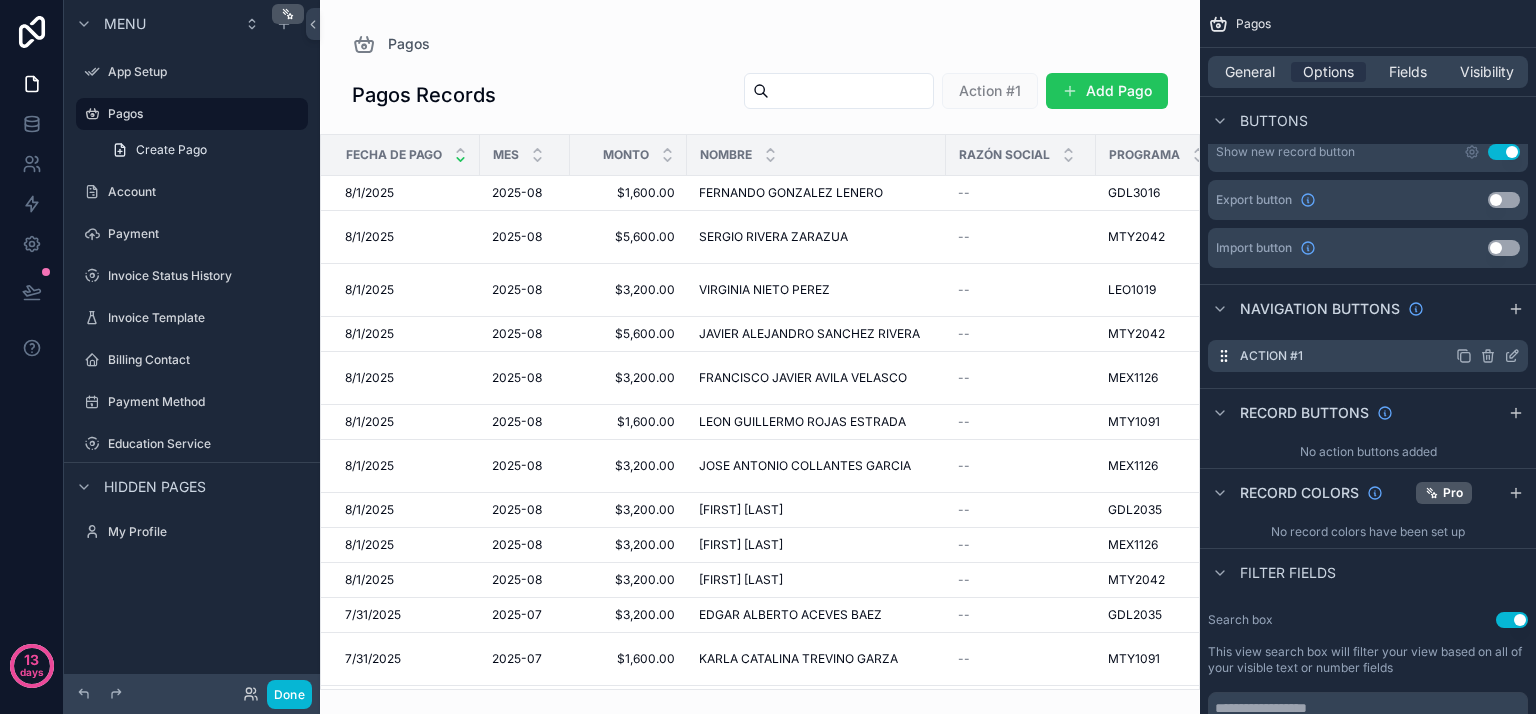 click 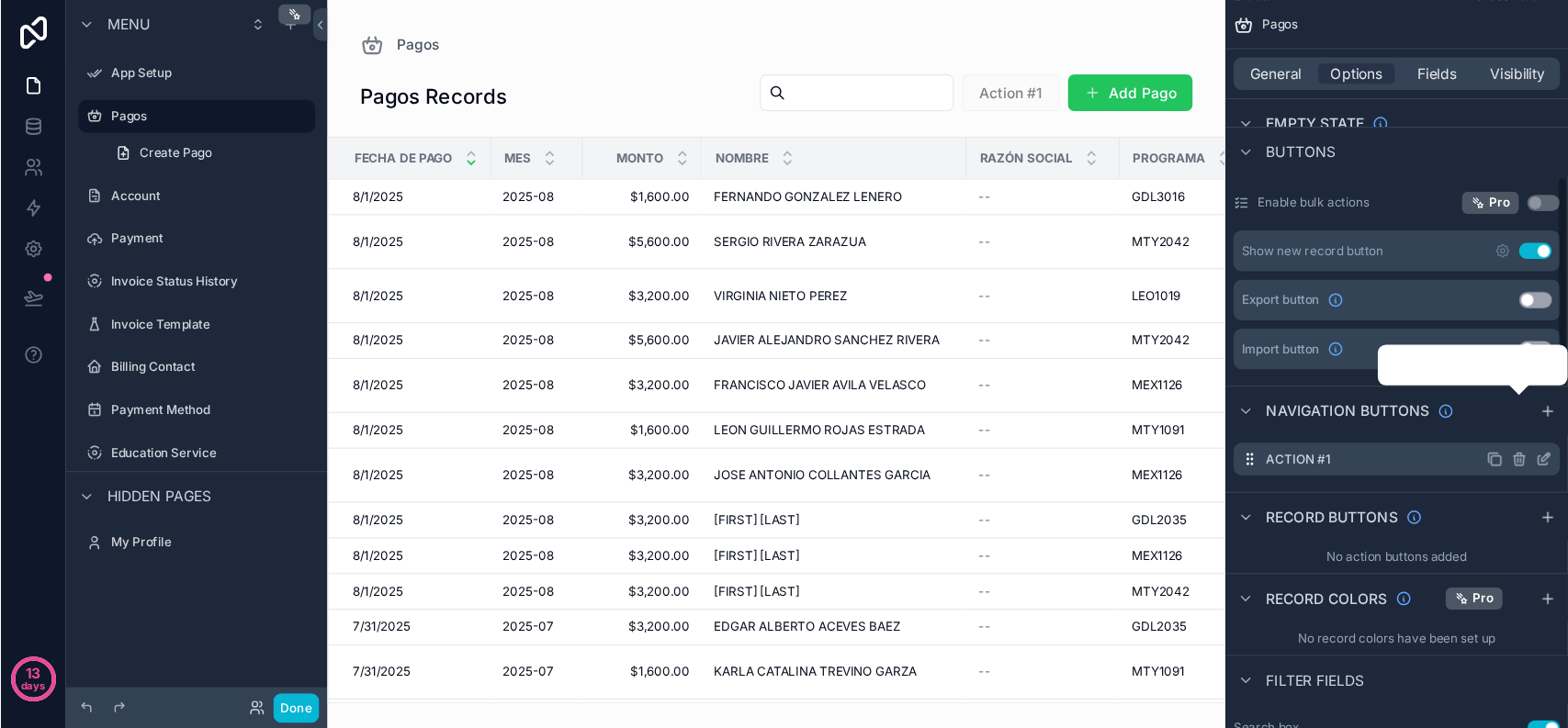 scroll, scrollTop: 489, scrollLeft: 0, axis: vertical 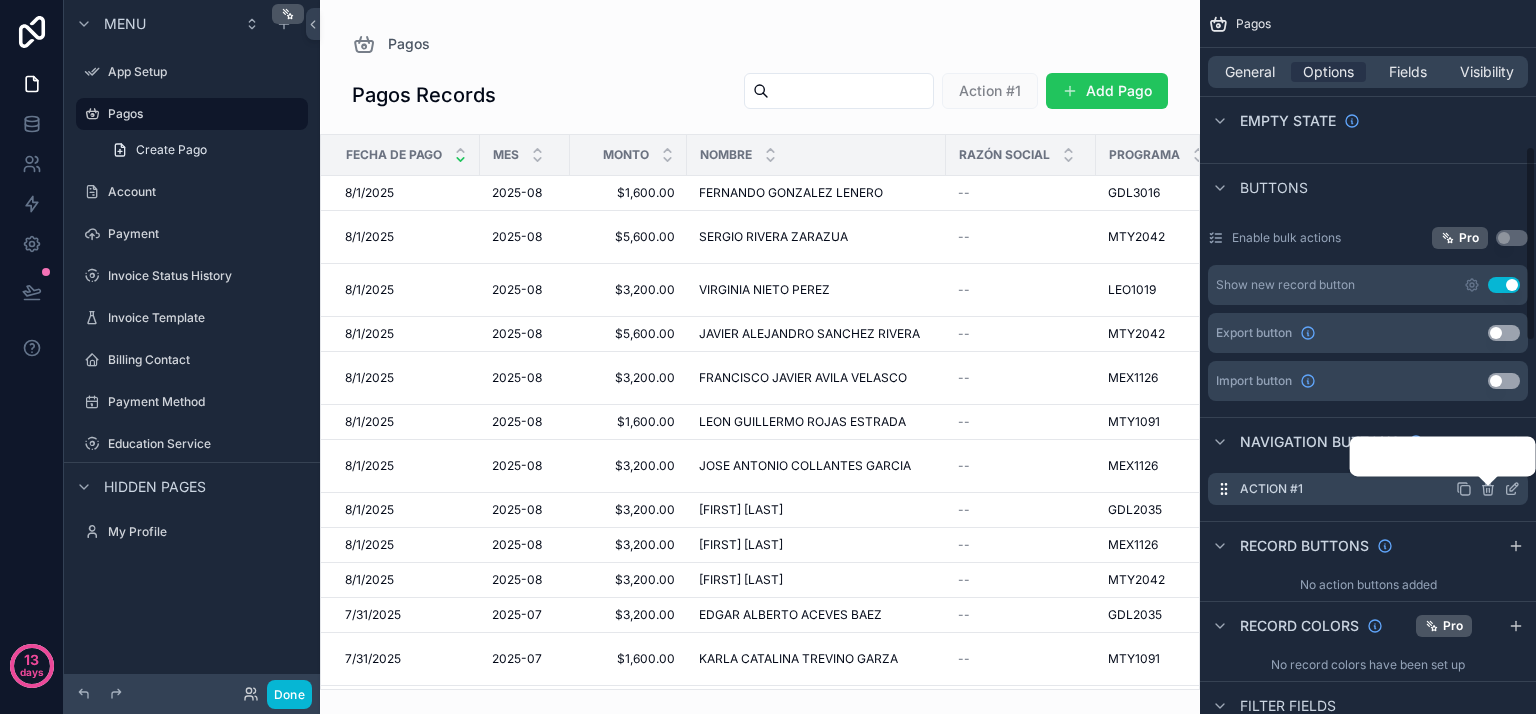 click at bounding box center [1488, 474] 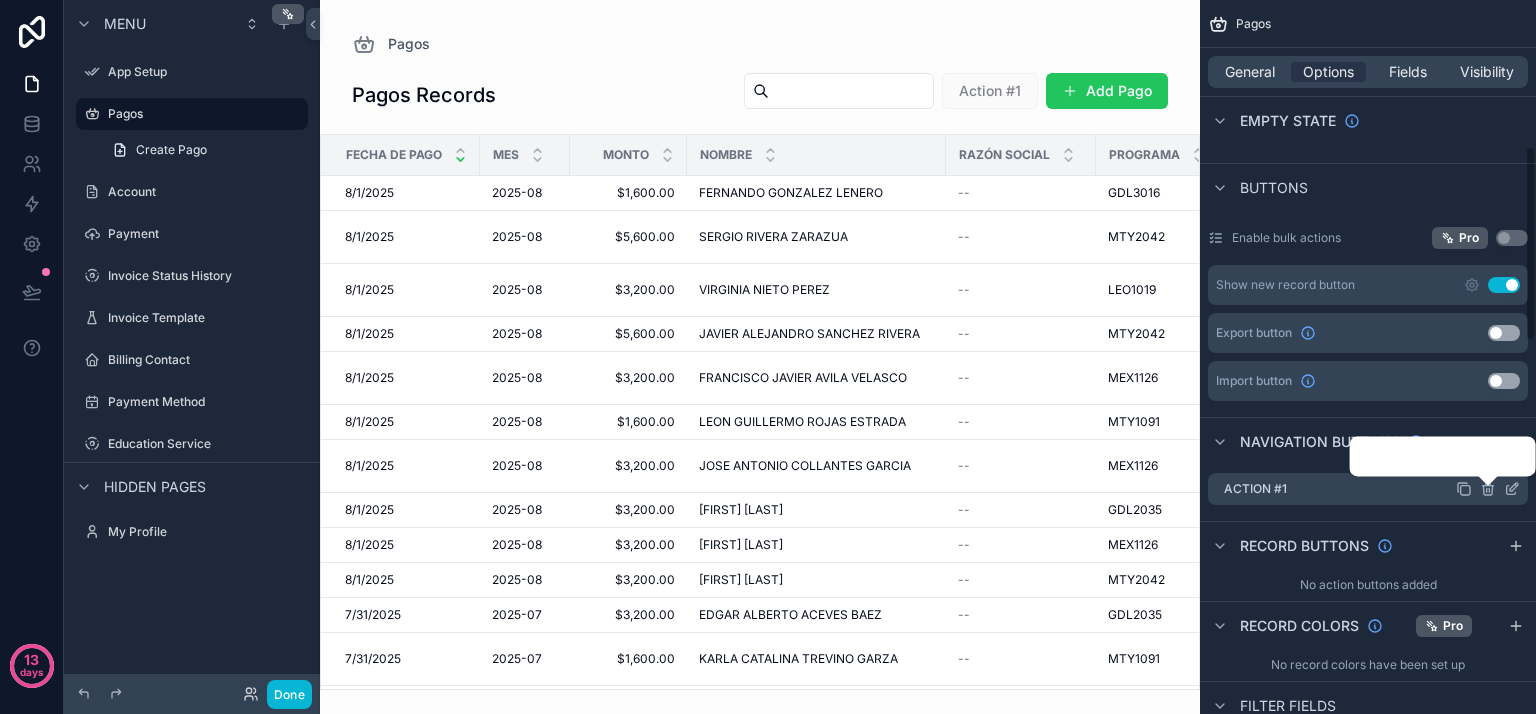 click on "Action #1" at bounding box center (1368, 493) 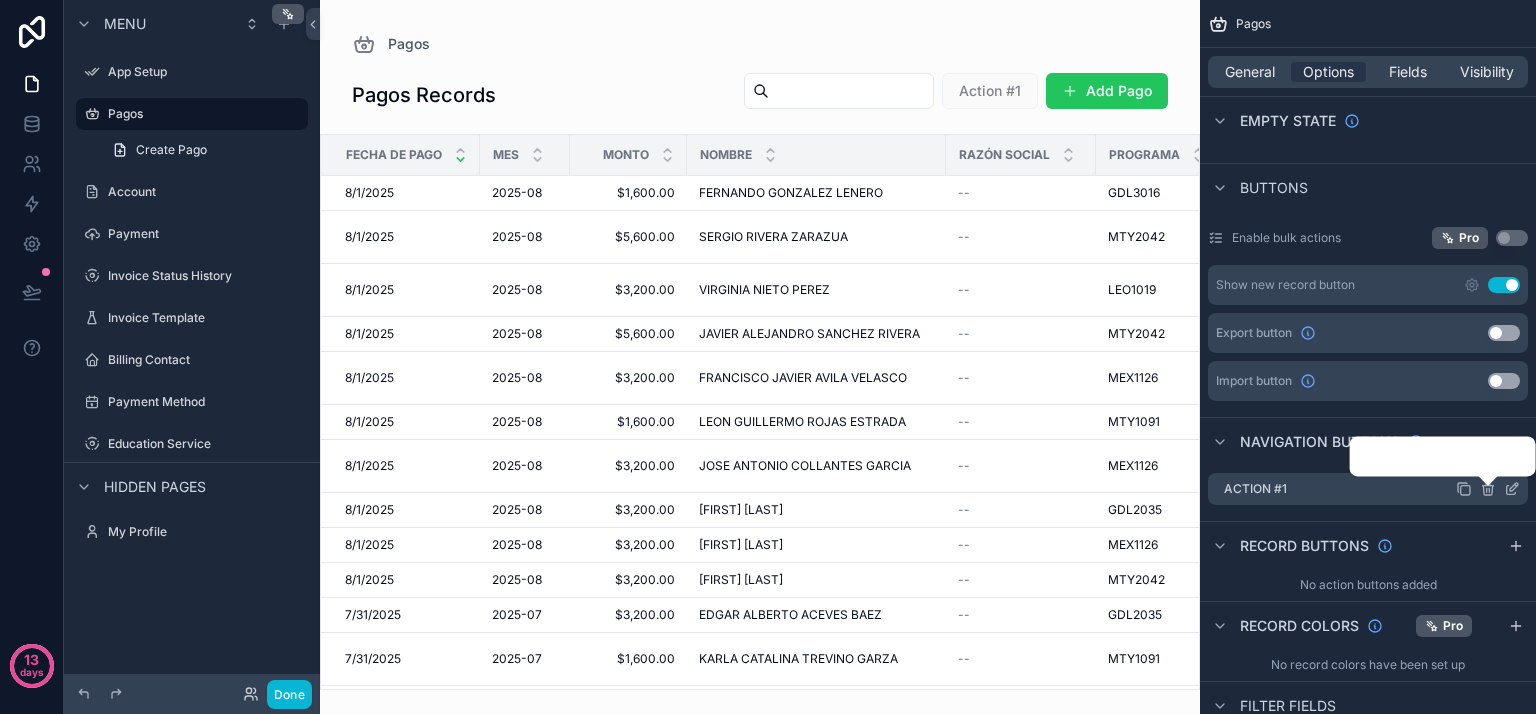 click on "Confirm delete?" at bounding box center (1439, 456) 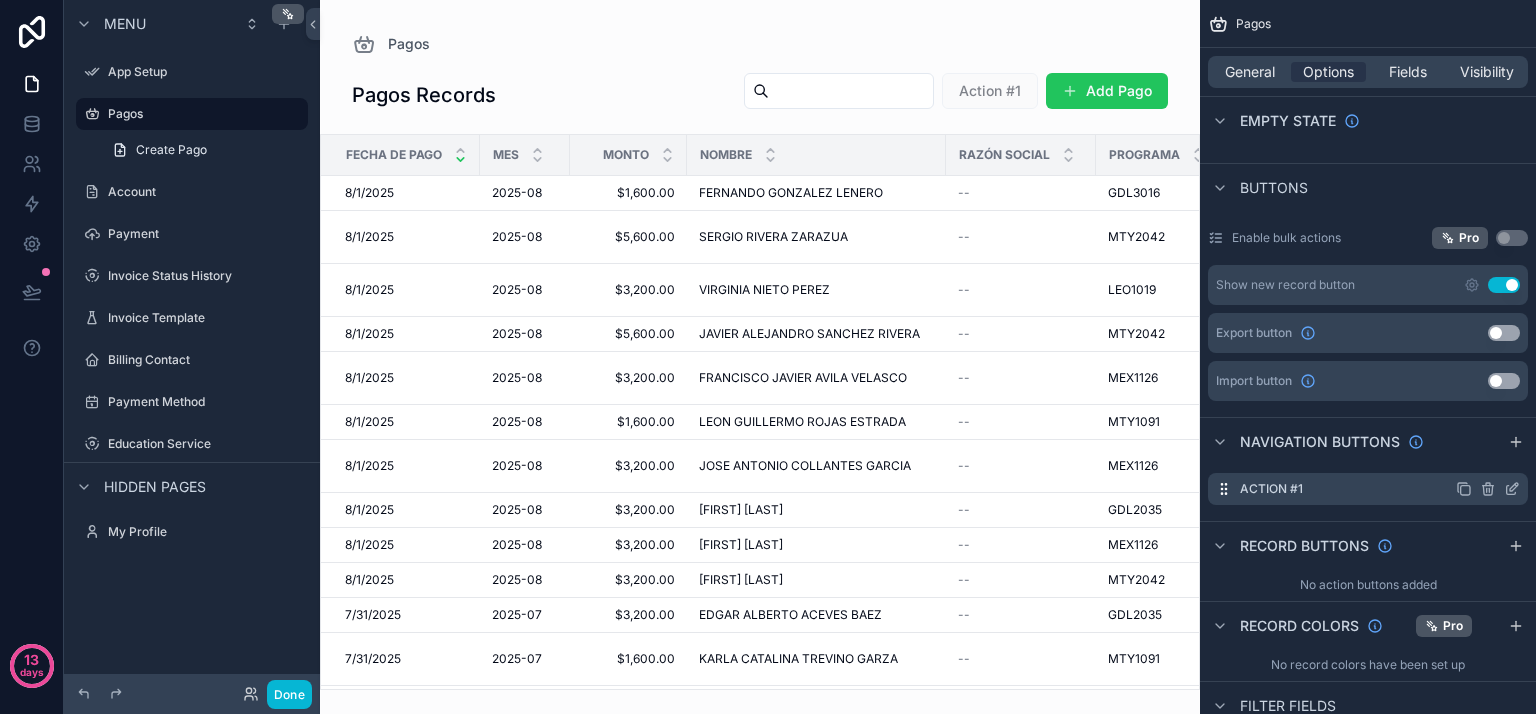 click 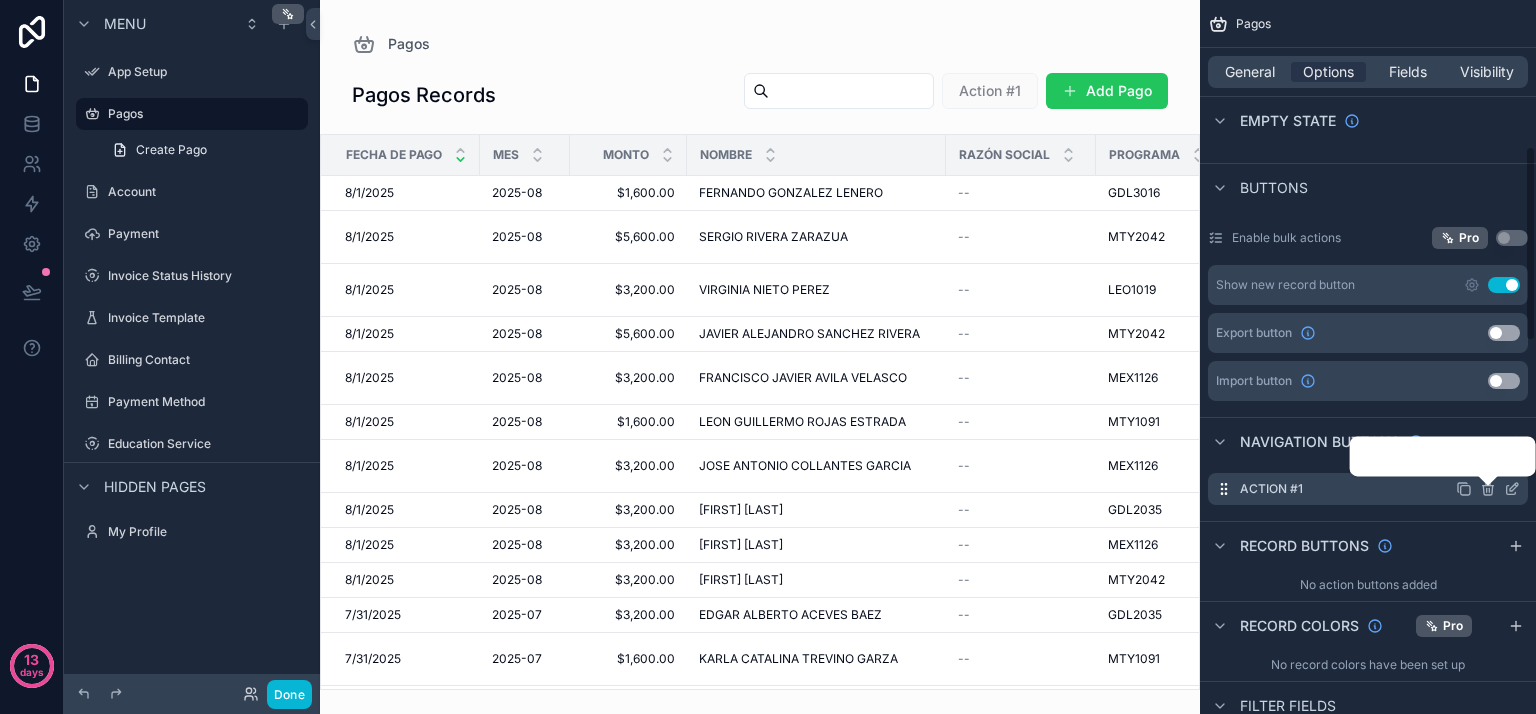 click 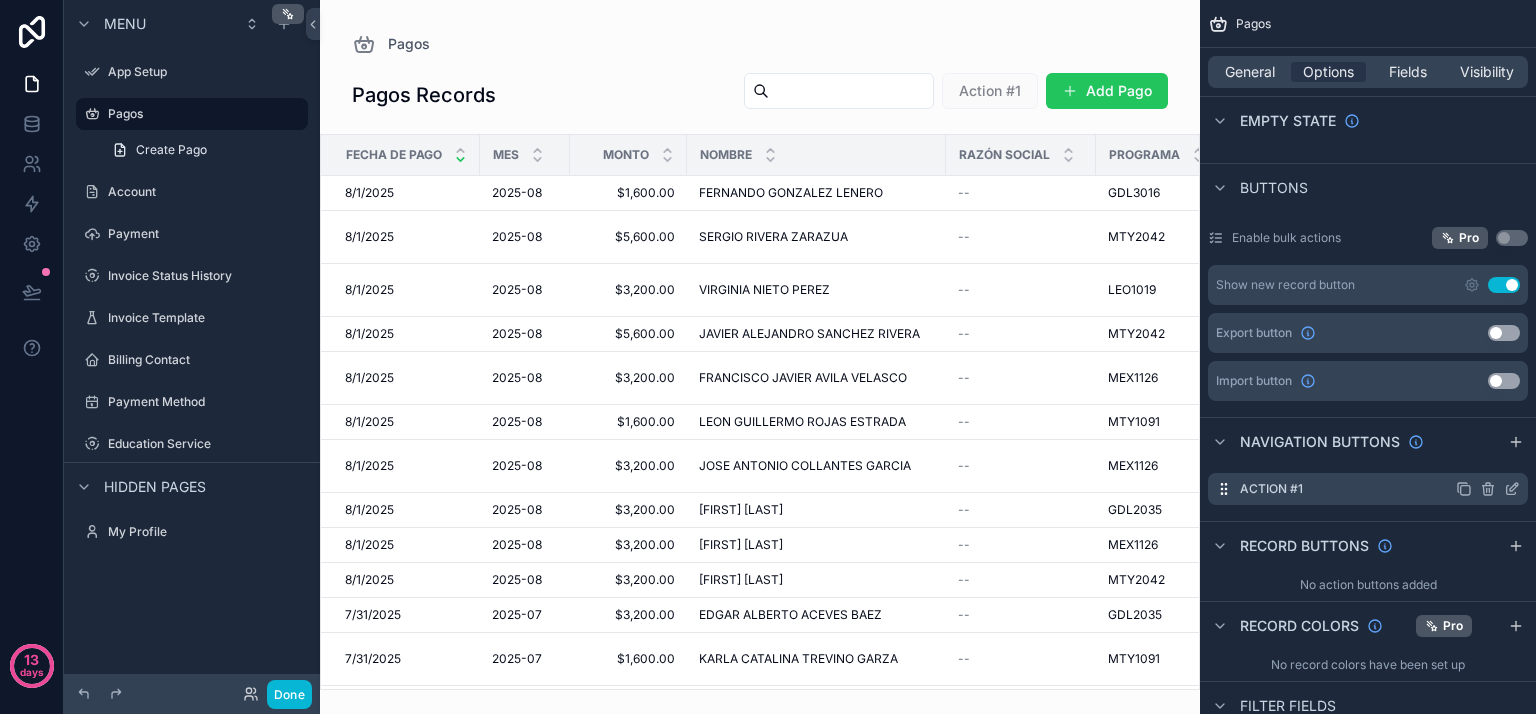 click 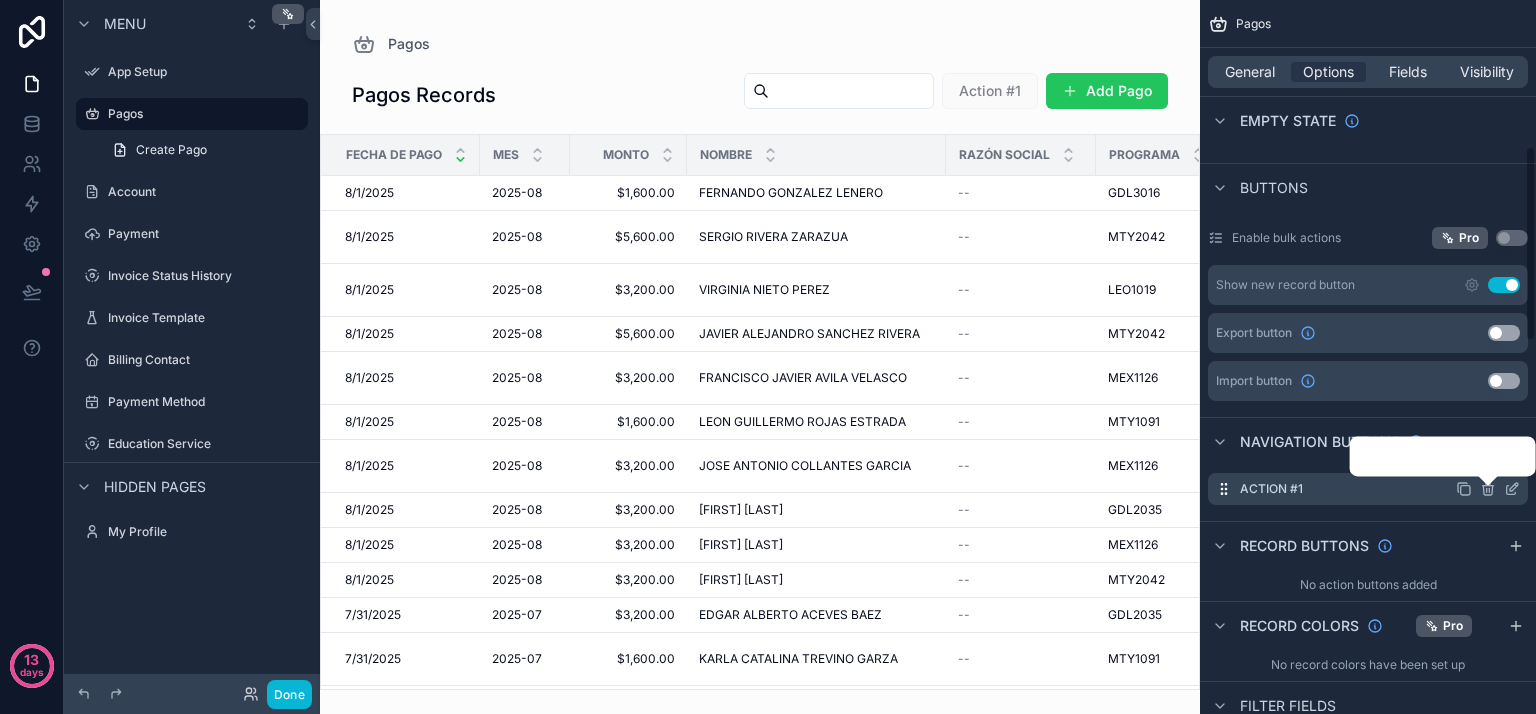 click on "Navigation buttons" at bounding box center (1368, 441) 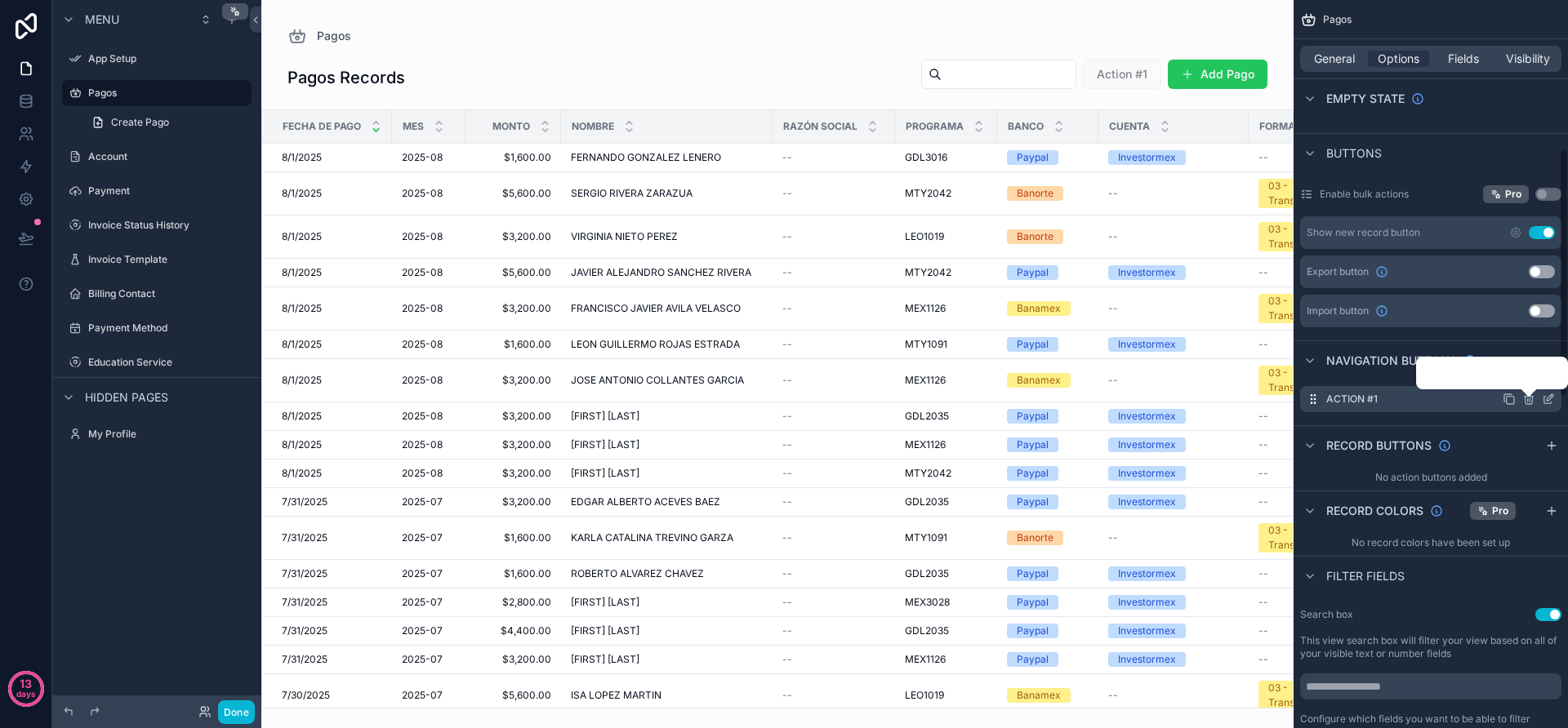 scroll, scrollTop: 435, scrollLeft: 0, axis: vertical 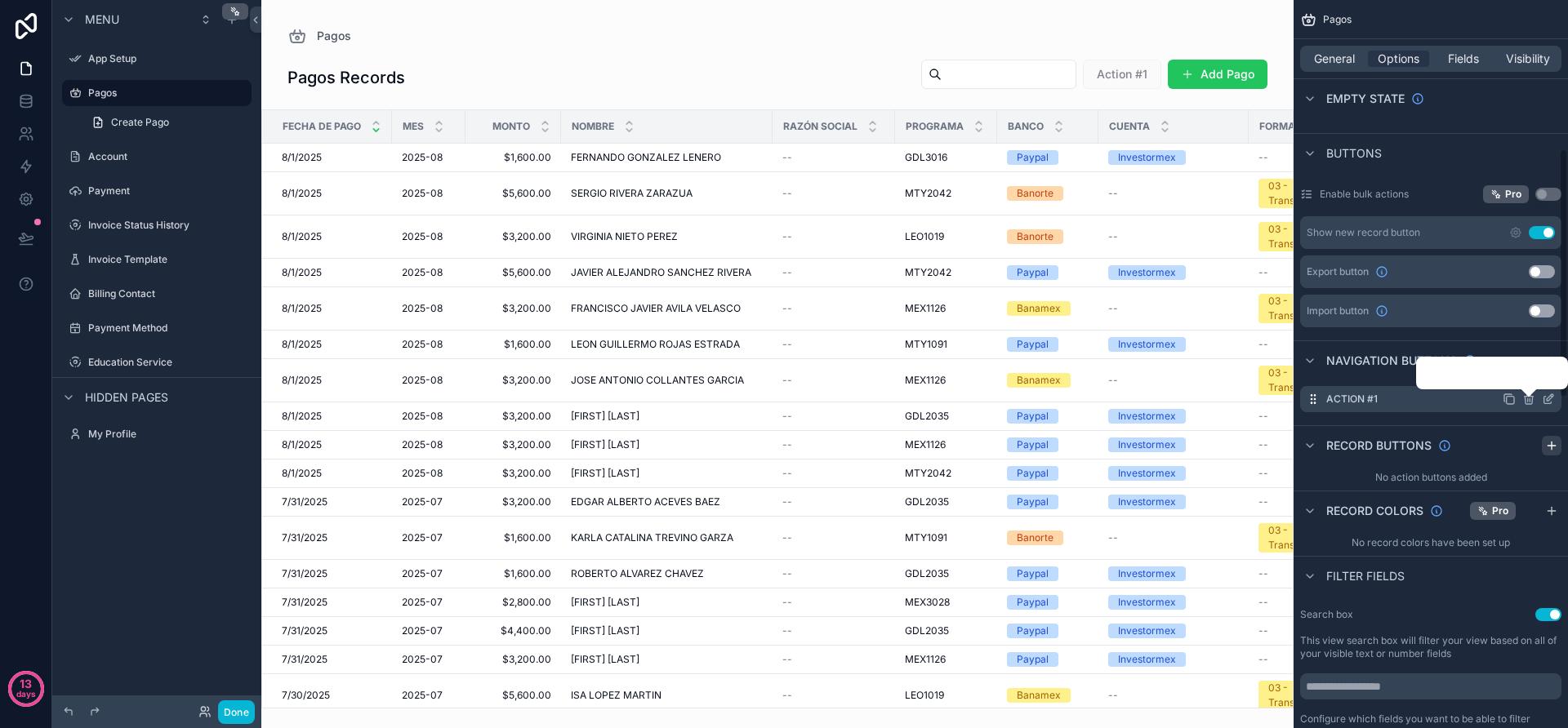 click 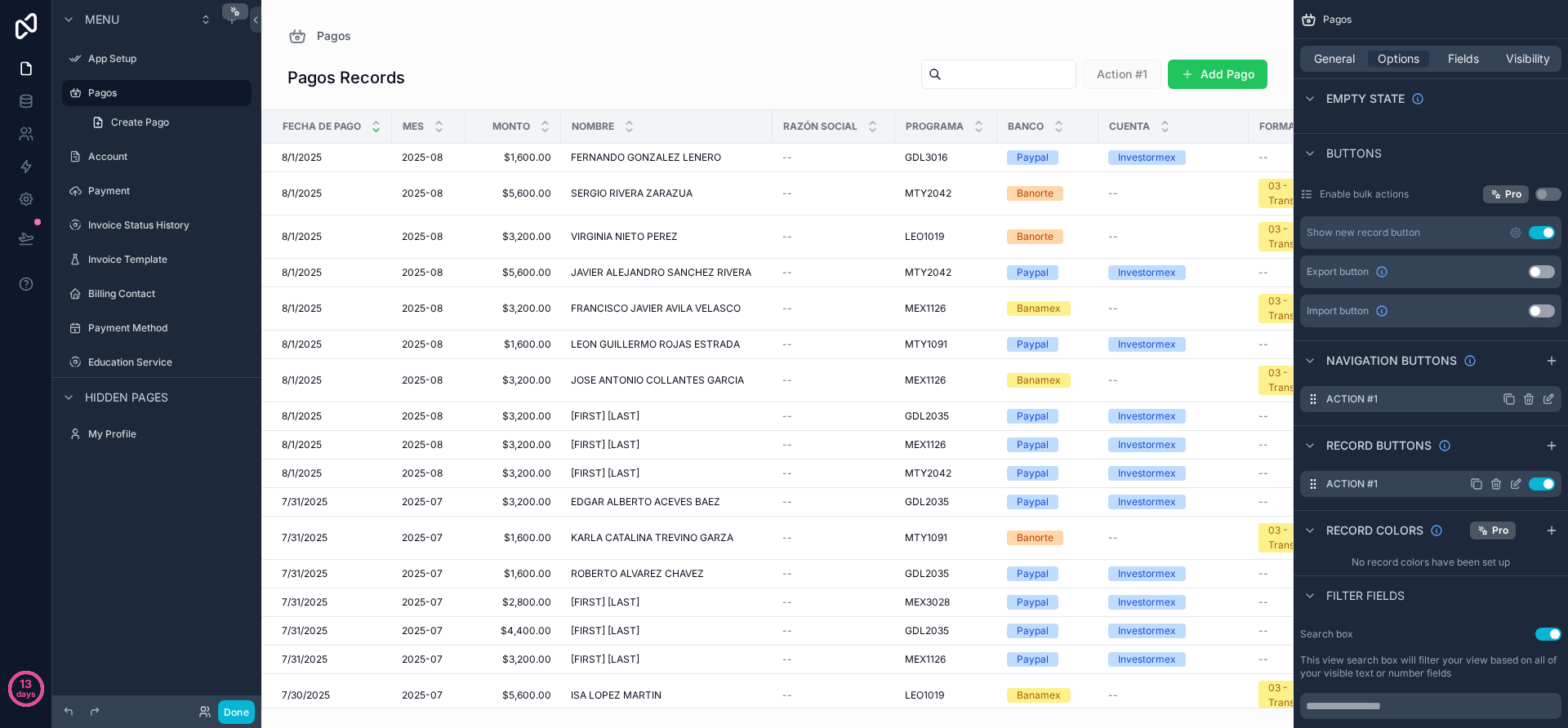click 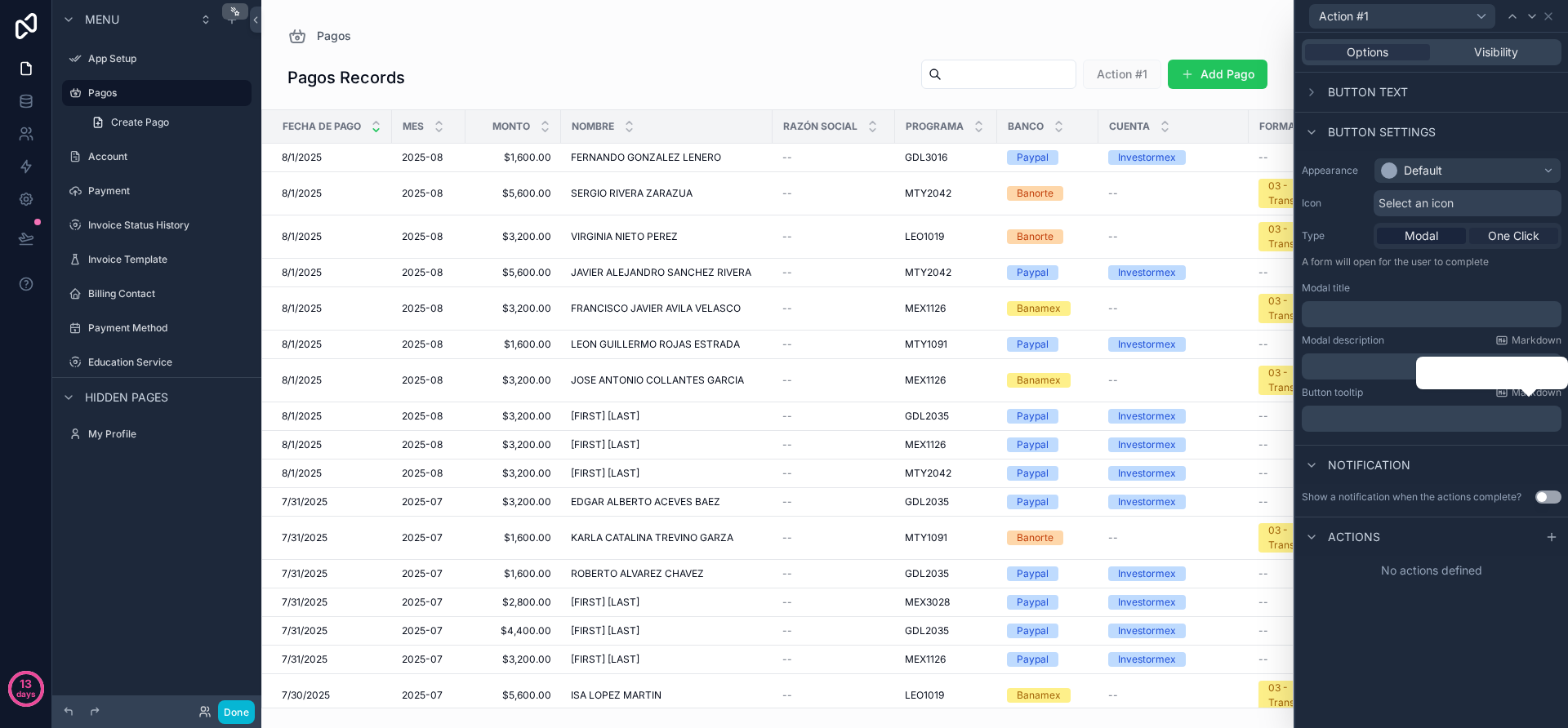 click on "One Click" at bounding box center (1513, 236) 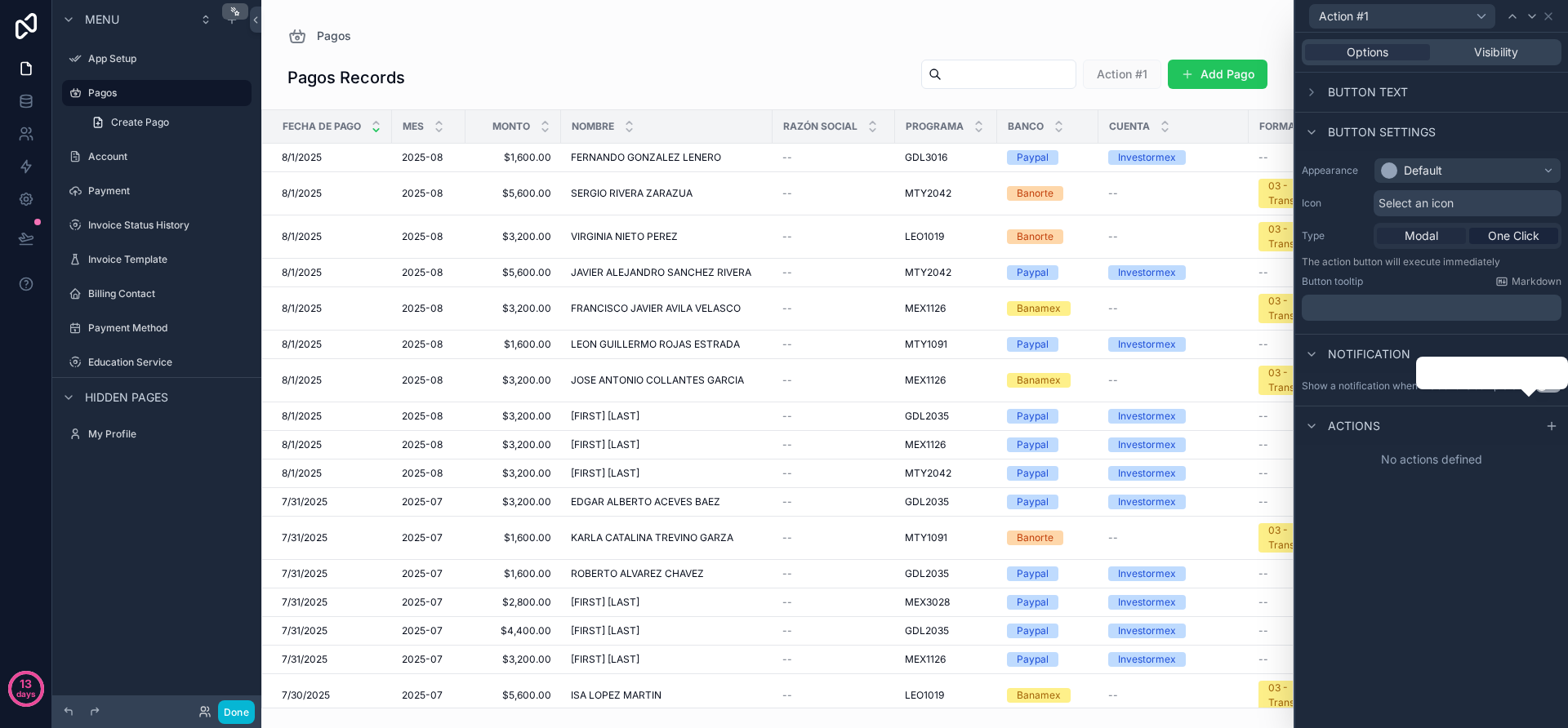 click on "Modal" at bounding box center (1421, 236) 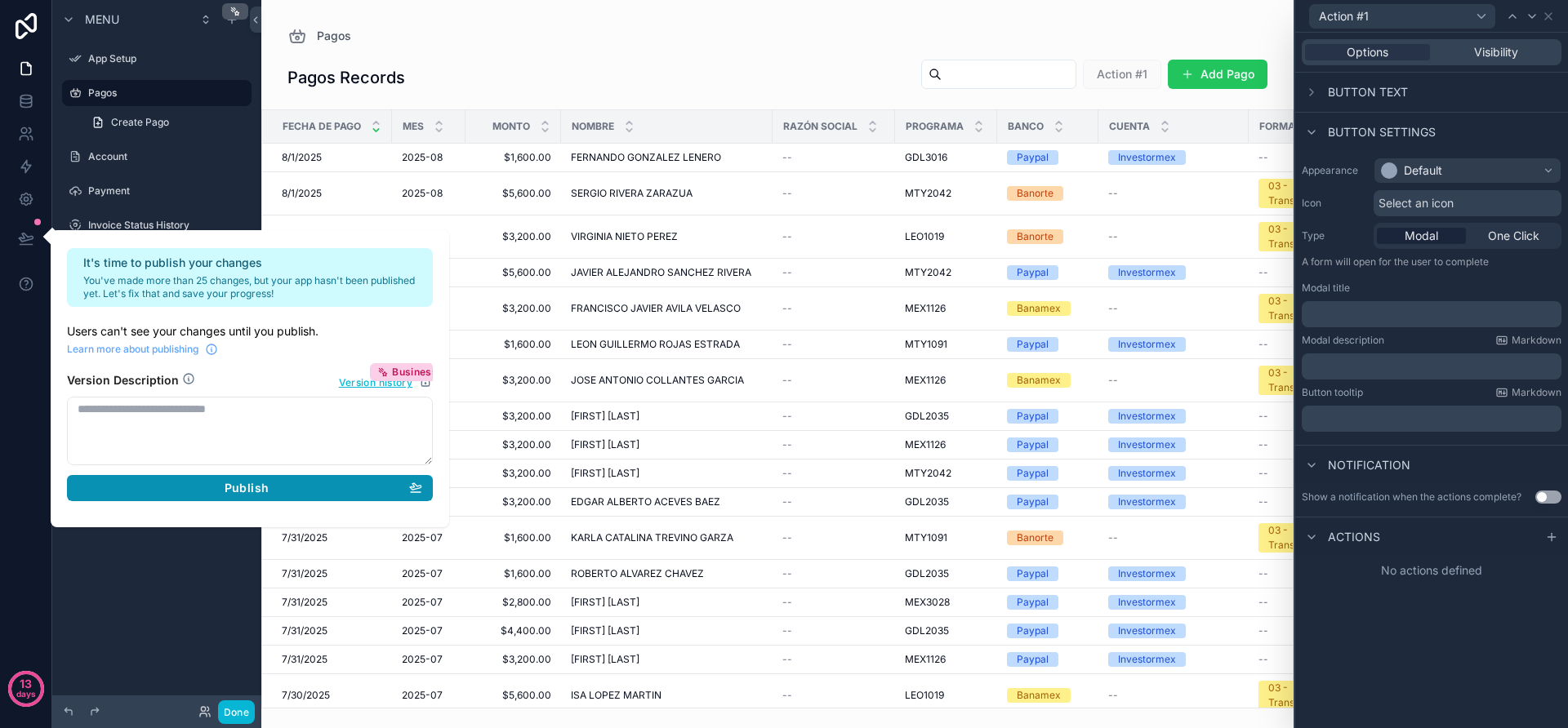 click on "Publish" at bounding box center (250, 488) 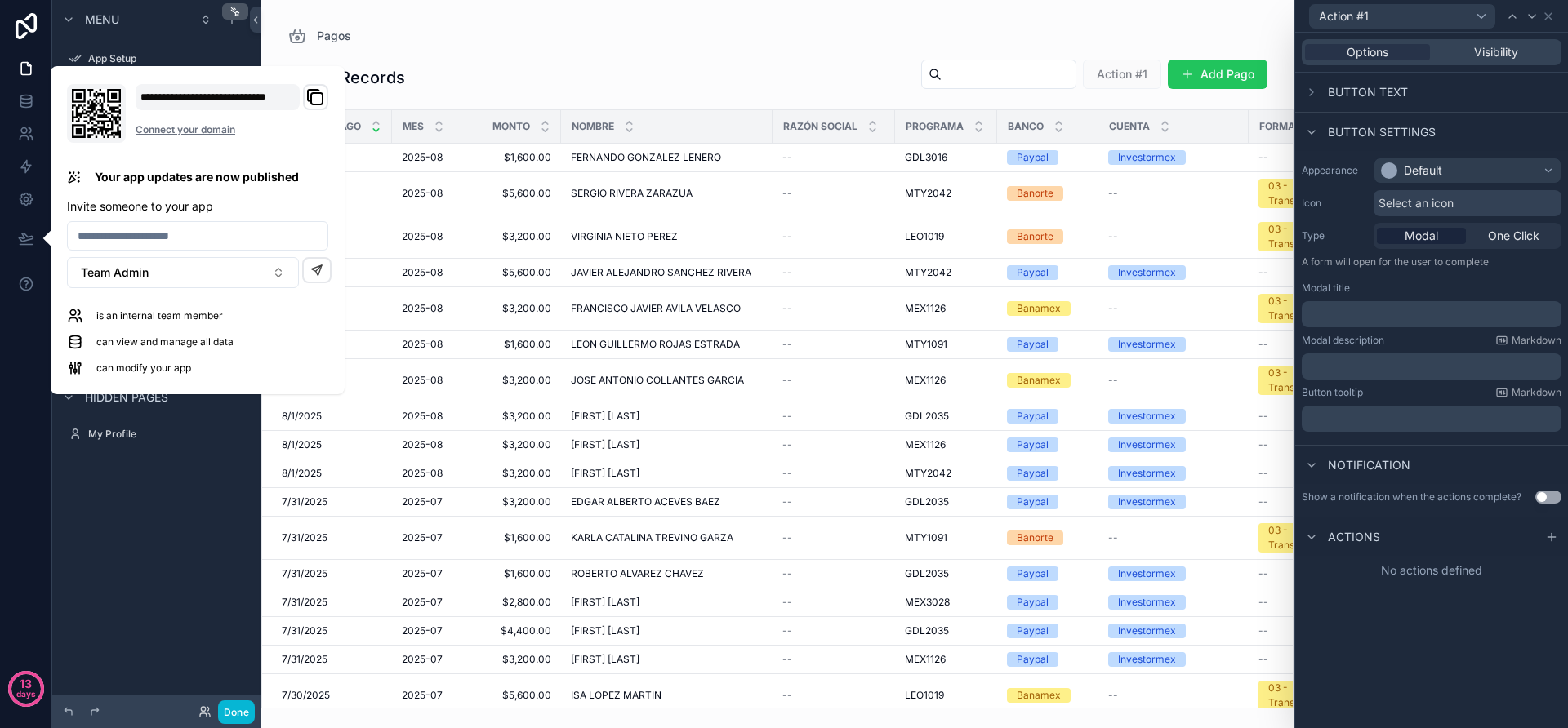 click on "Menu App Setup Pagos Create Pago Account Payment Invoice Status History Invoice Template Billing Contact Payment Method Education Service Hidden pages My Profile" at bounding box center [157, 354] 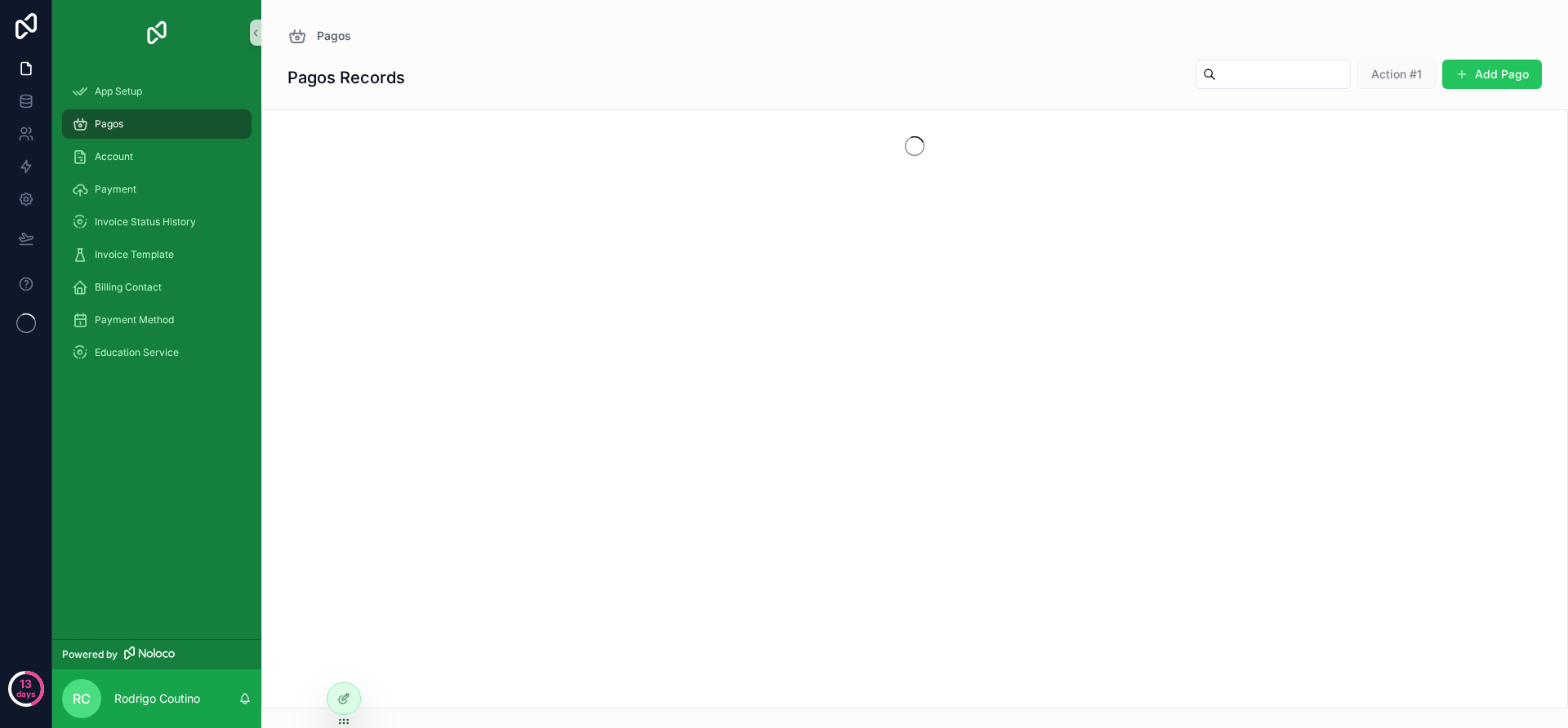 scroll, scrollTop: 0, scrollLeft: 0, axis: both 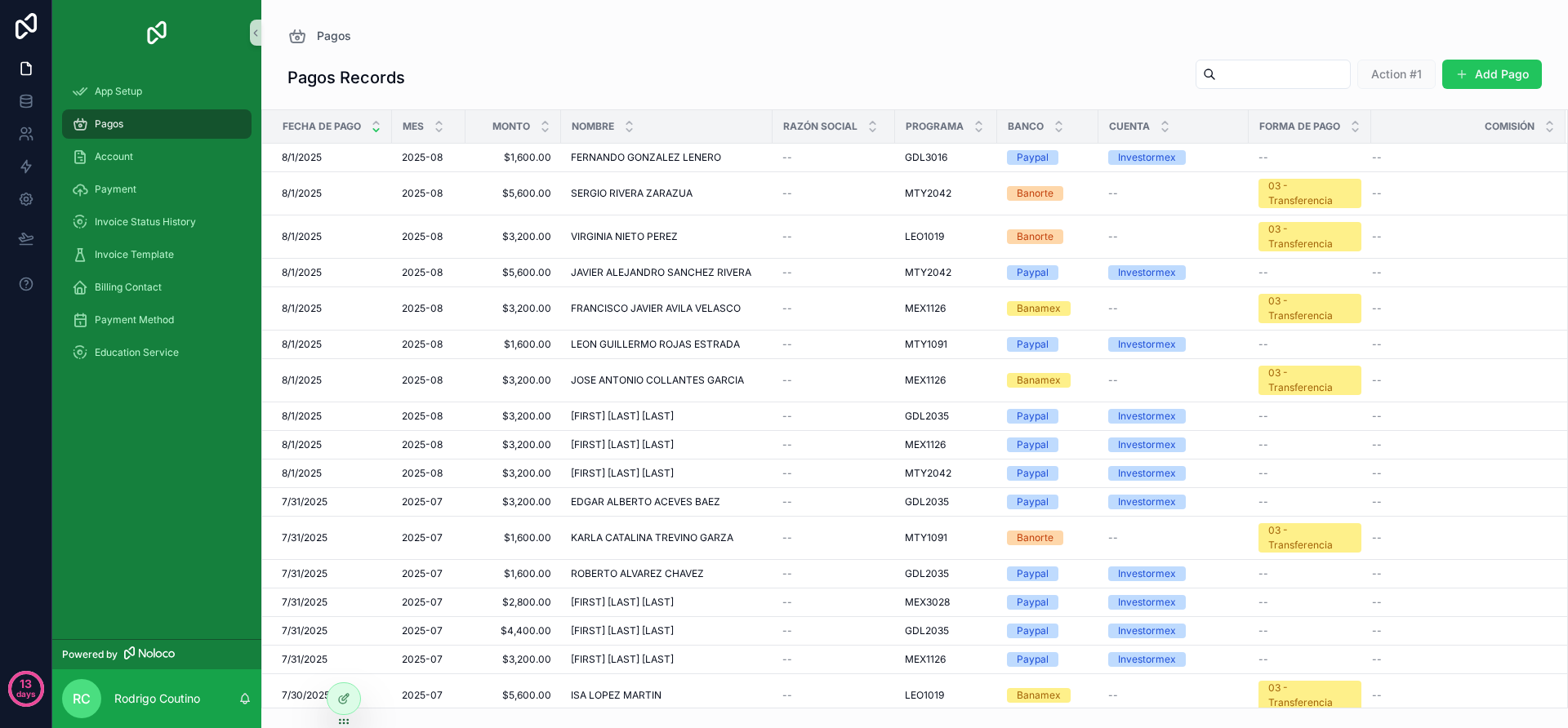 click on "Action #1" at bounding box center (1396, 73) 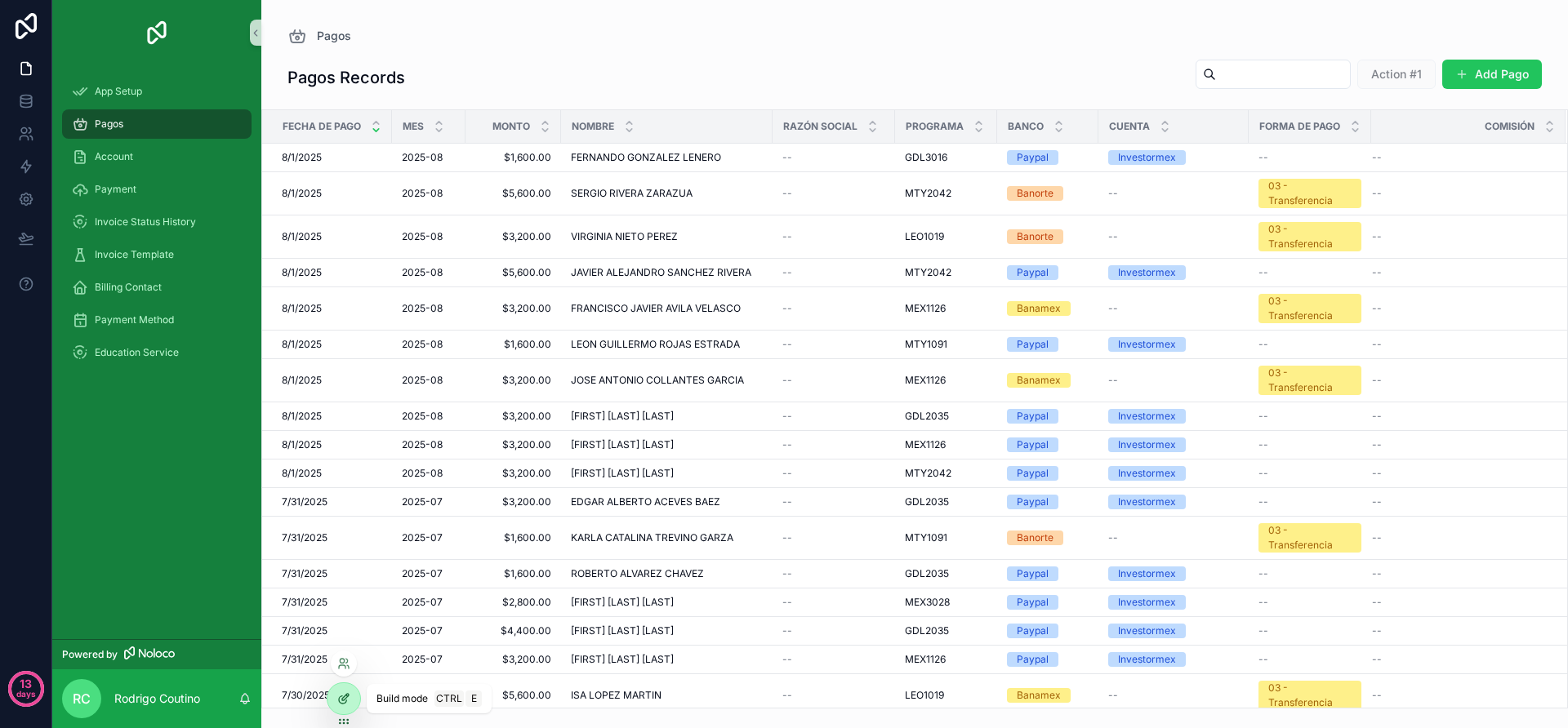 click 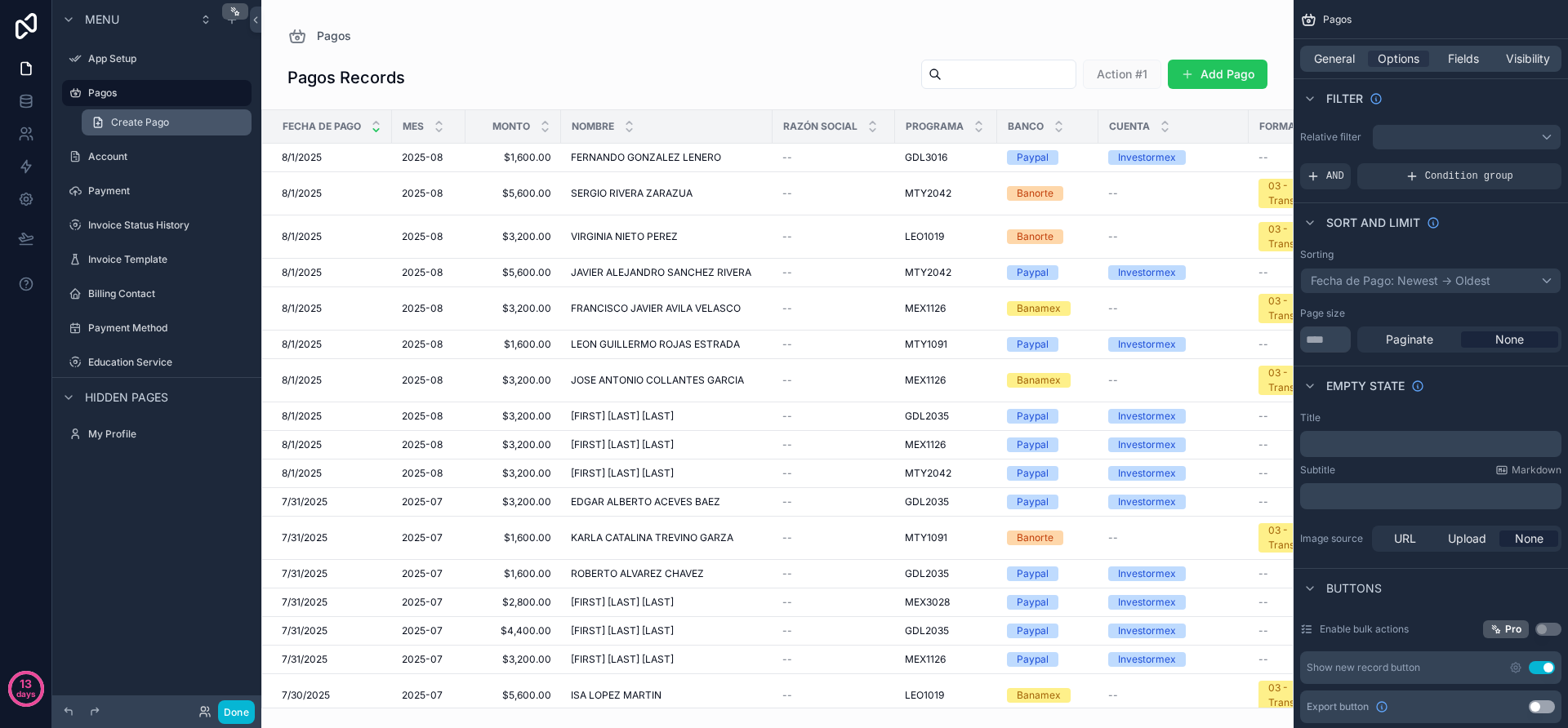 click on "Create Pago" at bounding box center [140, 122] 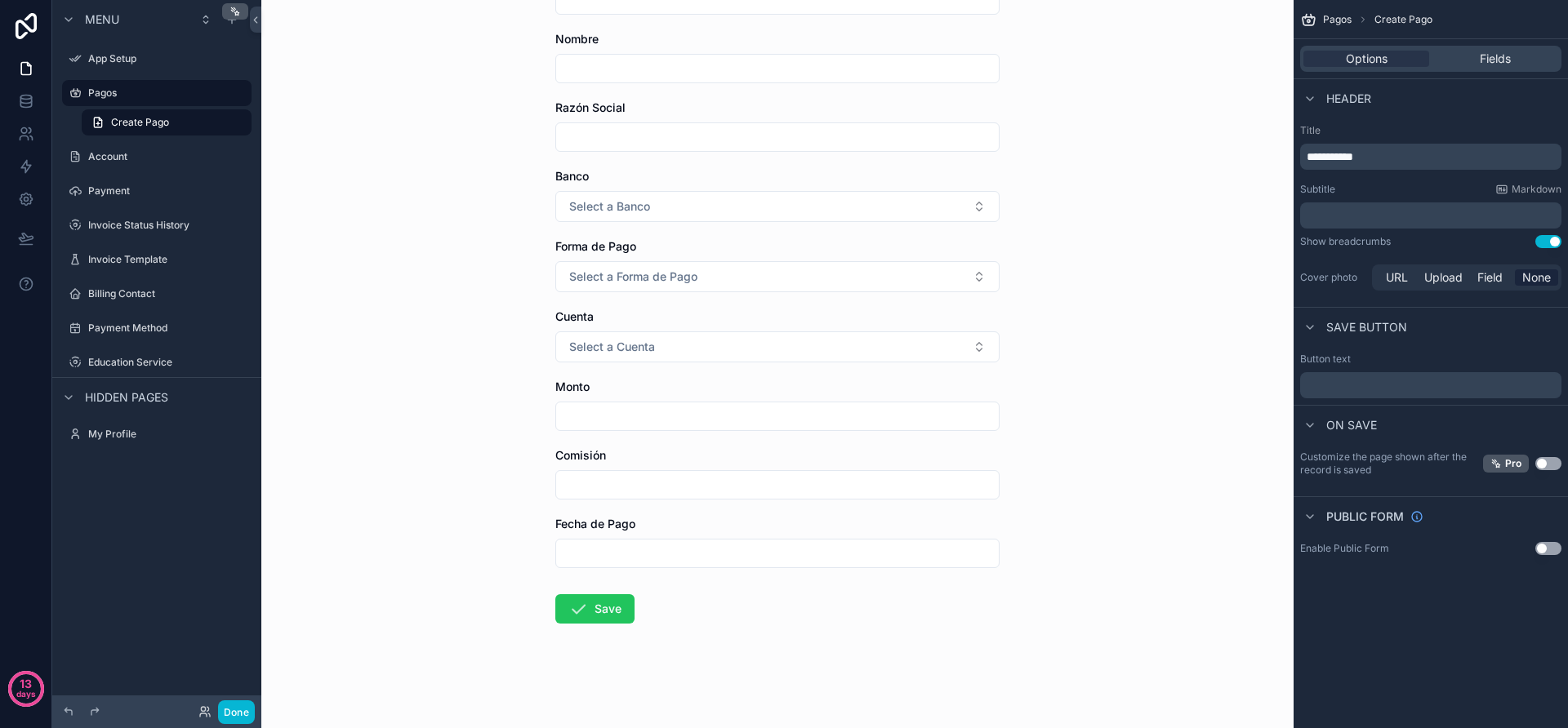 scroll, scrollTop: 0, scrollLeft: 0, axis: both 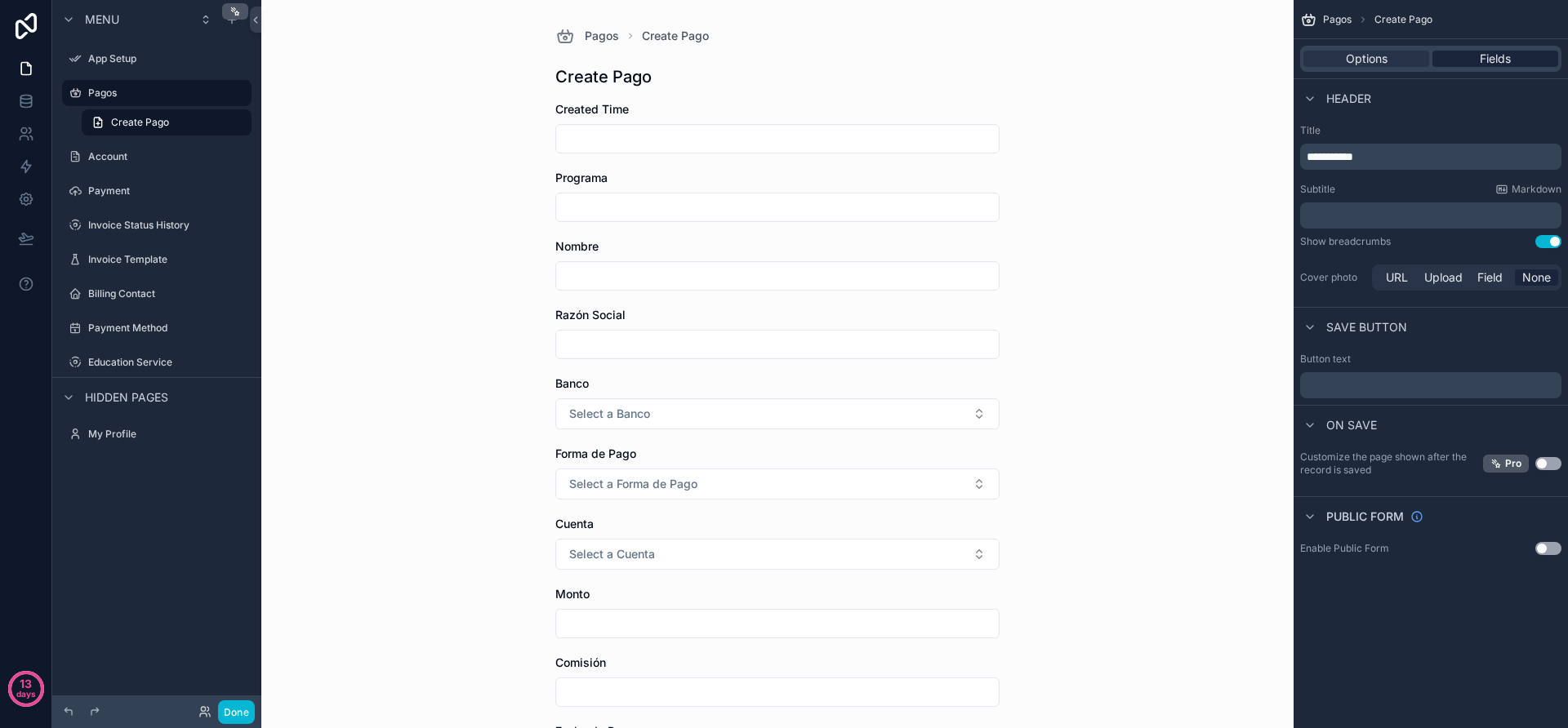 click on "Fields" at bounding box center (1495, 59) 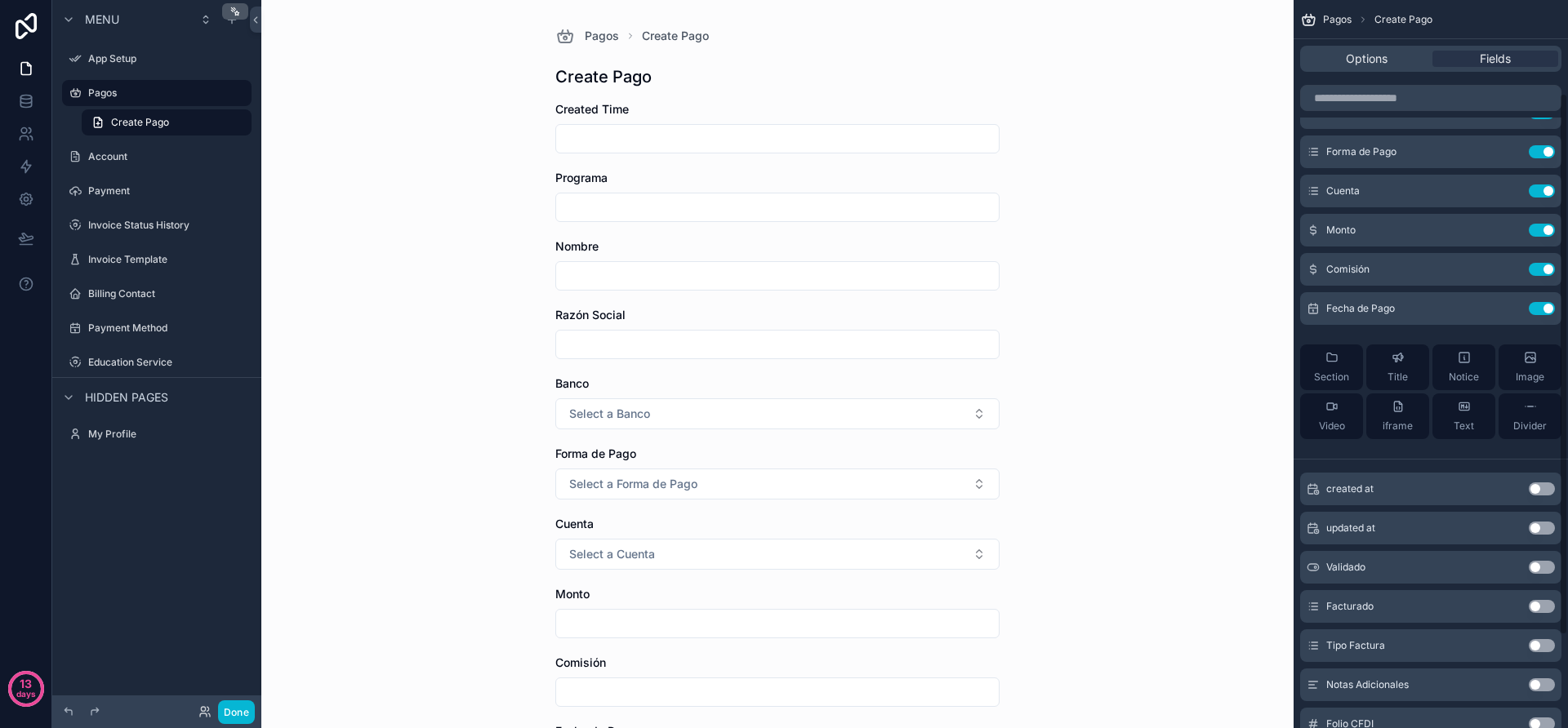 scroll, scrollTop: 250, scrollLeft: 0, axis: vertical 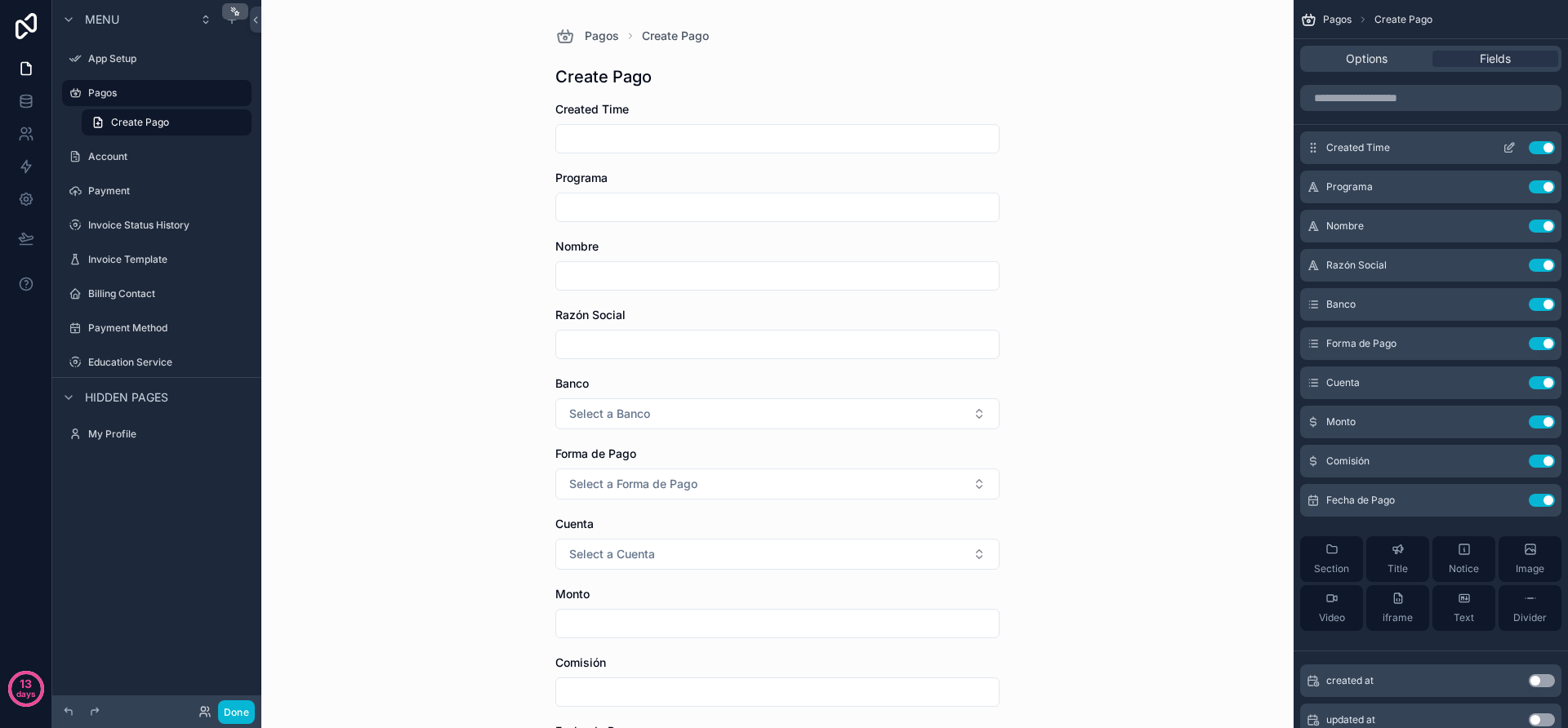 click 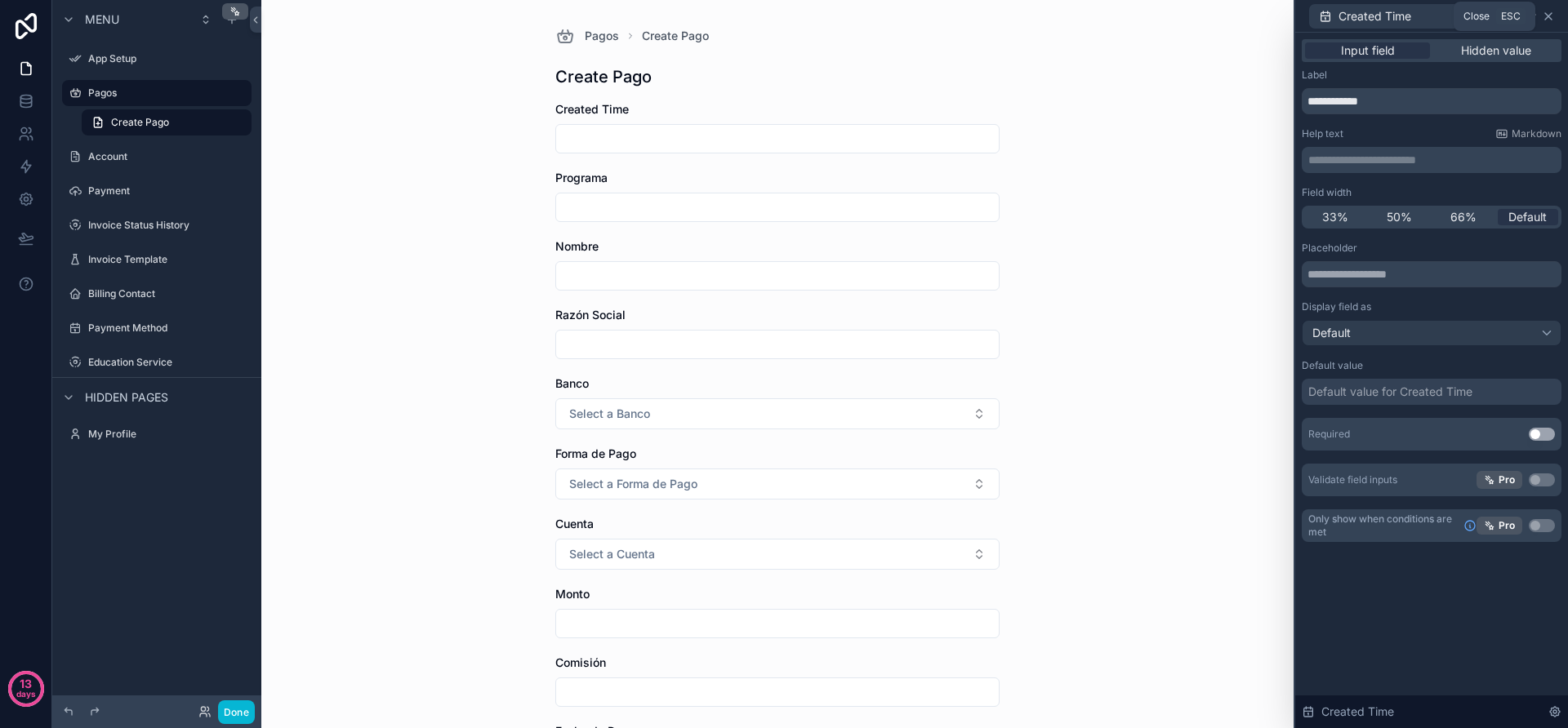 click 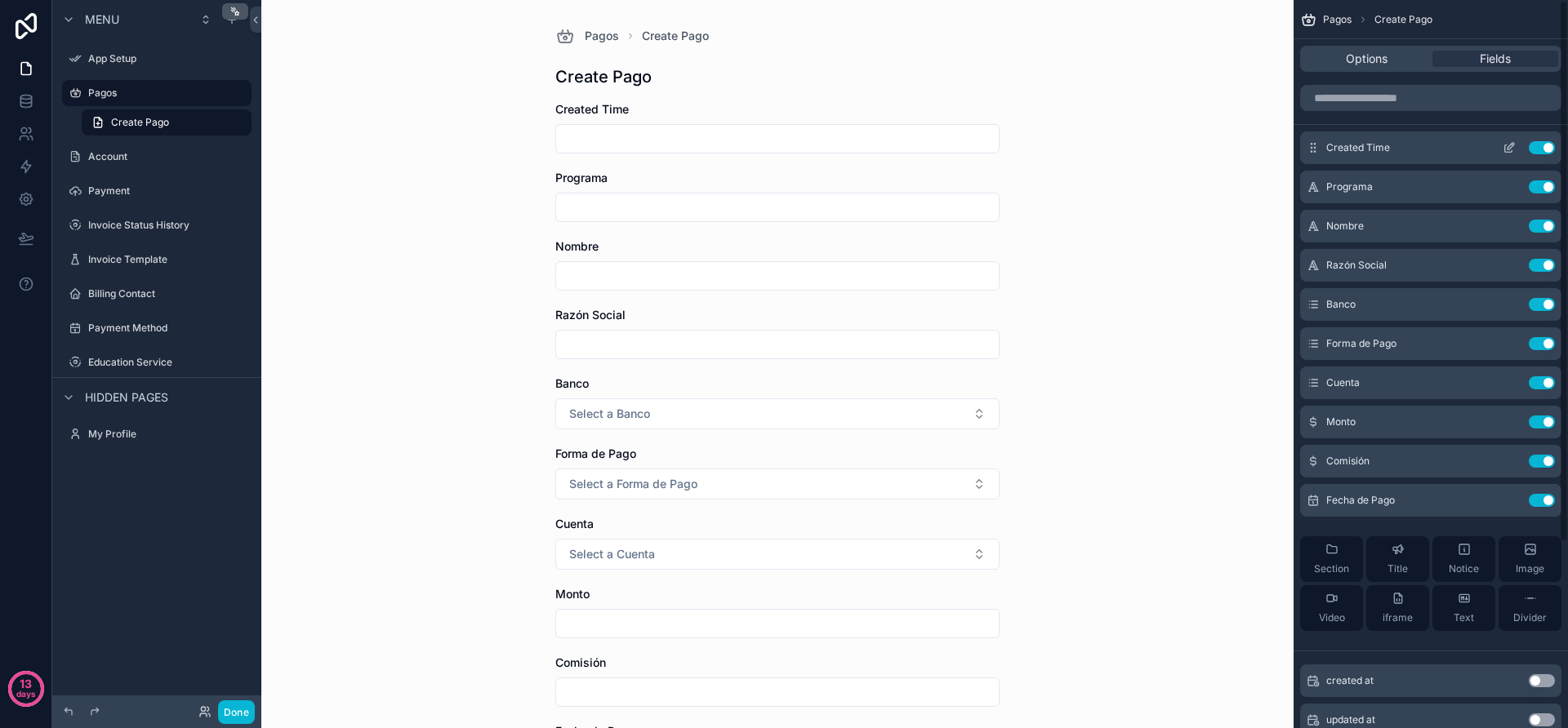 click on "Use setting" at bounding box center [1542, 148] 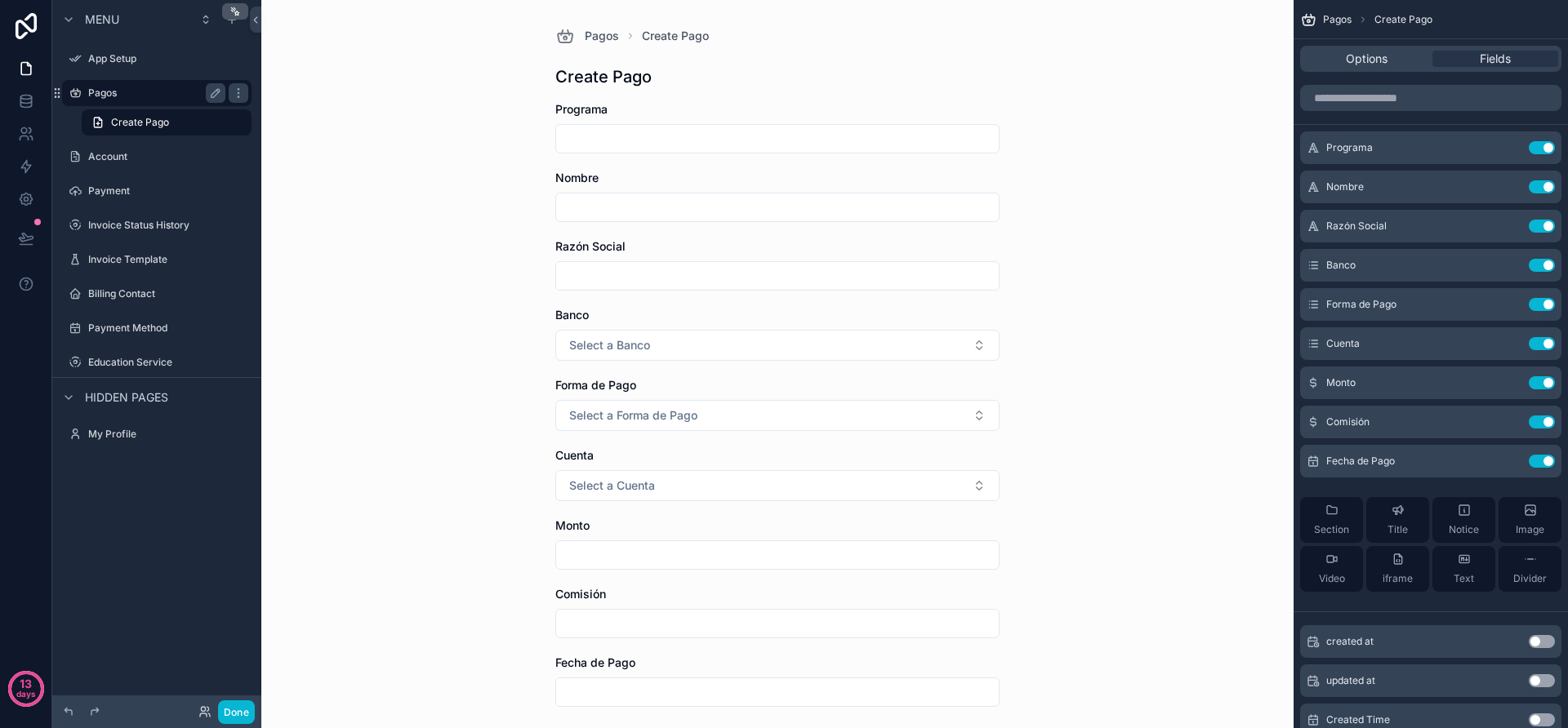 click on "Pagos" at bounding box center [154, 93] 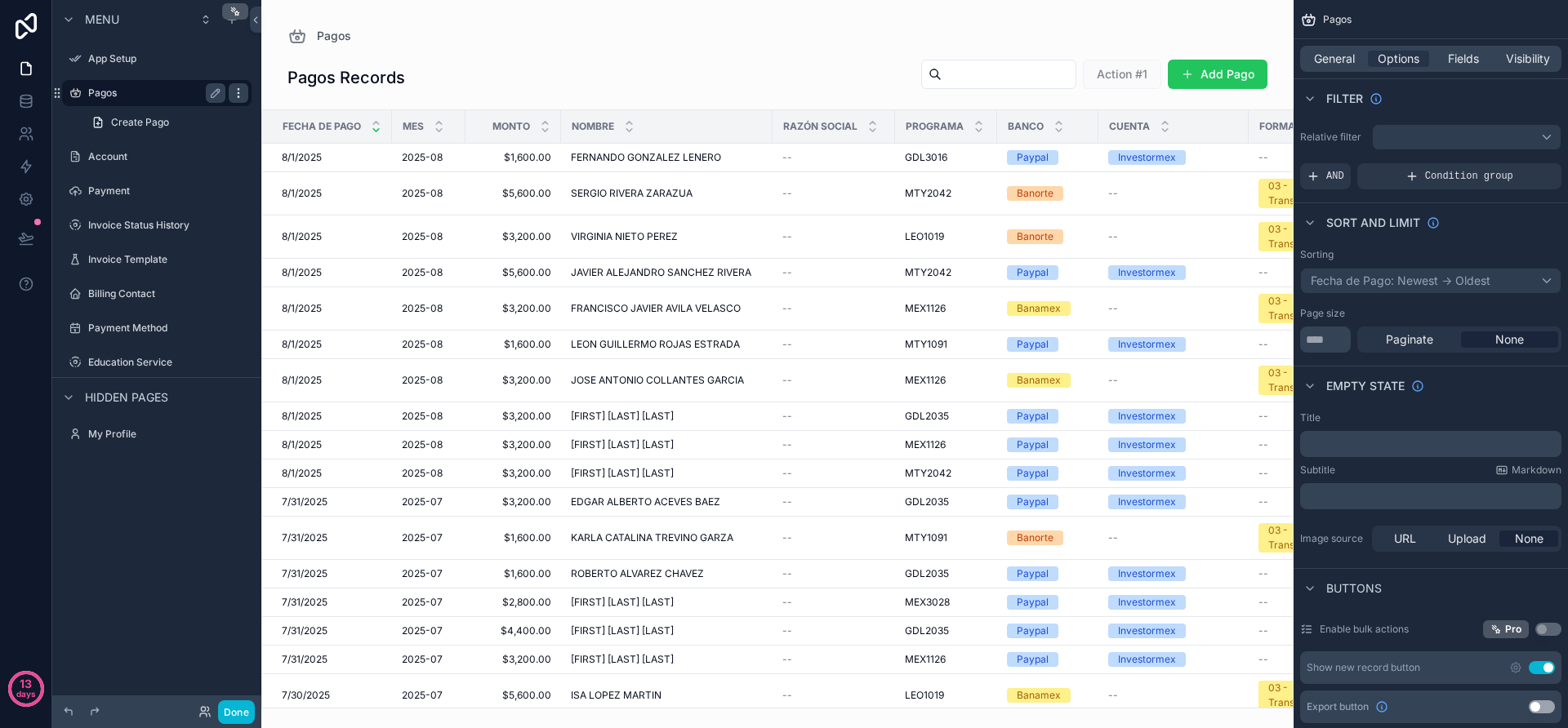 click 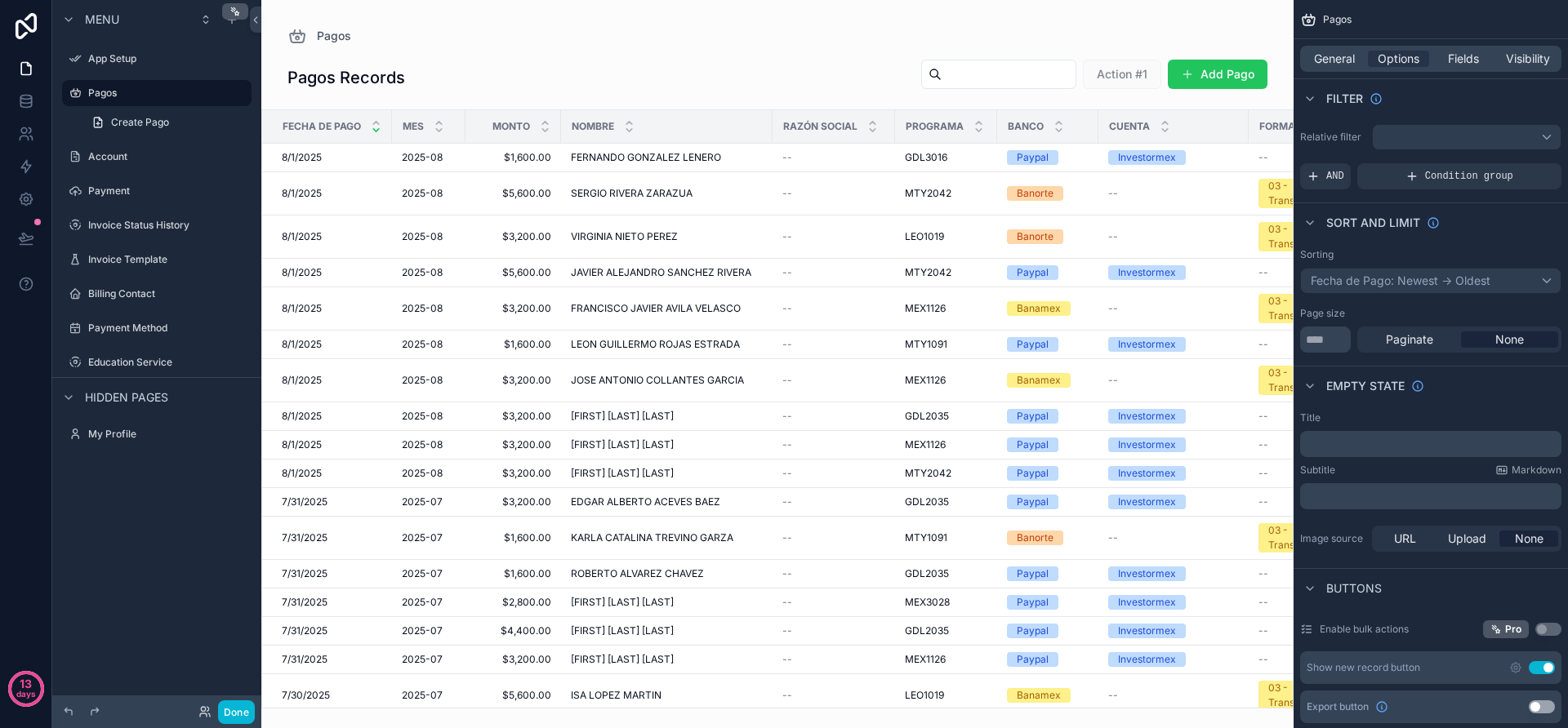 click at bounding box center (777, 364) 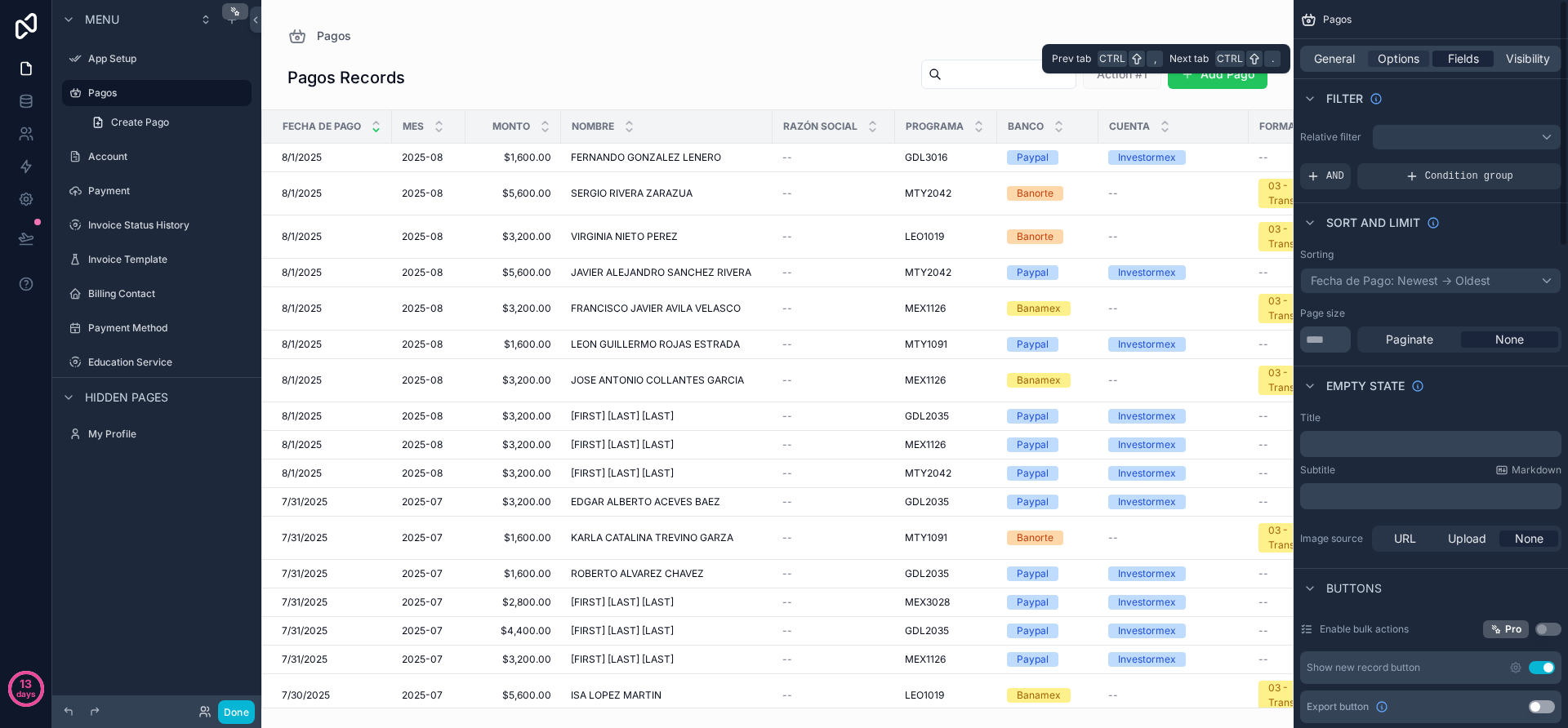 click on "Fields" at bounding box center [1463, 59] 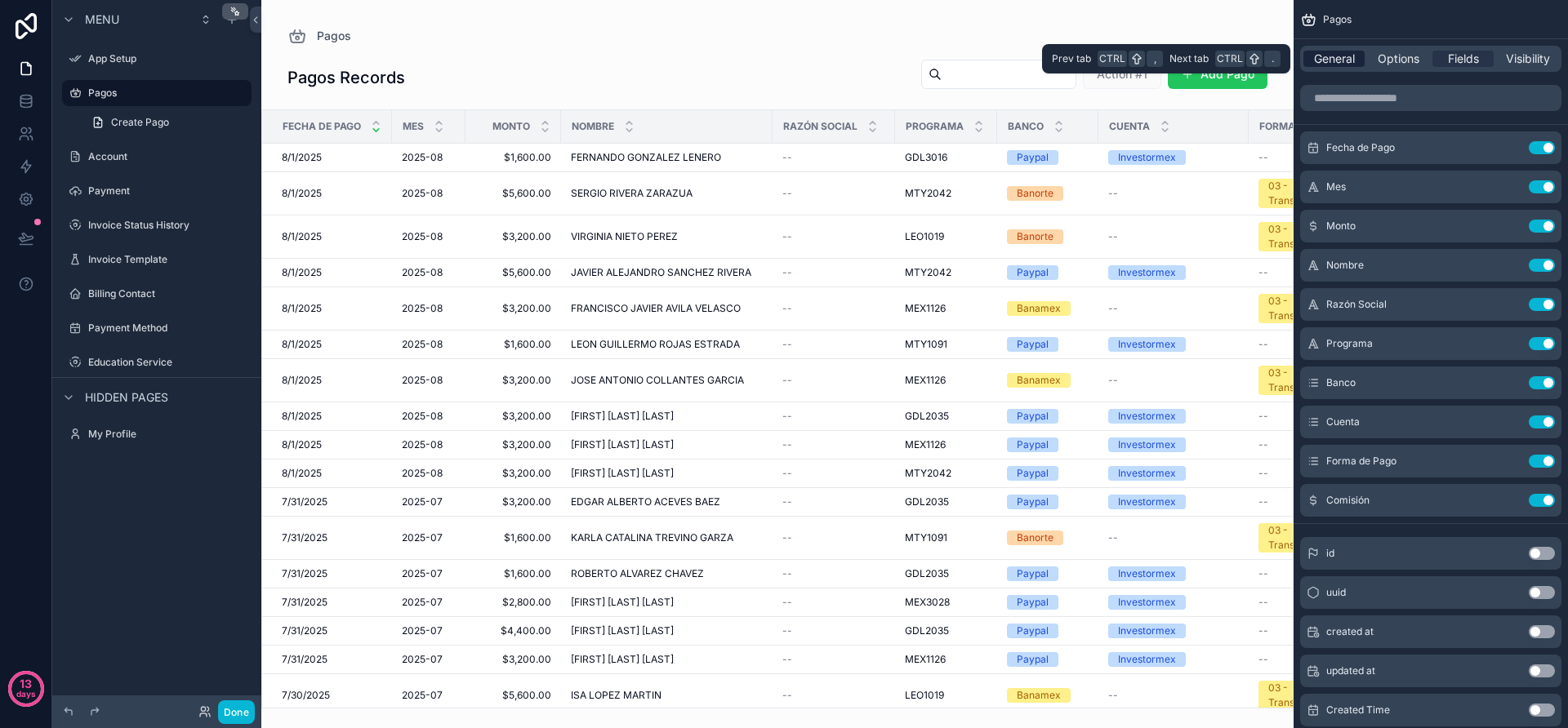 click on "General" at bounding box center (1334, 59) 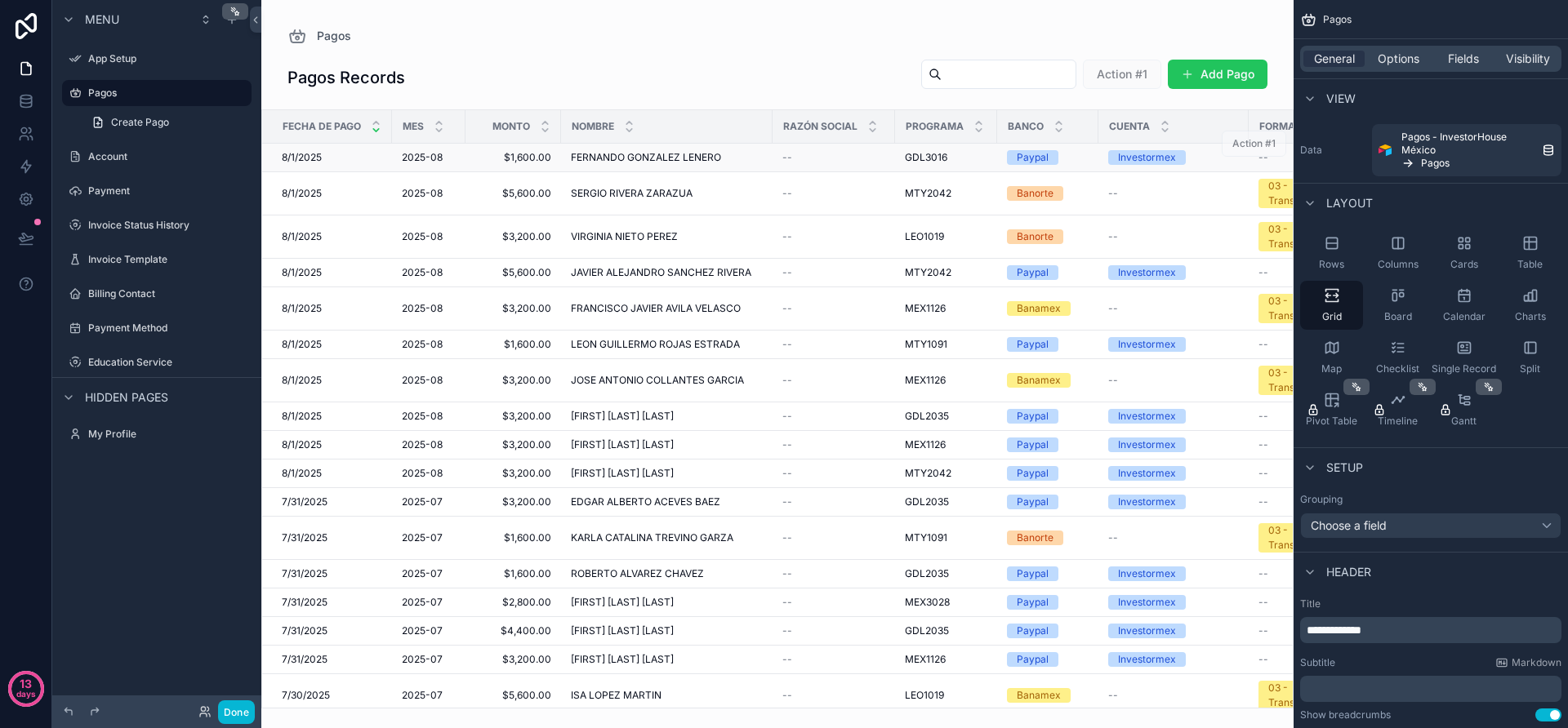 click on "8/1/2025 8/1/2025" at bounding box center (332, 158) 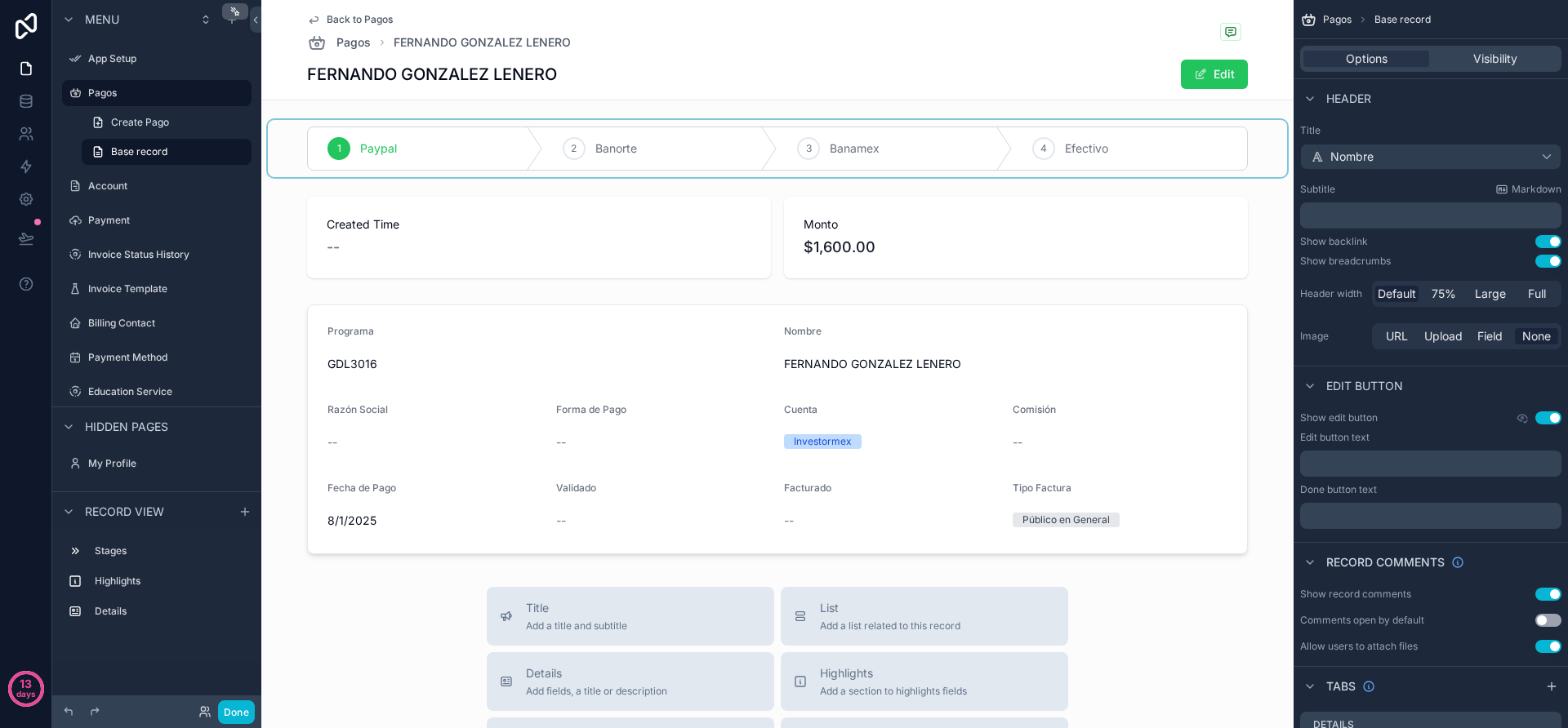 click at bounding box center [777, 149] 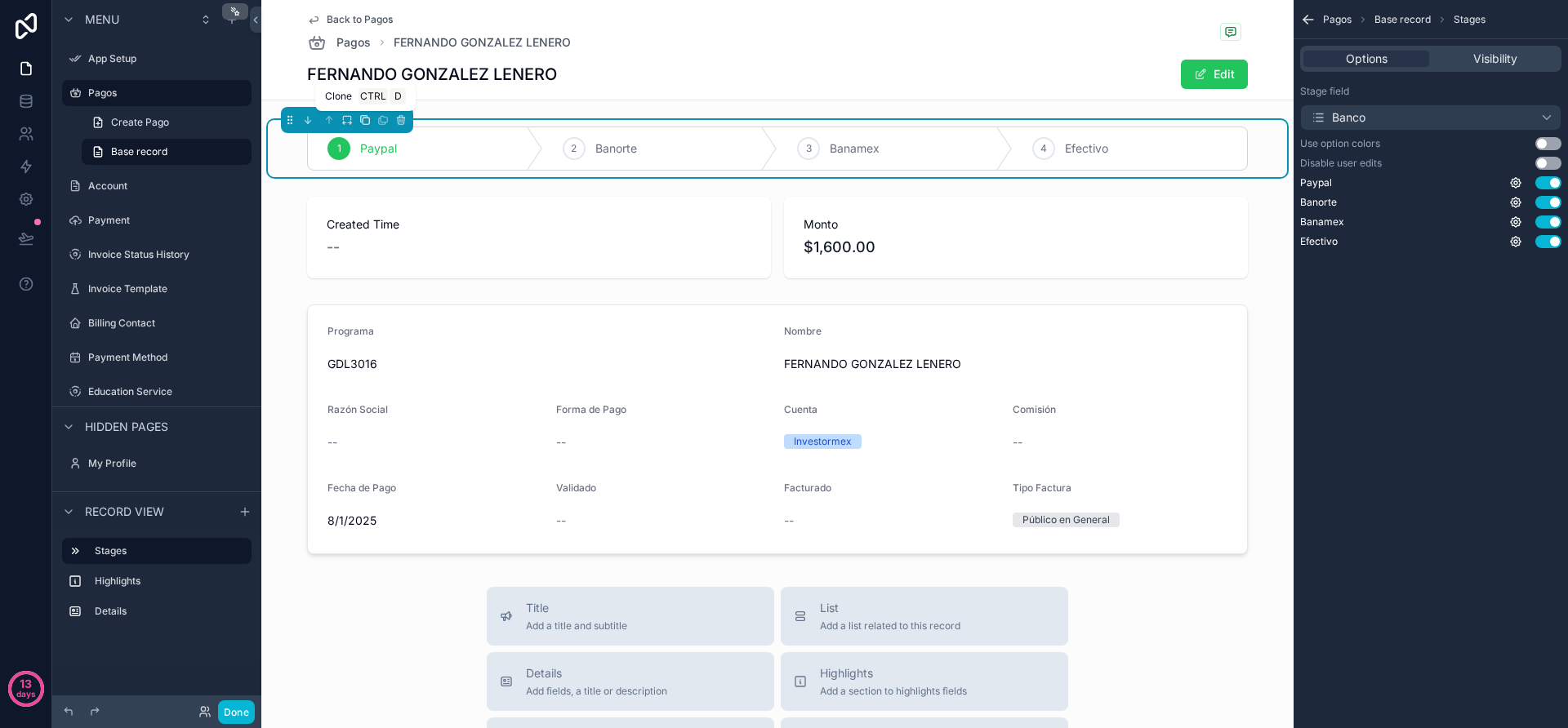 click at bounding box center [365, 120] 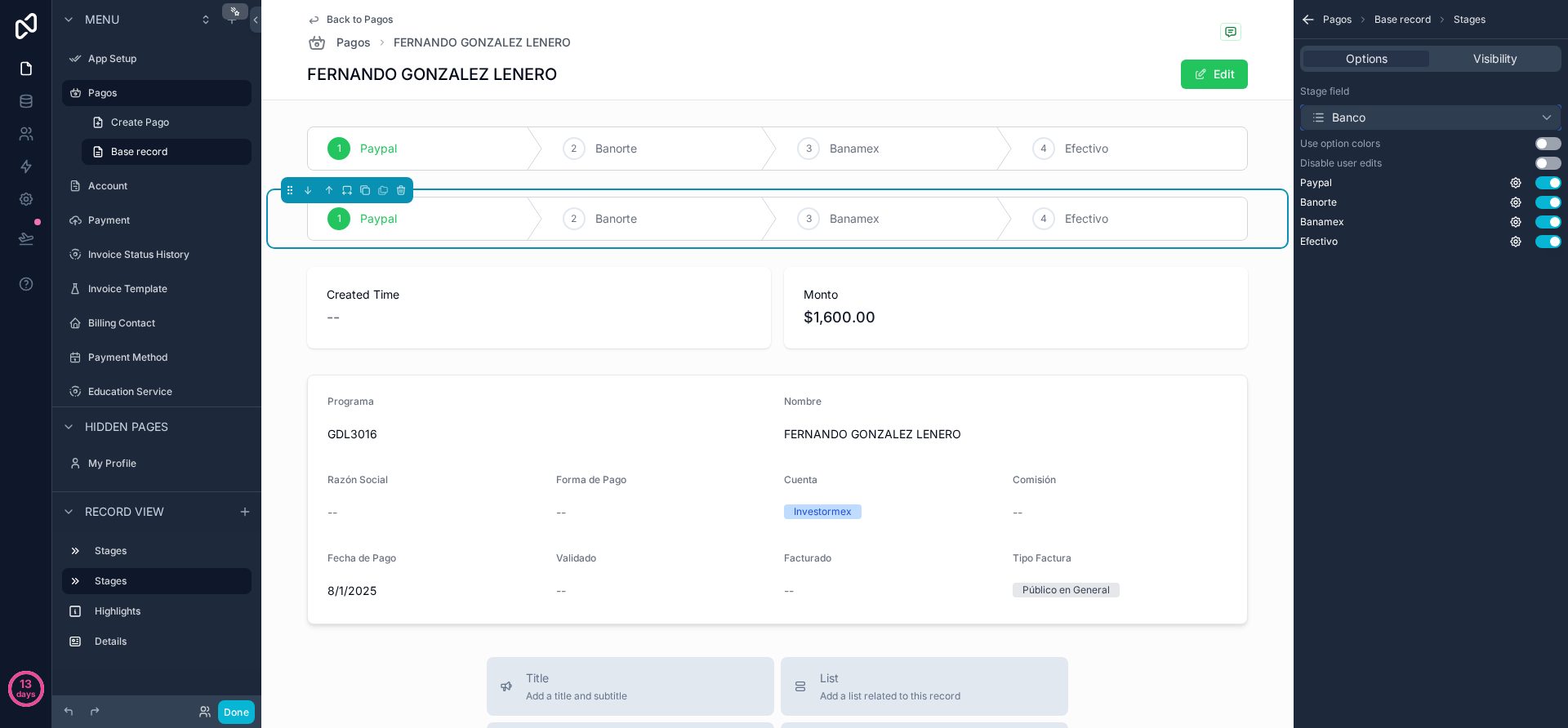 click on "Banco" at bounding box center [1431, 118] 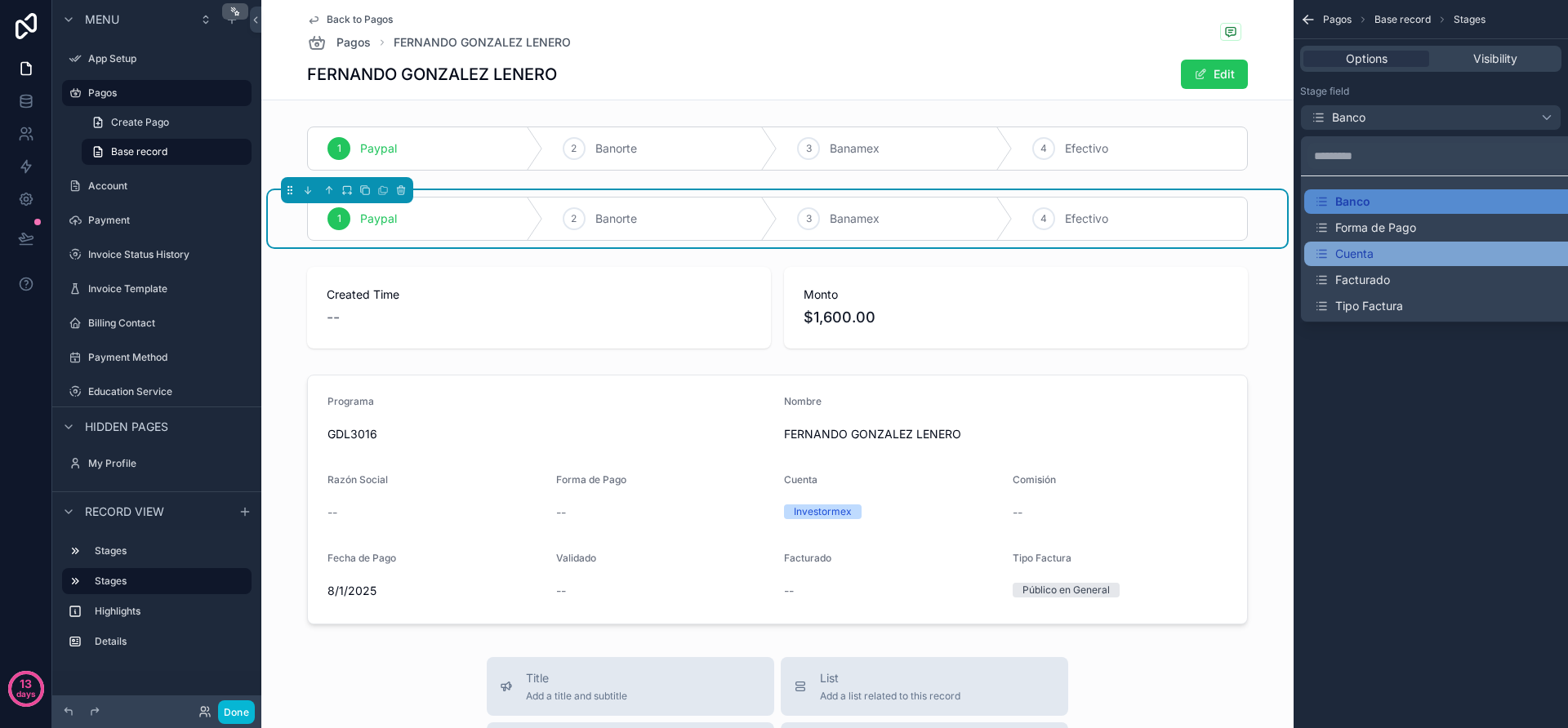click on "Cuenta" at bounding box center [1450, 254] 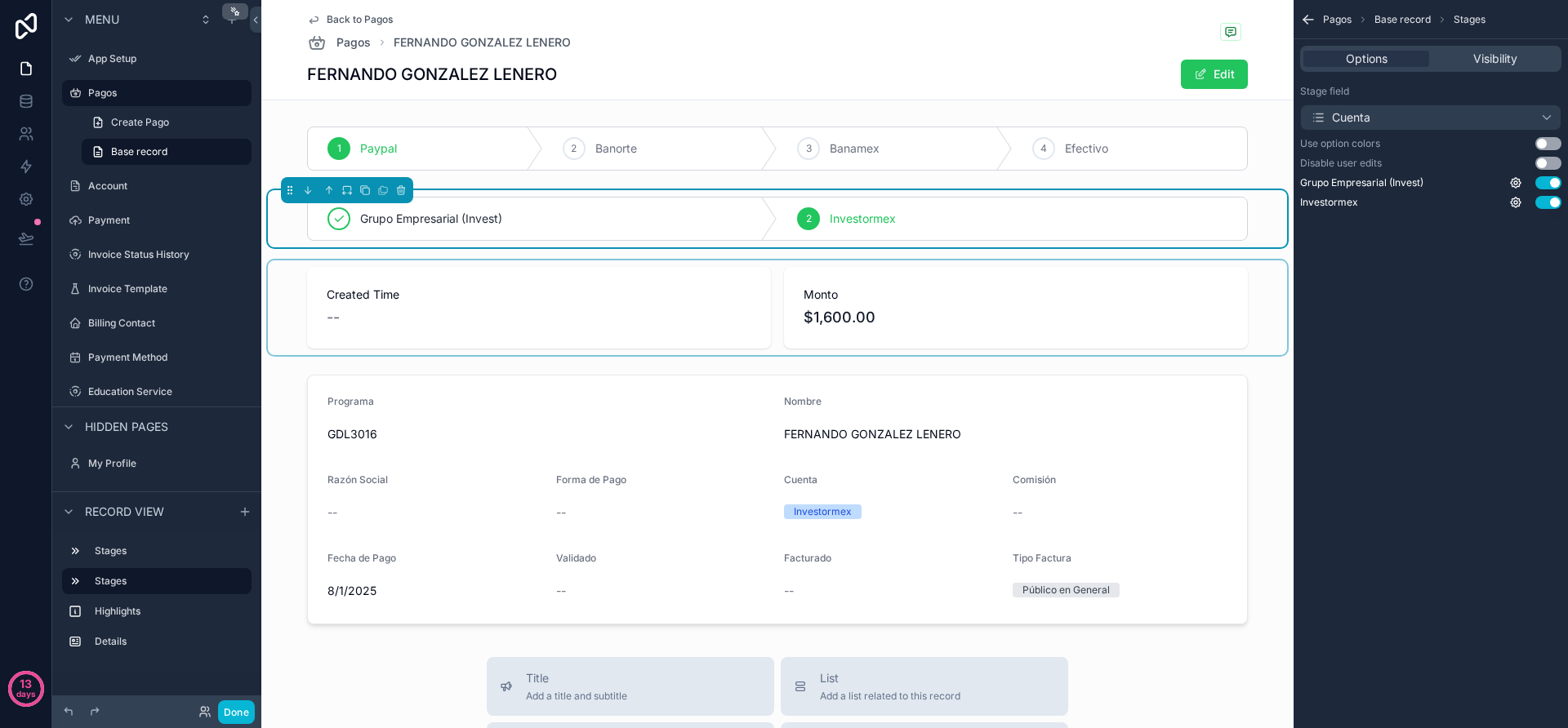 click at bounding box center [777, 308] 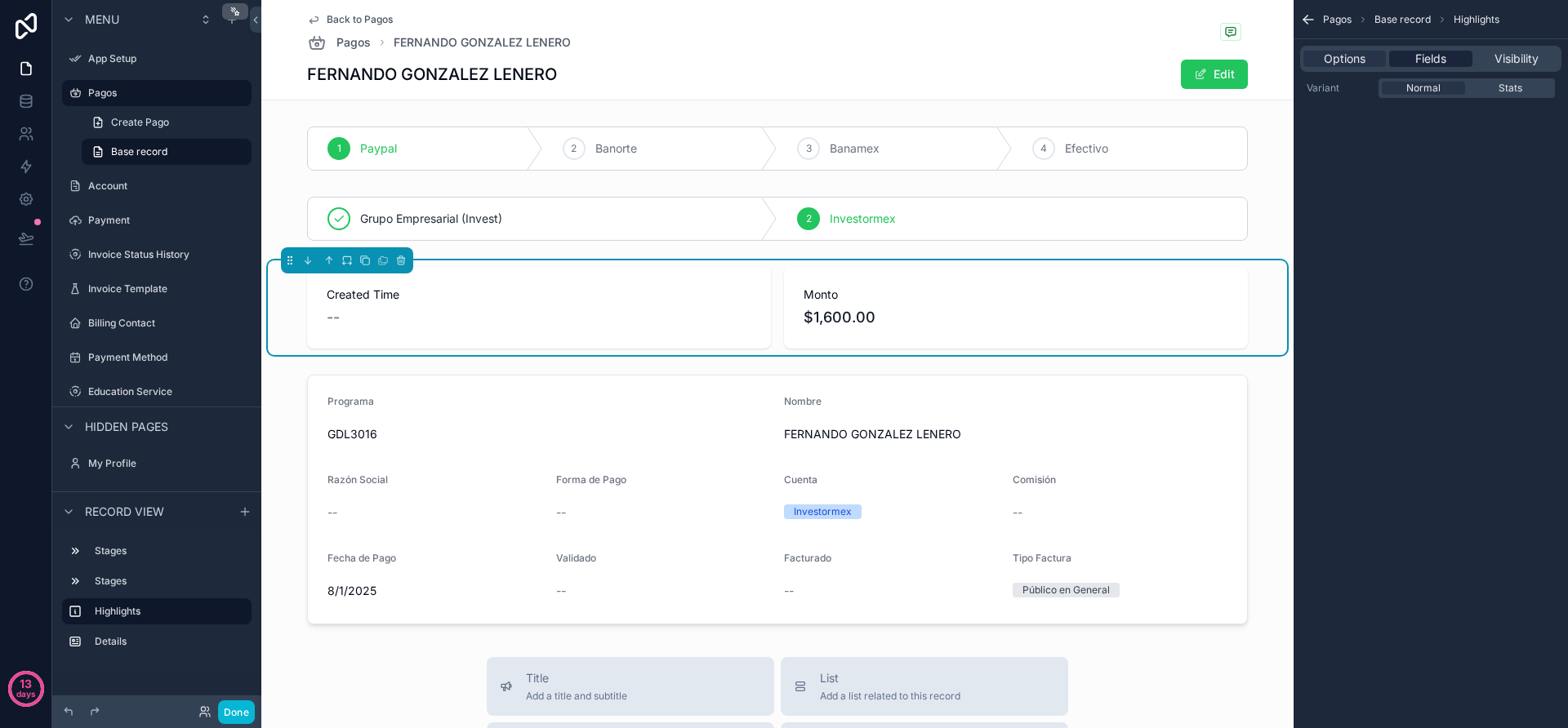 click on "Fields" at bounding box center [1431, 59] 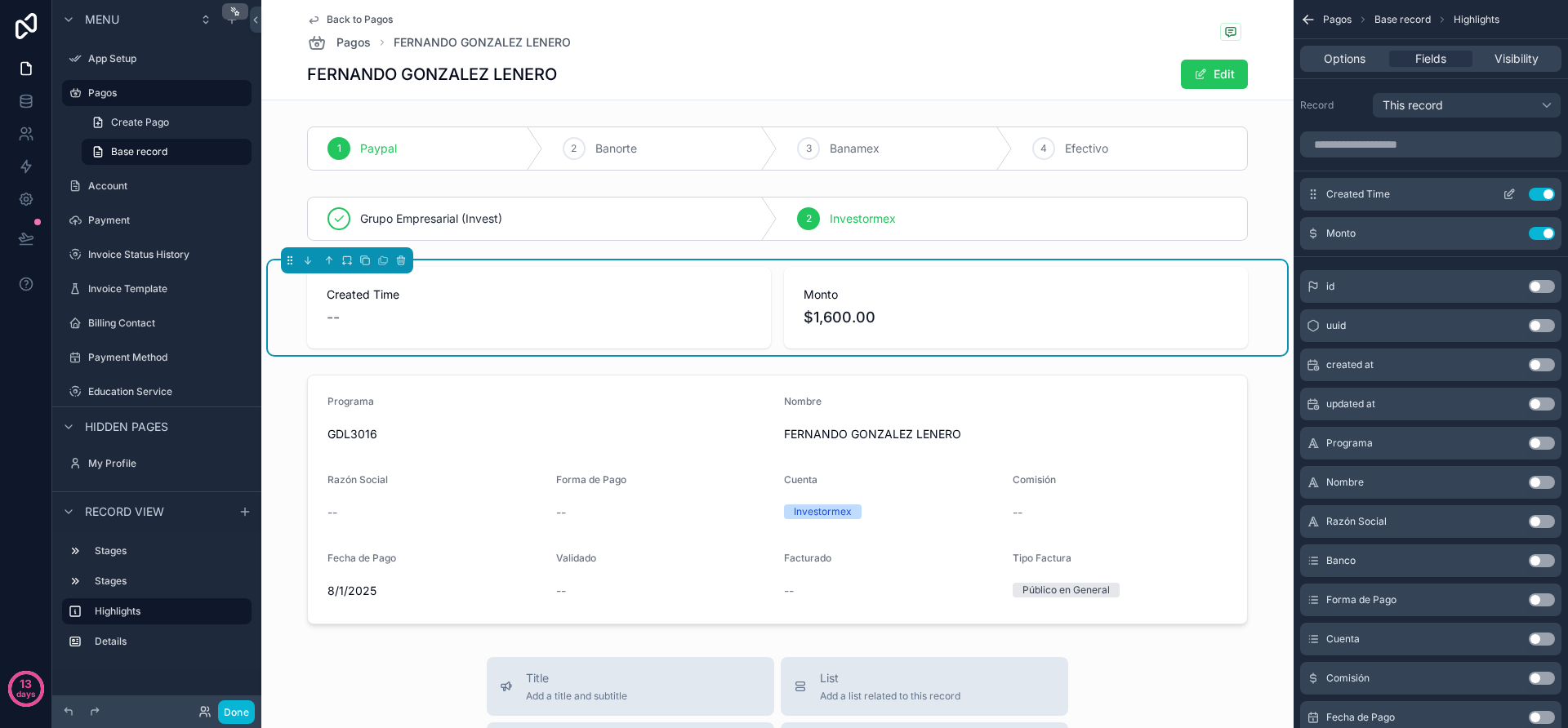 click on "Use setting" at bounding box center (1542, 194) 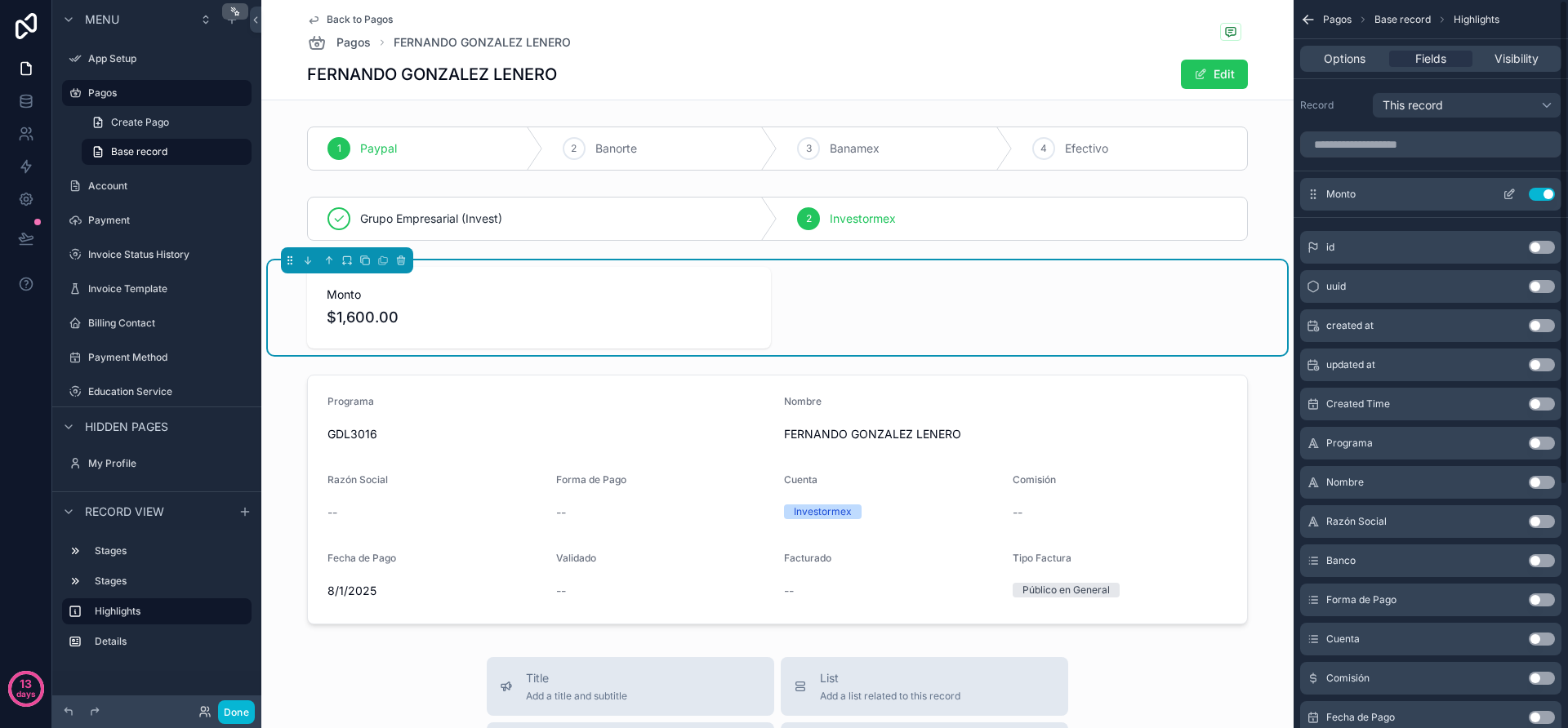 click on "Monto Use setting" at bounding box center [1431, 194] 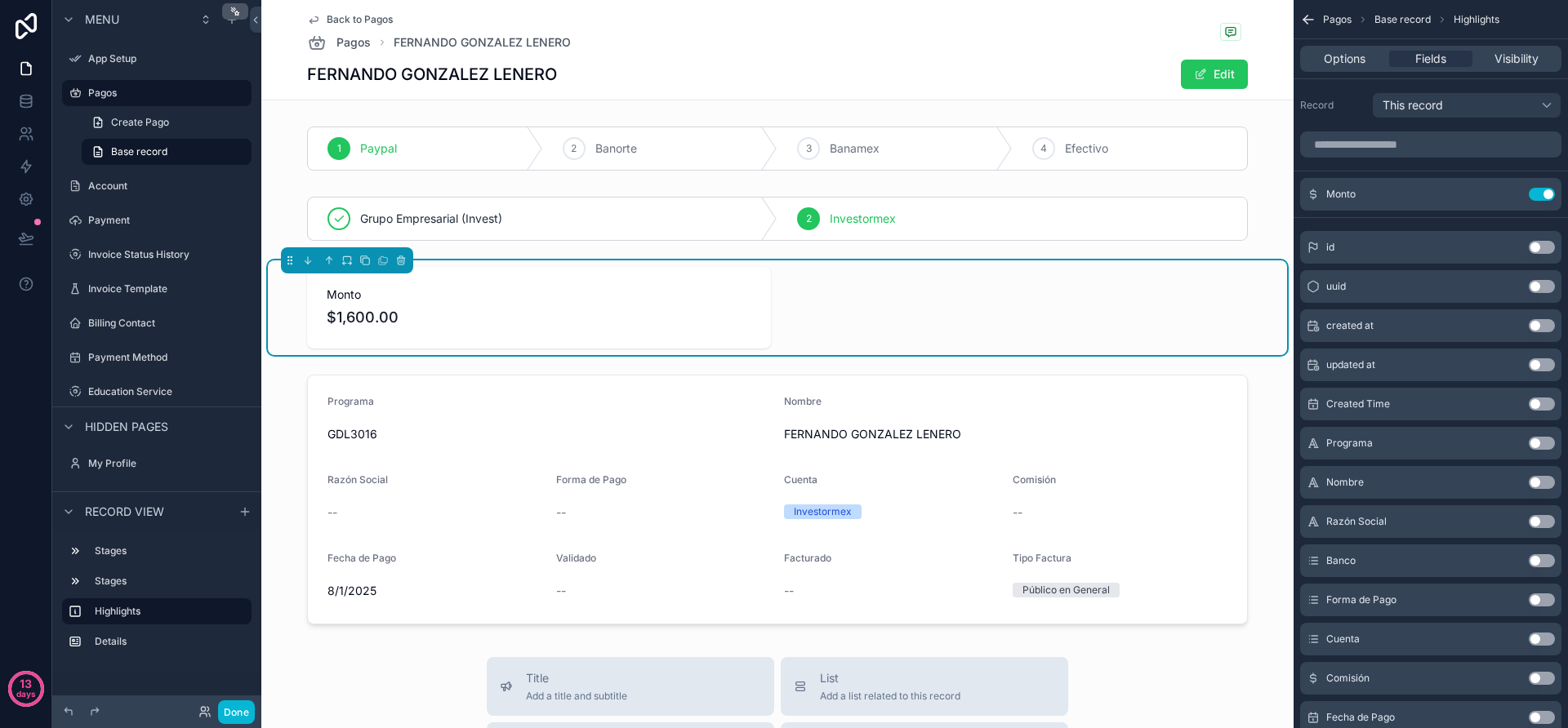 click on "Use setting" at bounding box center (1542, 194) 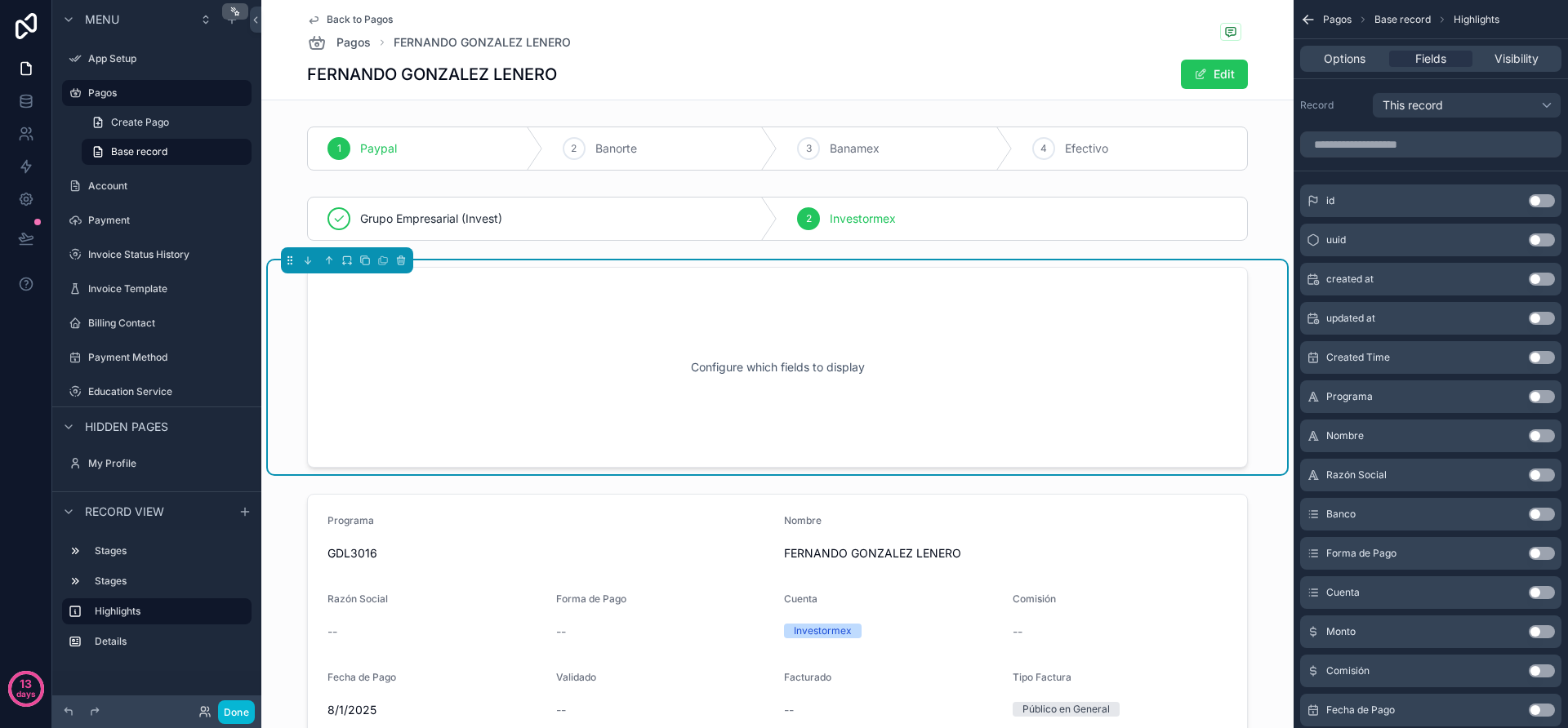 click on "Use setting" at bounding box center (1542, 436) 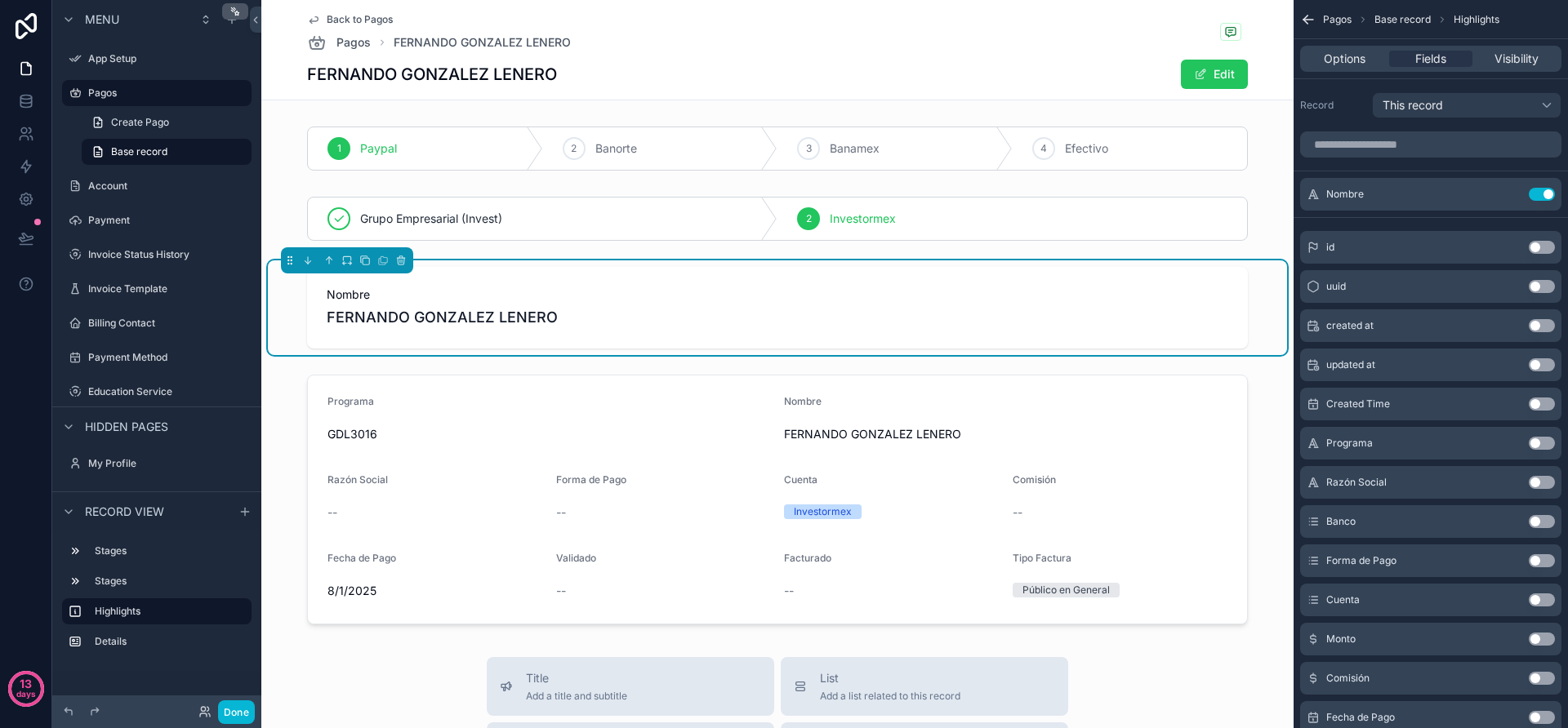 click on "Use setting" at bounding box center (1542, 482) 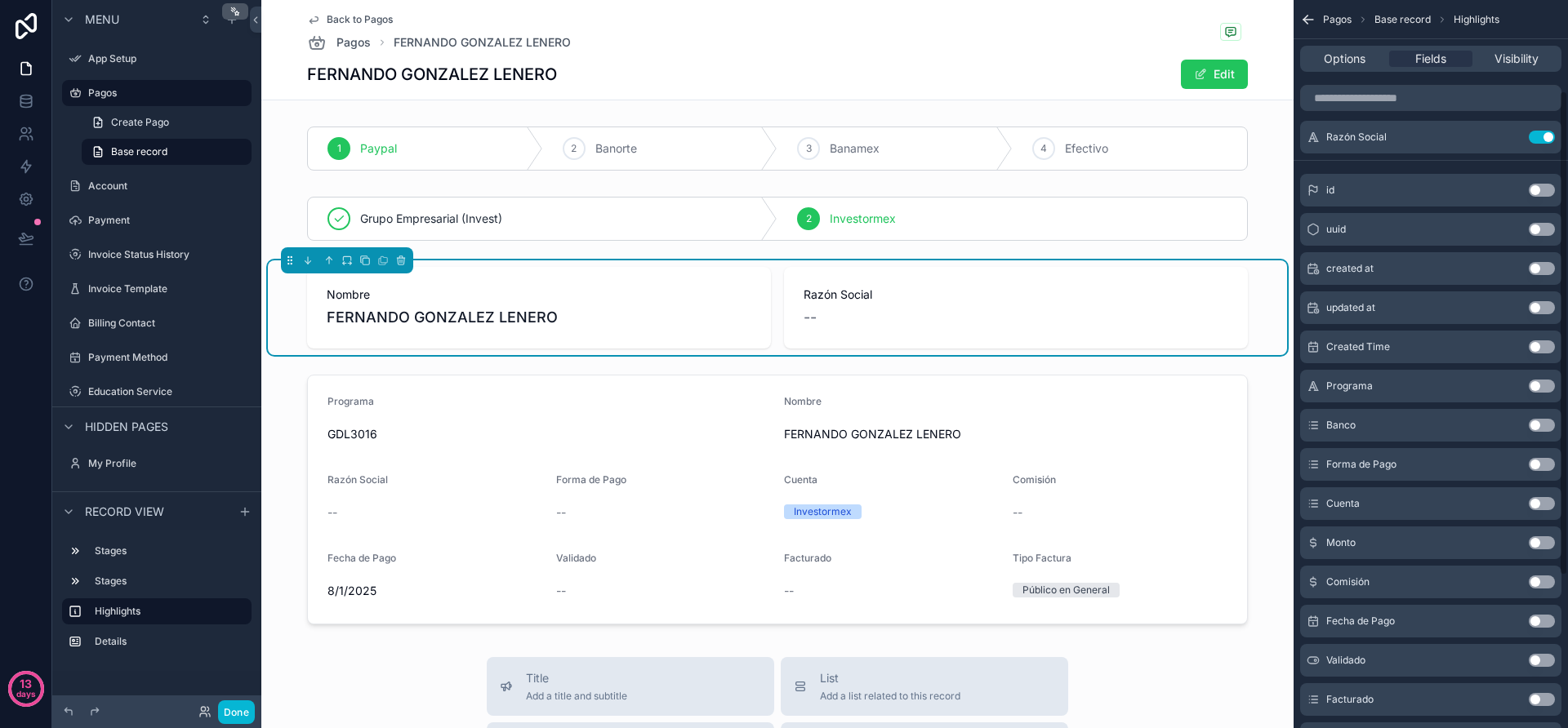 scroll, scrollTop: 136, scrollLeft: 0, axis: vertical 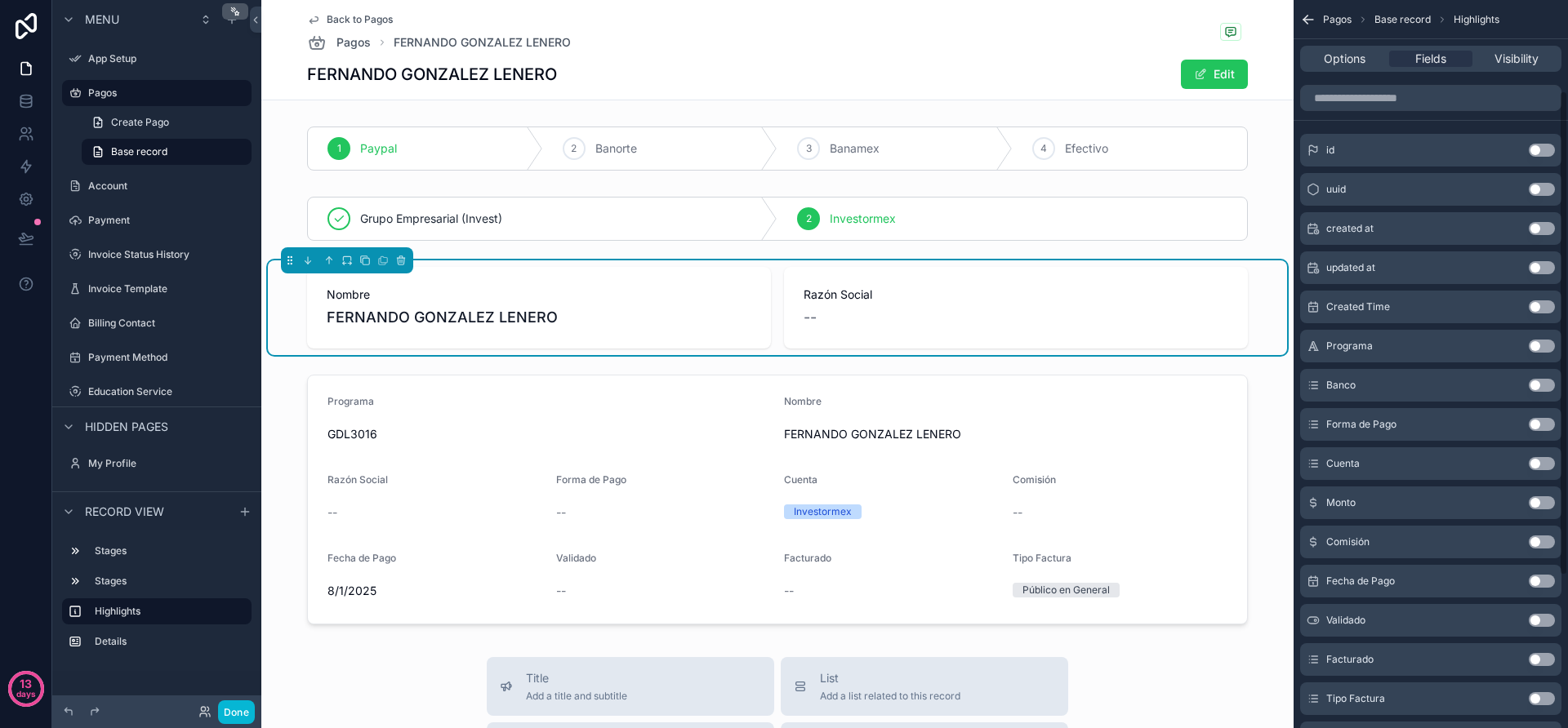 click on "Use setting" at bounding box center [1542, 503] 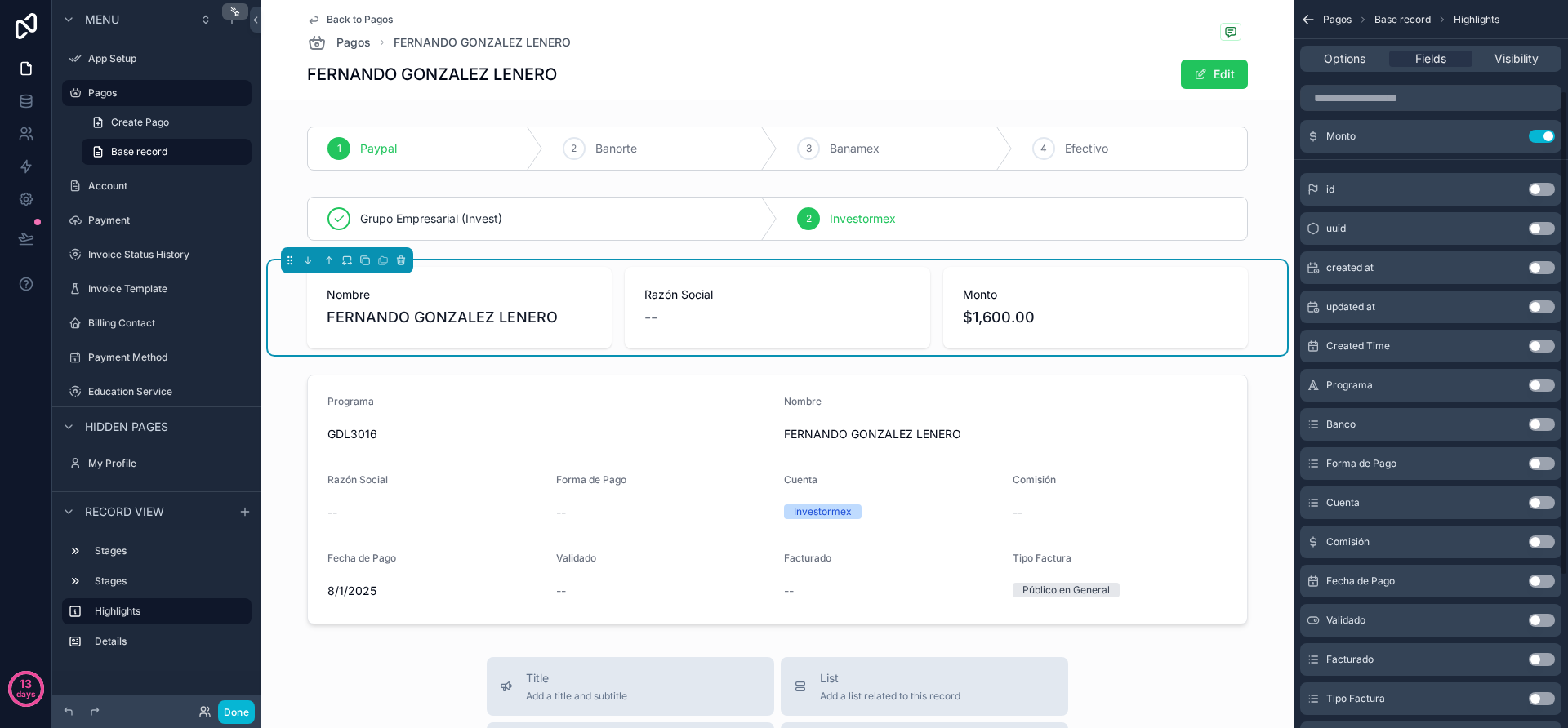click on "Use setting" at bounding box center [1542, 503] 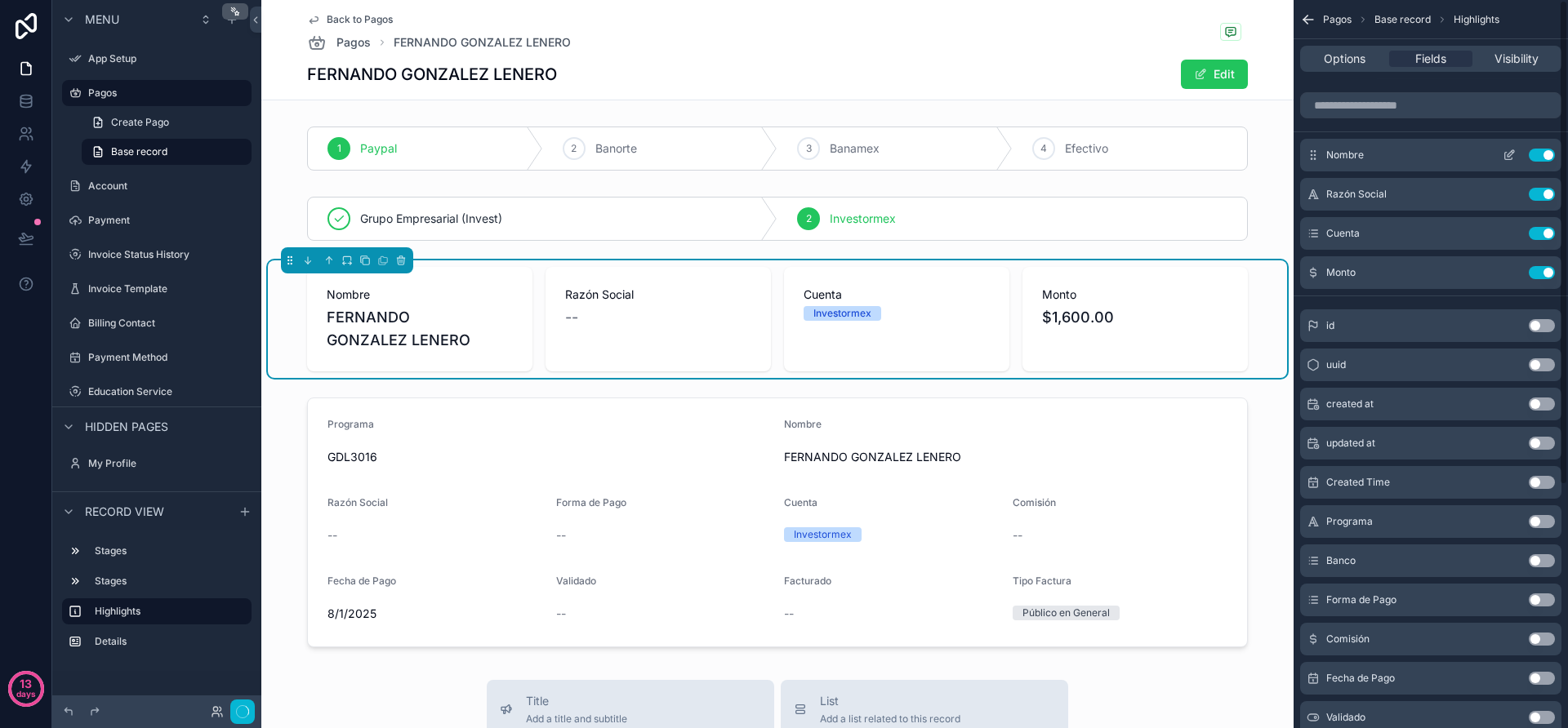 scroll, scrollTop: 0, scrollLeft: 0, axis: both 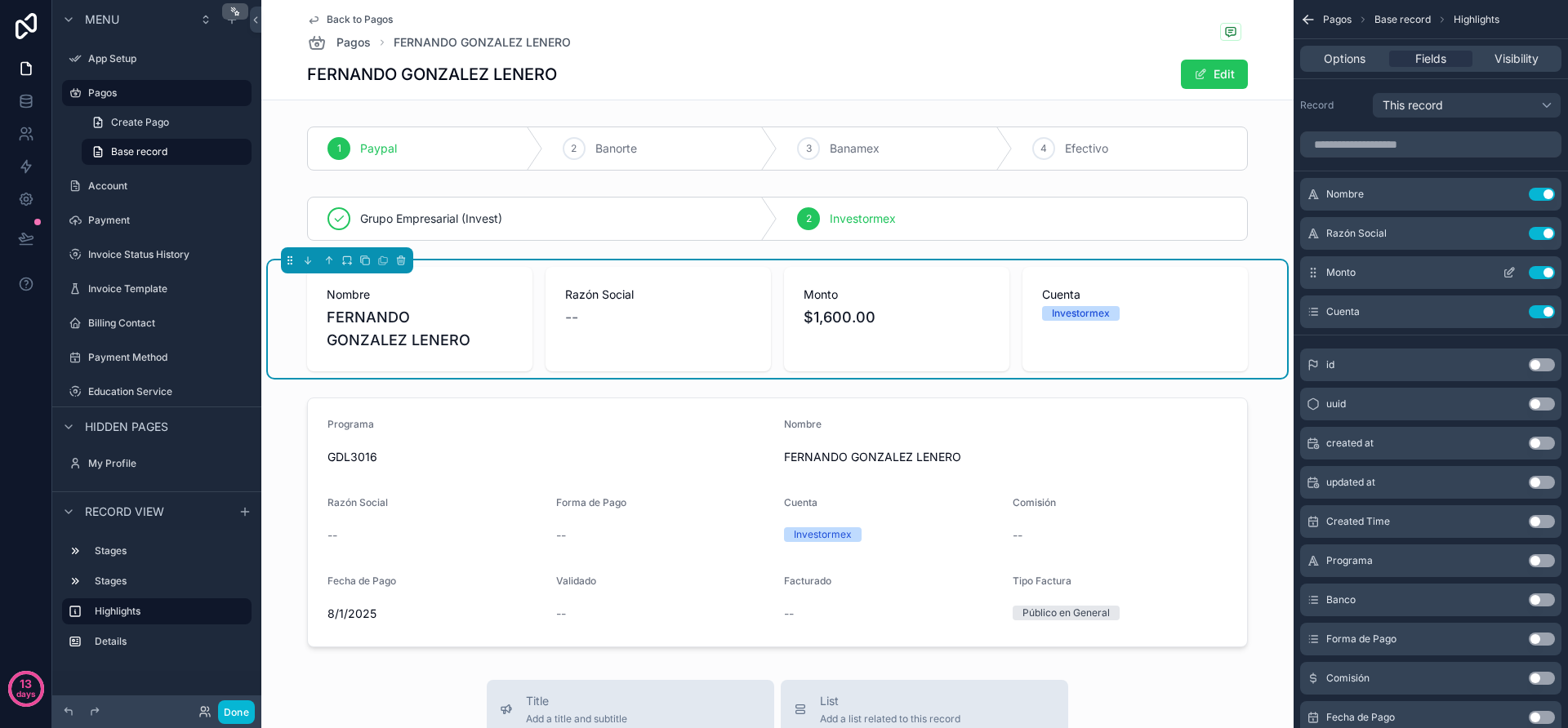click on "Use setting" at bounding box center (1542, 273) 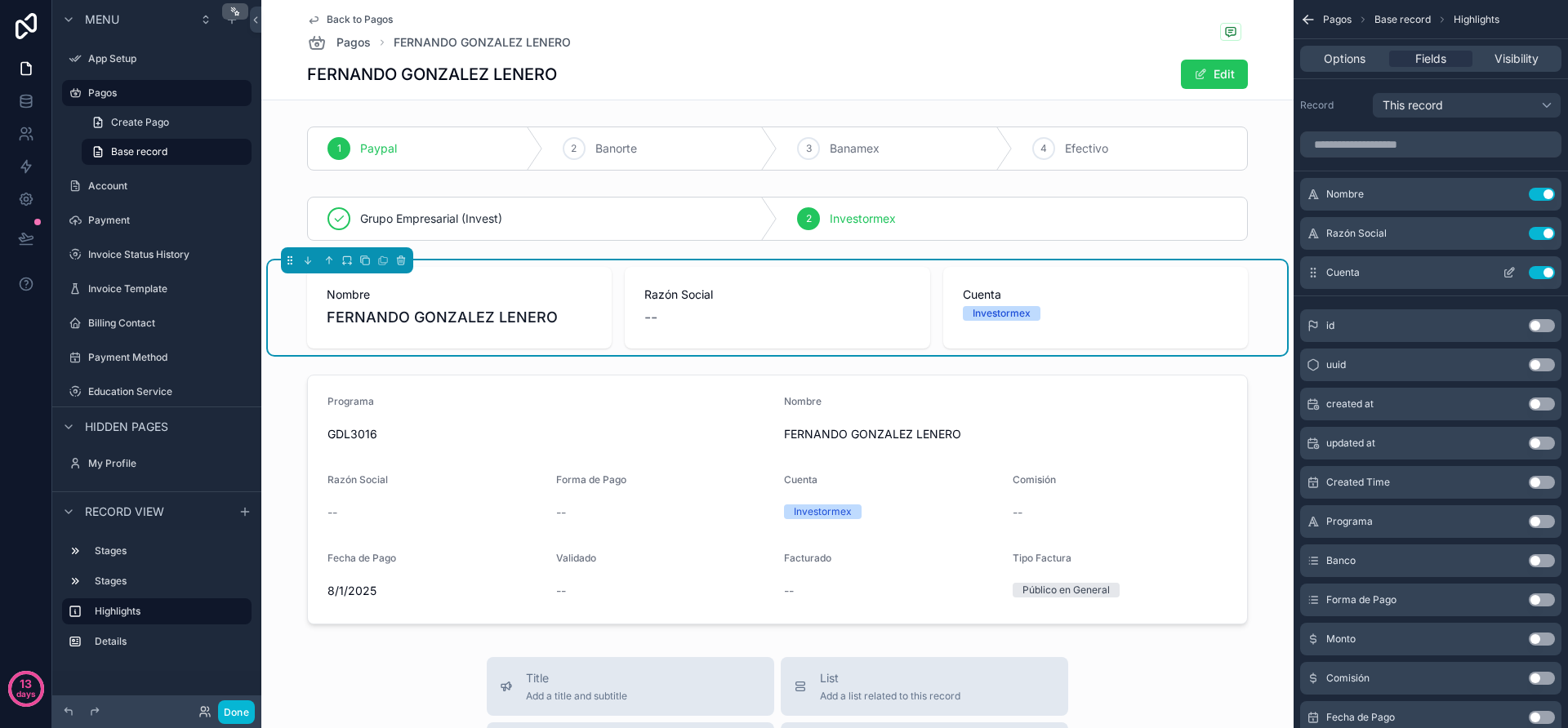 click on "Use setting" at bounding box center (1542, 273) 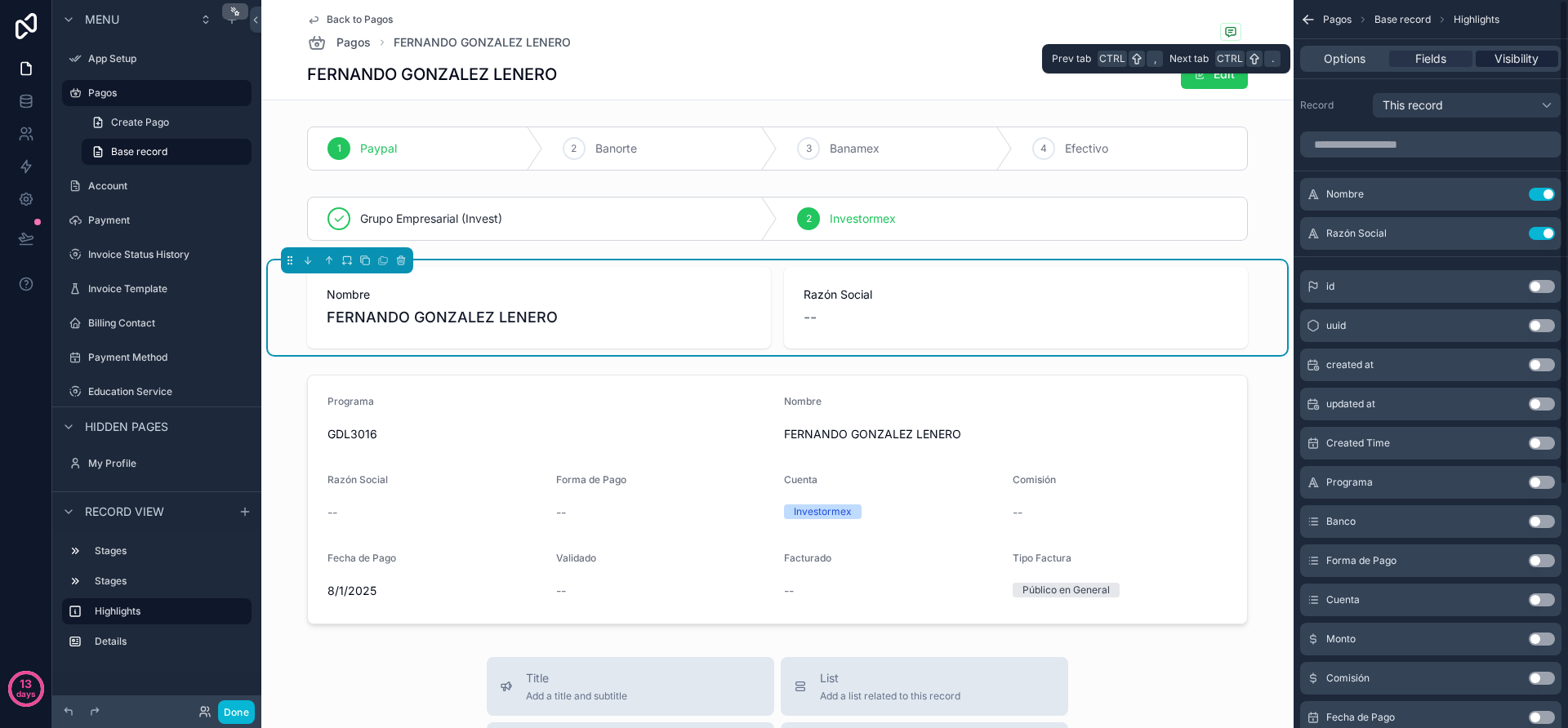 click on "Visibility" at bounding box center (1517, 59) 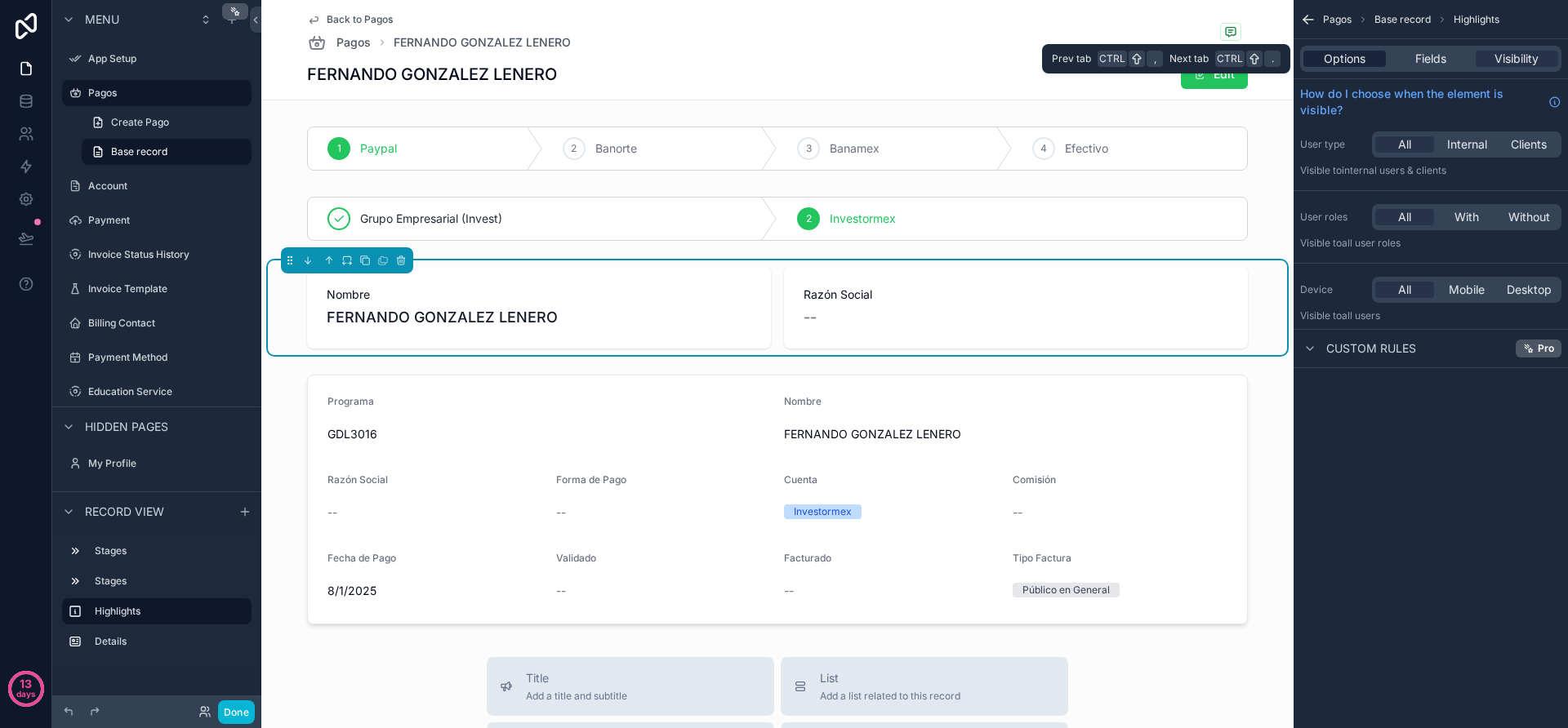 click on "Options" at bounding box center (1344, 59) 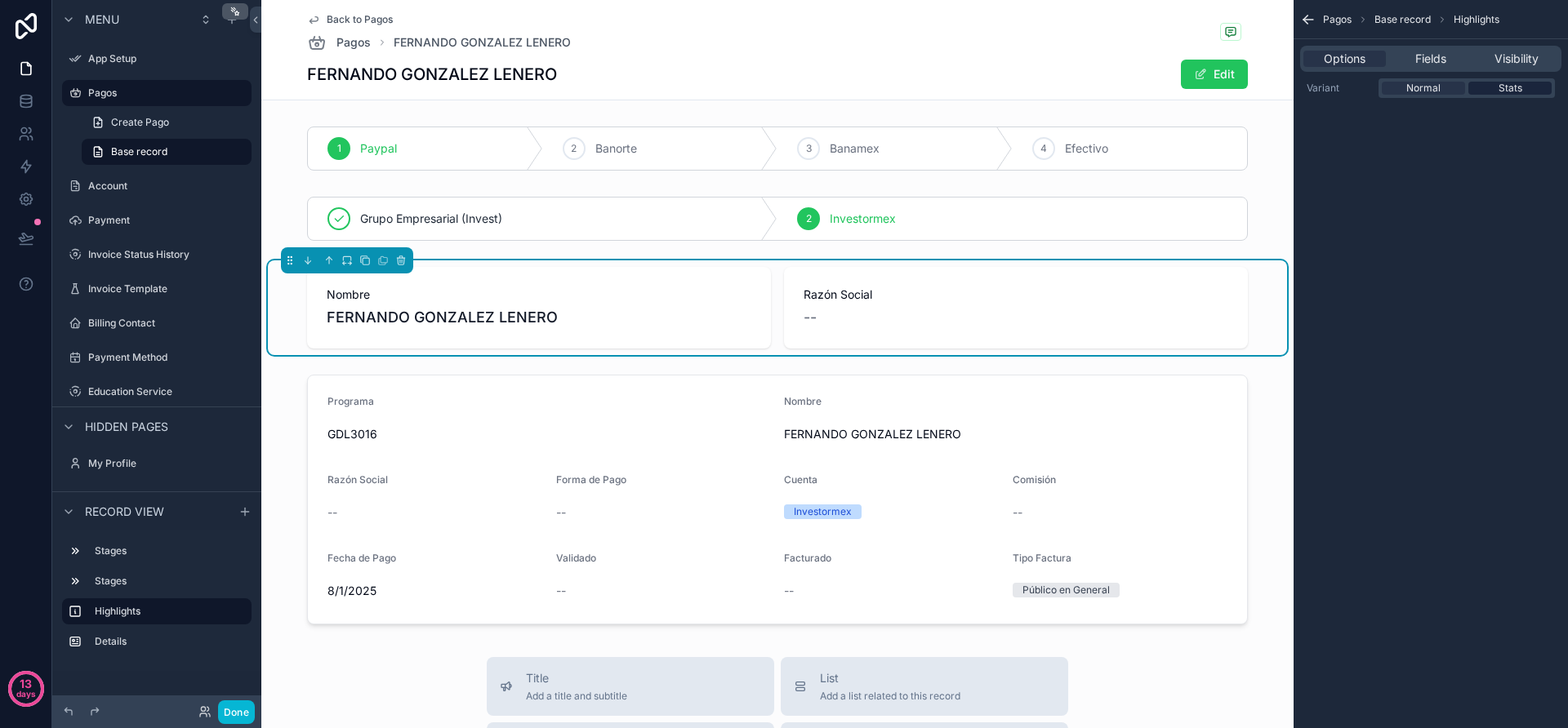 click on "Stats" at bounding box center (1510, 88) 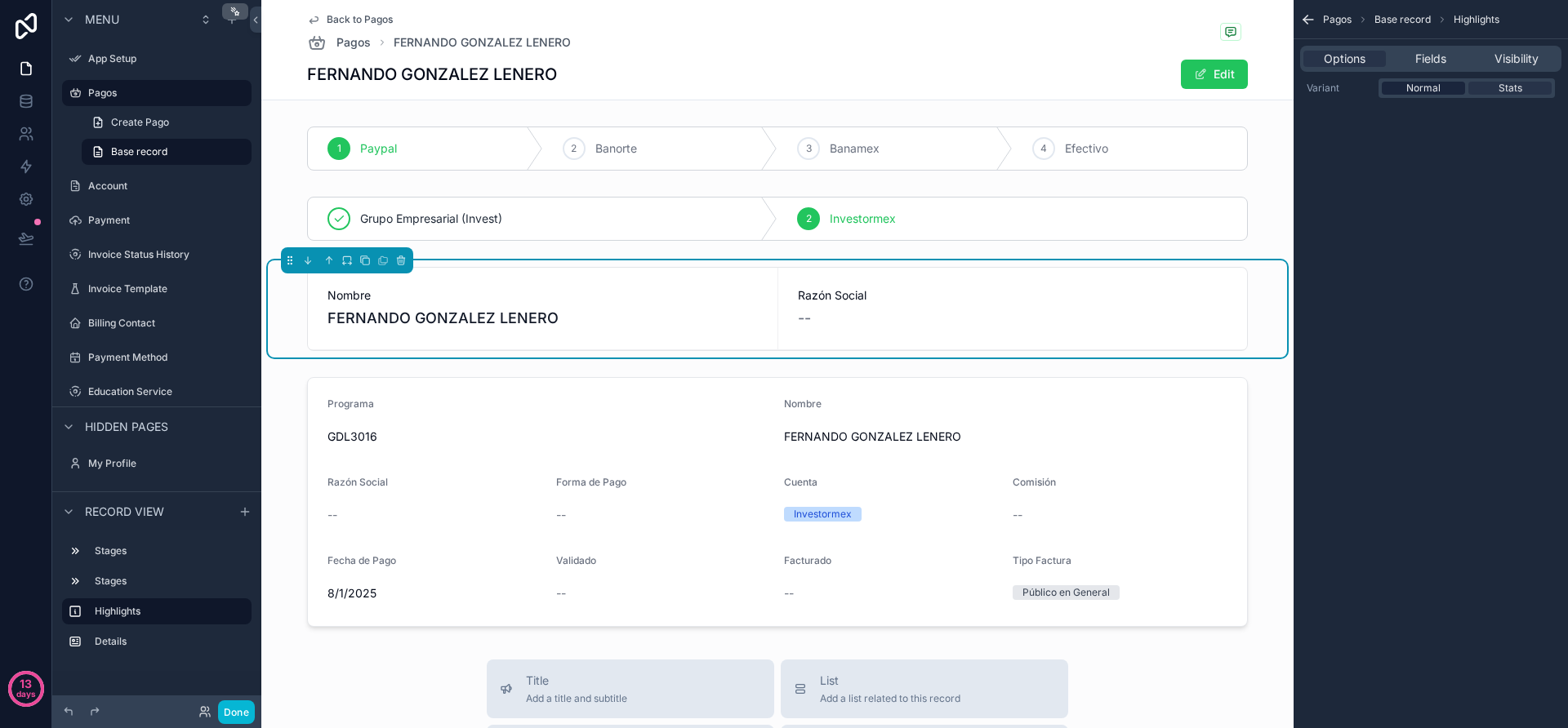 click on "Normal" at bounding box center [1423, 88] 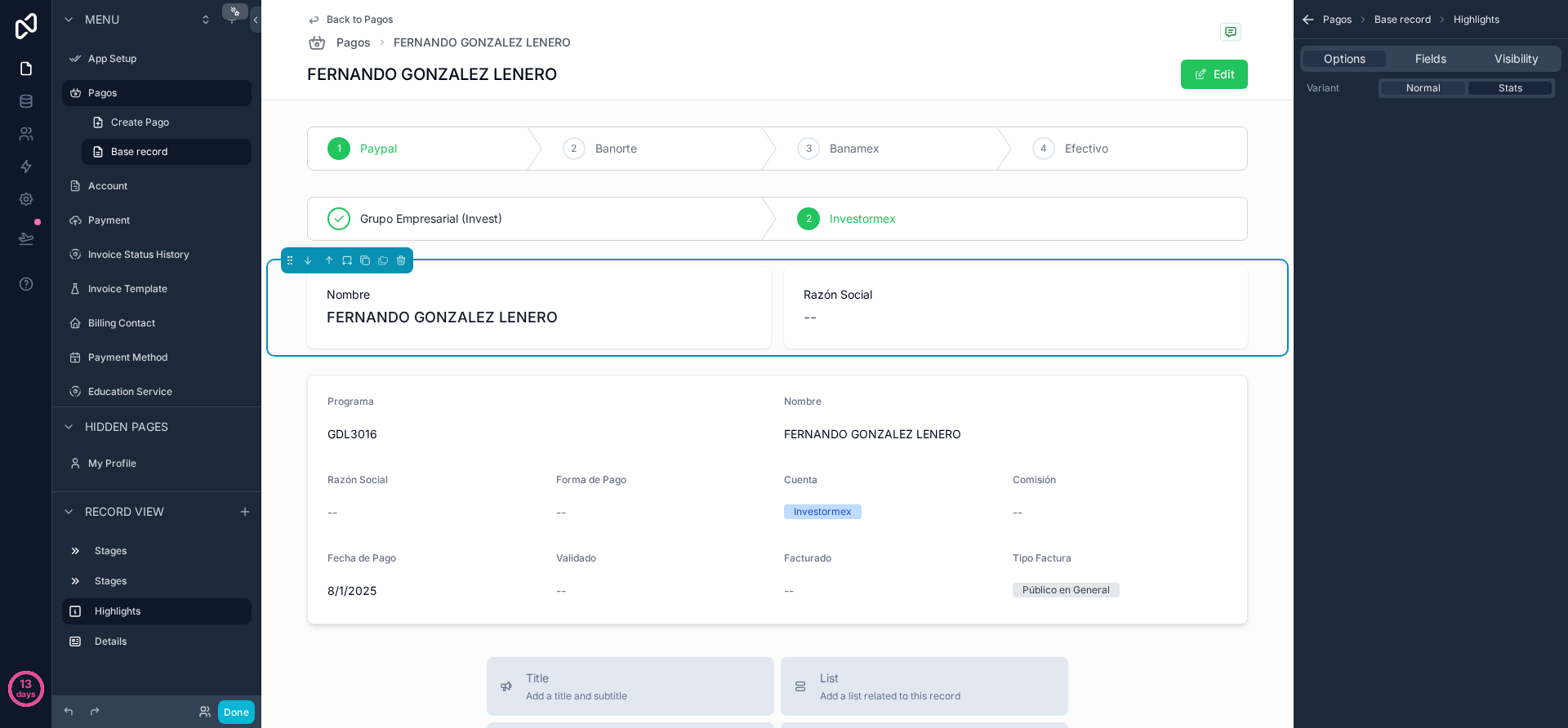 click on "Stats" at bounding box center (1510, 88) 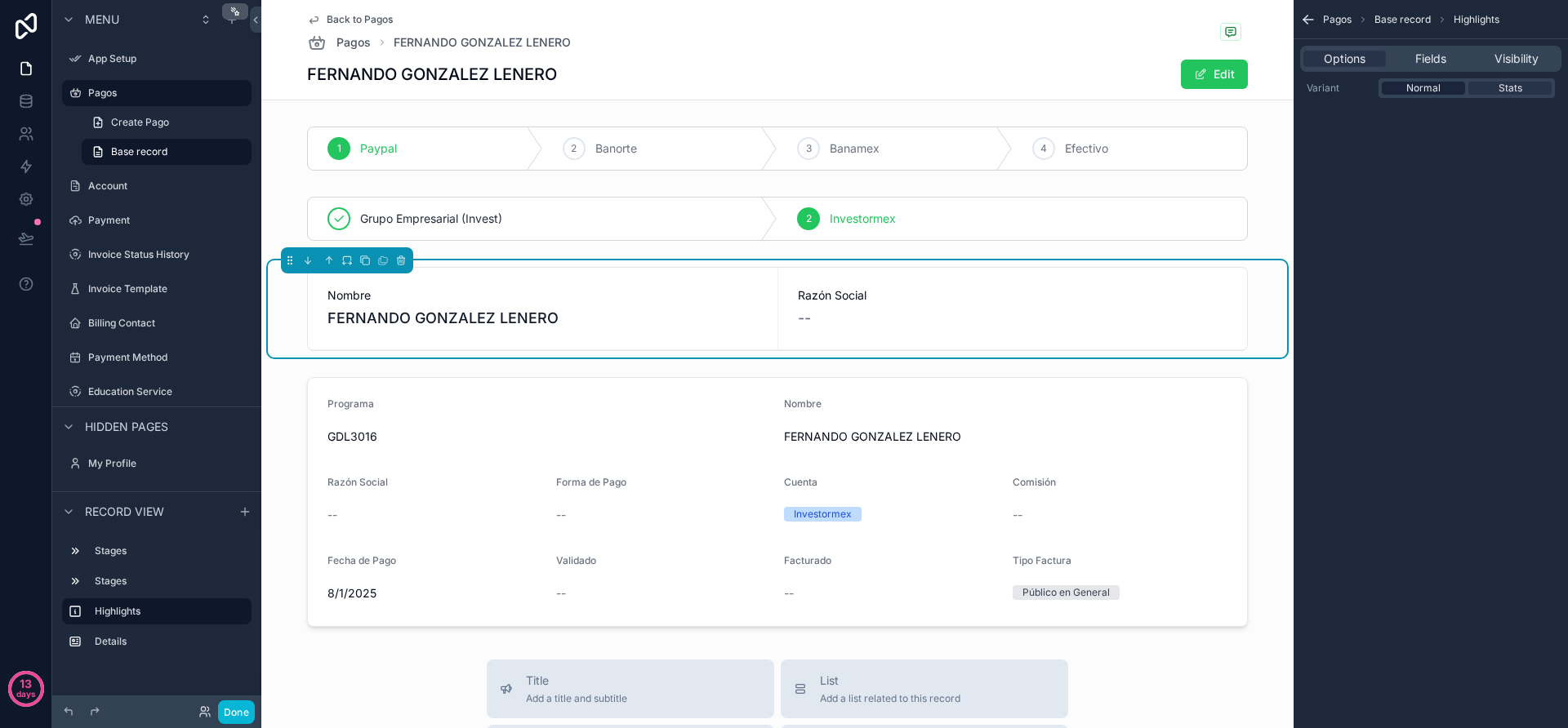 click on "Normal" at bounding box center [1423, 88] 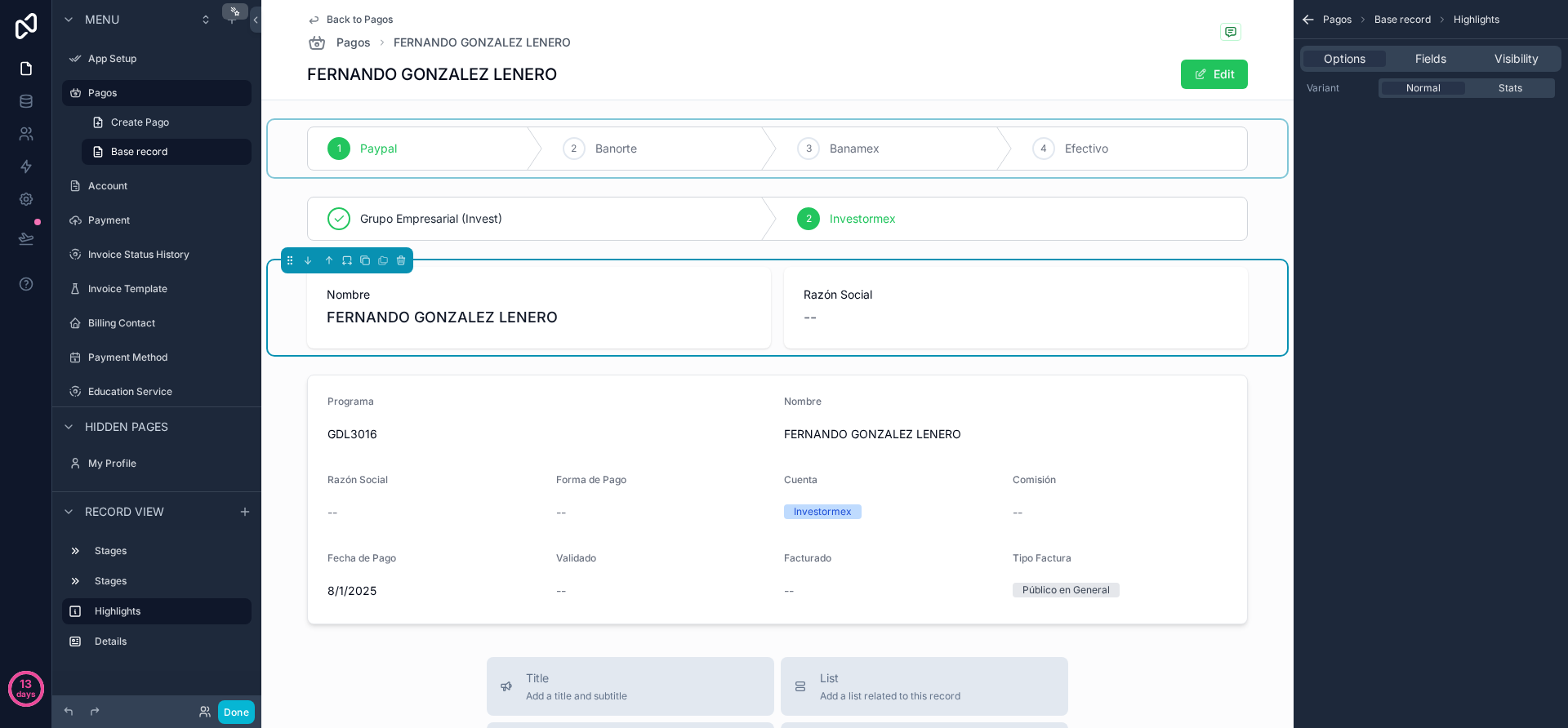 click at bounding box center [777, 149] 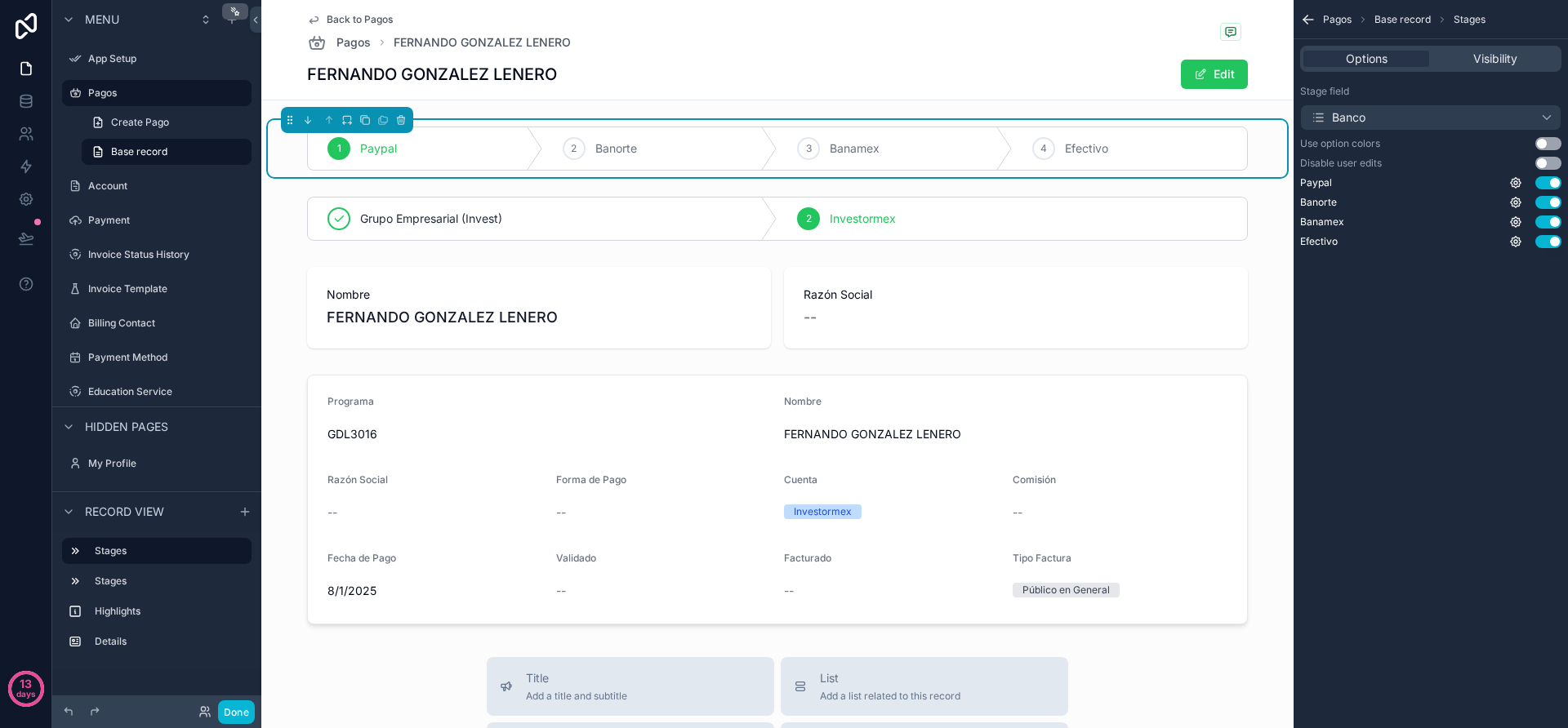 click on "Use setting" at bounding box center (1548, 144) 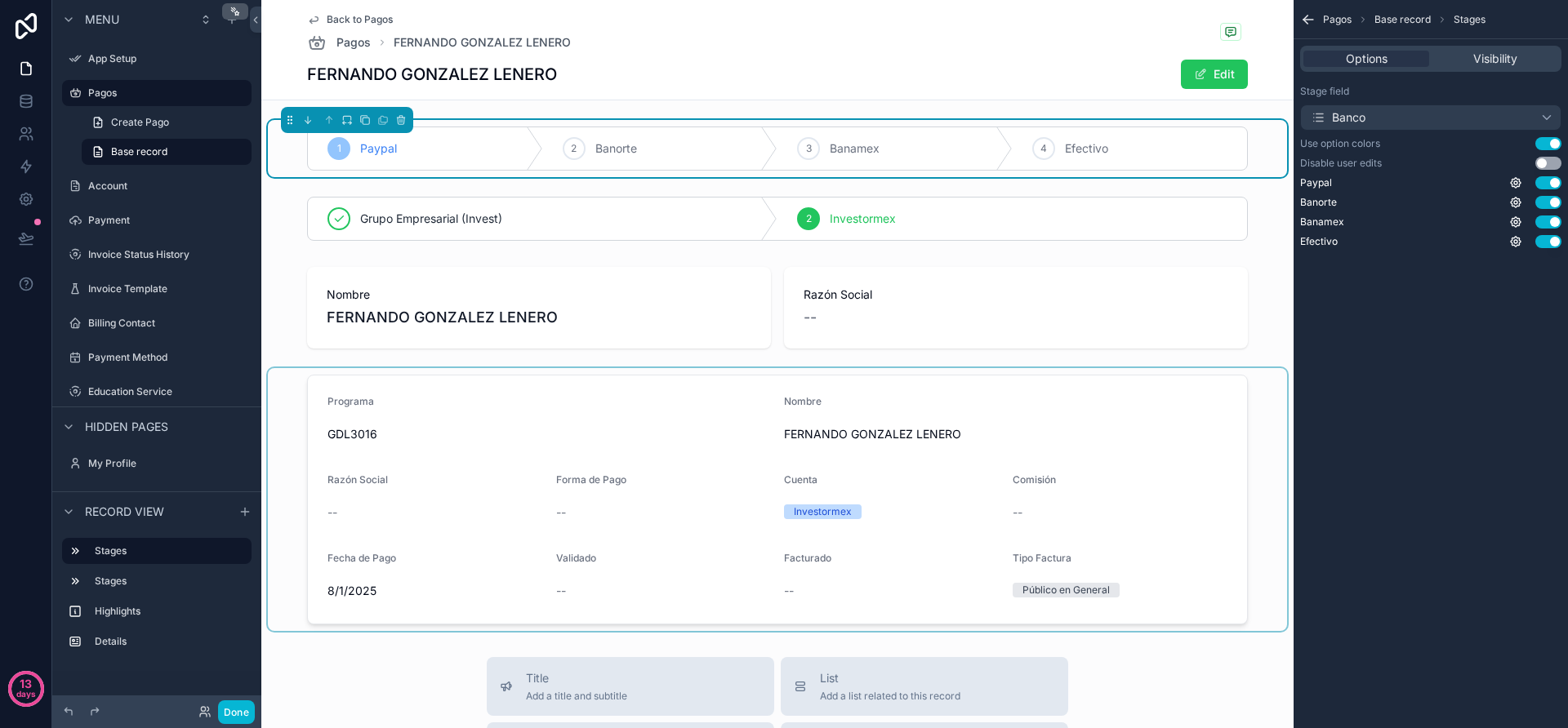 click at bounding box center (777, 499) 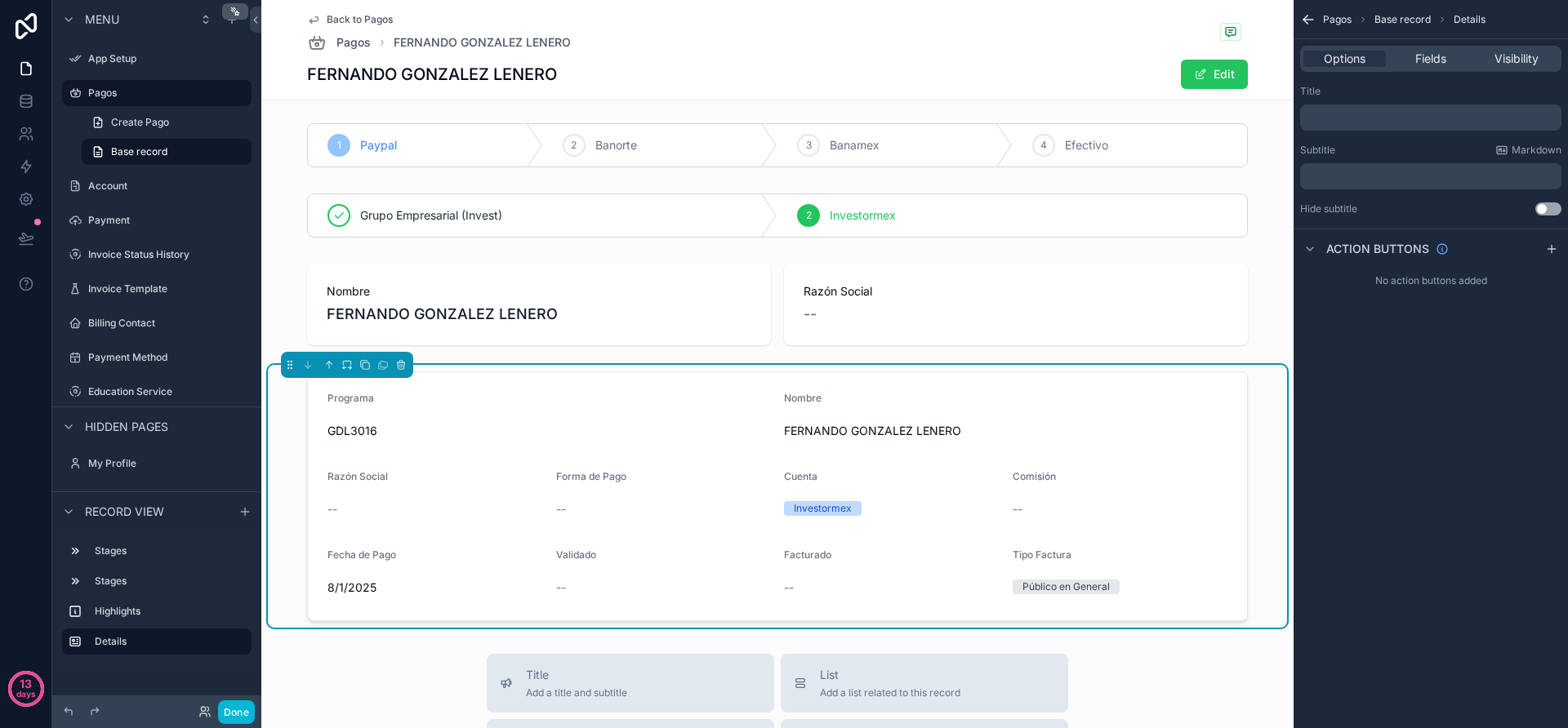 scroll, scrollTop: 0, scrollLeft: 0, axis: both 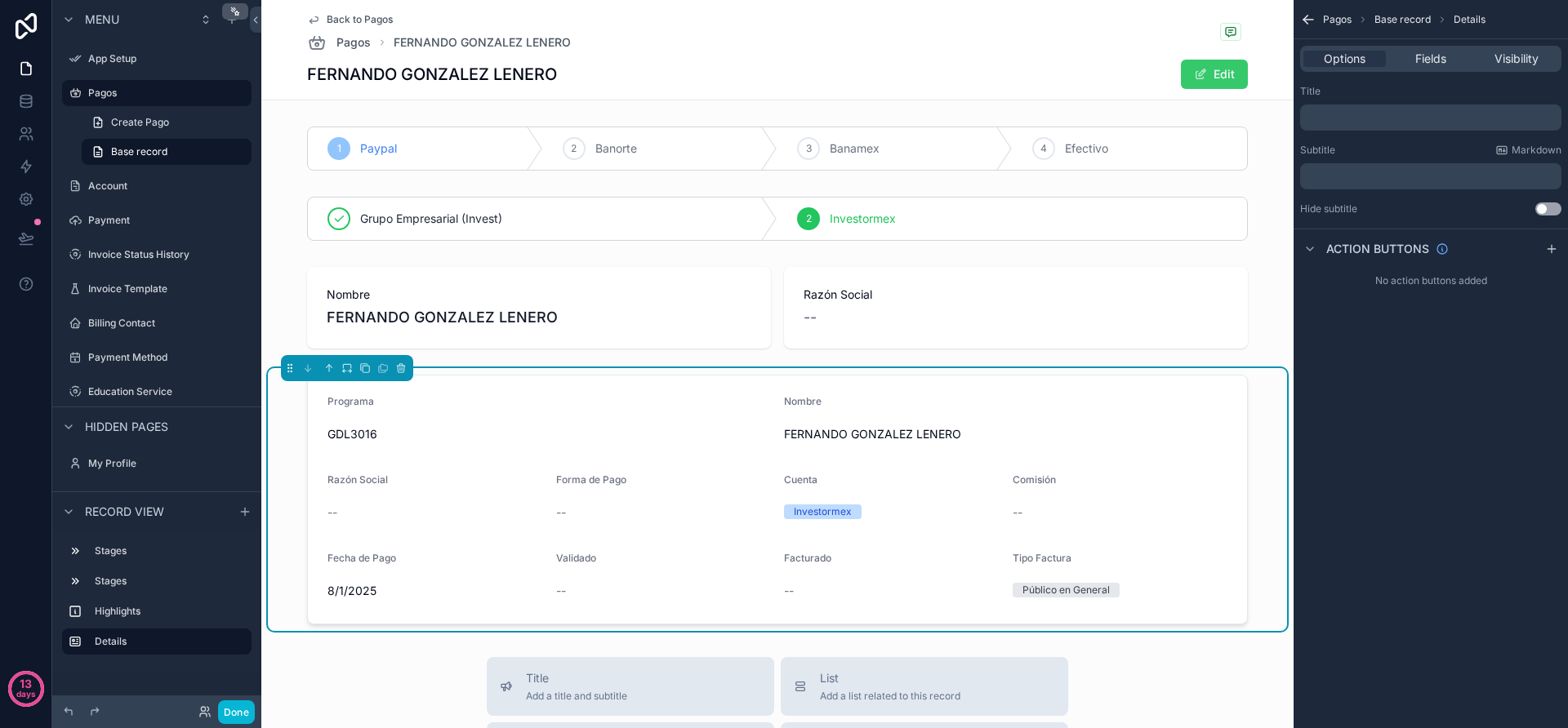 click on "Edit" at bounding box center [1214, 74] 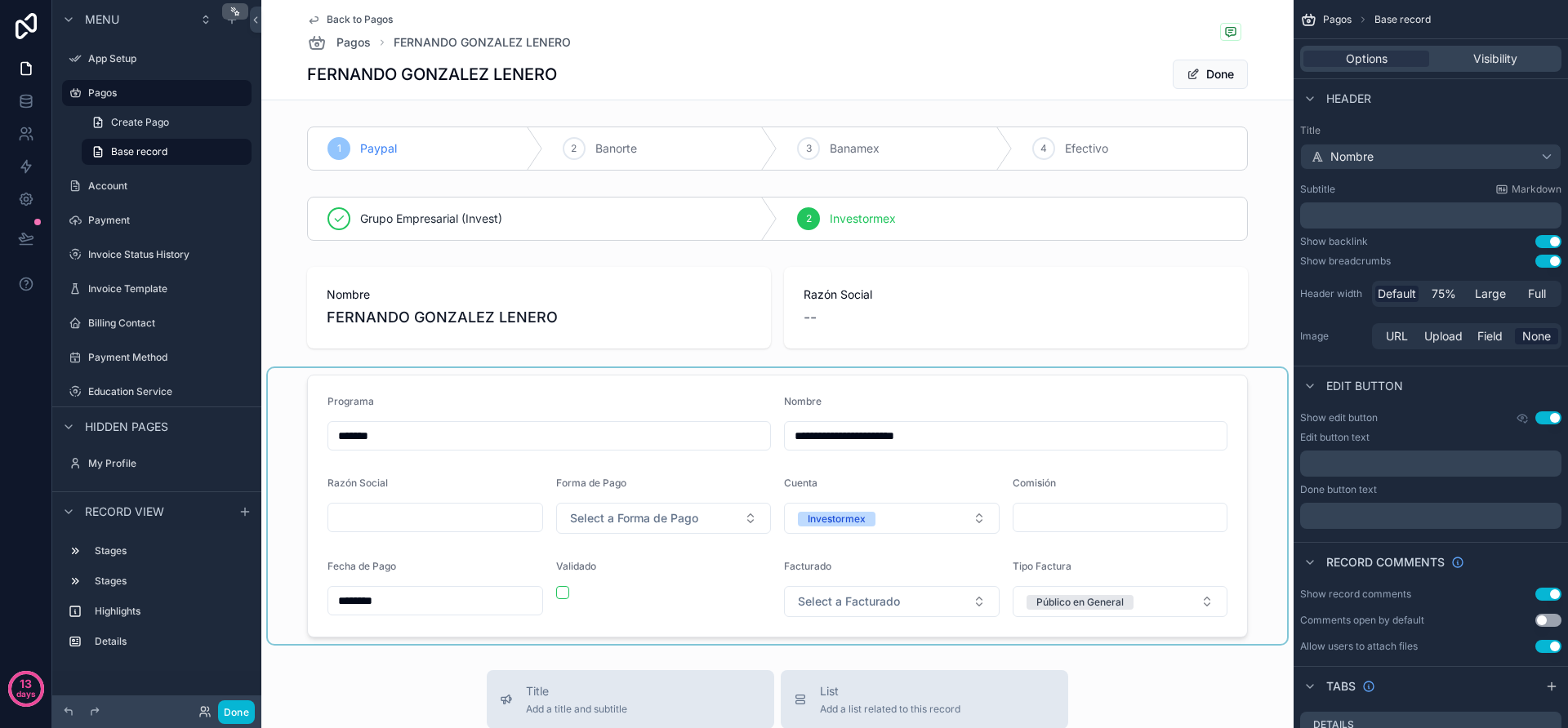 click at bounding box center (777, 506) 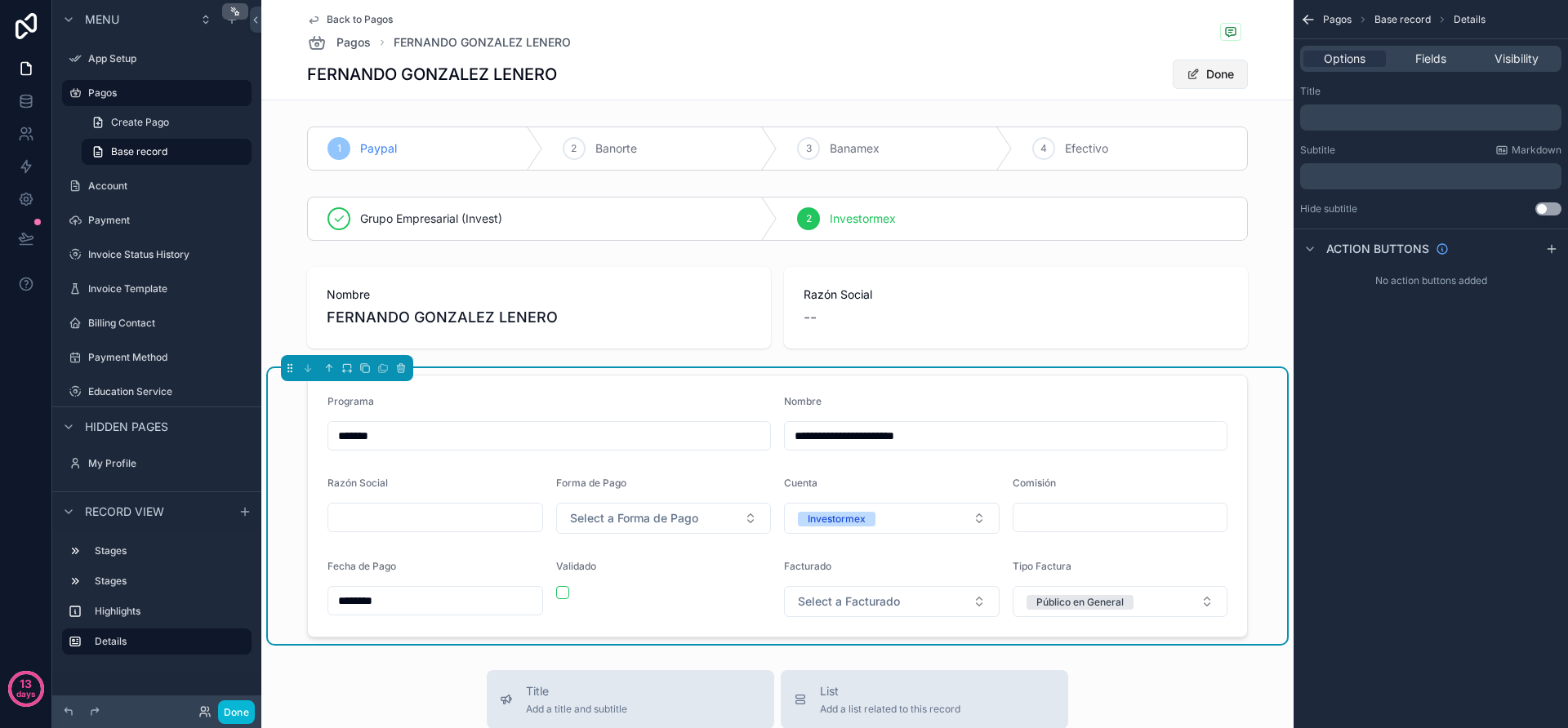 click on "Done" at bounding box center [1210, 74] 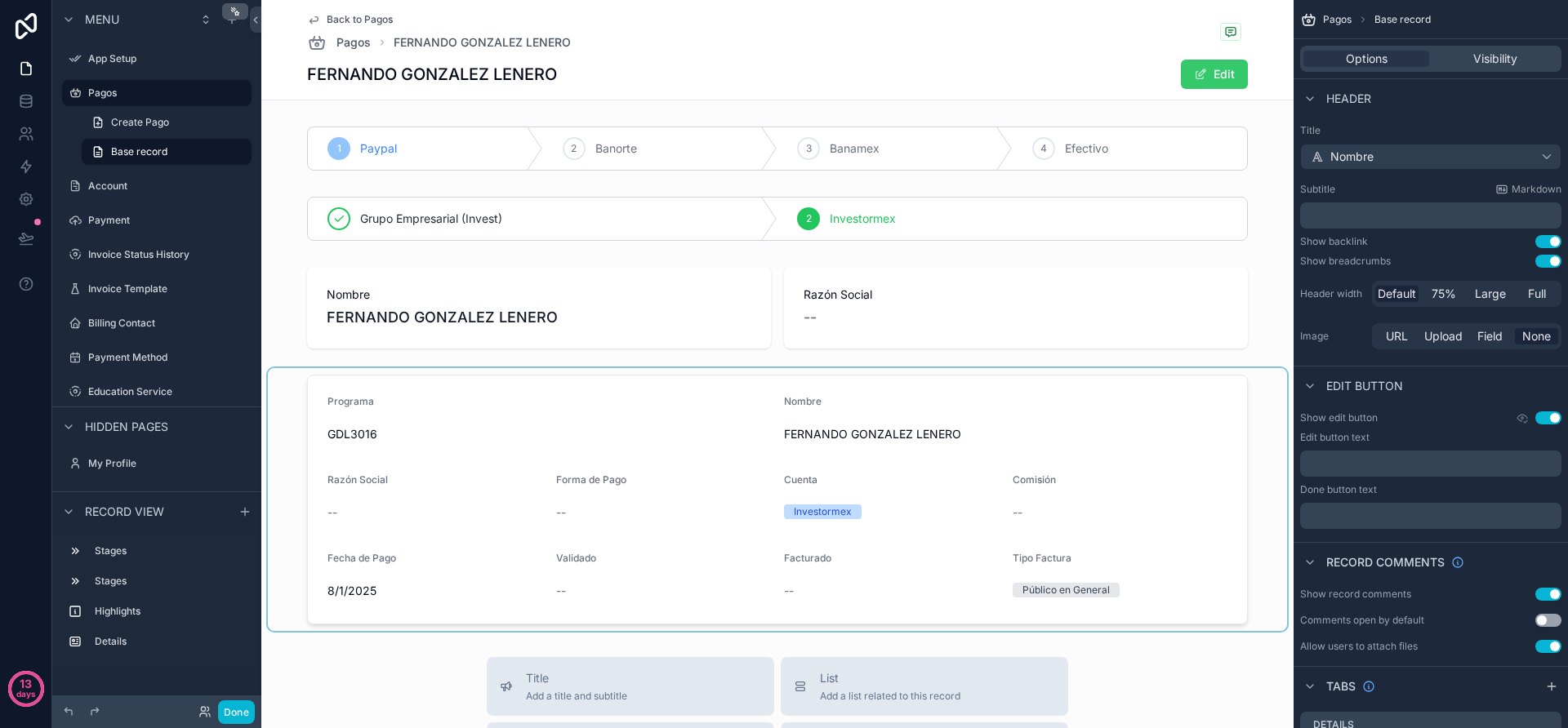 click on "Edit" at bounding box center (1214, 74) 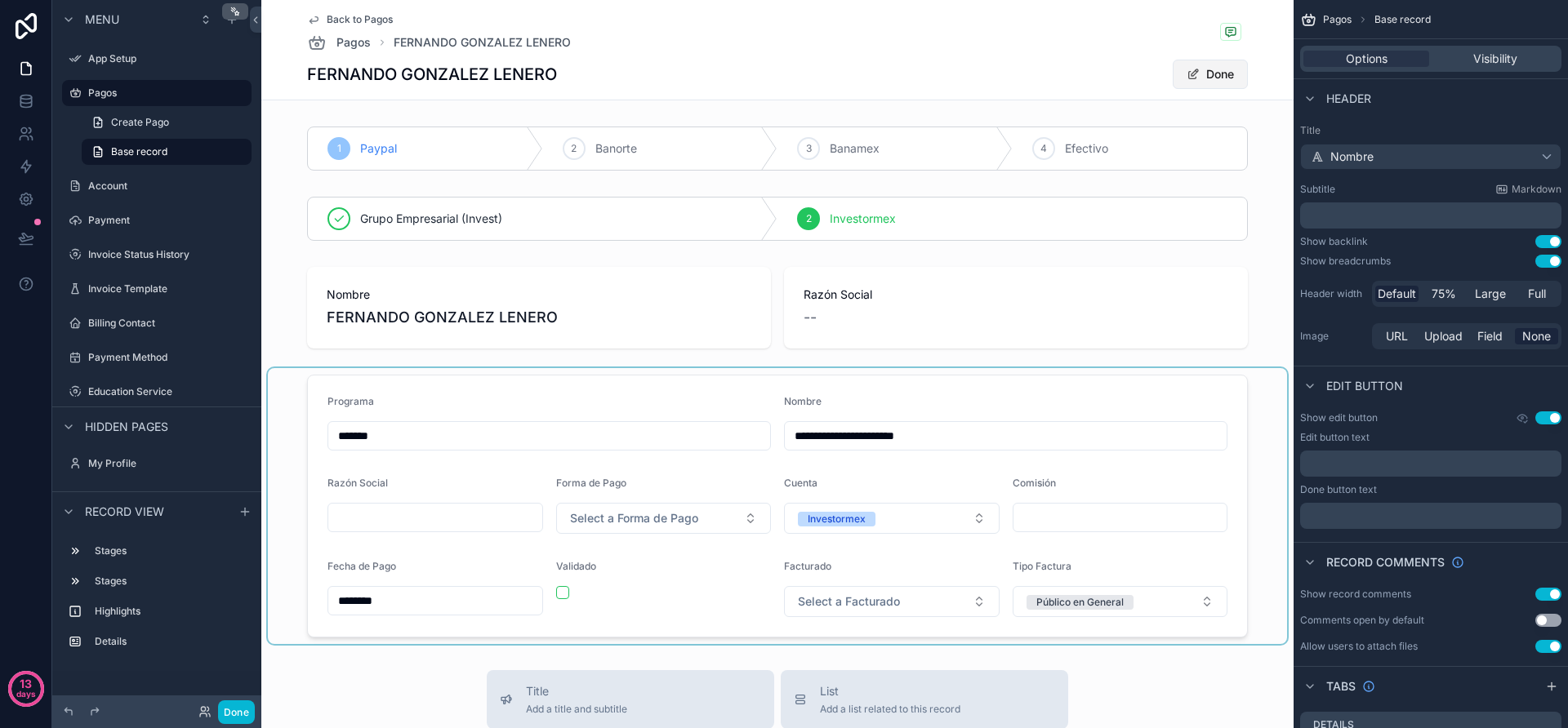 click on "Done" at bounding box center (1210, 74) 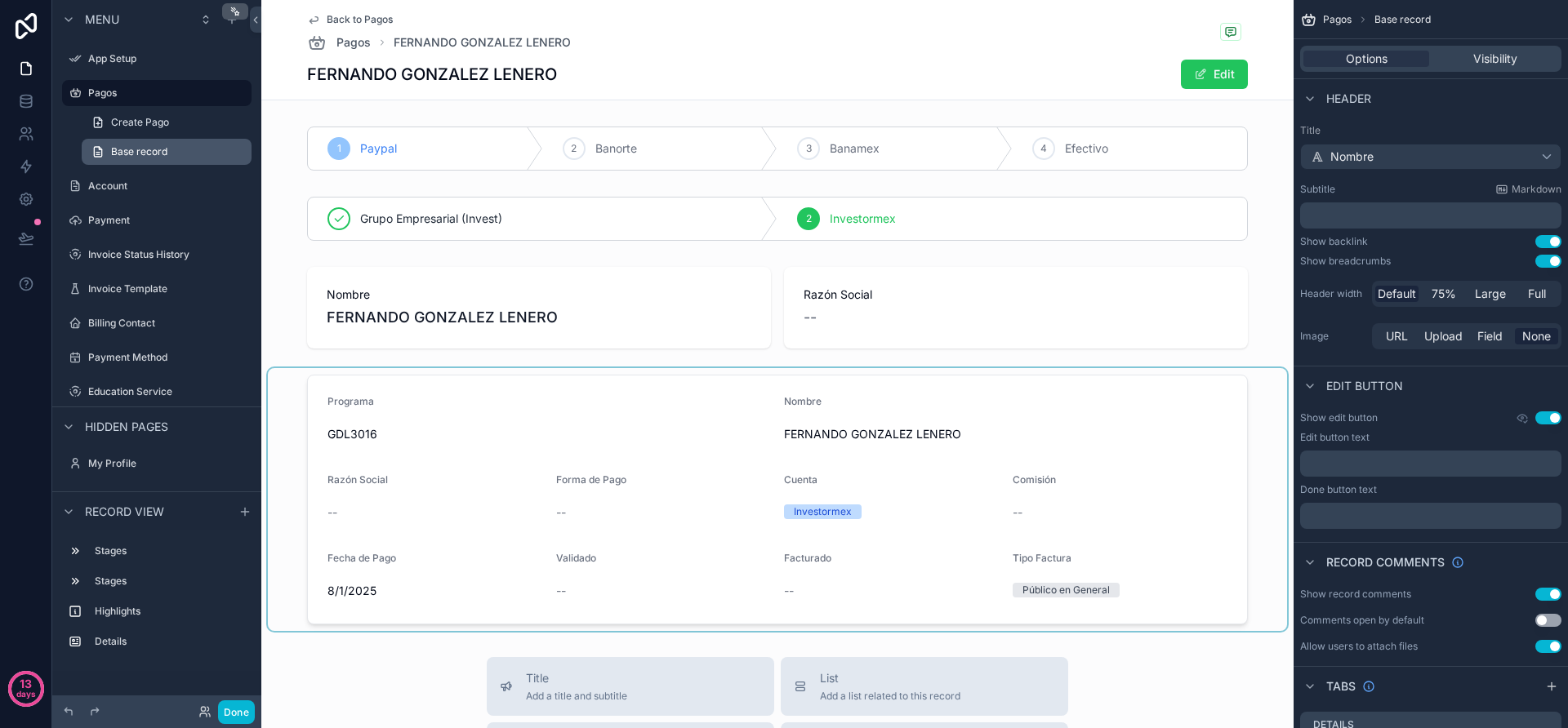 click on "Base record" at bounding box center [139, 152] 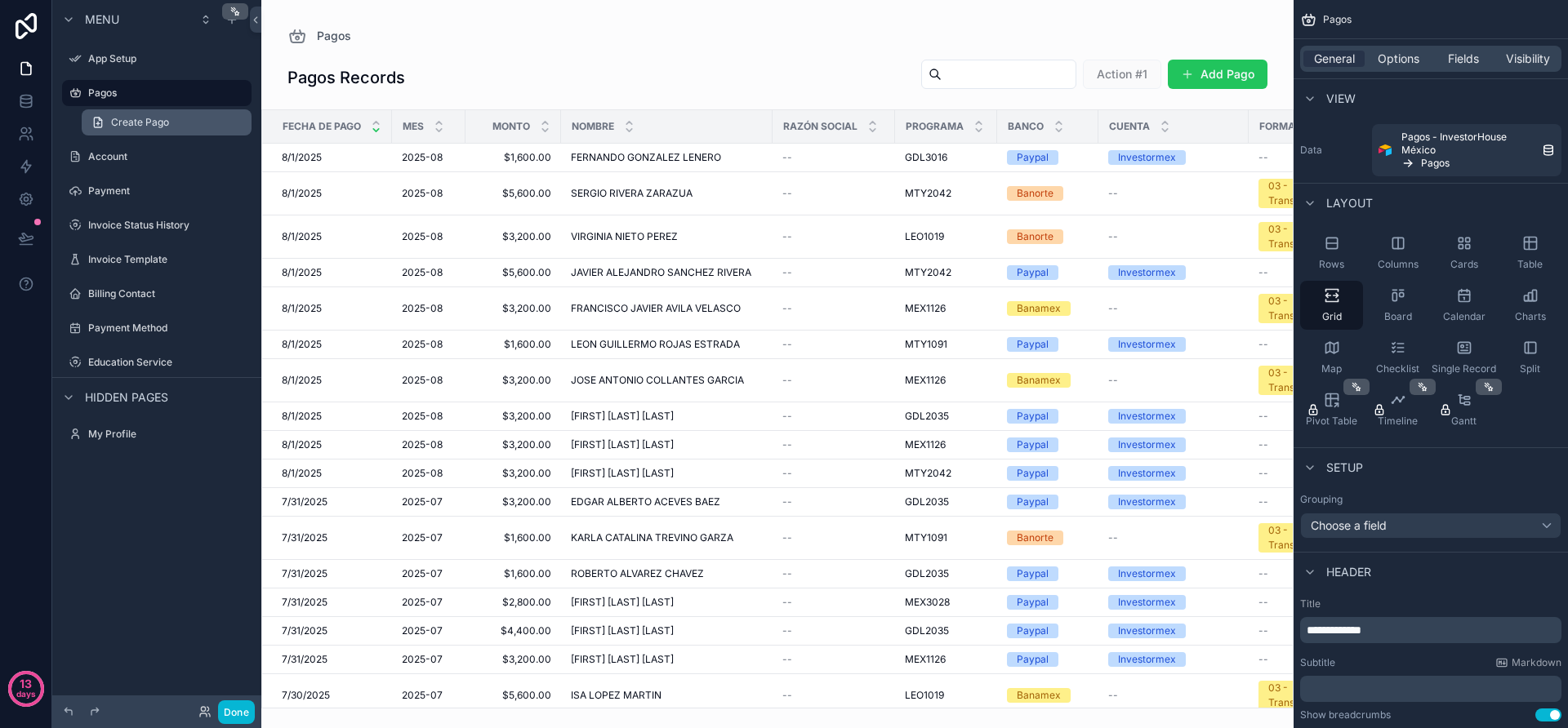 click on "Create Pago" at bounding box center [140, 122] 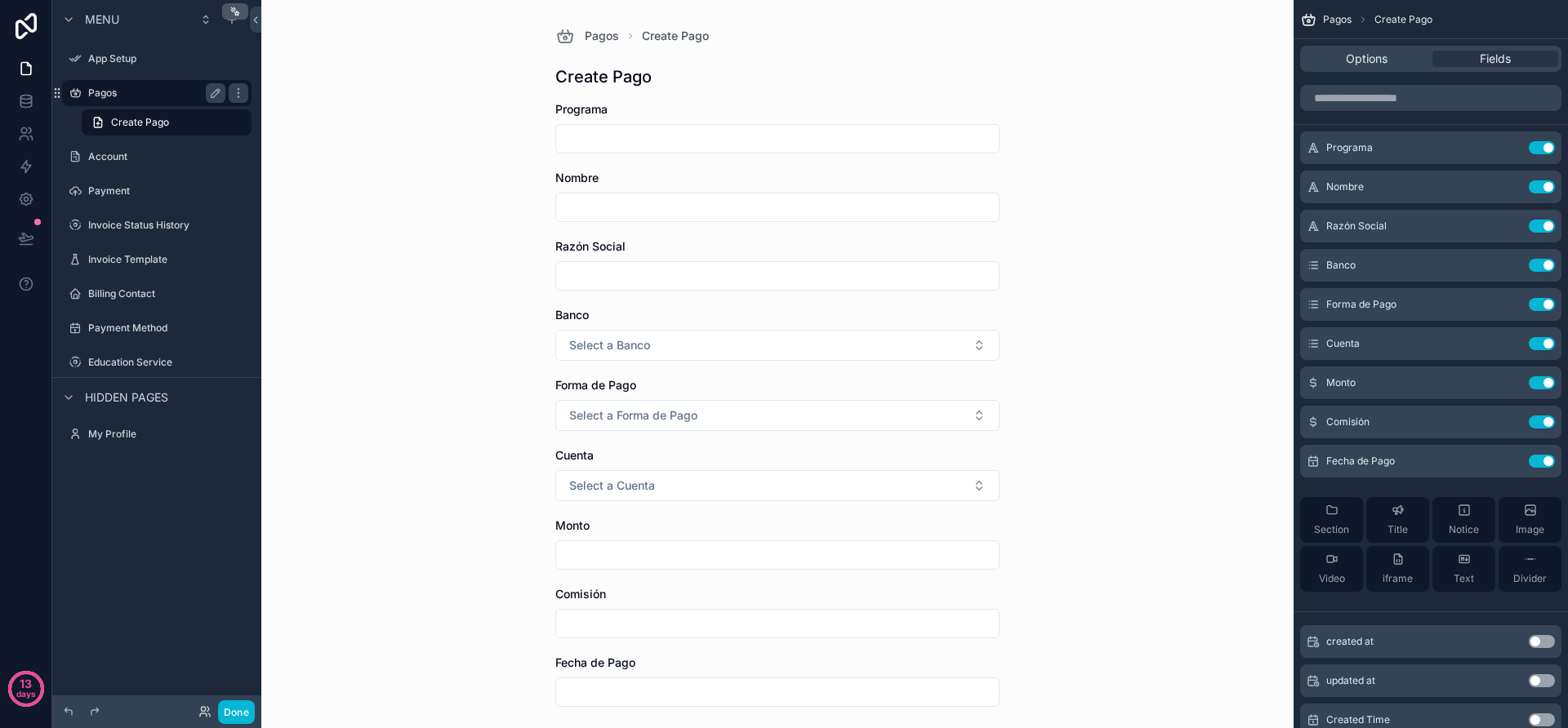 click on "Pagos" at bounding box center (154, 93) 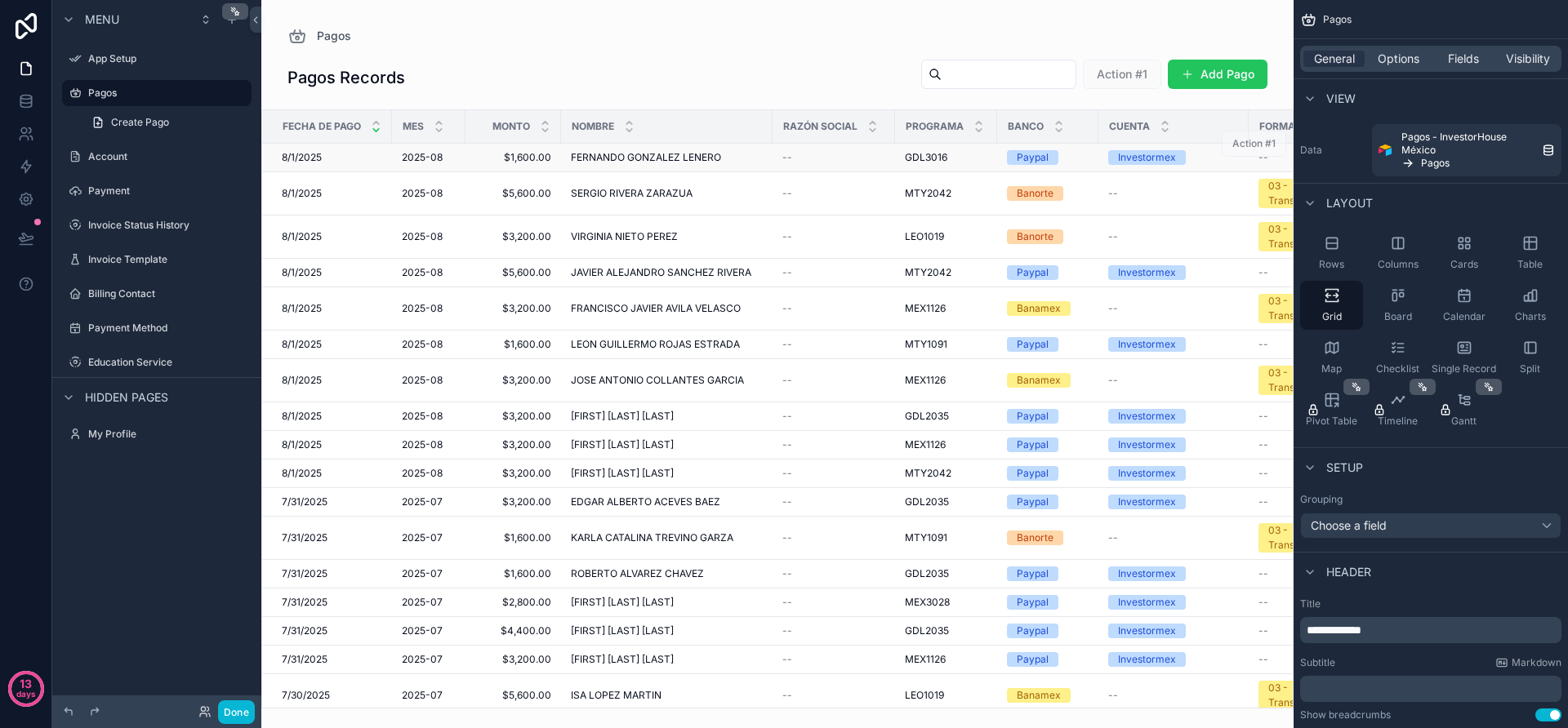 click on "FERNANDO GONZALEZ LENERO" at bounding box center (646, 158) 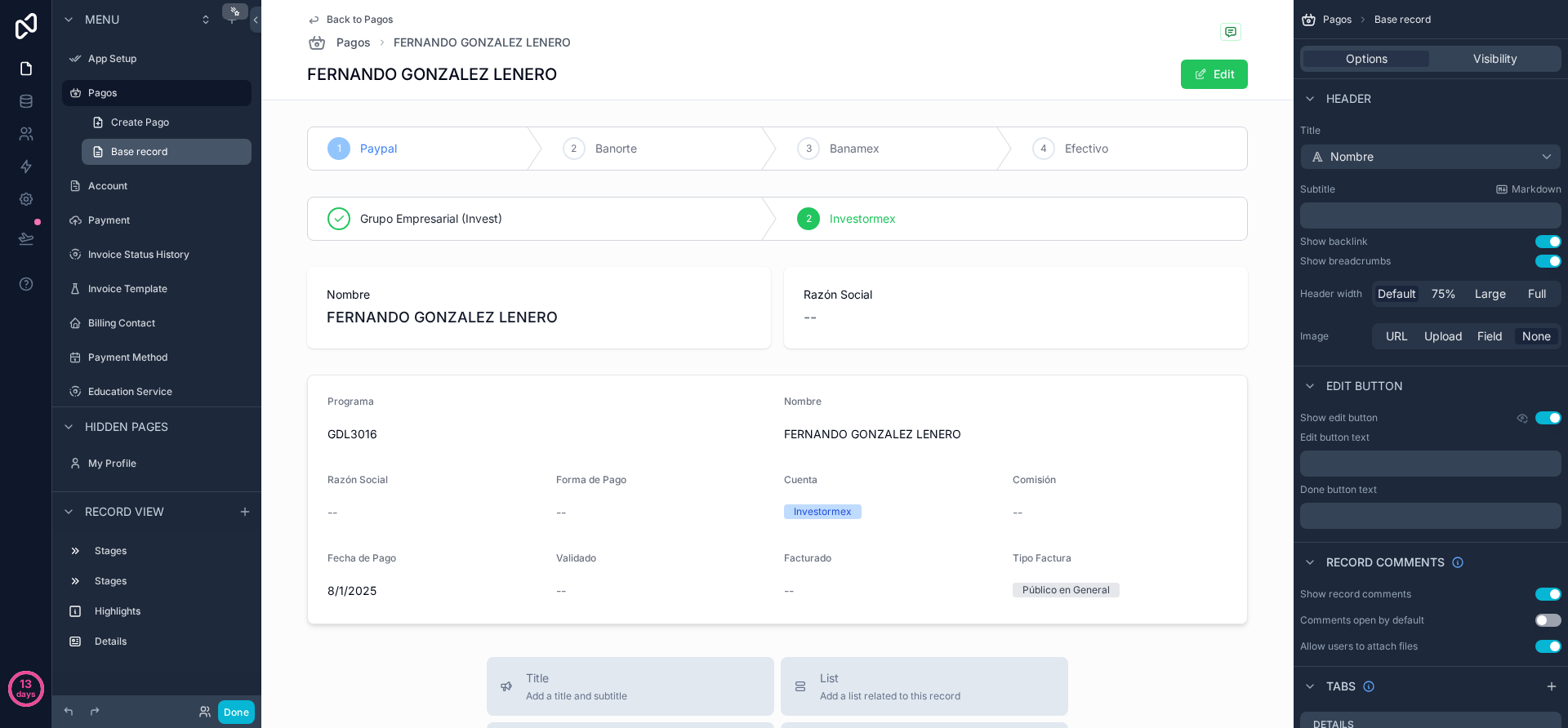 click on "Base record" at bounding box center (139, 152) 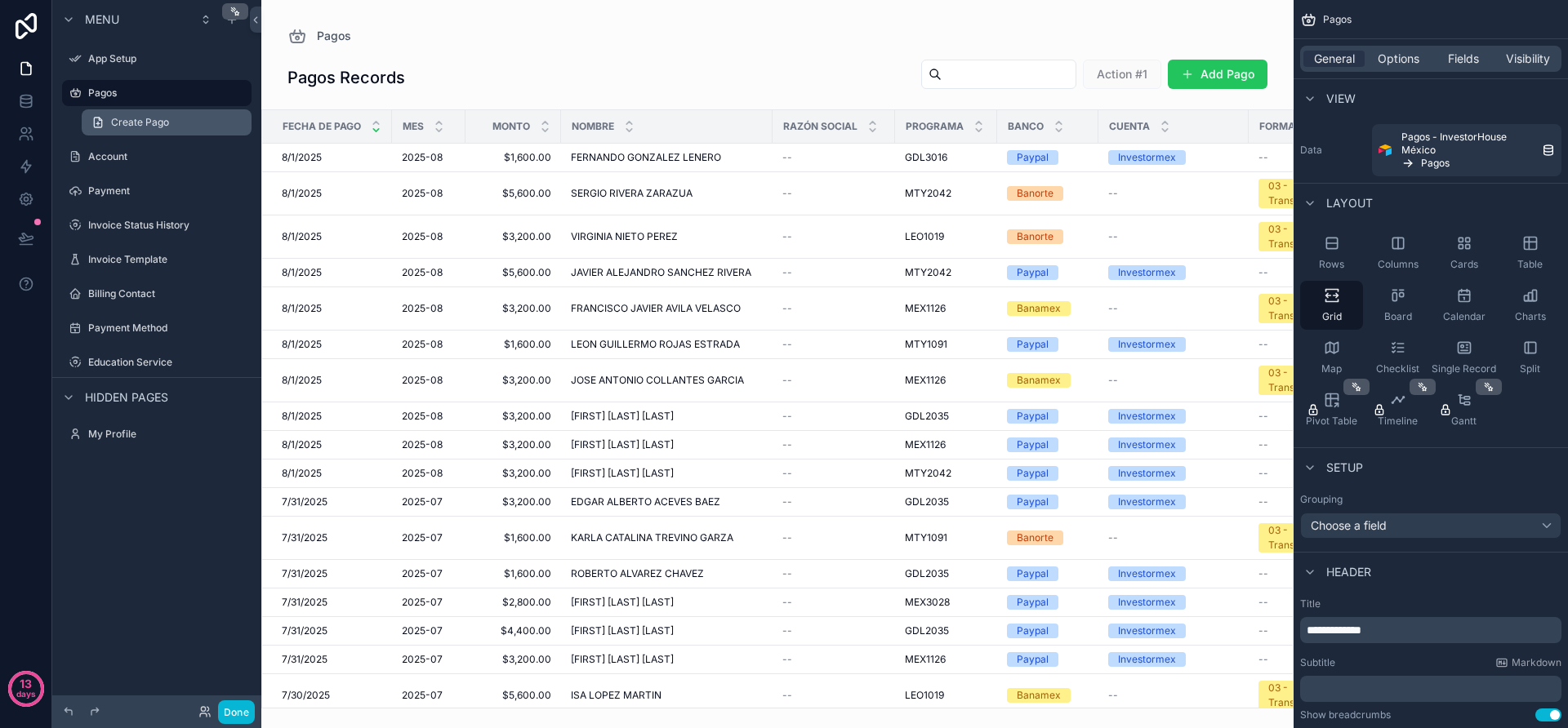 click on "Create Pago" at bounding box center (167, 122) 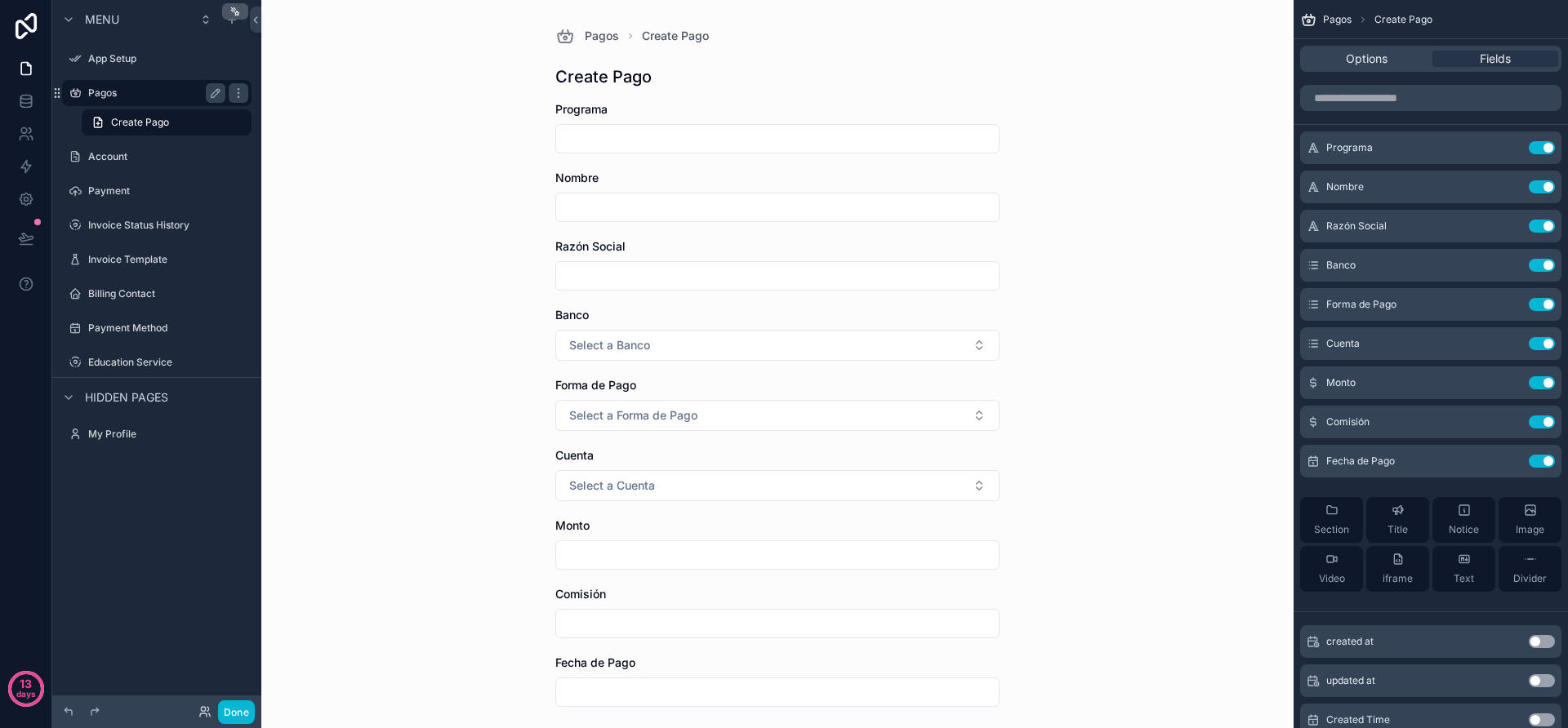 click on "Pagos" at bounding box center (154, 93) 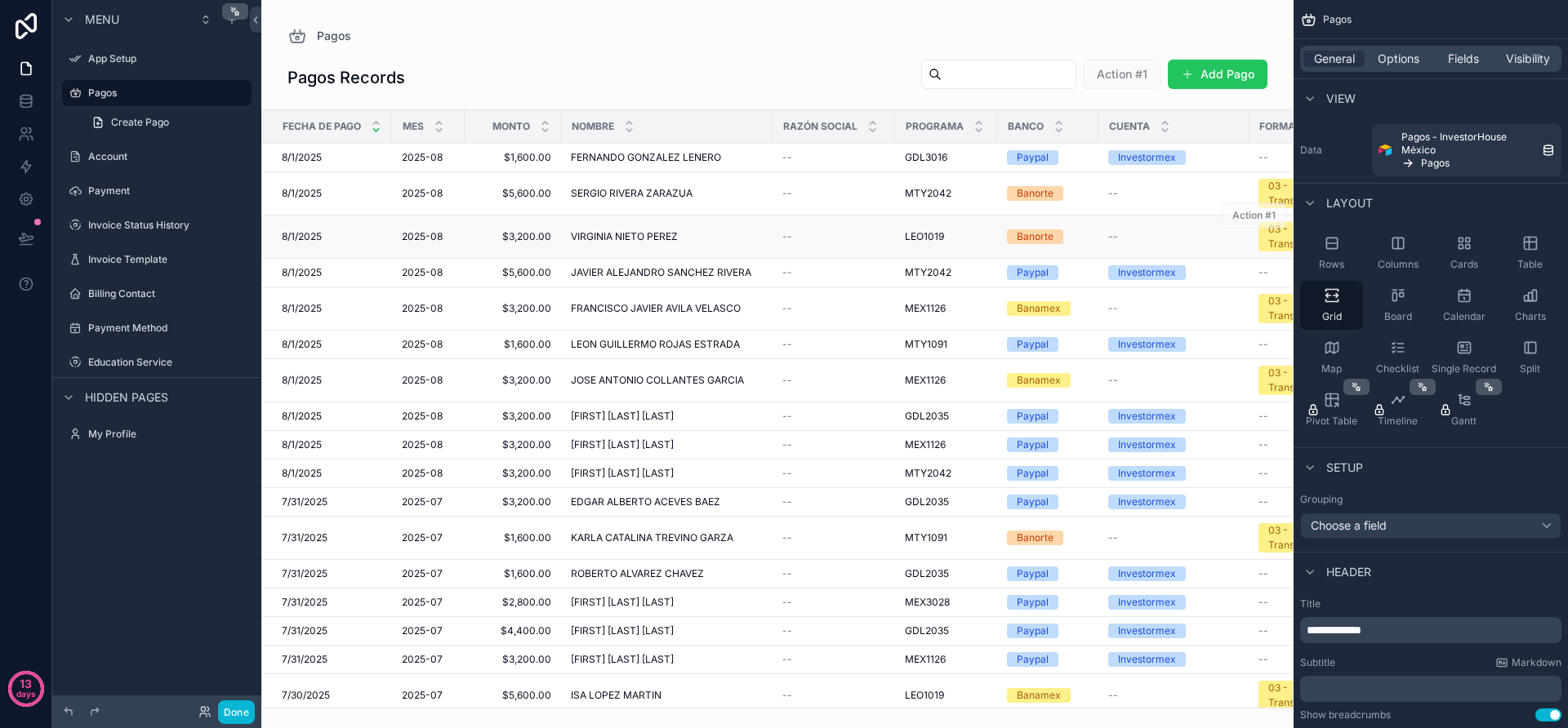 click on "VIRGINIA NIETO PEREZ" at bounding box center (624, 237) 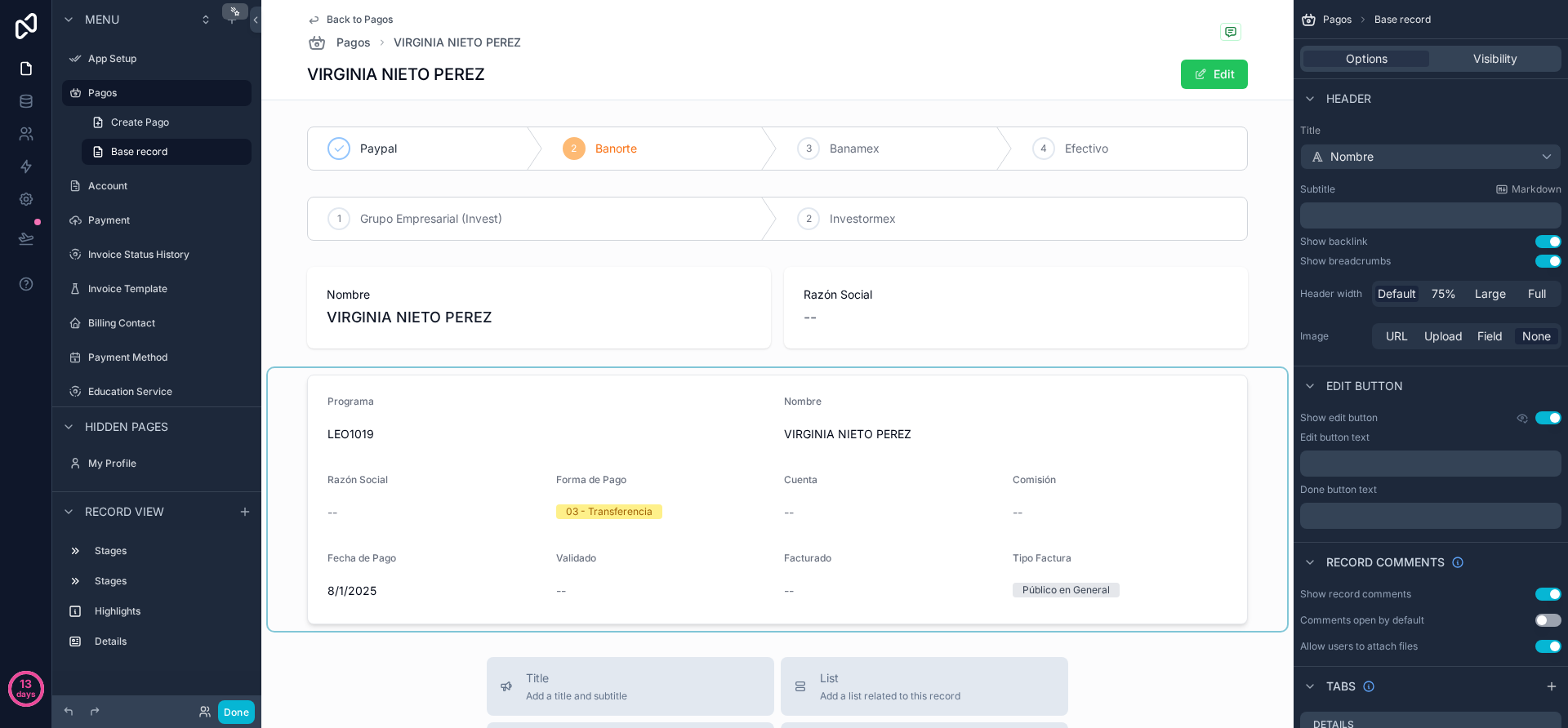 click at bounding box center (777, 499) 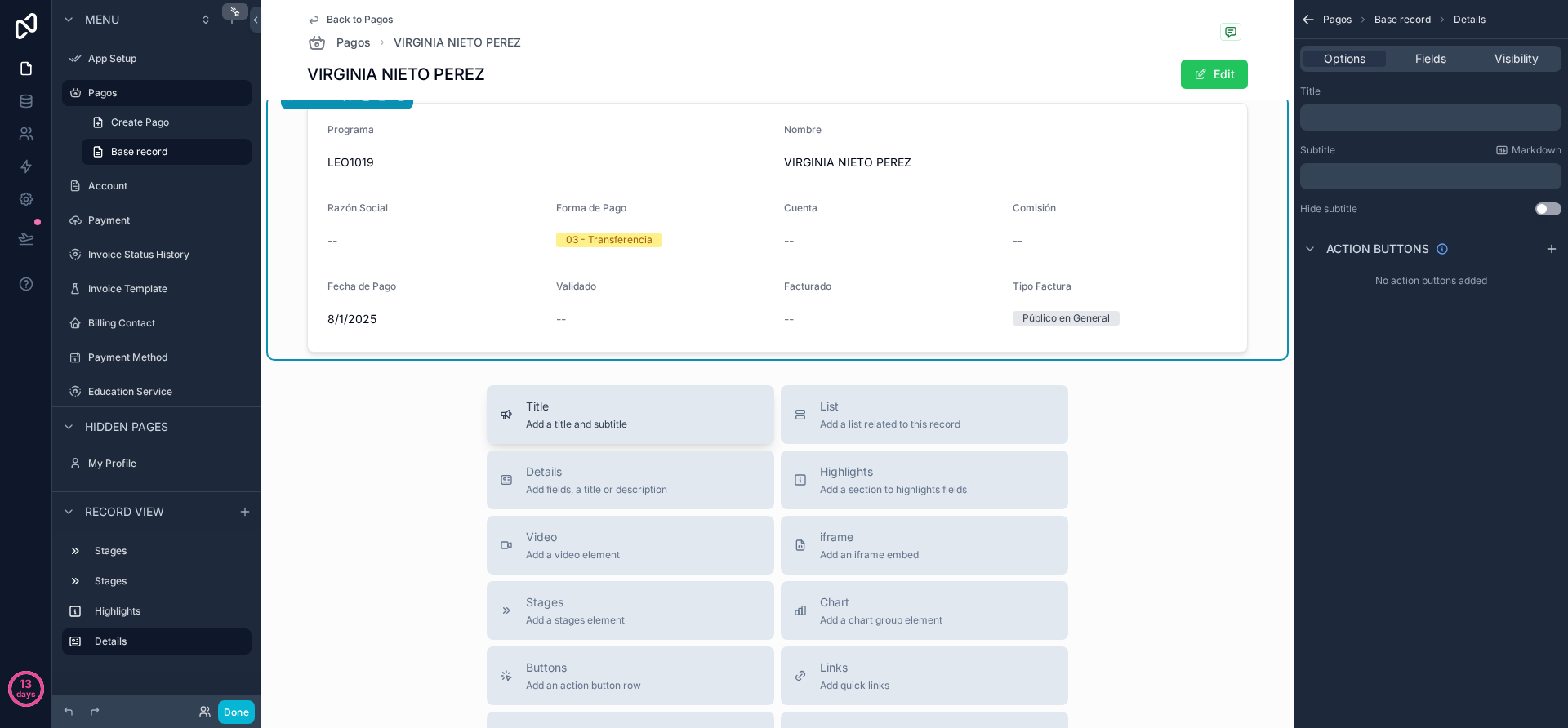 scroll, scrollTop: 0, scrollLeft: 0, axis: both 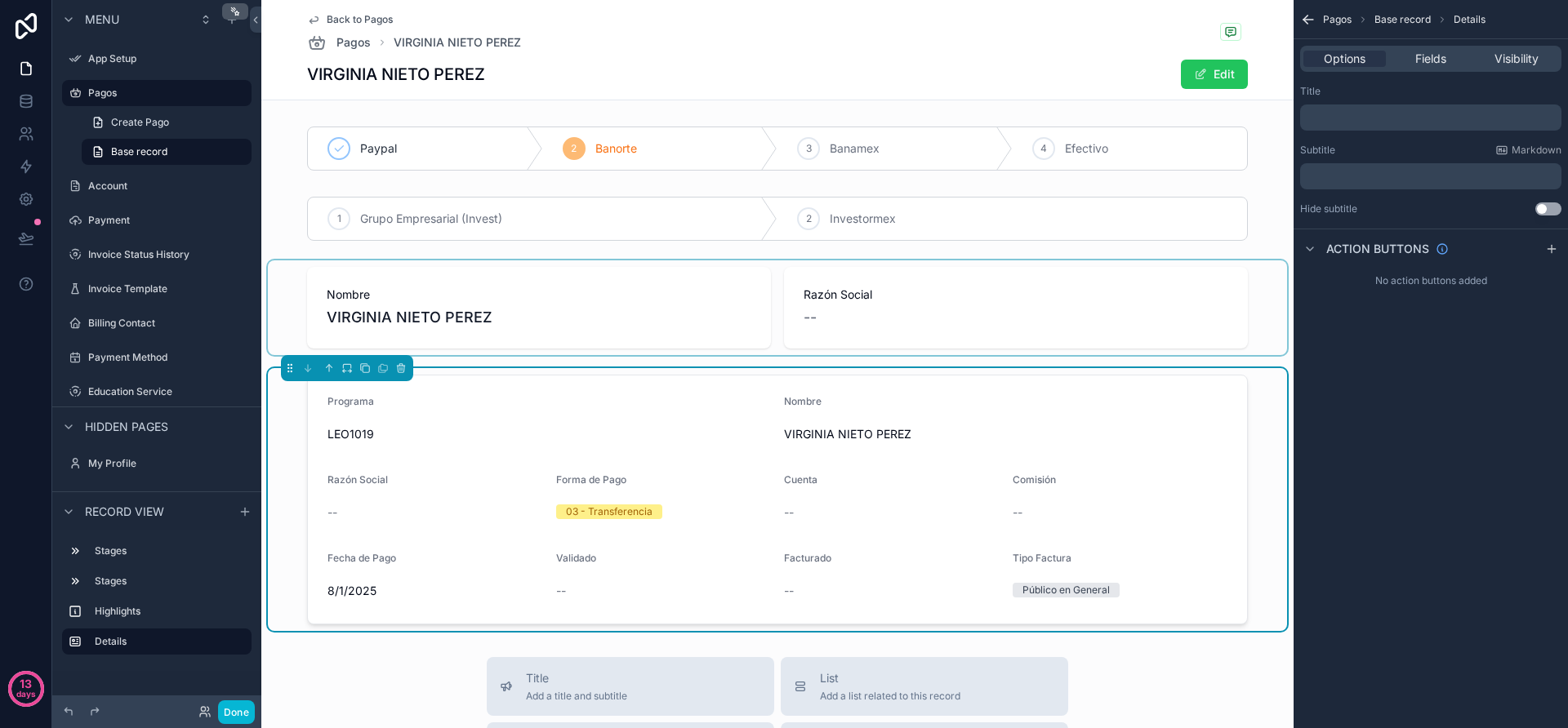 click at bounding box center [777, 308] 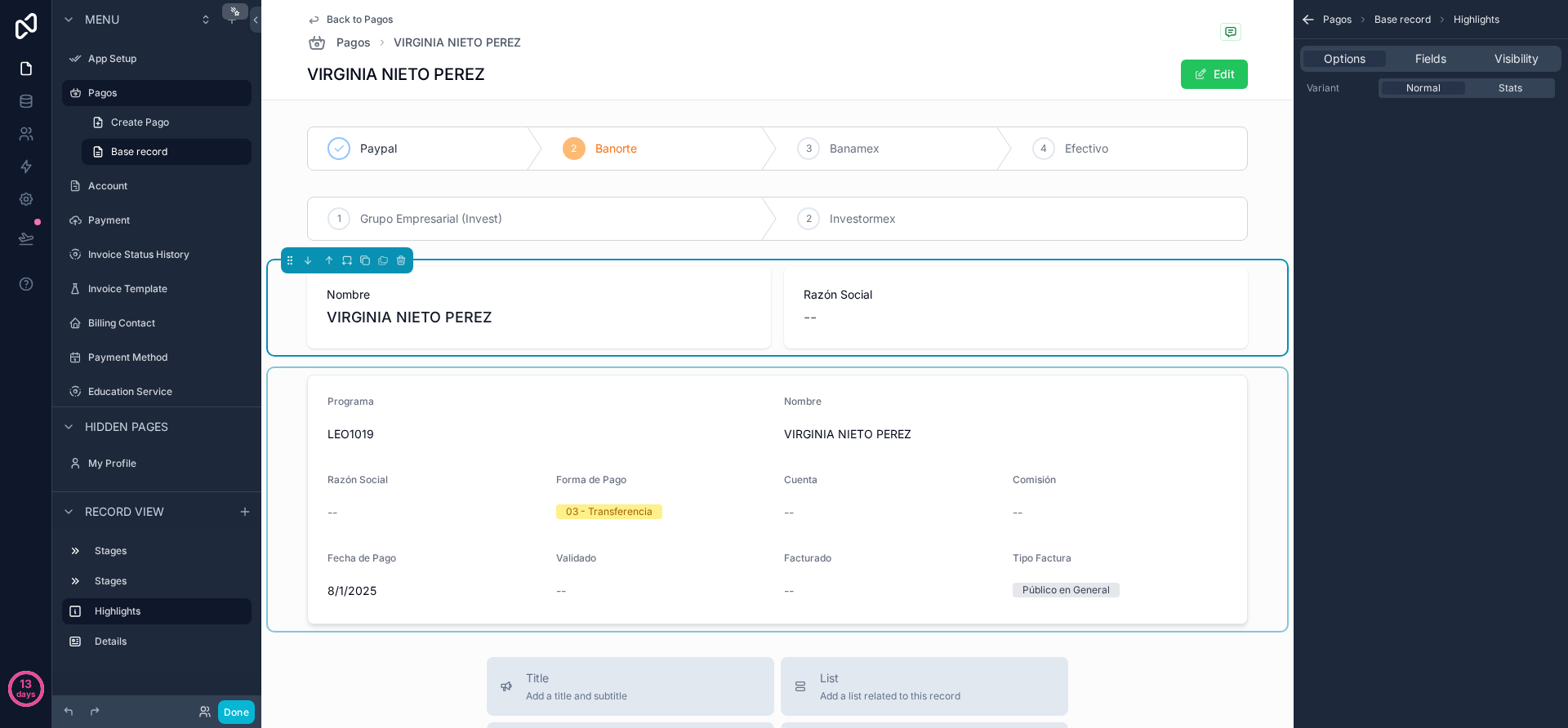click at bounding box center (777, 499) 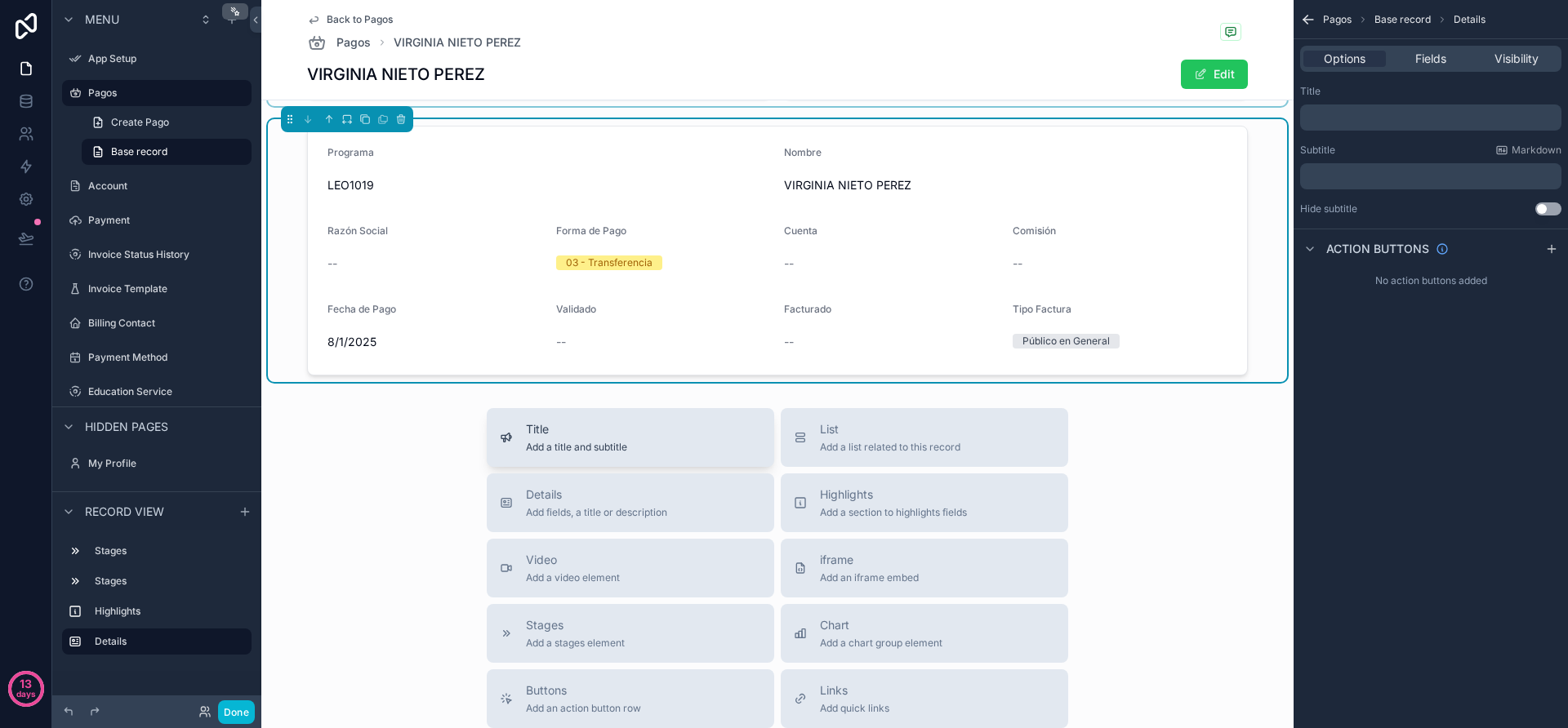 scroll, scrollTop: 272, scrollLeft: 0, axis: vertical 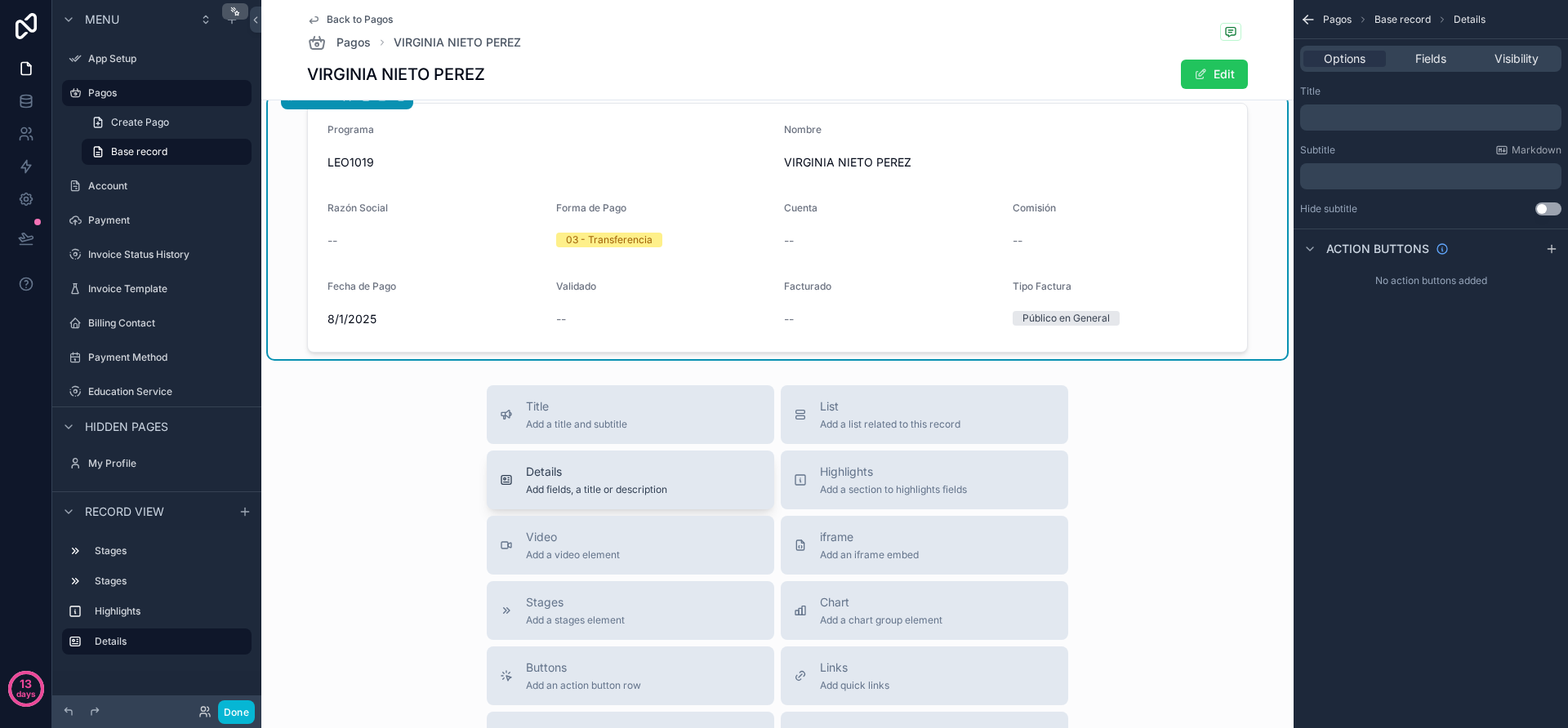 click on "Details" at bounding box center [596, 472] 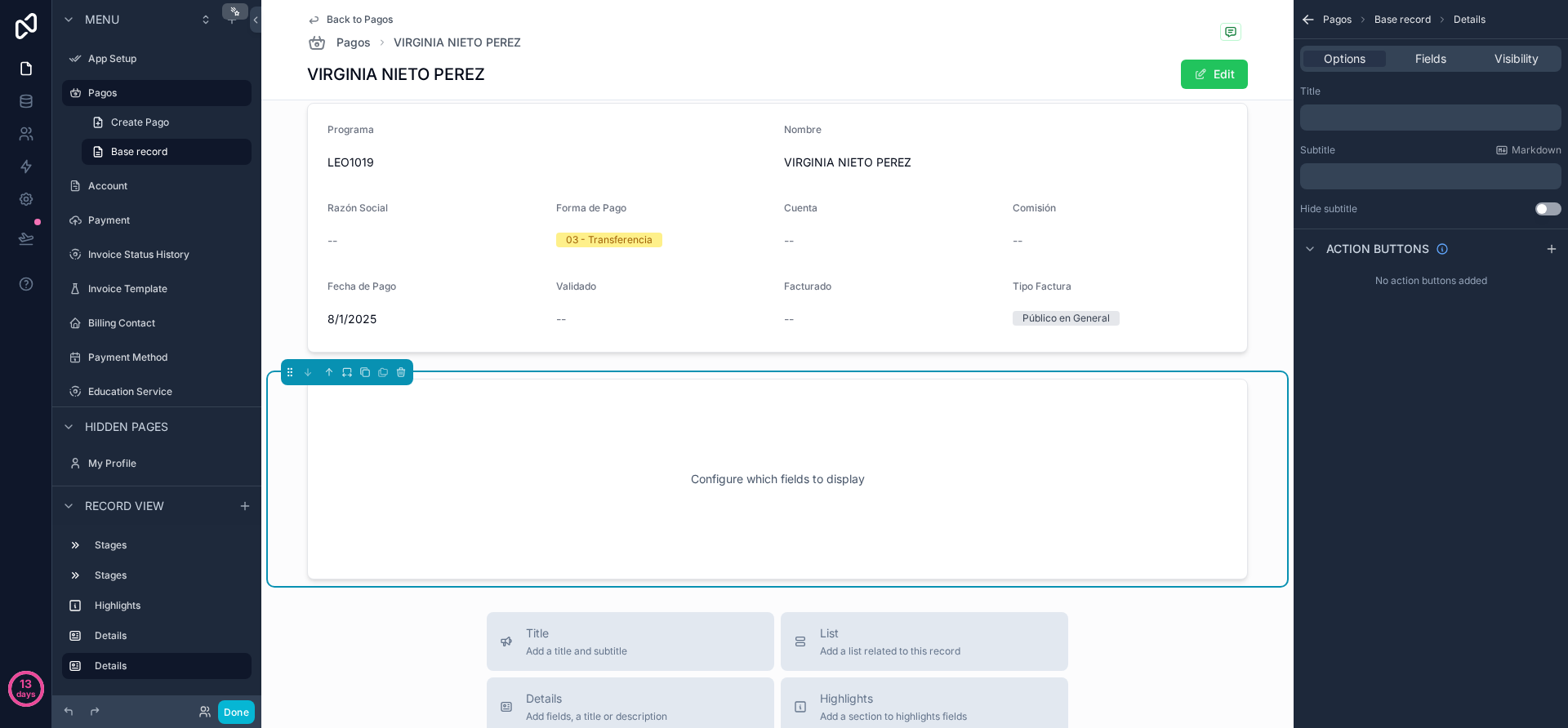 scroll, scrollTop: 387, scrollLeft: 0, axis: vertical 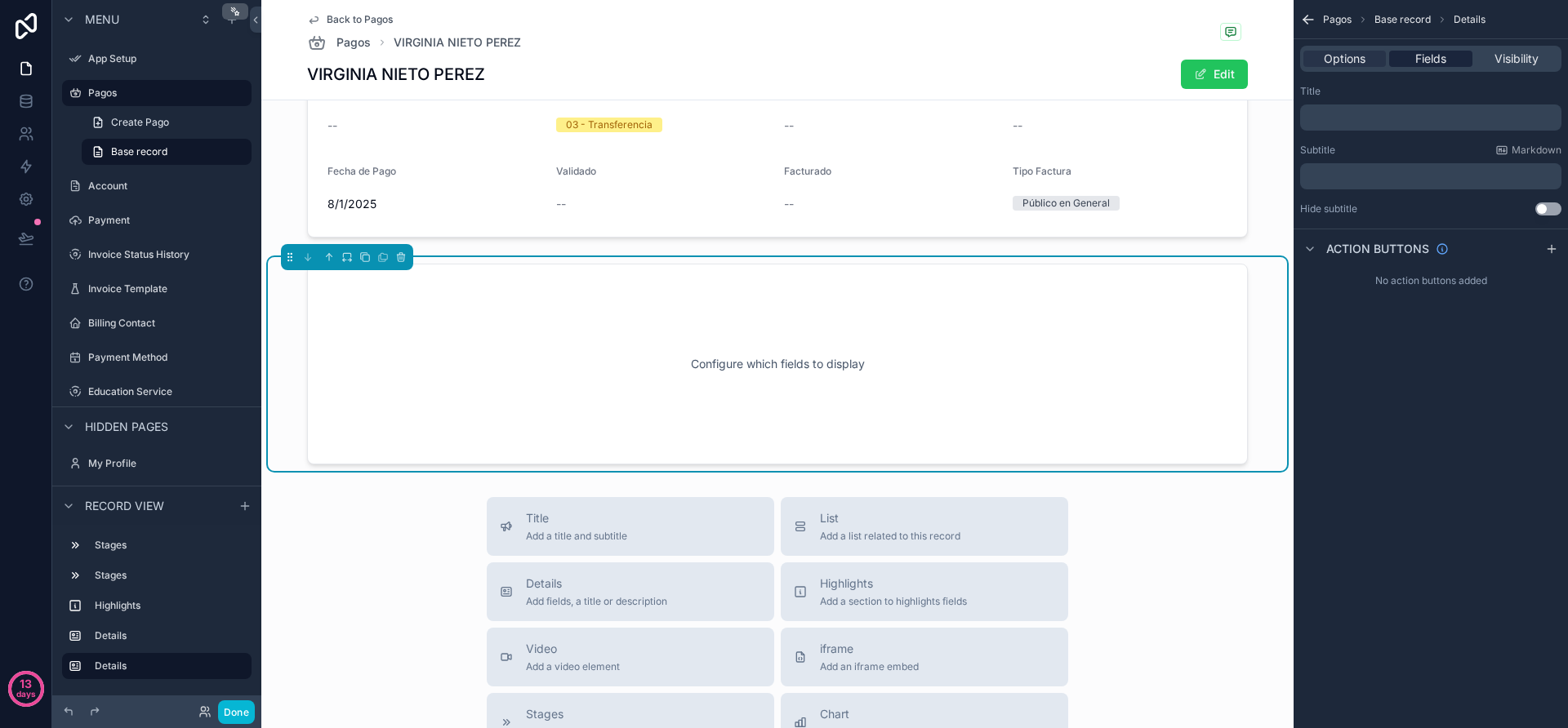 click on "Fields" at bounding box center (1431, 59) 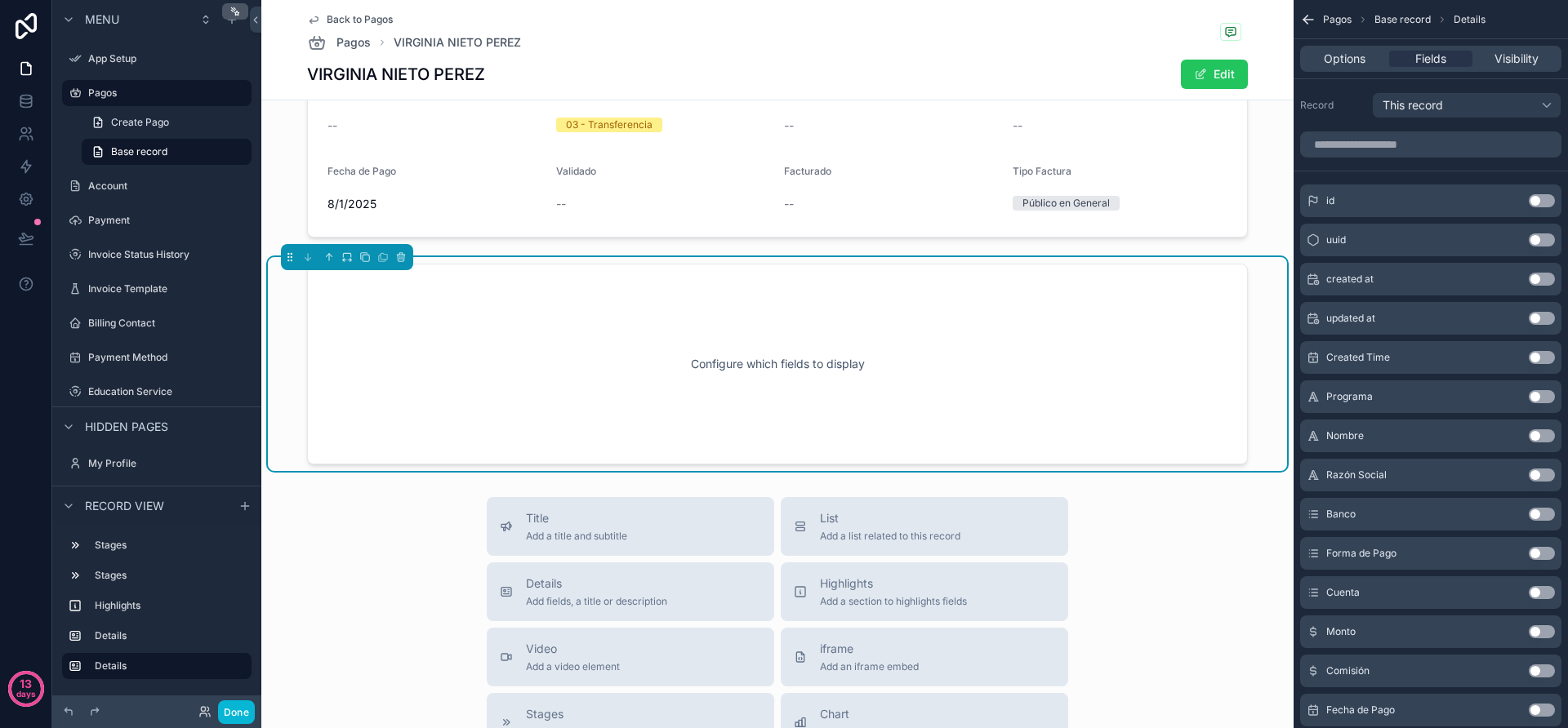scroll, scrollTop: 115, scrollLeft: 0, axis: vertical 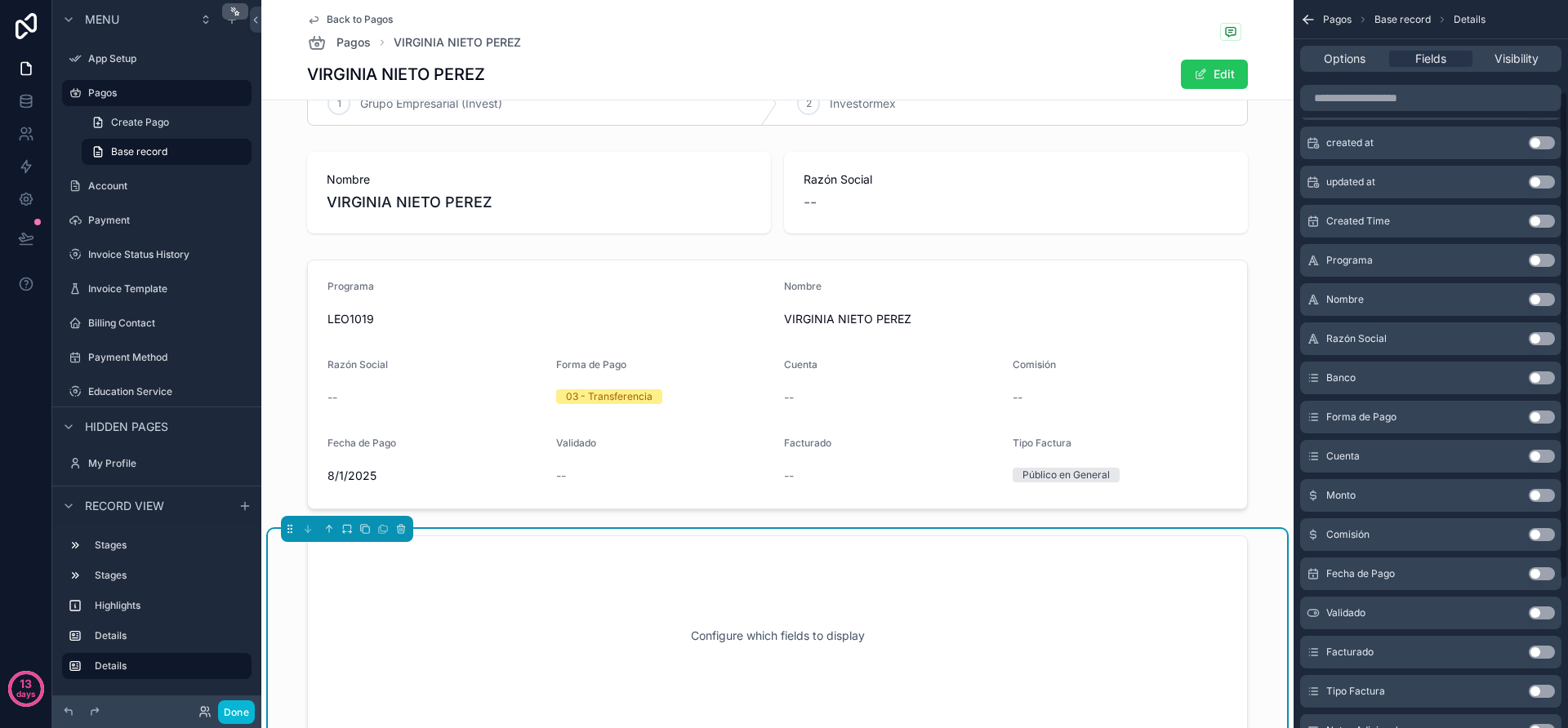 click on "Use setting" at bounding box center [1542, 495] 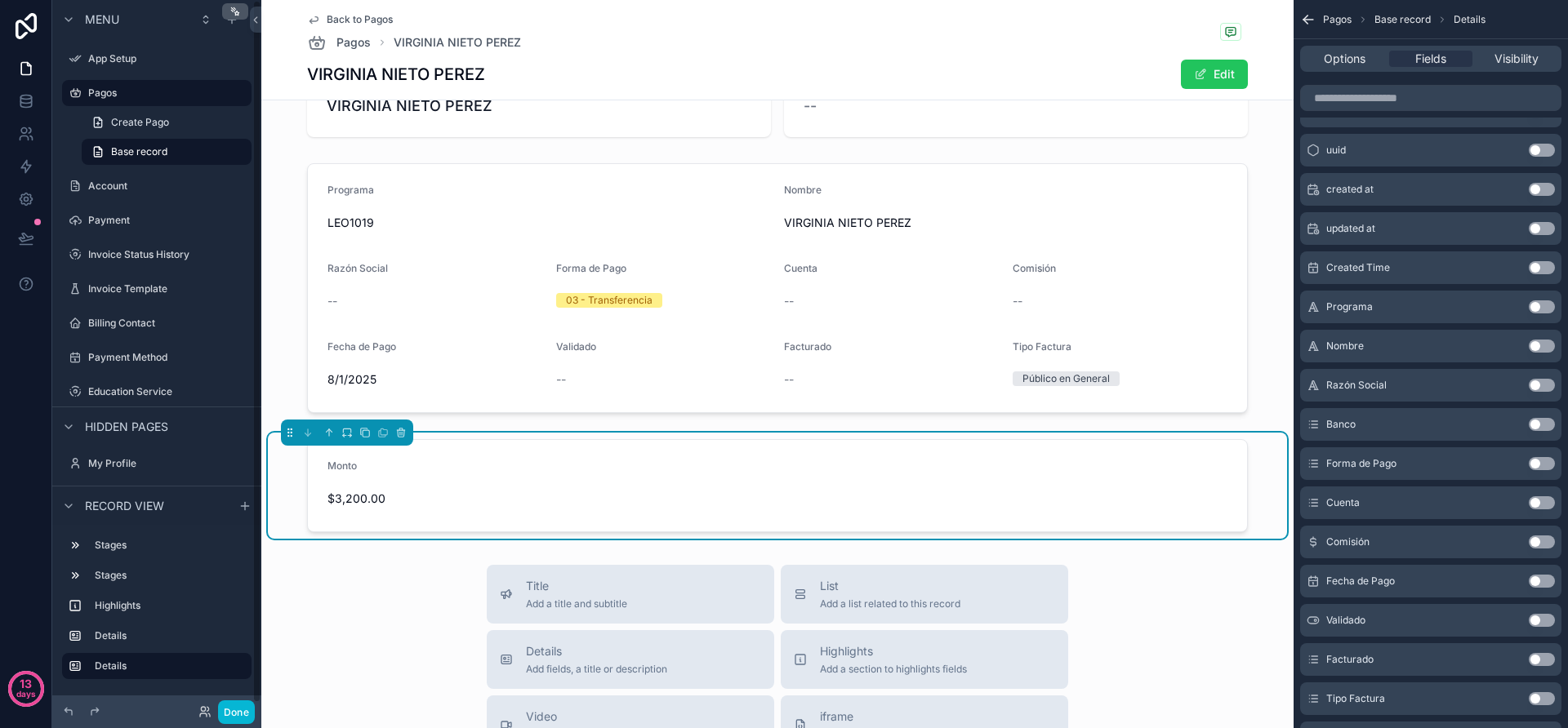 scroll, scrollTop: 251, scrollLeft: 0, axis: vertical 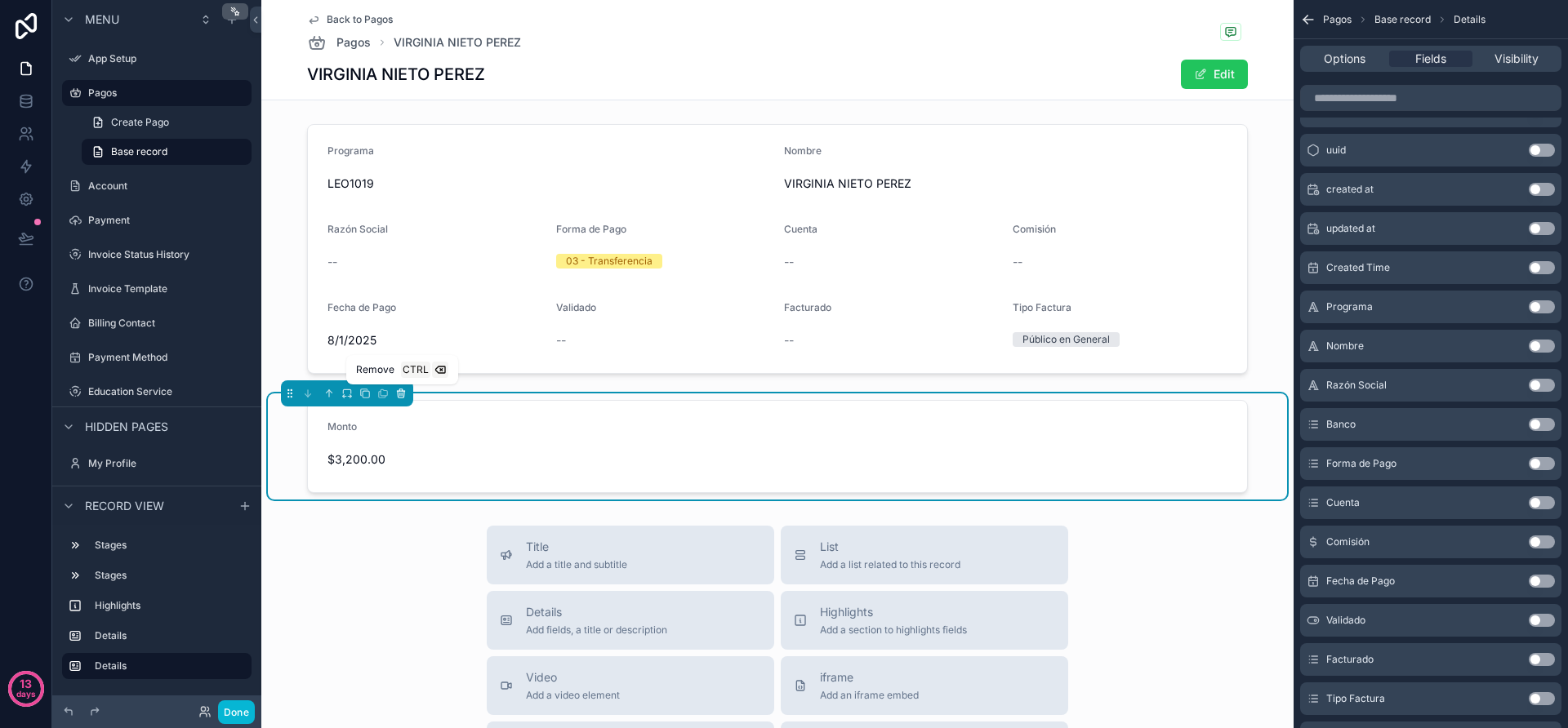 click 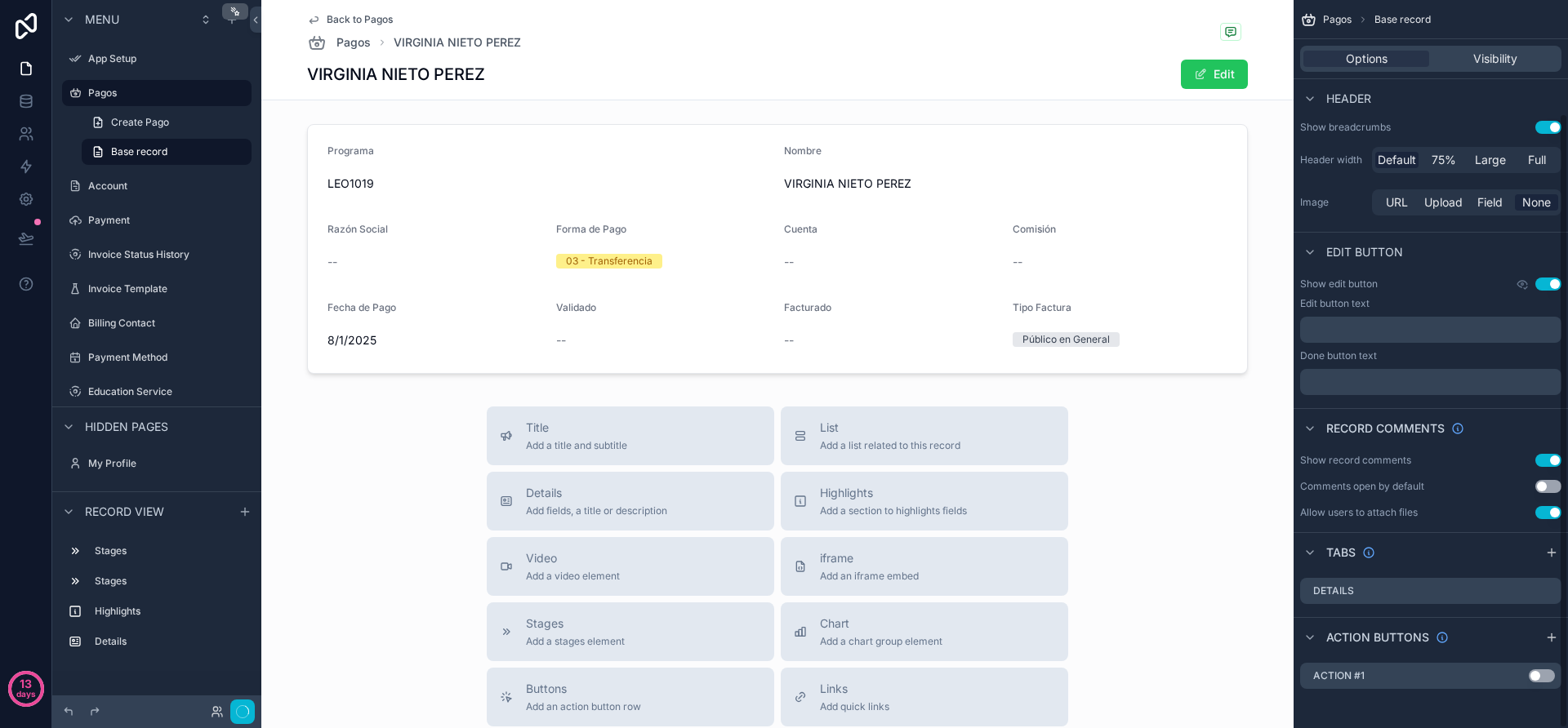 scroll, scrollTop: 134, scrollLeft: 0, axis: vertical 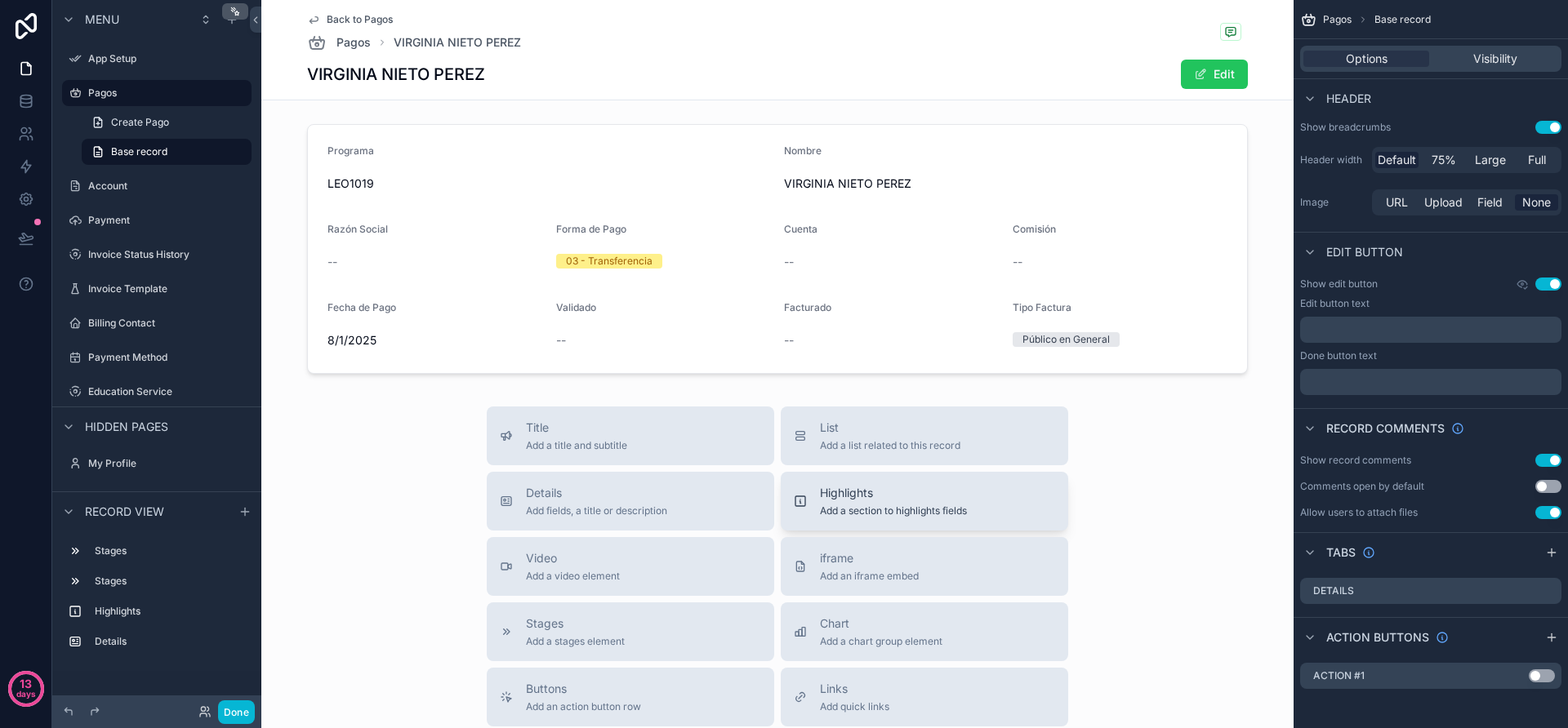 click on "Highlights" at bounding box center (893, 493) 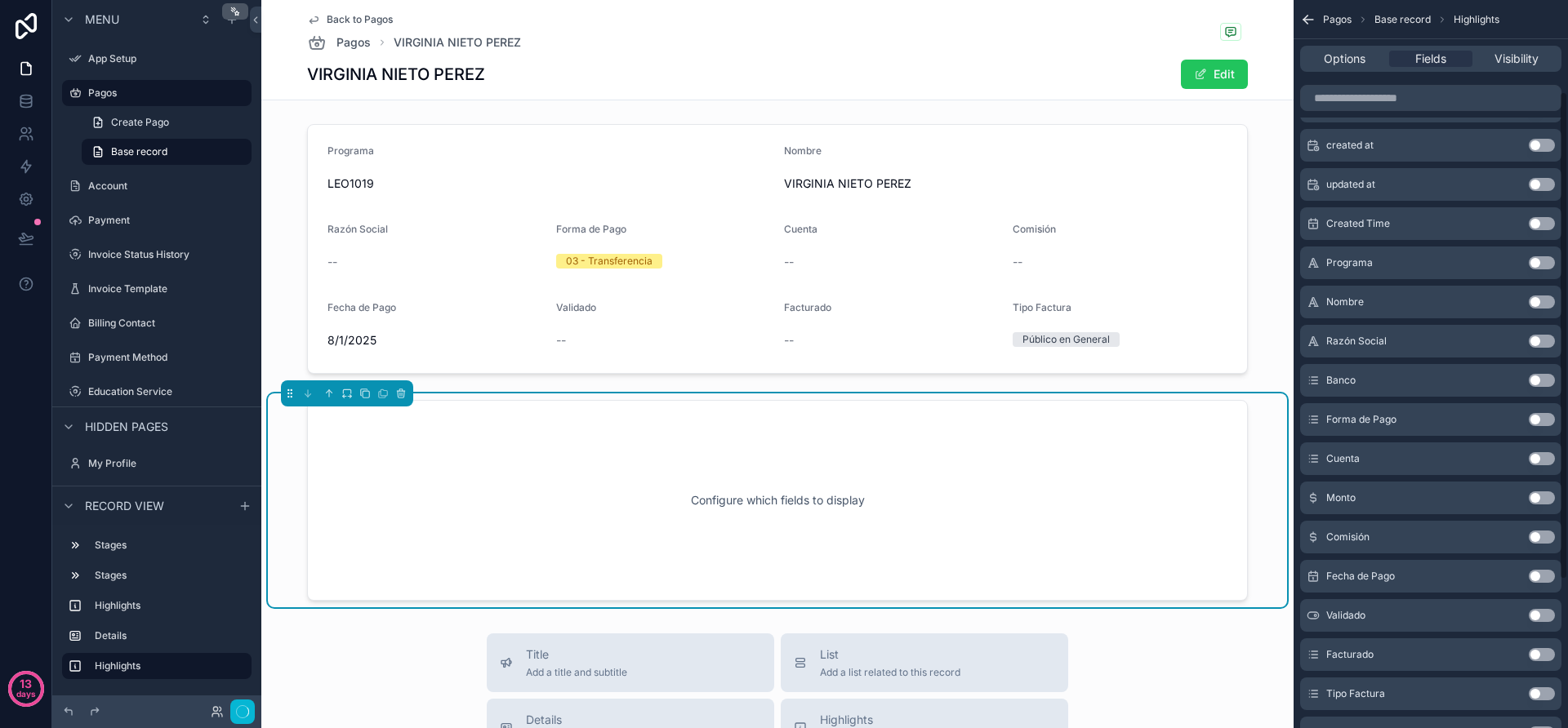 scroll, scrollTop: 136, scrollLeft: 0, axis: vertical 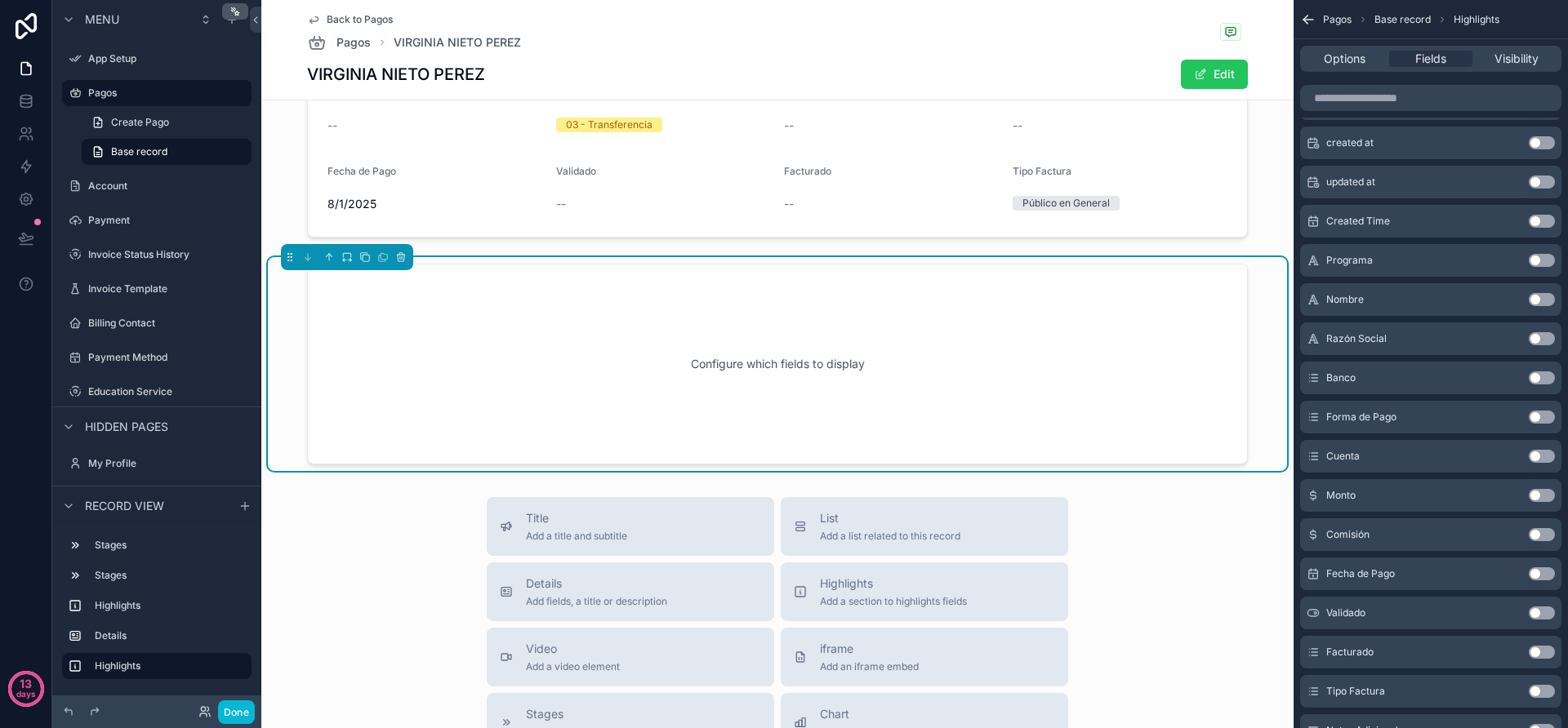 click on "Use setting" at bounding box center [1542, 495] 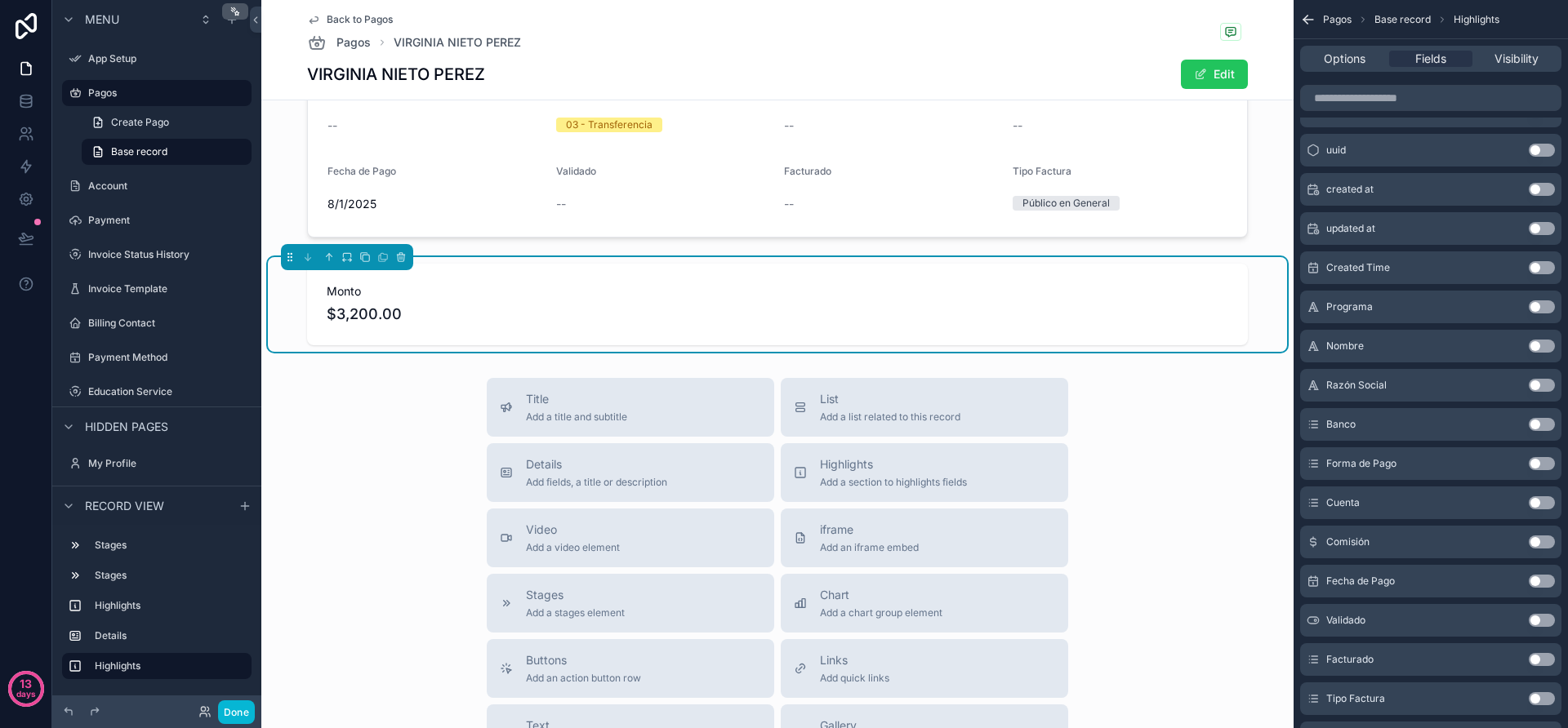 click on "Use setting" at bounding box center [1542, 581] 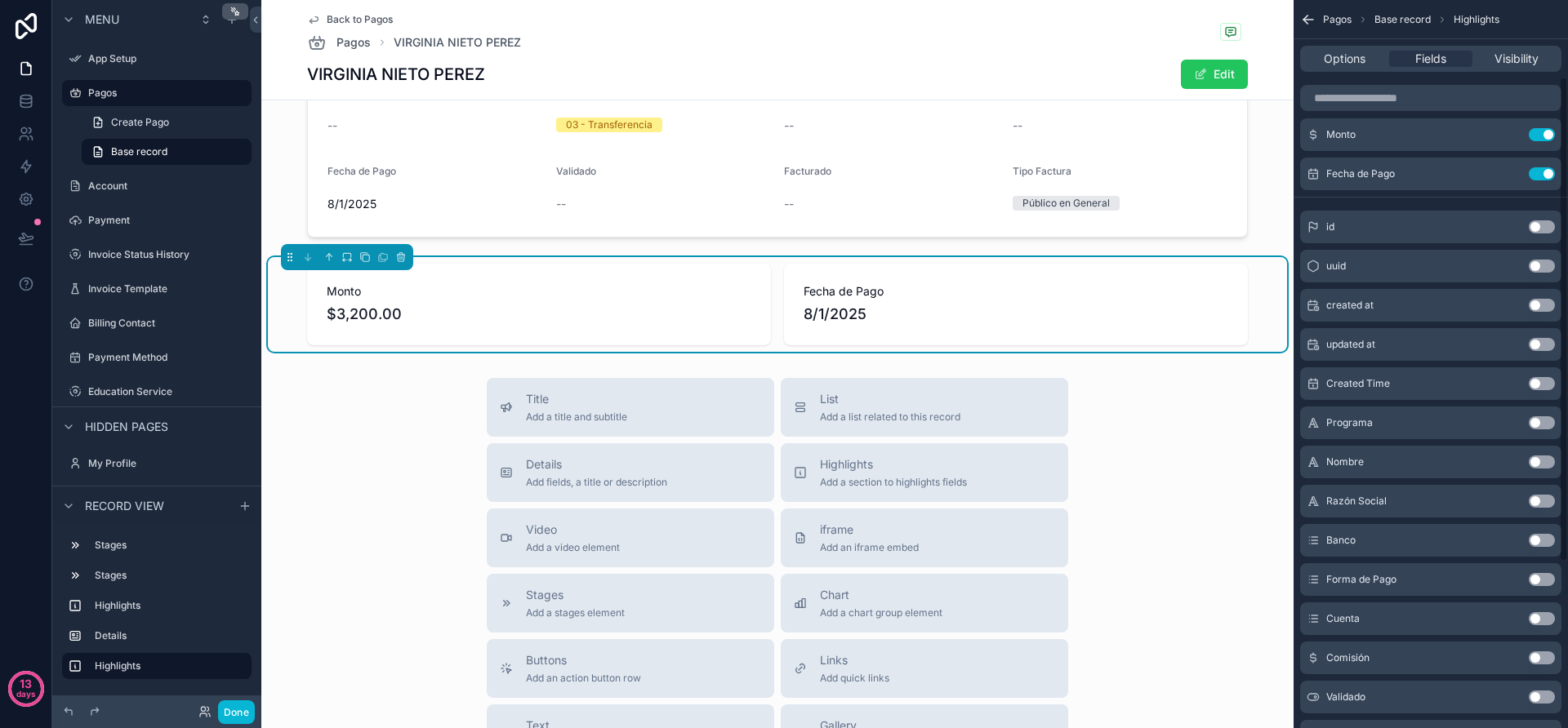 scroll, scrollTop: 0, scrollLeft: 0, axis: both 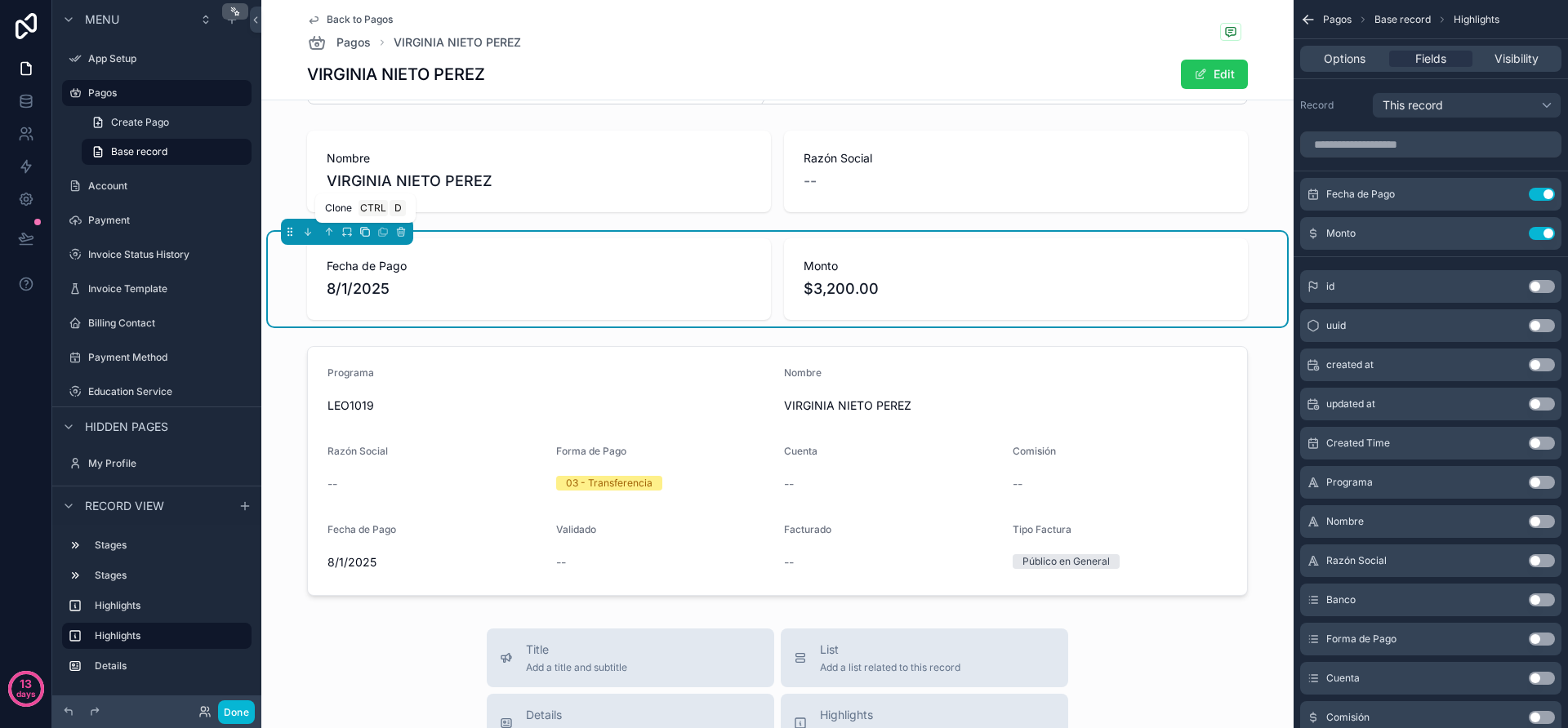 click 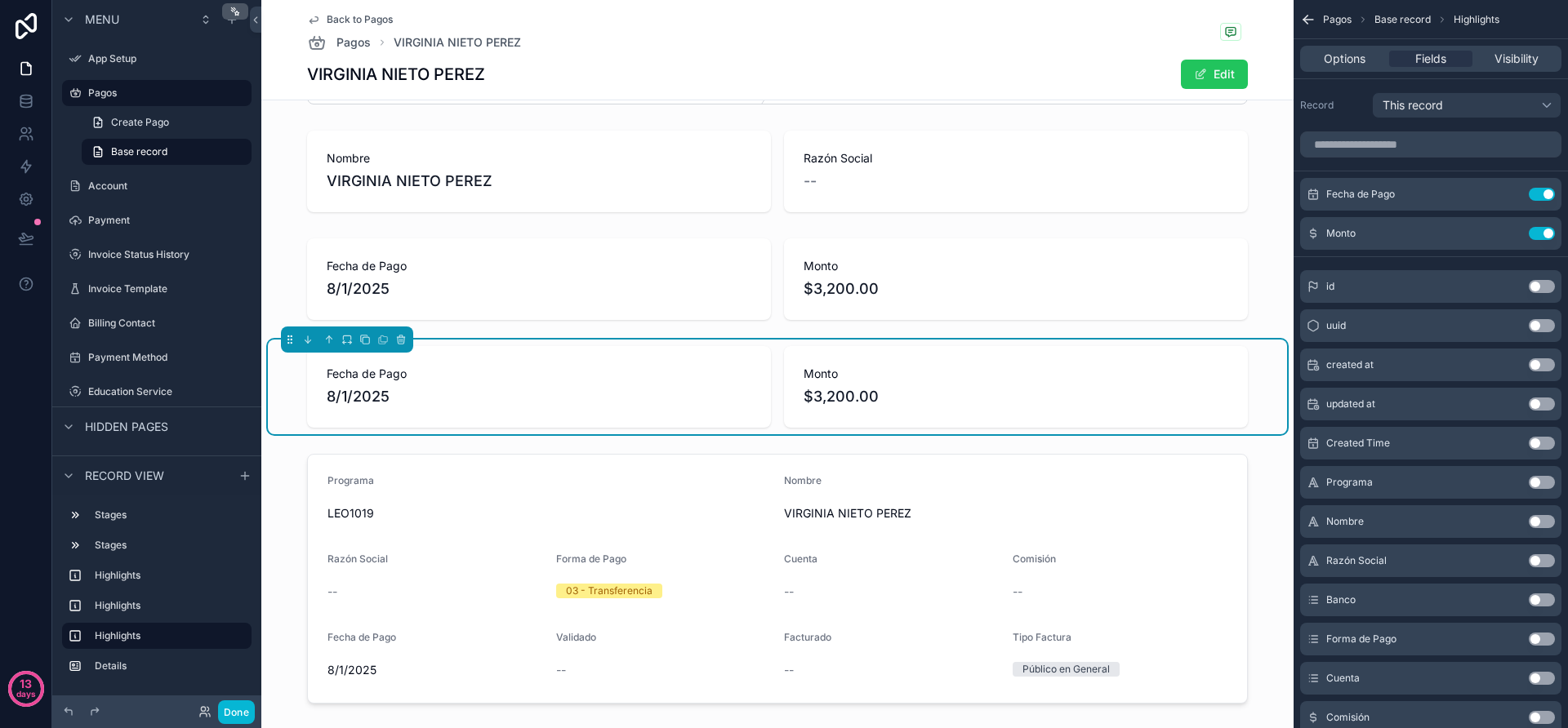 click on "Monto" at bounding box center (1016, 374) 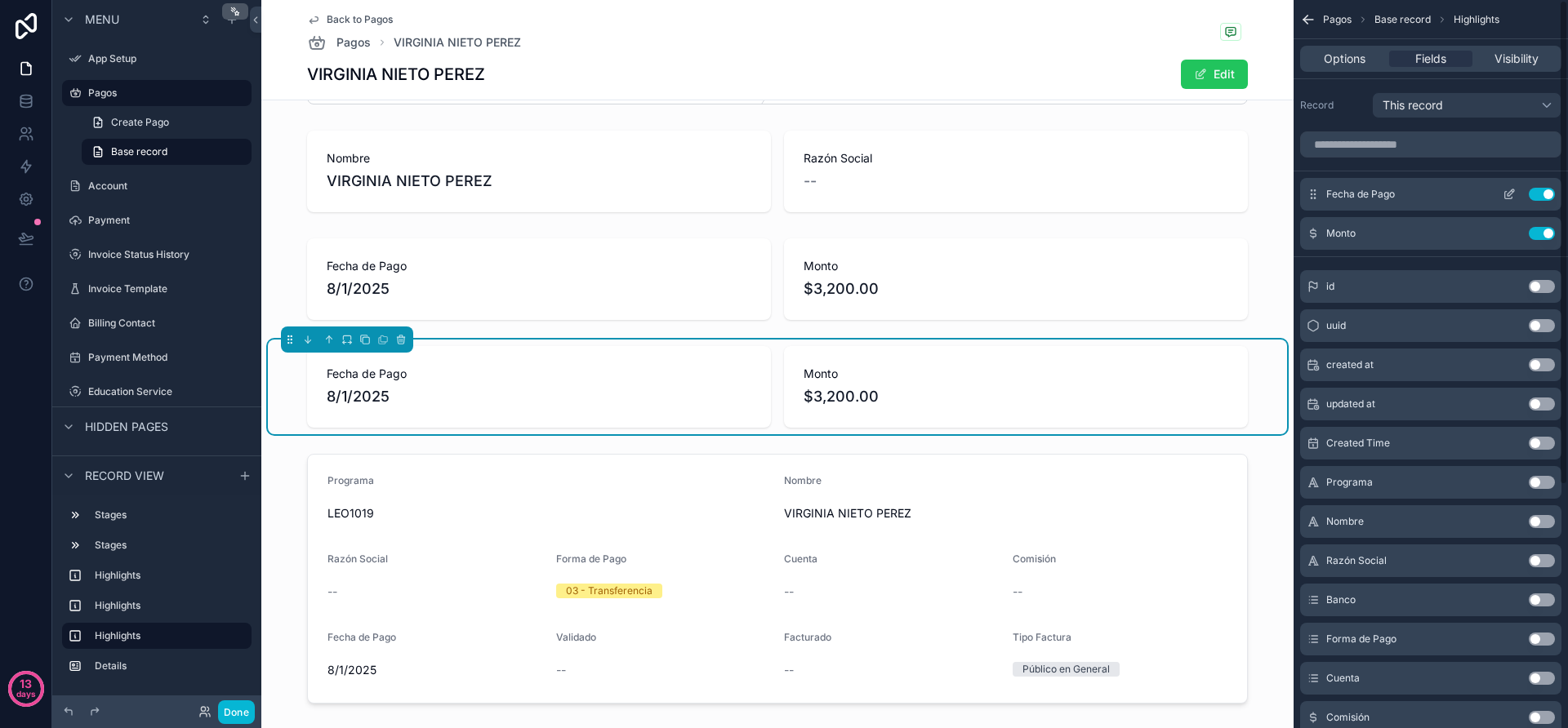 click on "Use setting" at bounding box center (1542, 194) 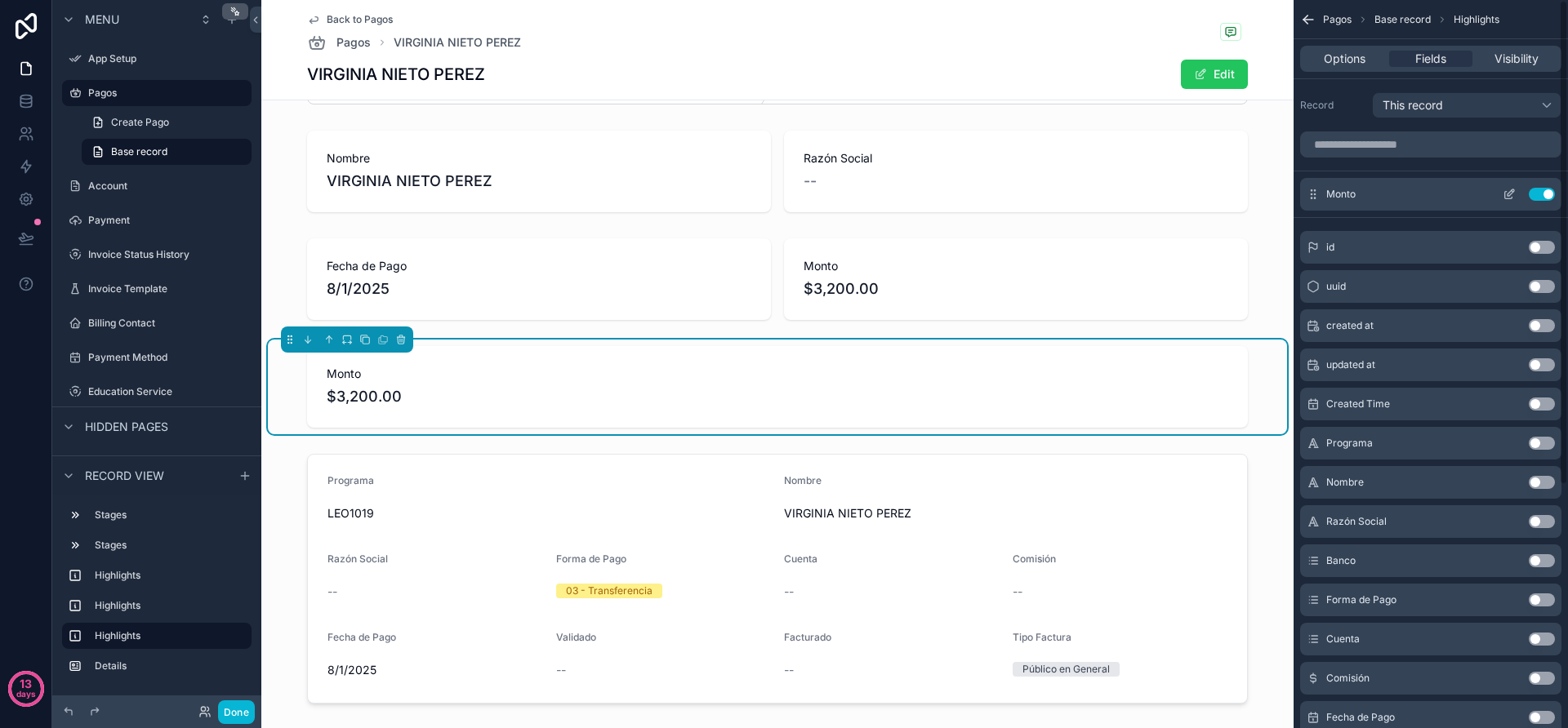 click on "Use setting" at bounding box center (1542, 194) 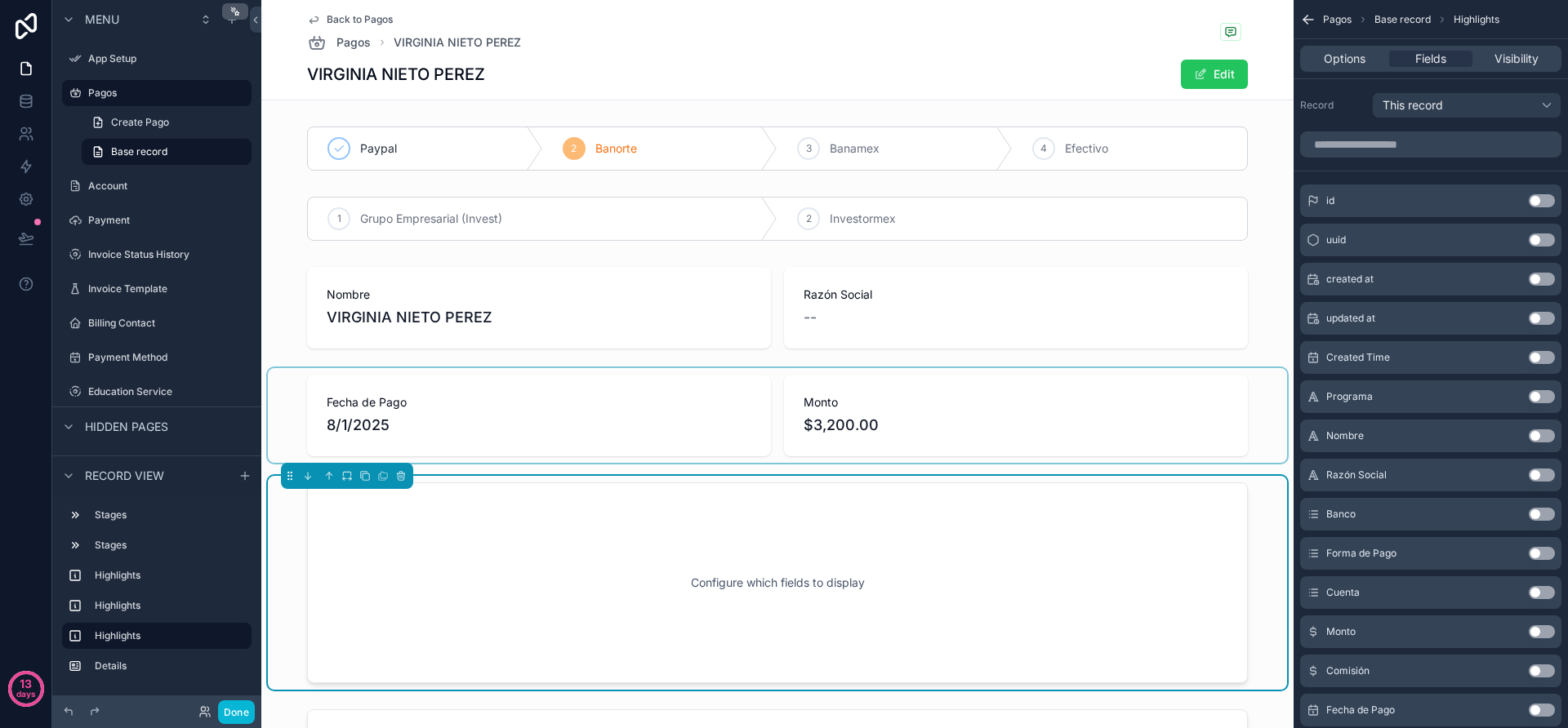 scroll, scrollTop: 136, scrollLeft: 0, axis: vertical 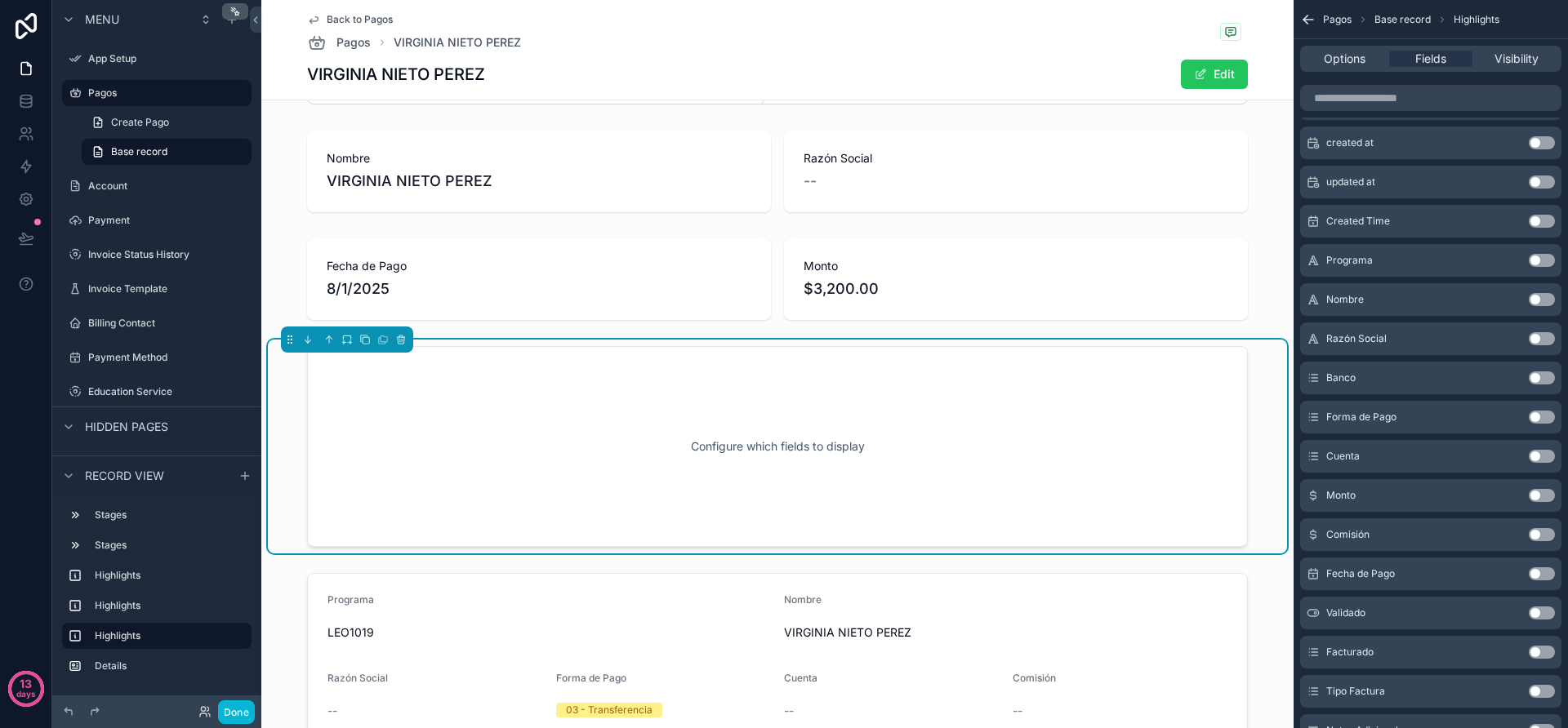 click on "Use setting" at bounding box center [1542, 613] 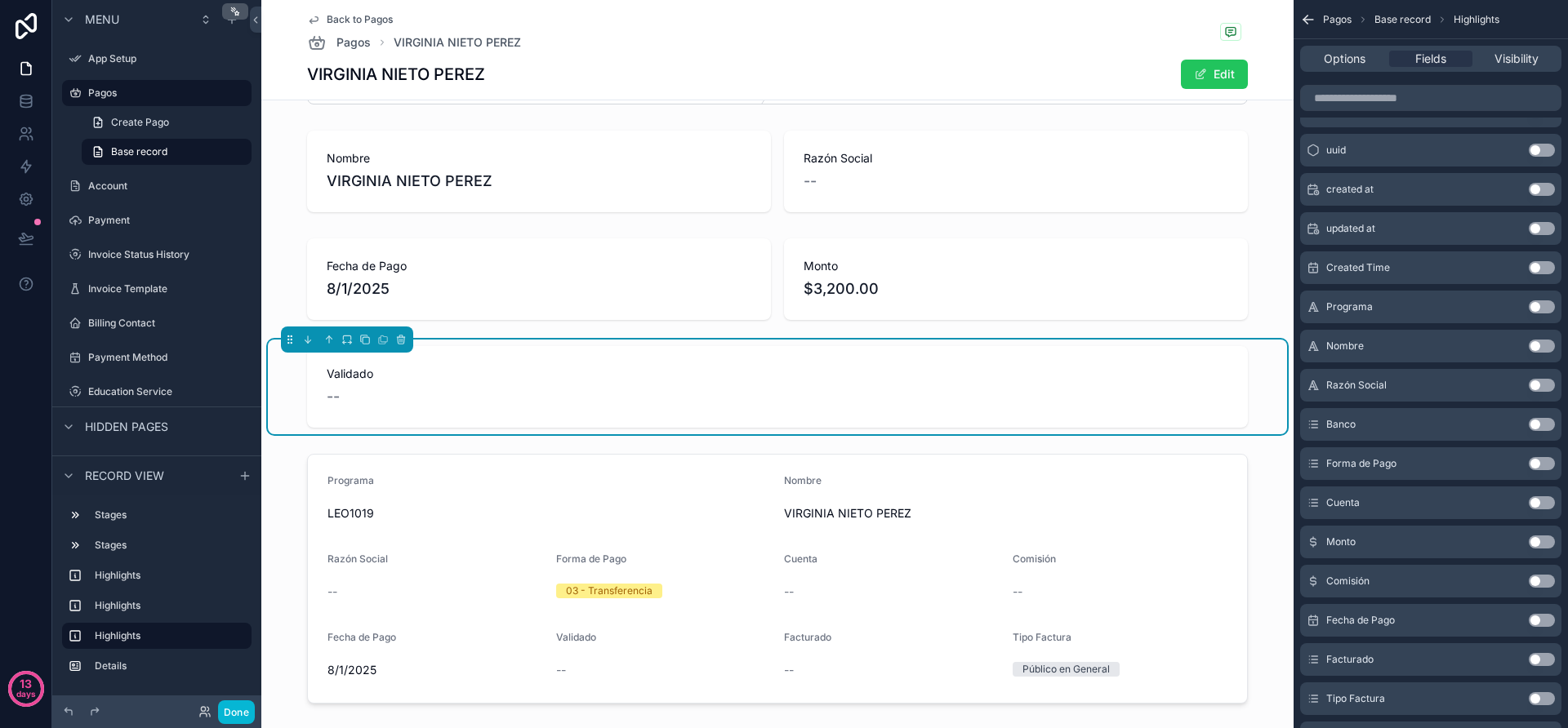 click on "Use setting" at bounding box center (1542, 659) 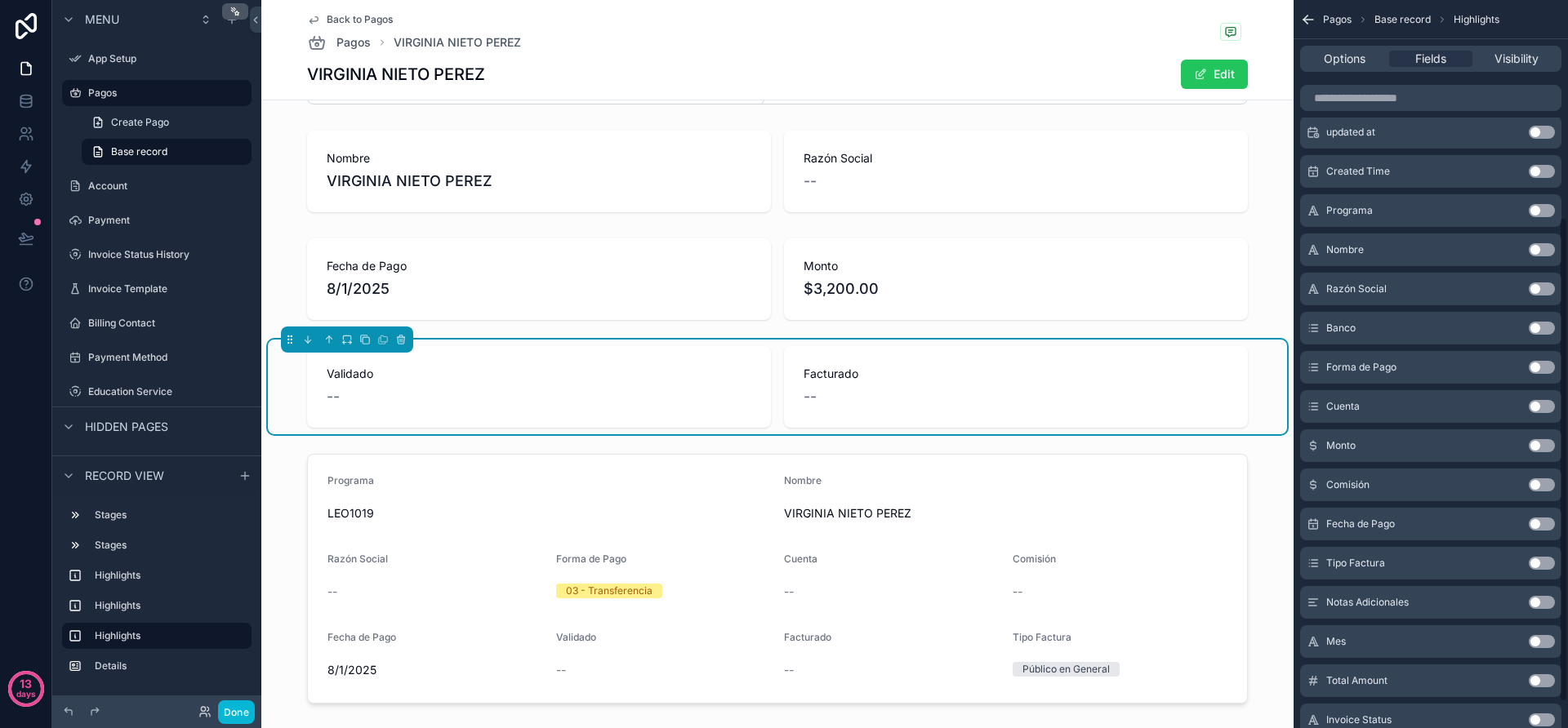 scroll, scrollTop: 365, scrollLeft: 0, axis: vertical 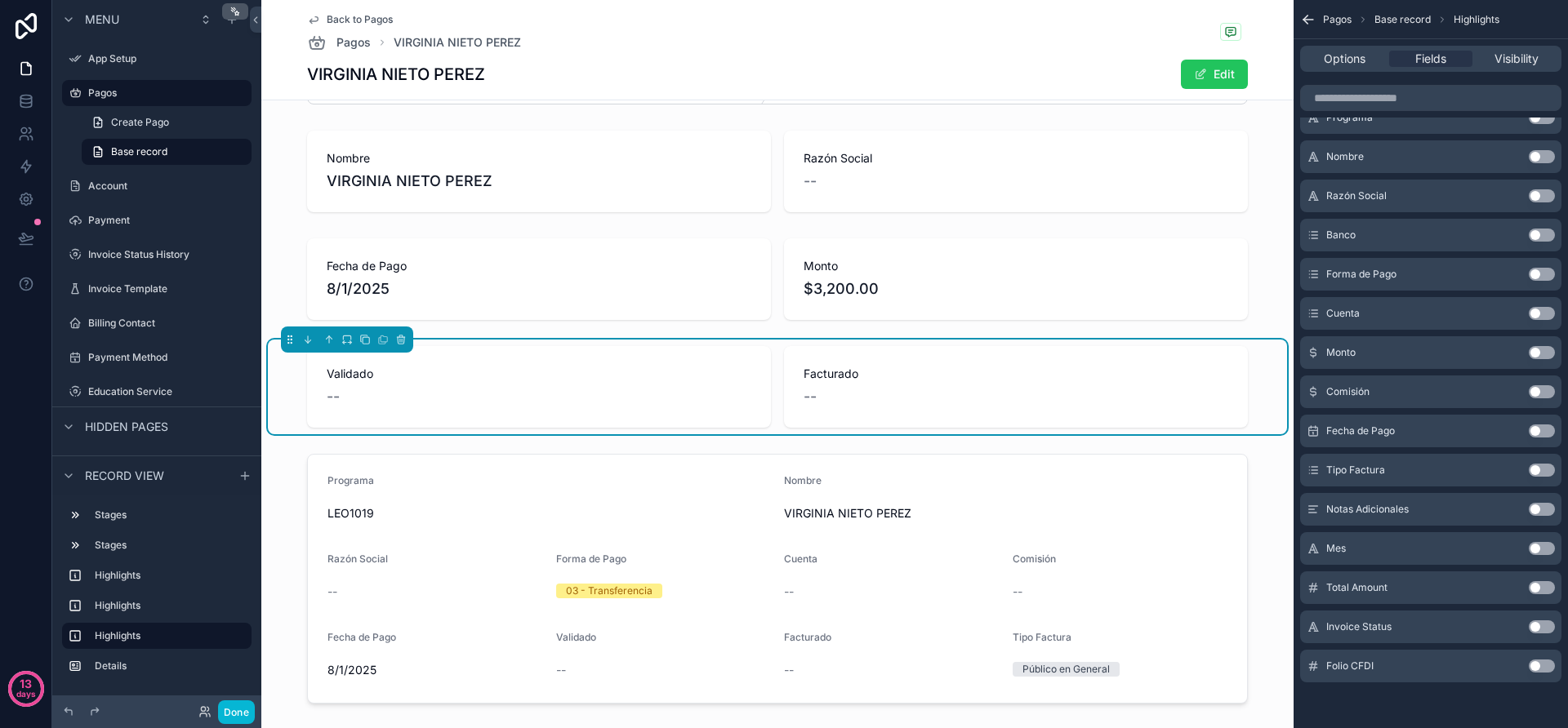 click on "Use setting" at bounding box center [1542, 627] 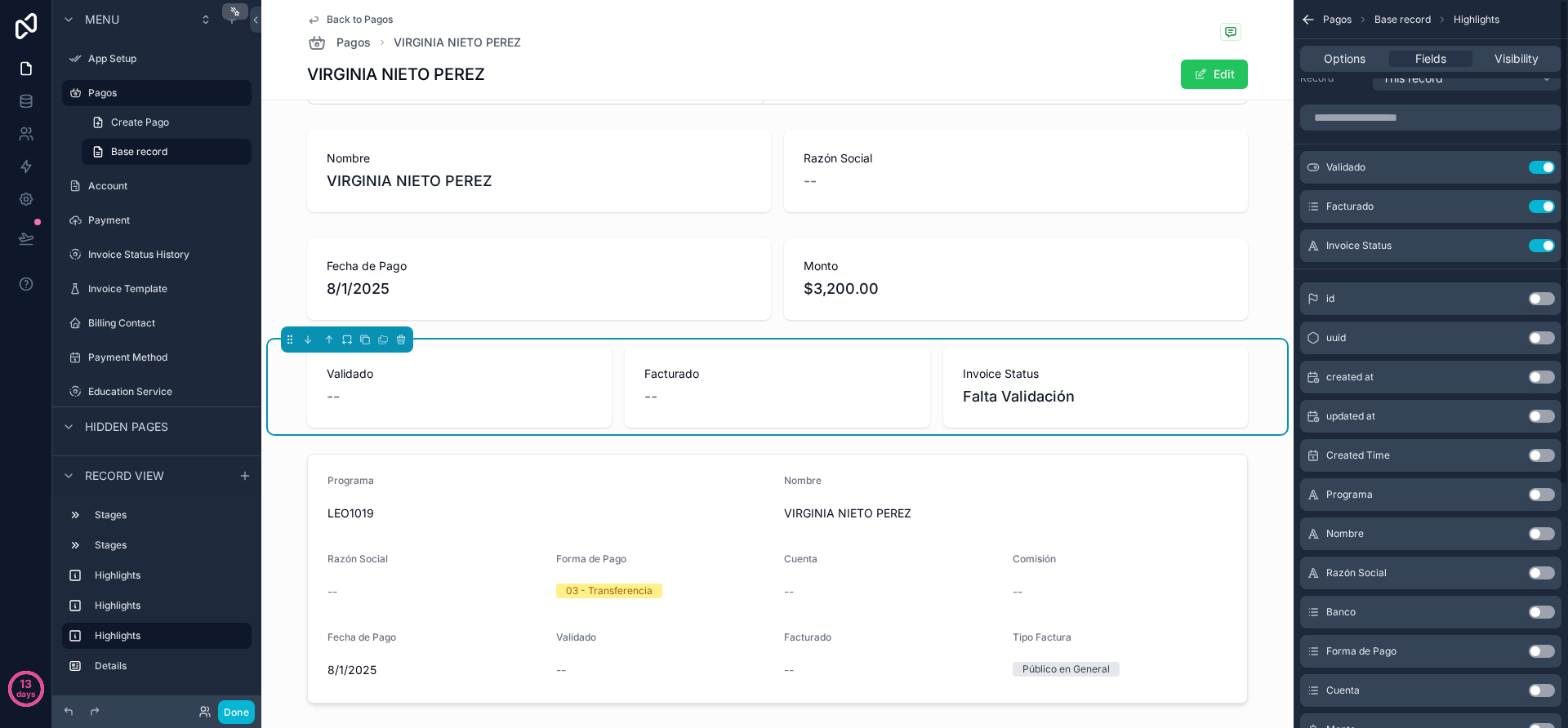scroll, scrollTop: 0, scrollLeft: 0, axis: both 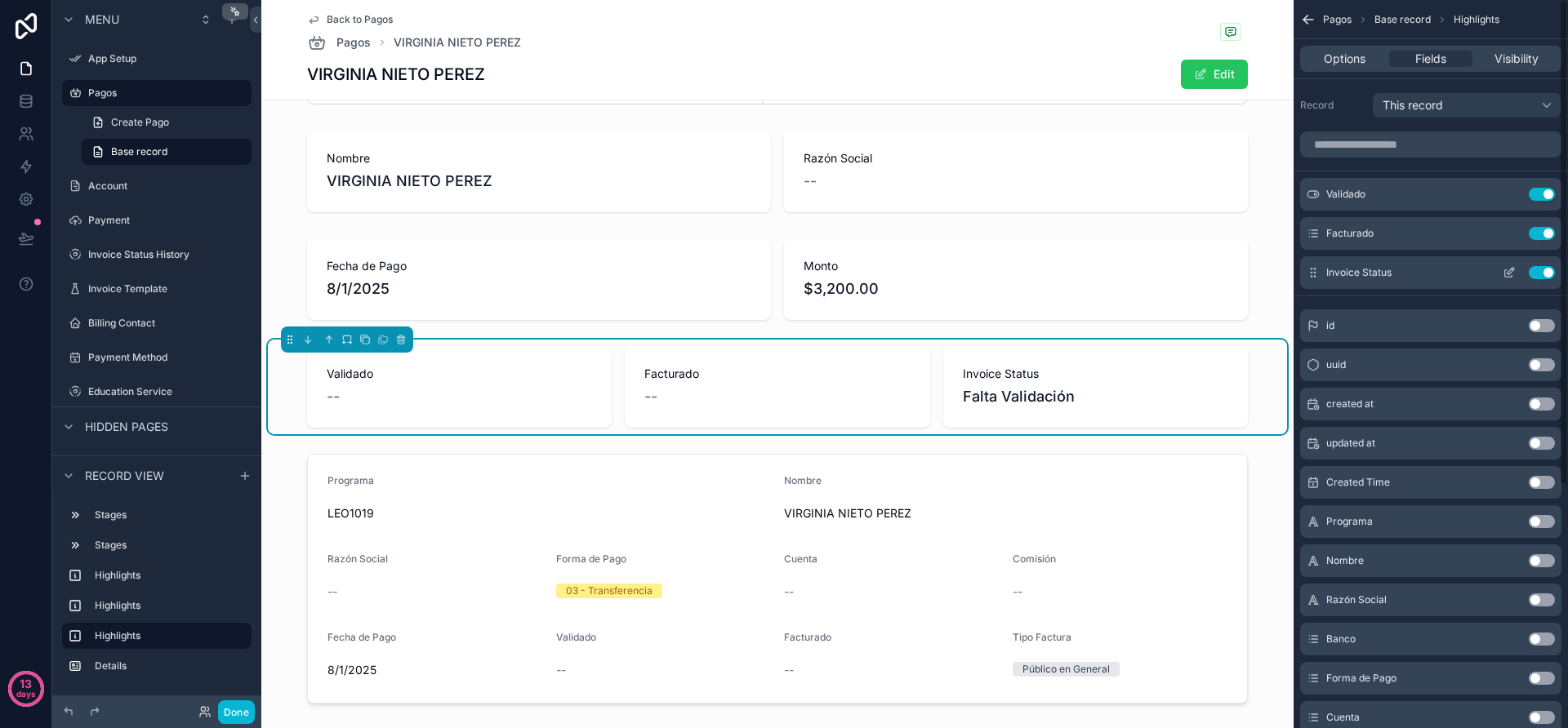 click on "Use setting" at bounding box center [1542, 273] 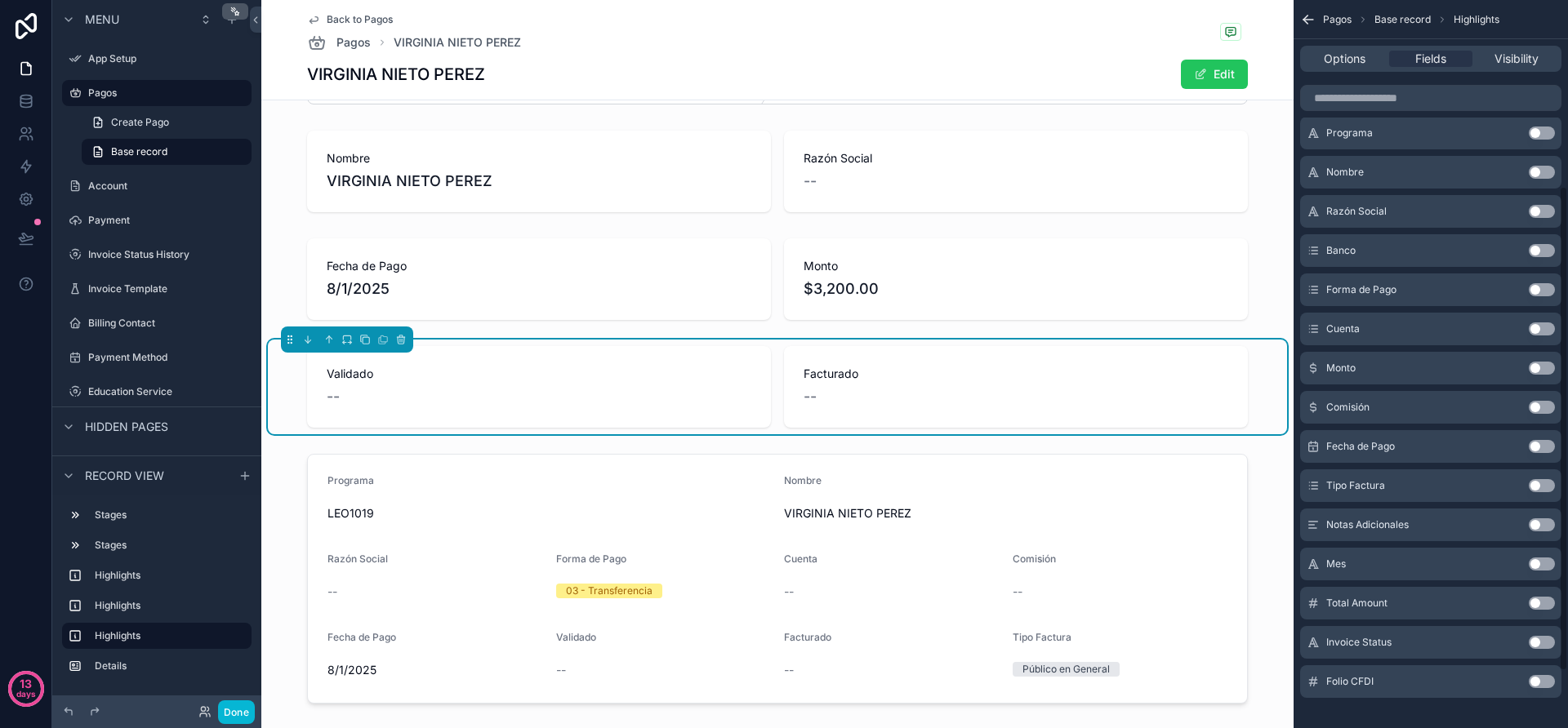 scroll, scrollTop: 365, scrollLeft: 0, axis: vertical 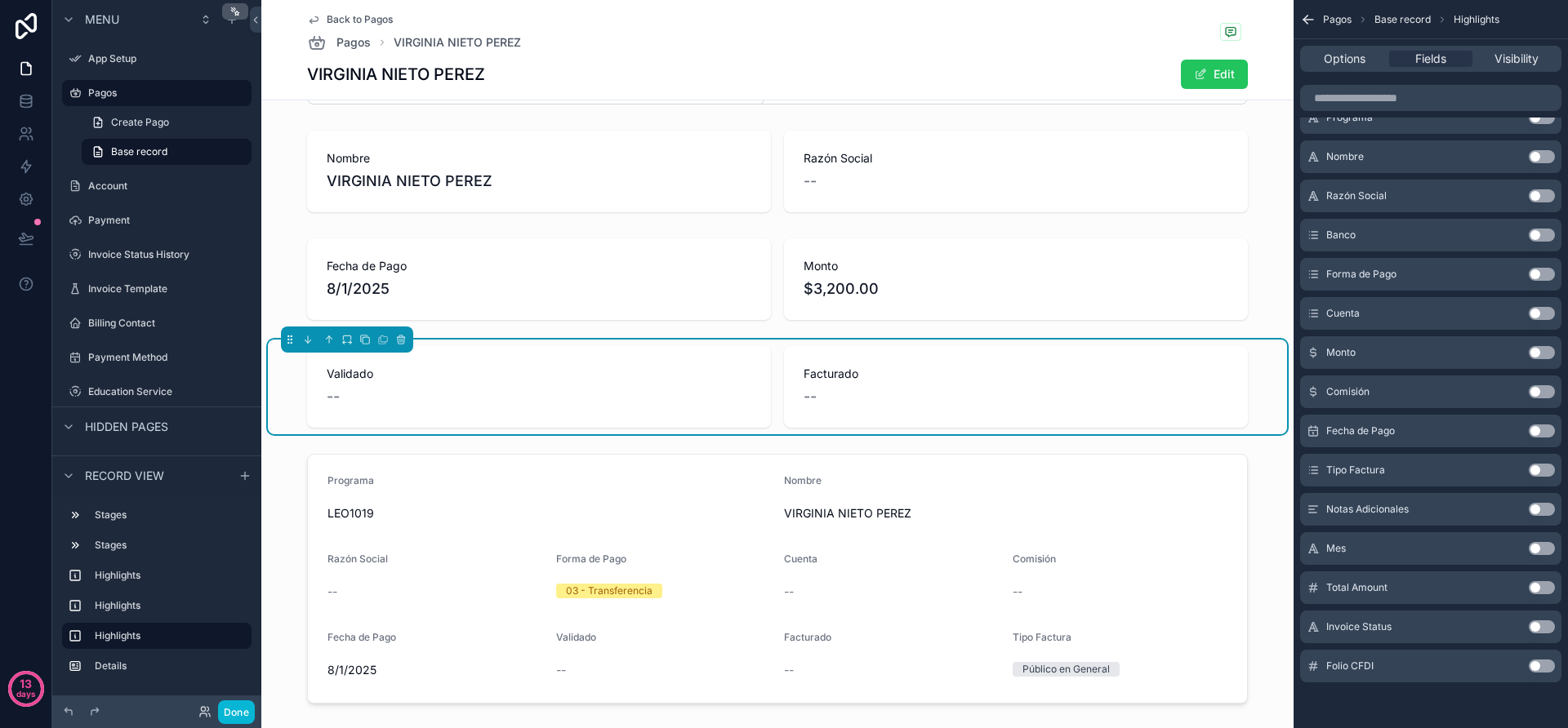 click on "Use setting" at bounding box center [1542, 666] 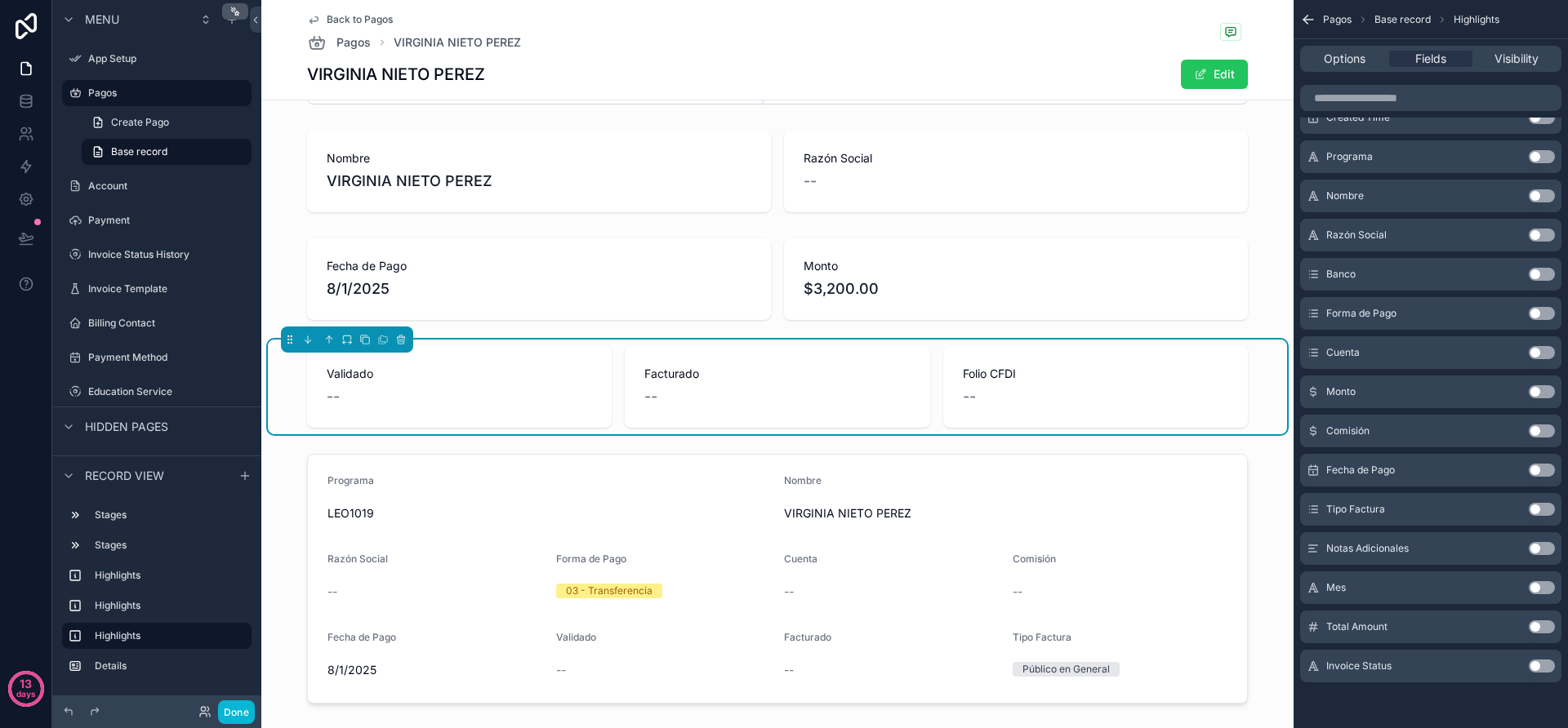 scroll, scrollTop: 0, scrollLeft: 0, axis: both 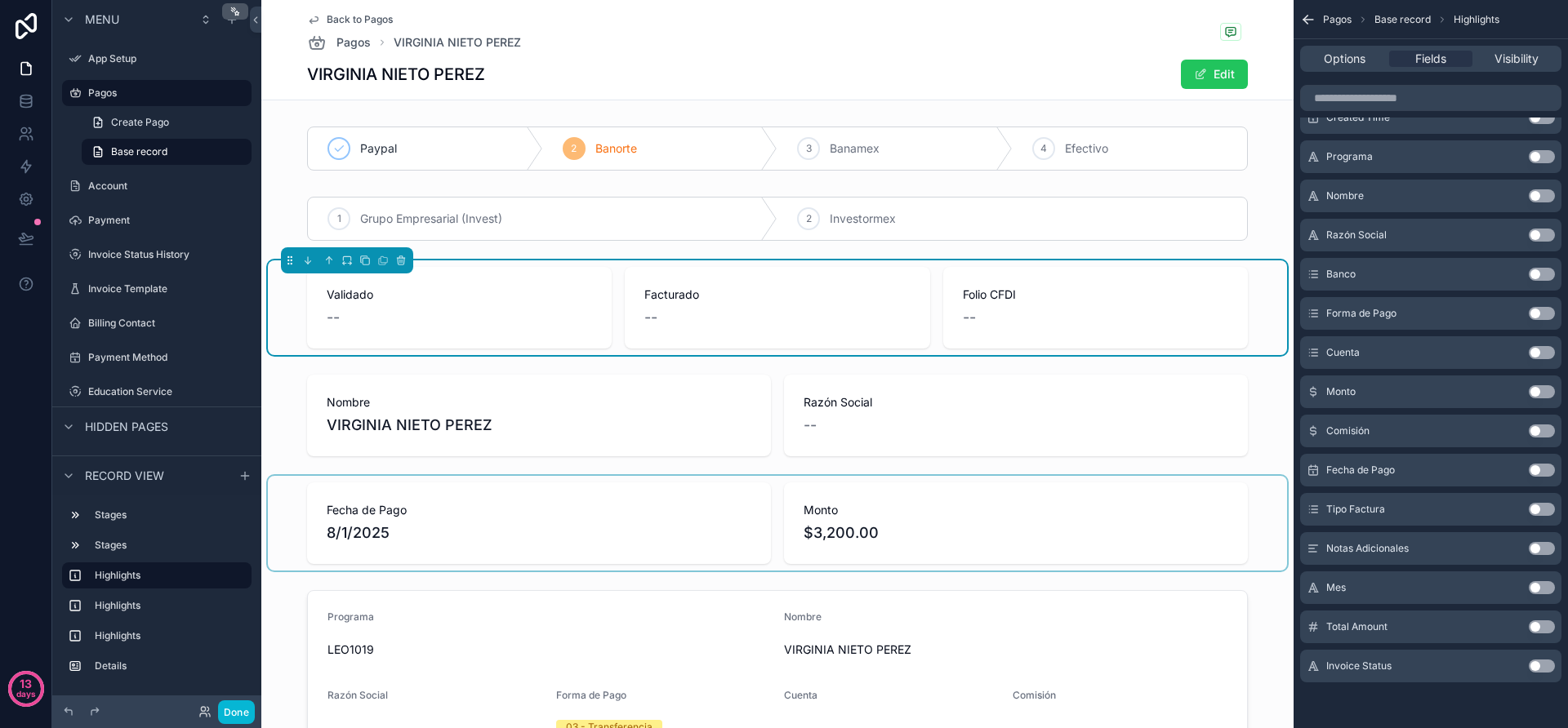 click at bounding box center (777, 523) 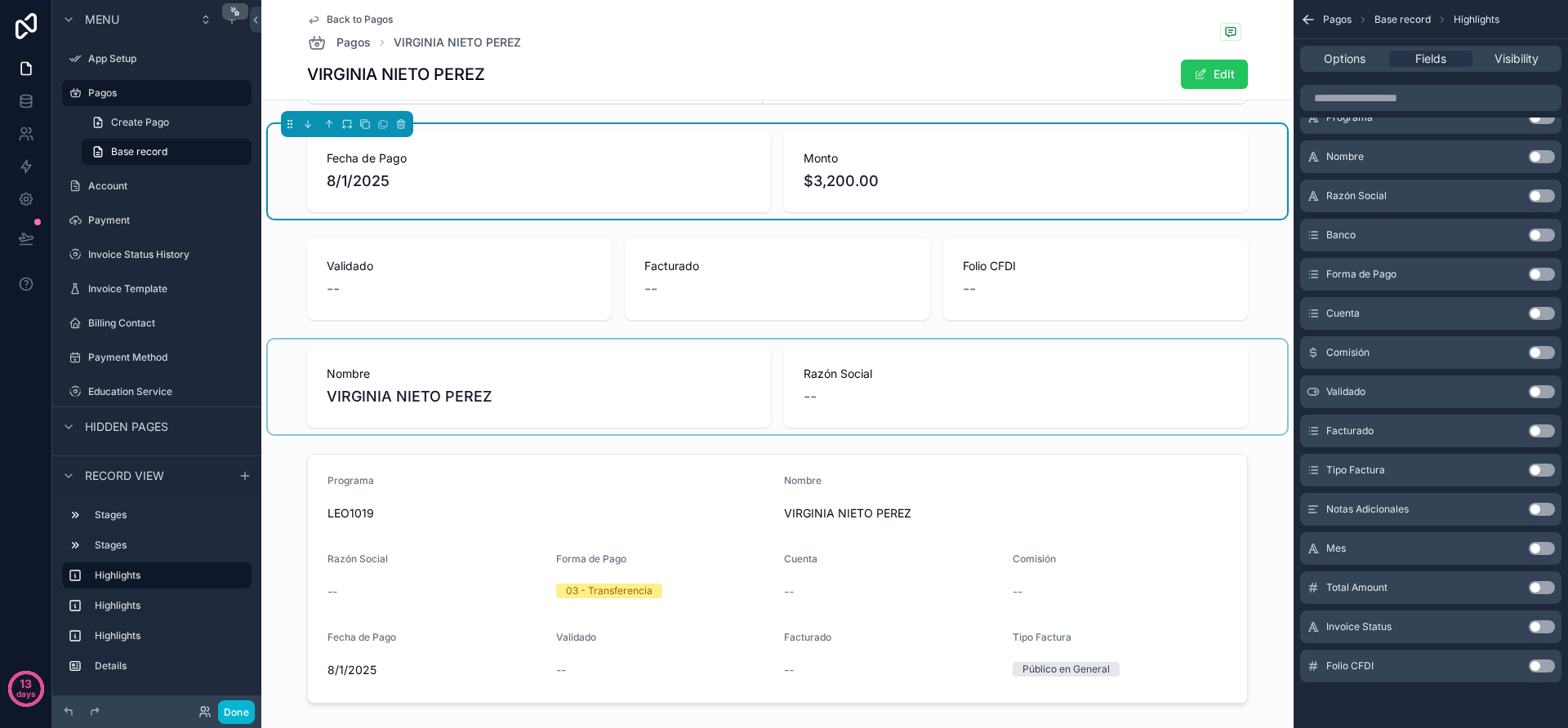 scroll, scrollTop: 272, scrollLeft: 0, axis: vertical 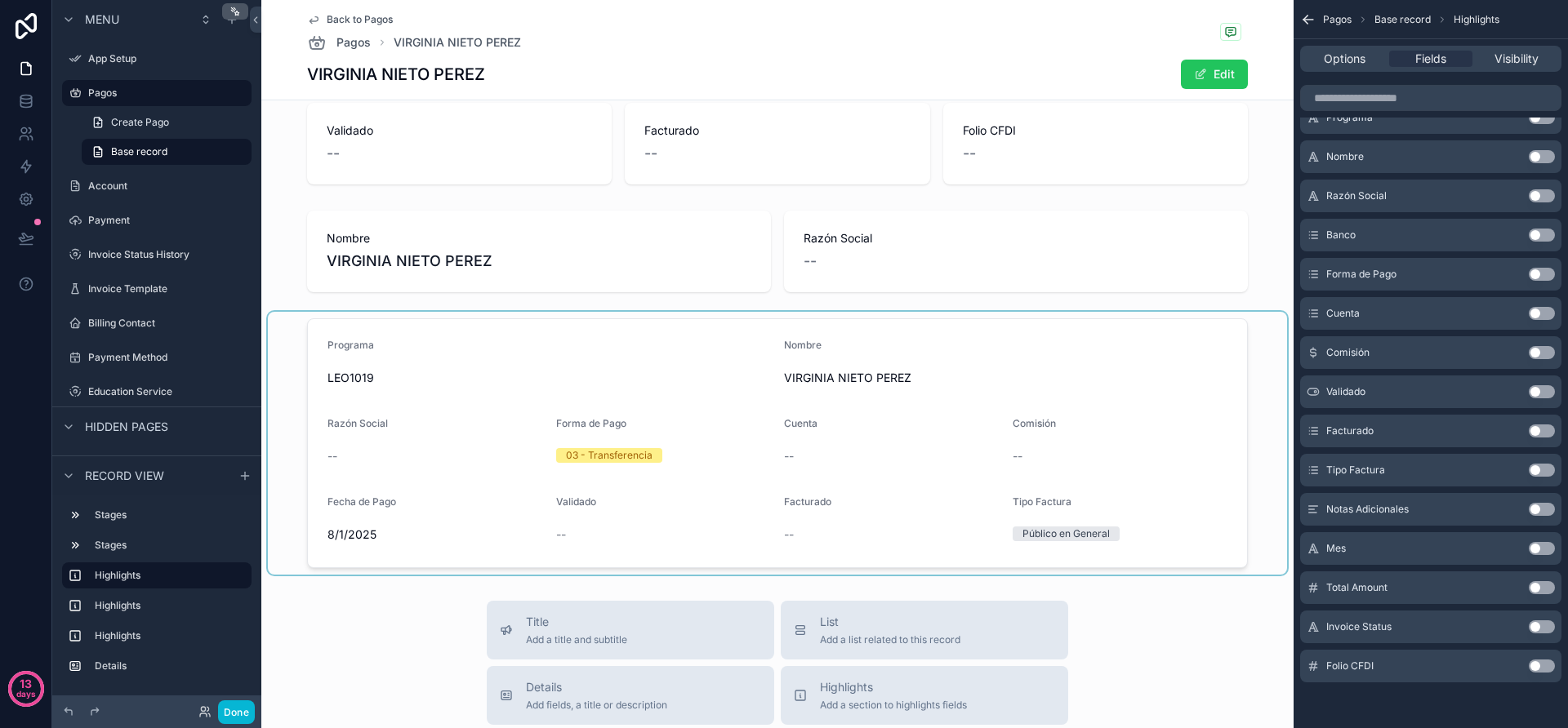click at bounding box center (777, 443) 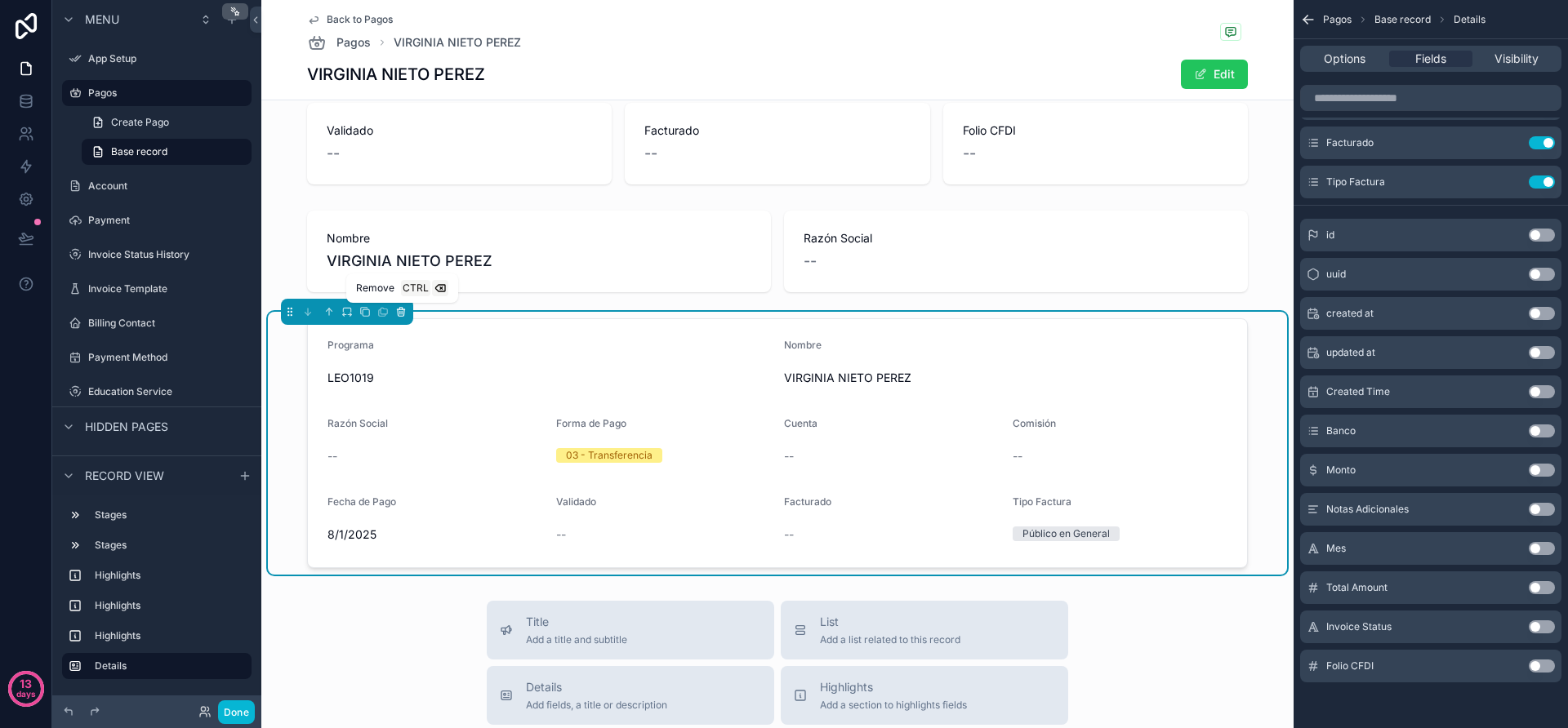 click 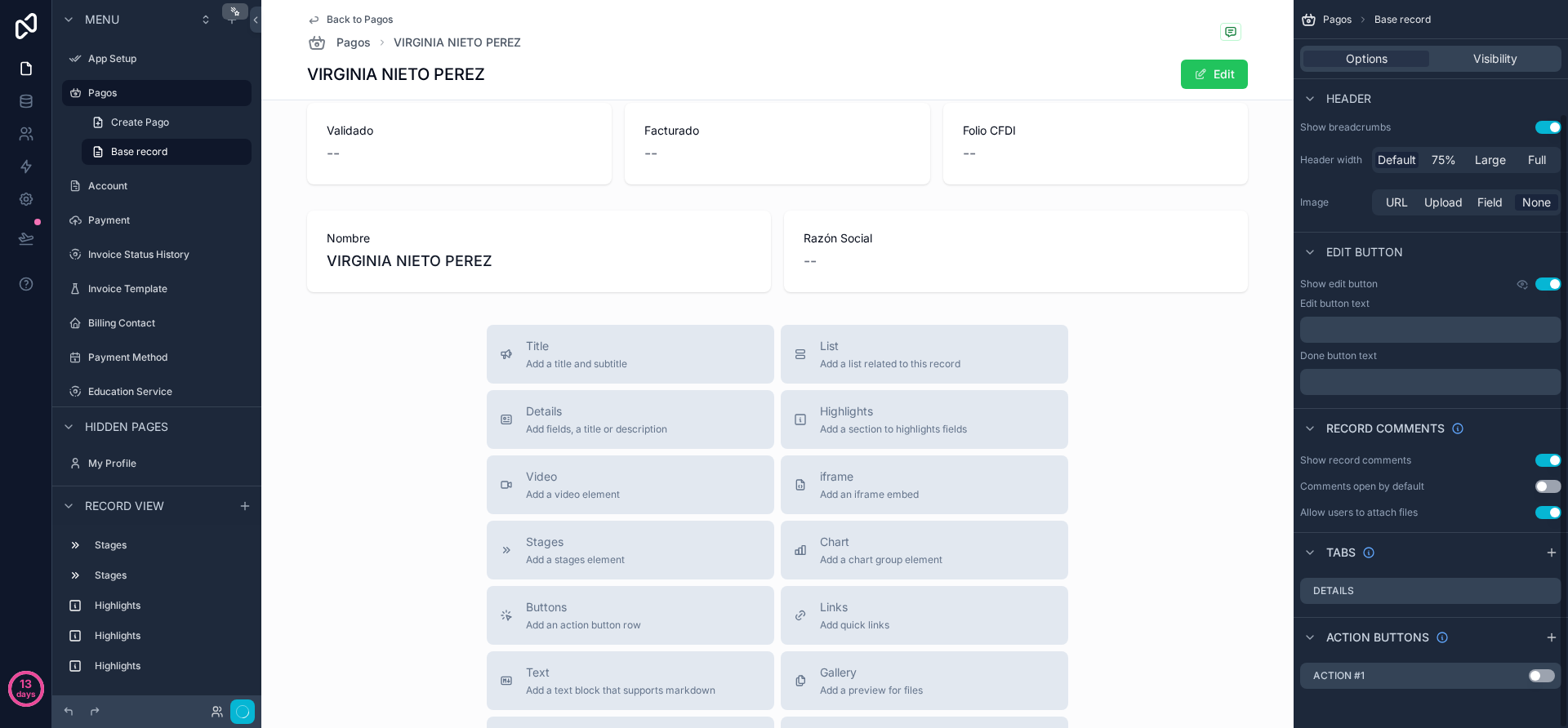 scroll, scrollTop: 134, scrollLeft: 0, axis: vertical 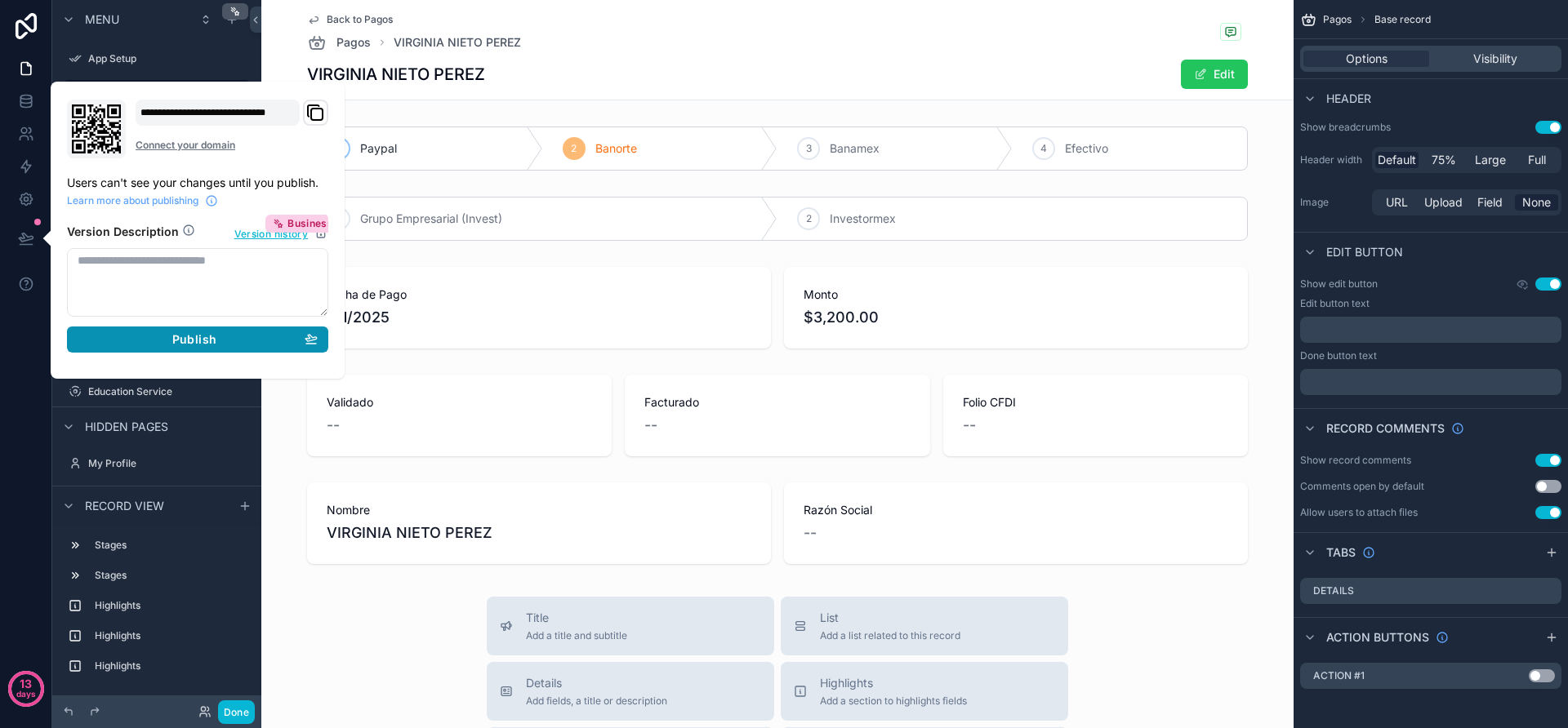 click on "Publish" at bounding box center (198, 340) 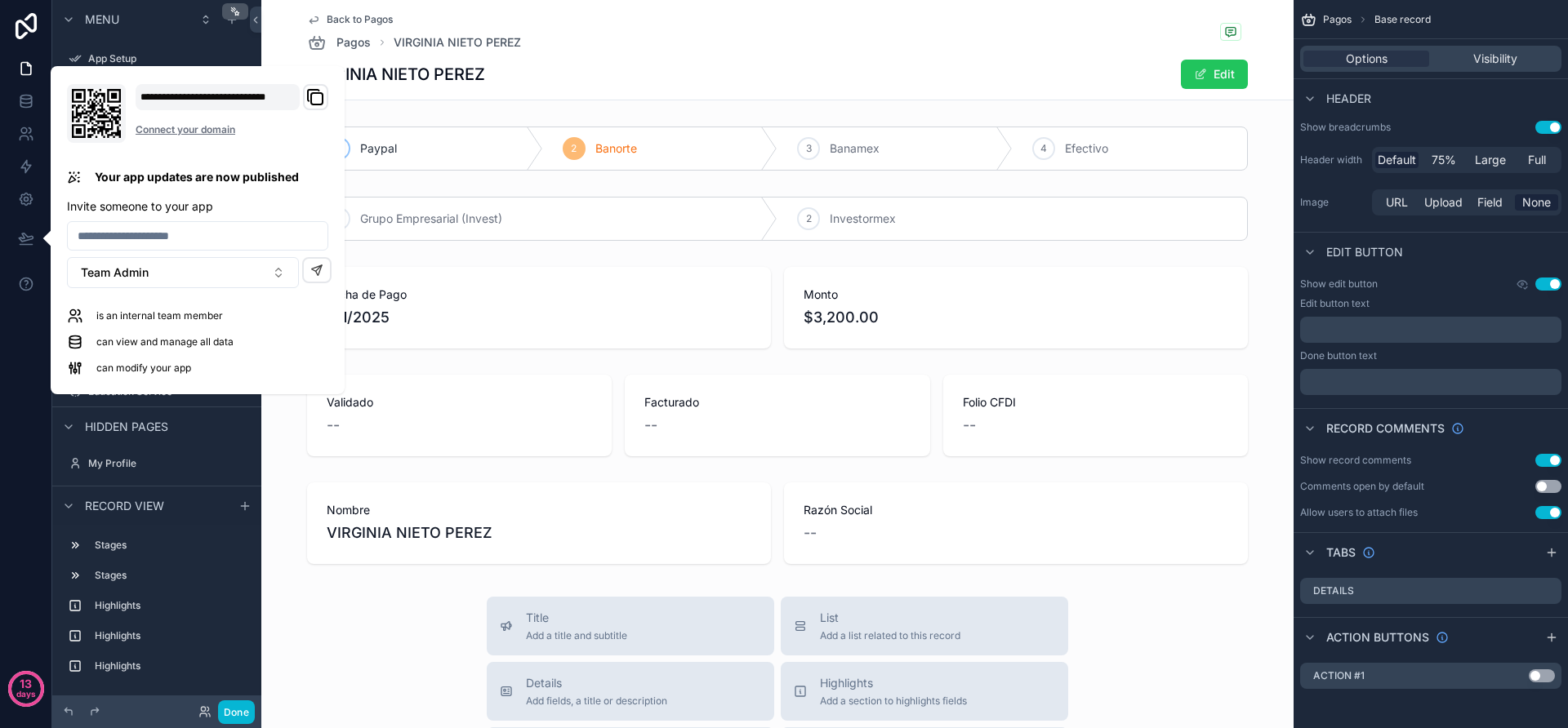 click on "Title Add a title and subtitle List Add a list related to this record Details Add fields, a title or description Highlights Add a section to highlights fields Video Add a video element iframe Add an iframe embed Stages Add a stages element Chart Add a chart group element Buttons Add an action button row Links Add quick links Text Add a text block that supports markdown Gallery Add a preview for files Notice Add a notice element Divider Add a divider Comments Record comments section Image Add an image element Container Add a container to group multiple sections together" at bounding box center [777, 887] 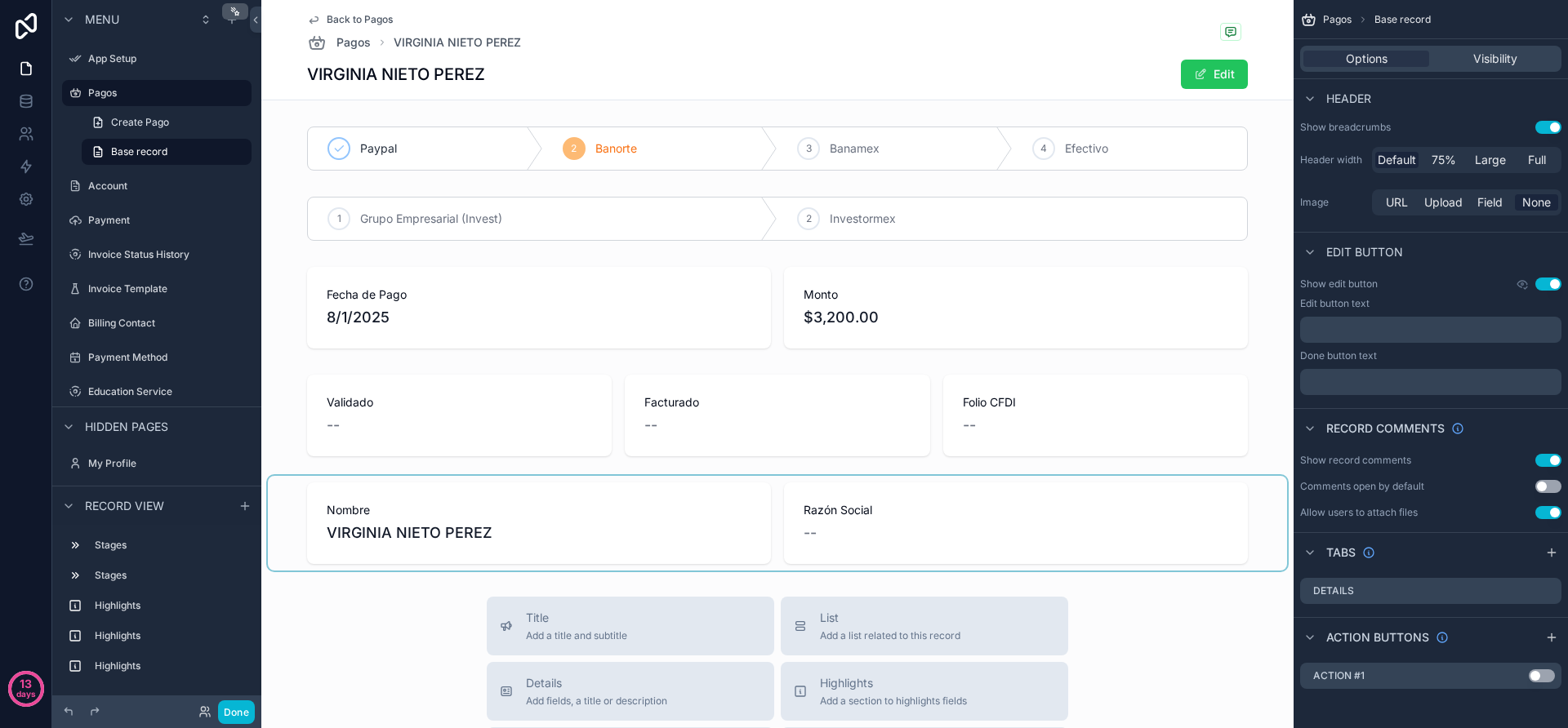 click at bounding box center [777, 523] 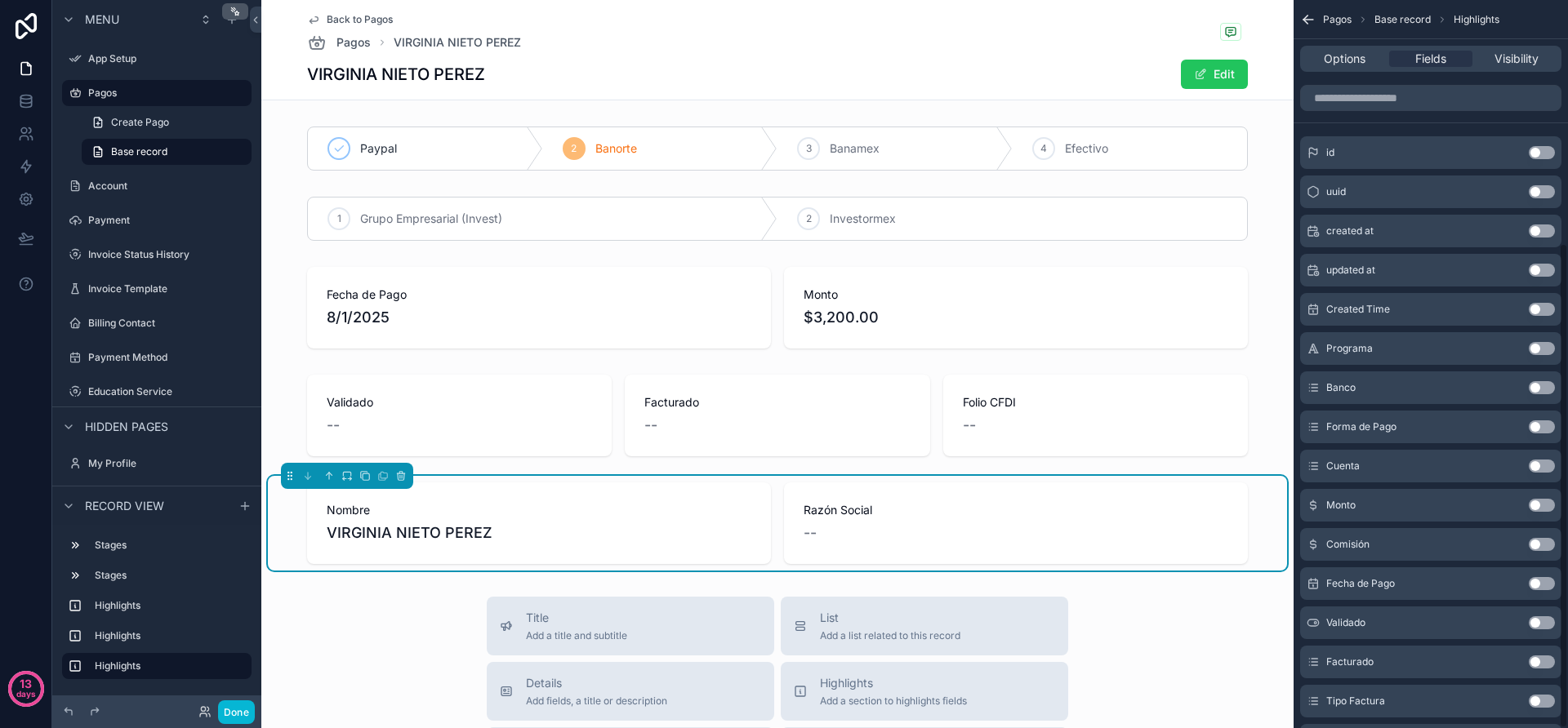 scroll, scrollTop: 365, scrollLeft: 0, axis: vertical 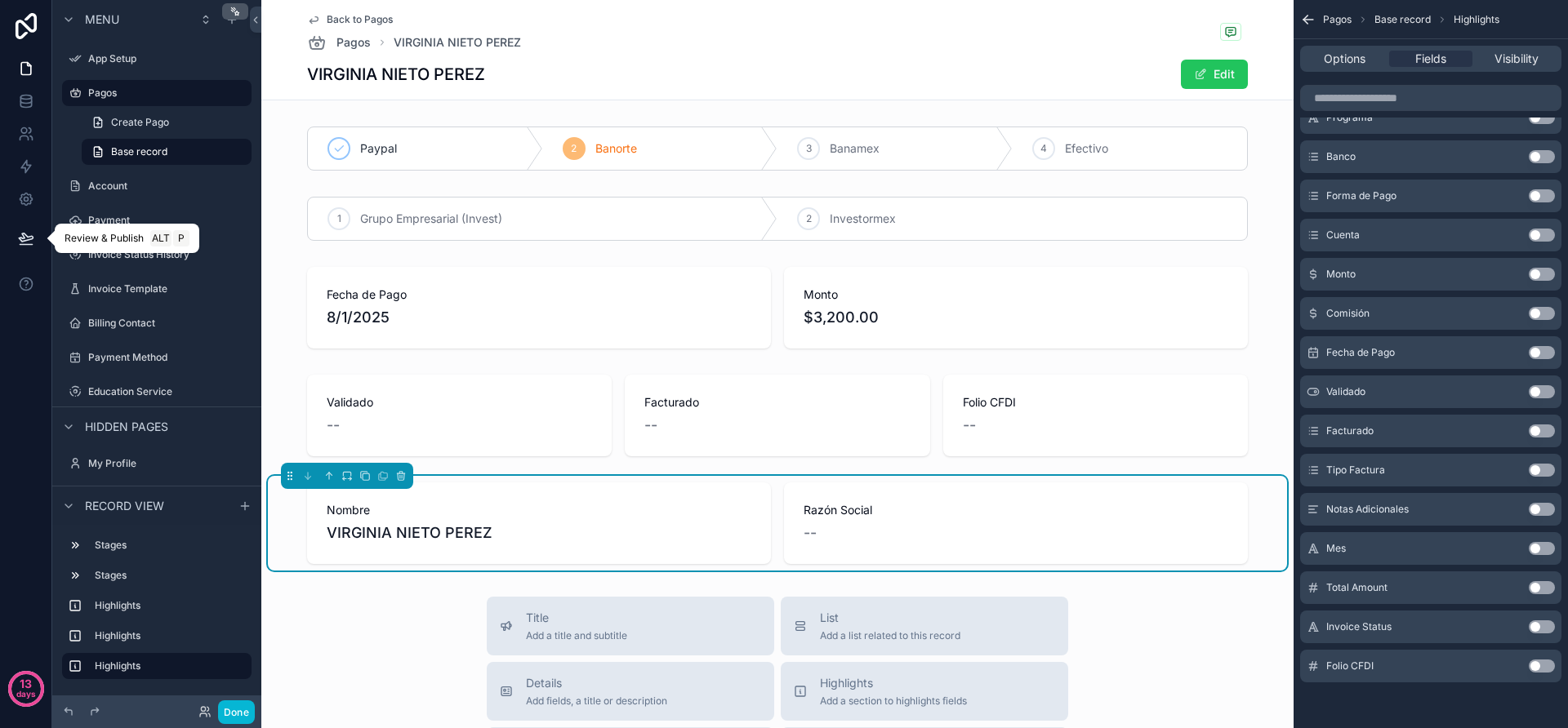 click at bounding box center (26, 238) 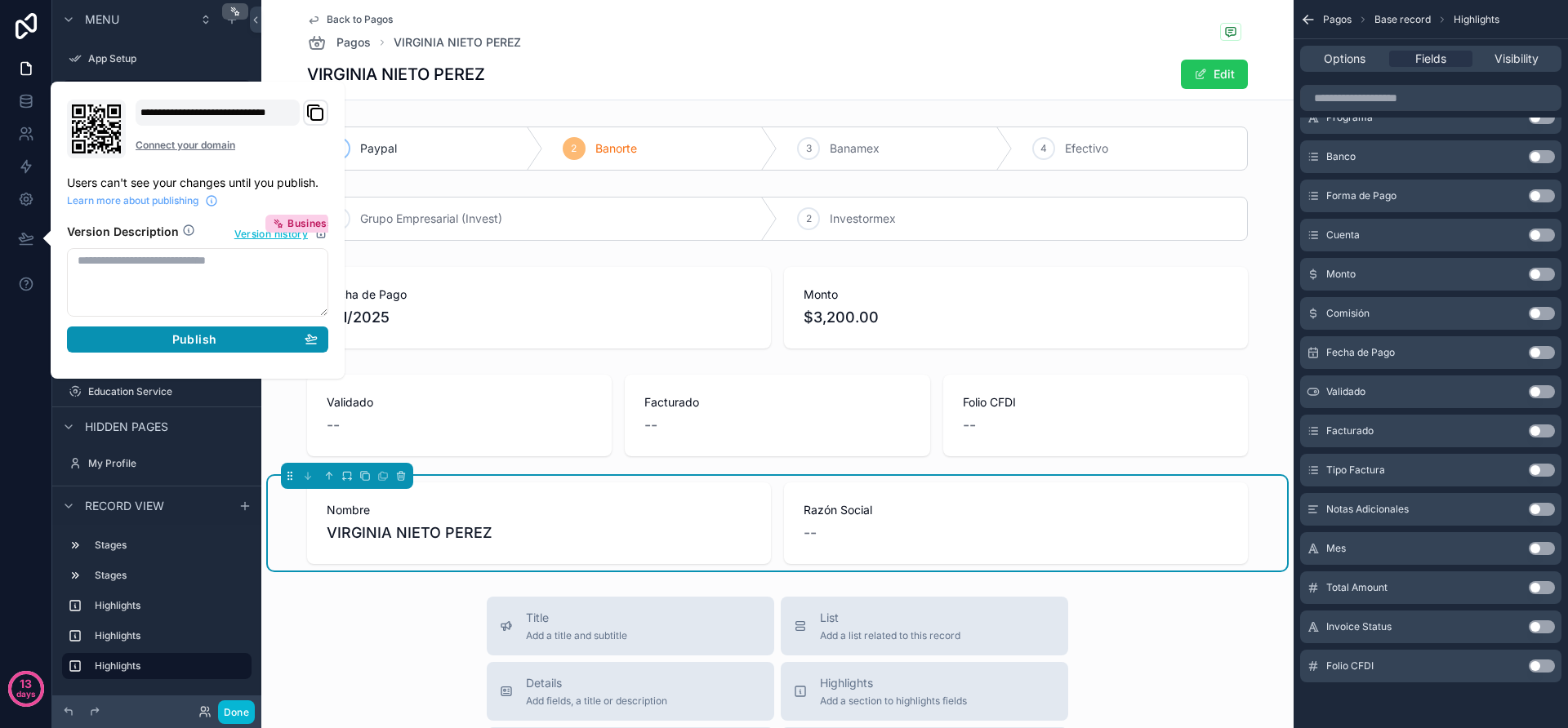 click on "Publish" at bounding box center [194, 340] 